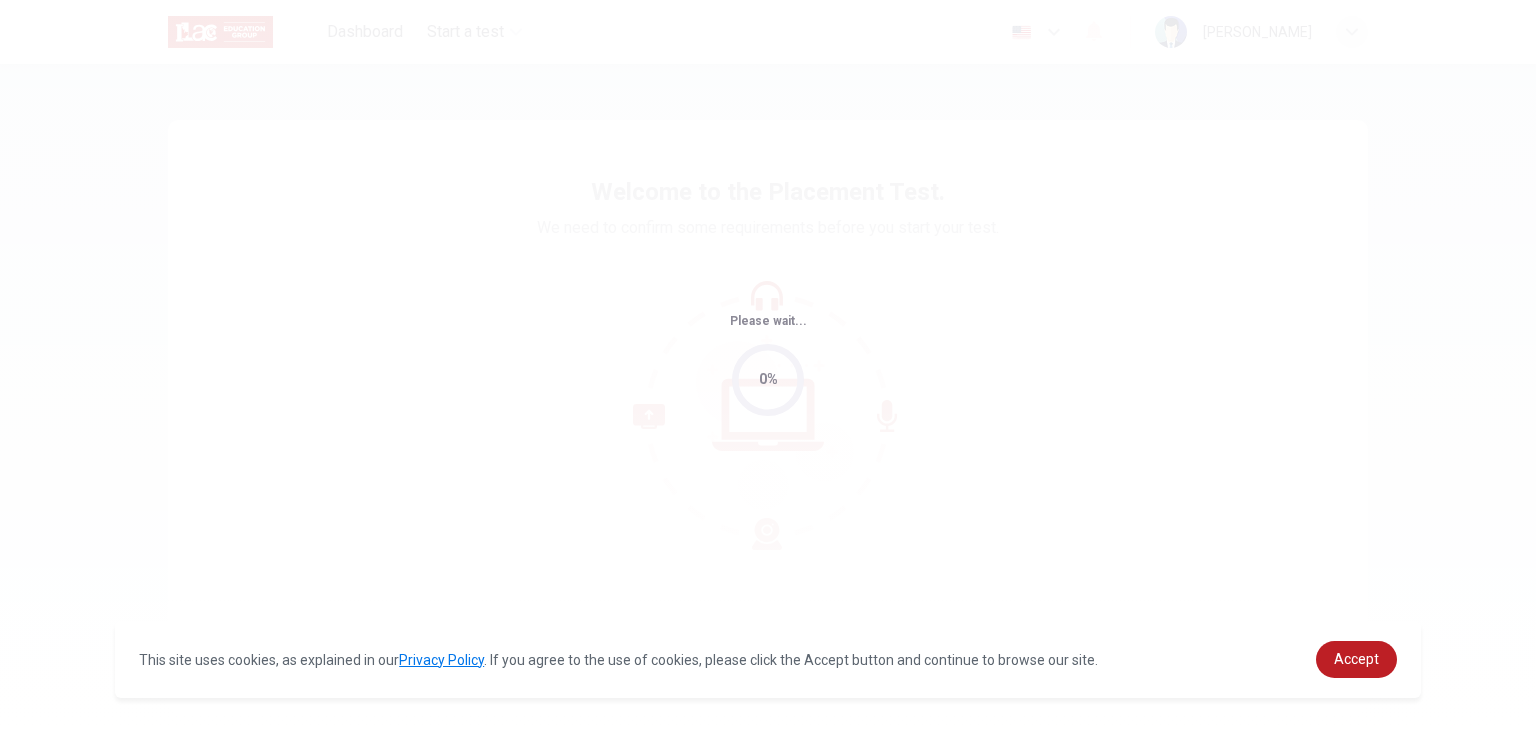 scroll, scrollTop: 0, scrollLeft: 0, axis: both 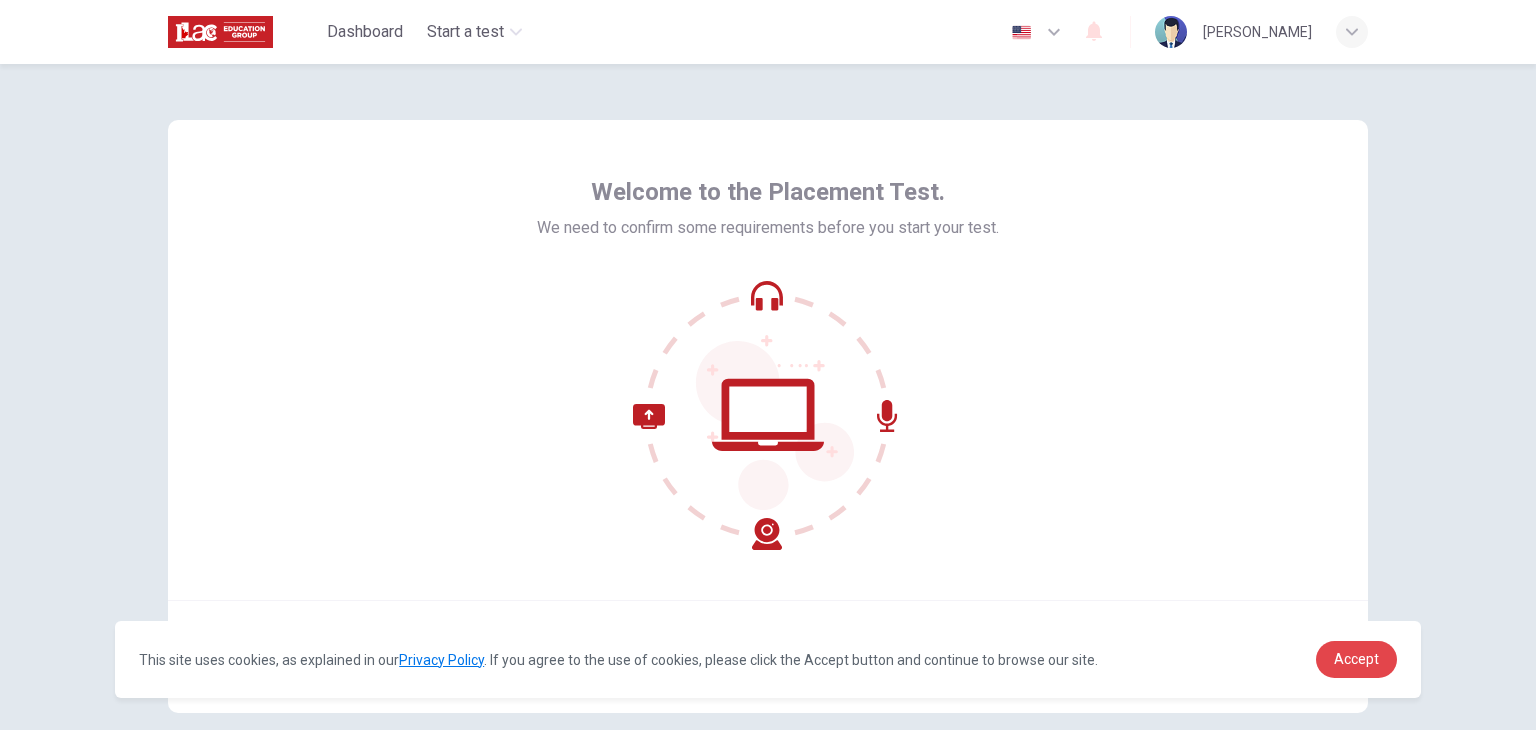 click on "Accept" at bounding box center [1356, 659] 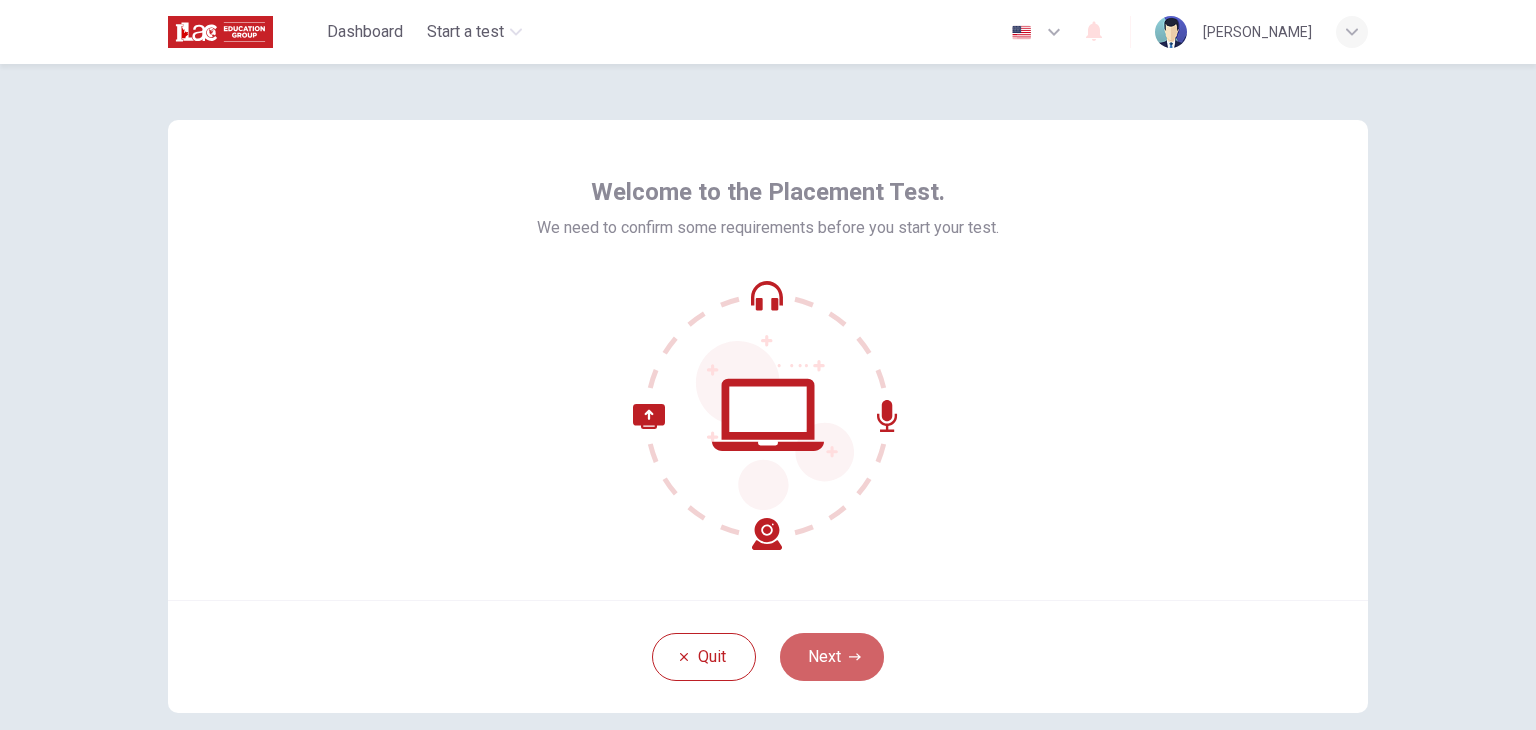 click on "Next" at bounding box center [832, 657] 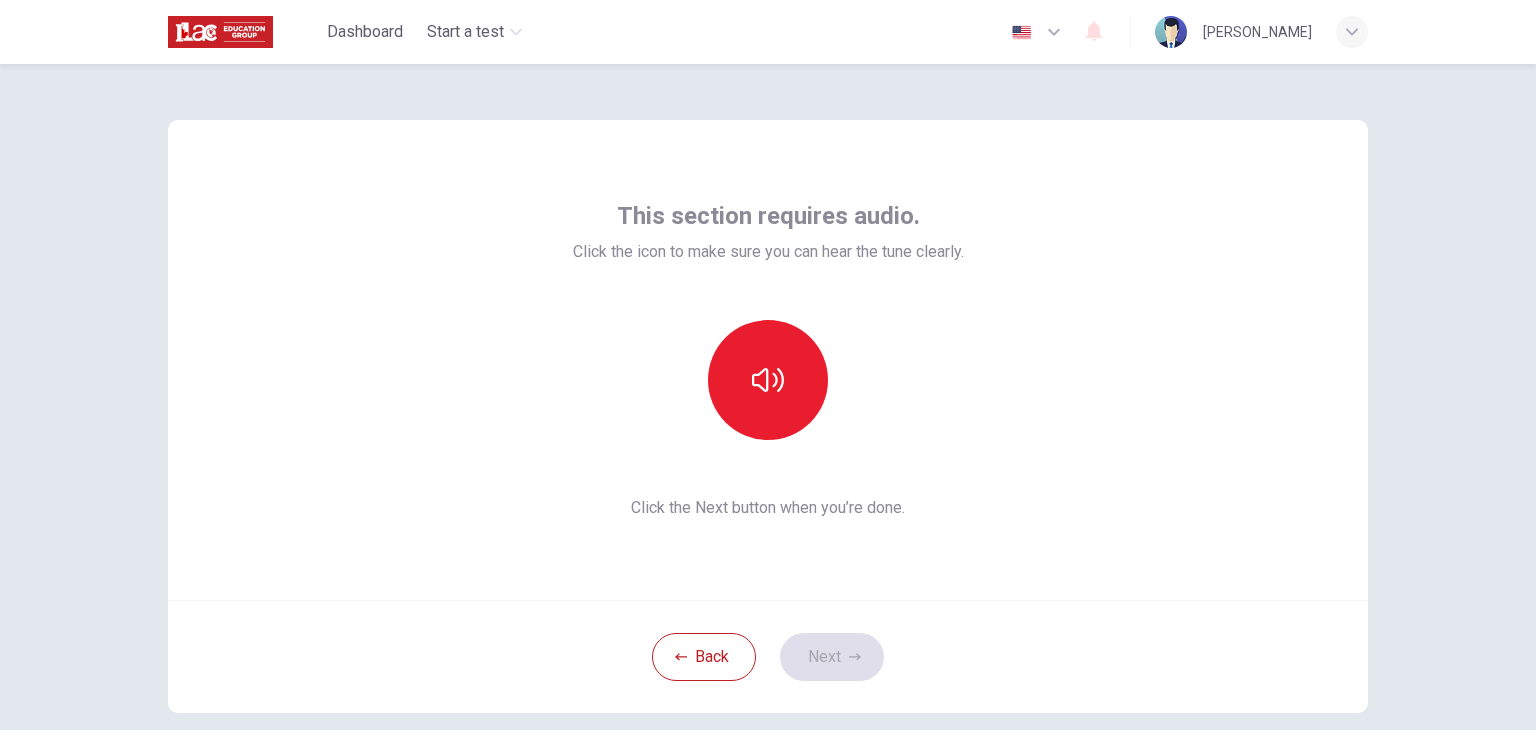 click 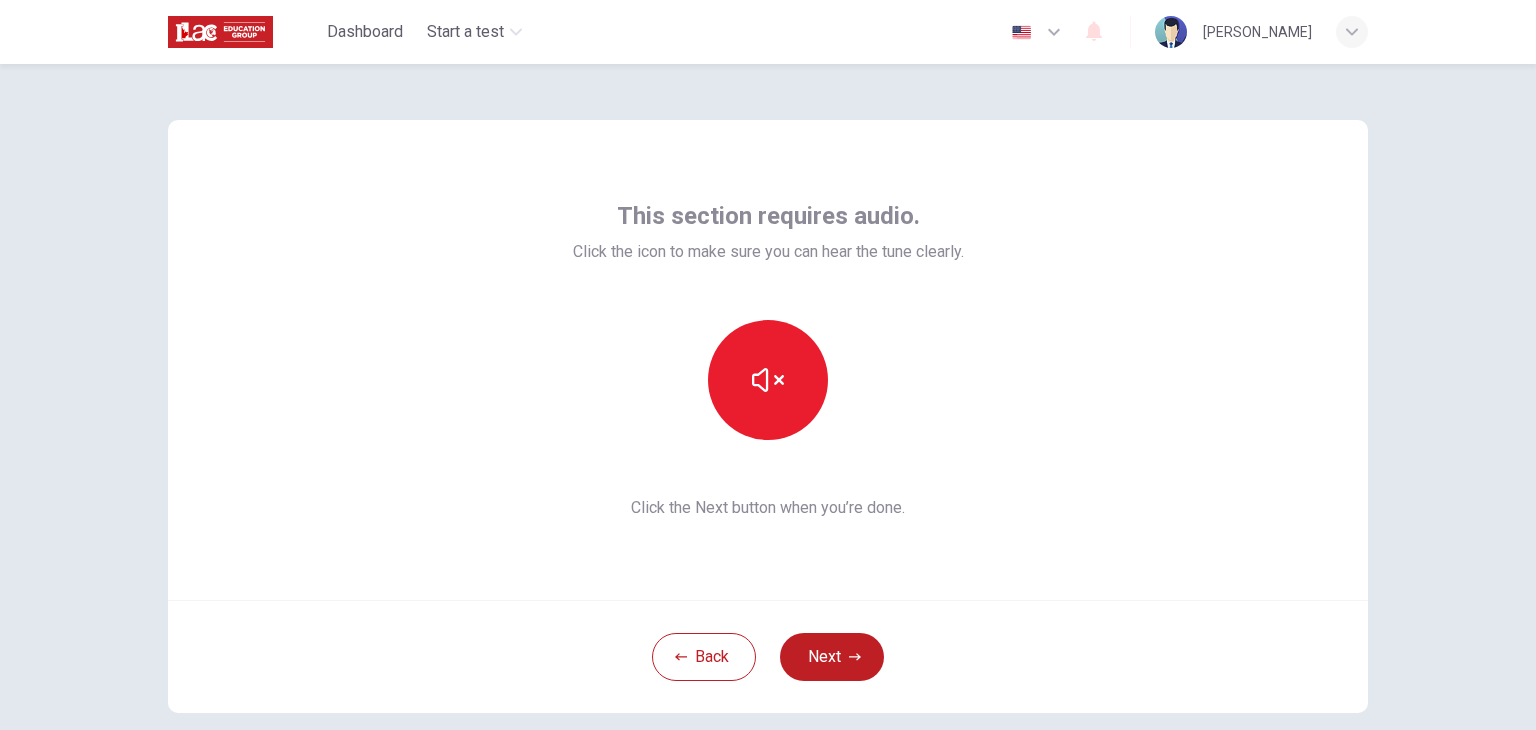 type 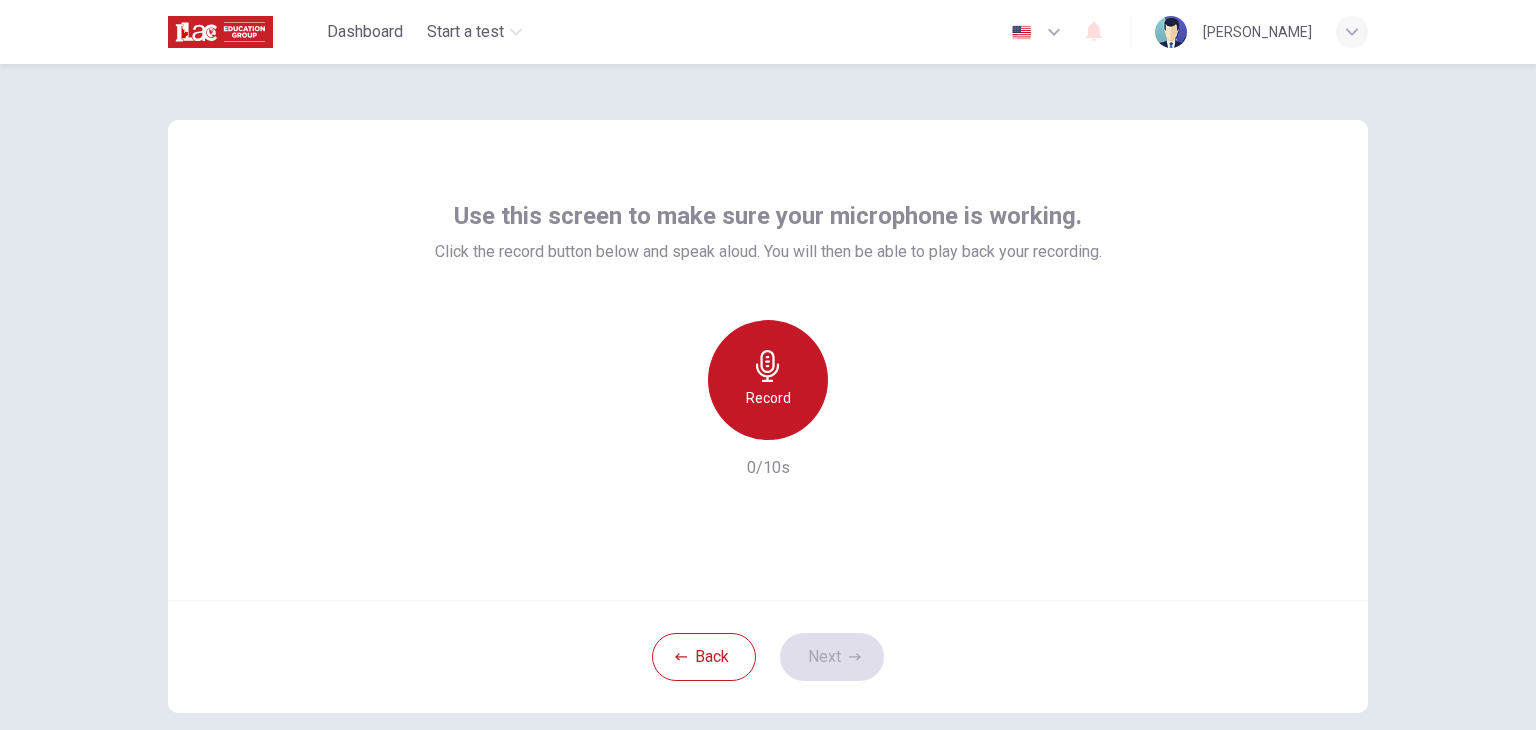 click on "Record" at bounding box center [768, 398] 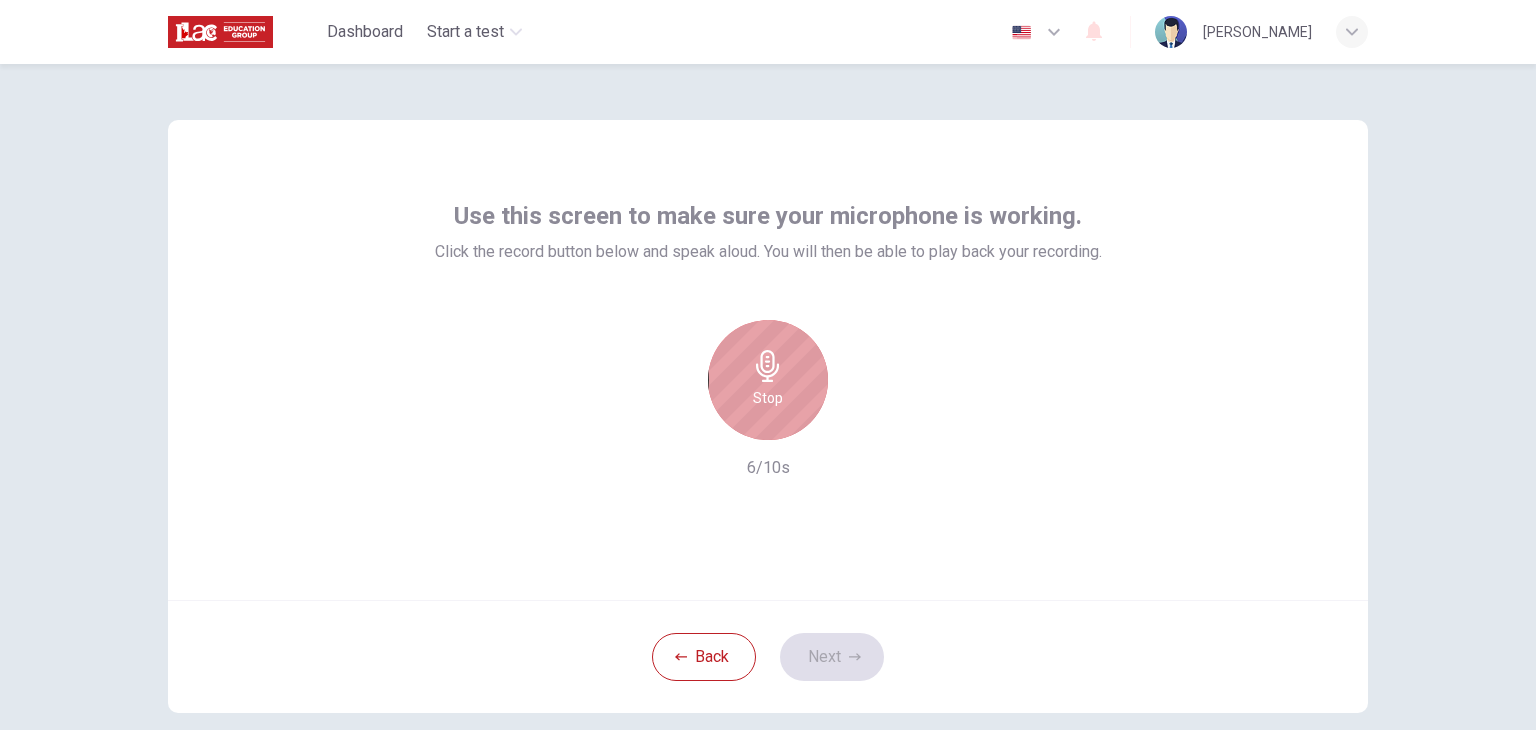 click on "Stop" at bounding box center (768, 380) 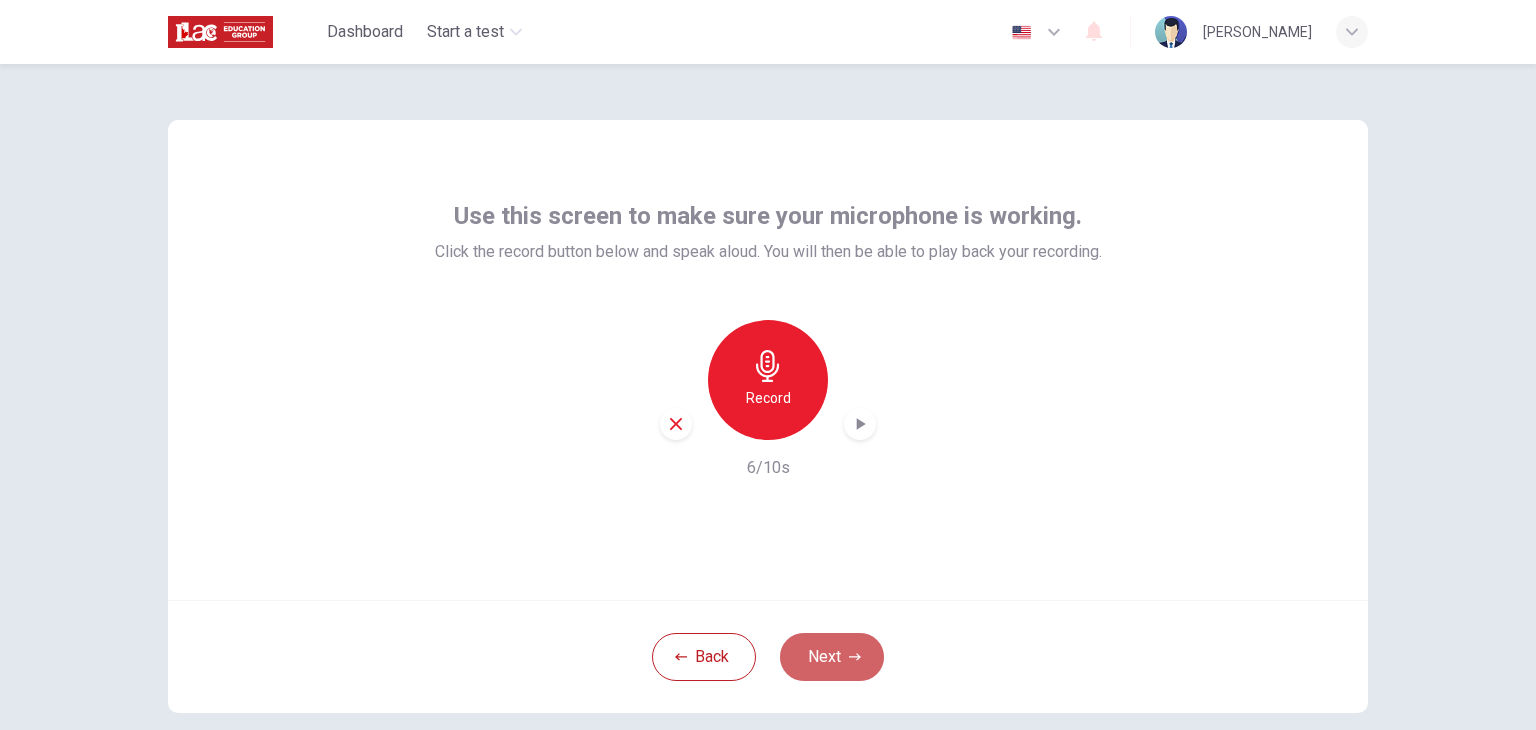 click 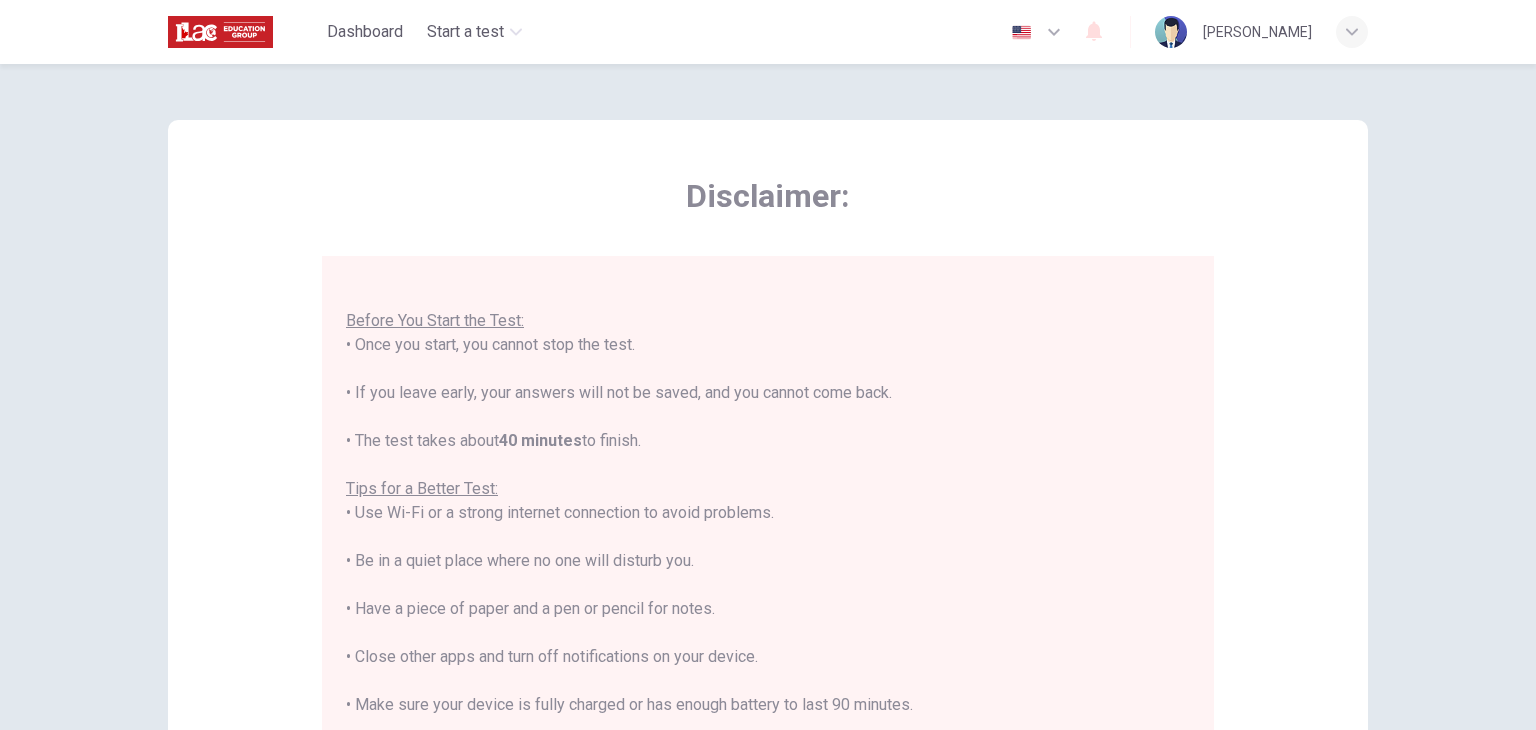 scroll, scrollTop: 23, scrollLeft: 0, axis: vertical 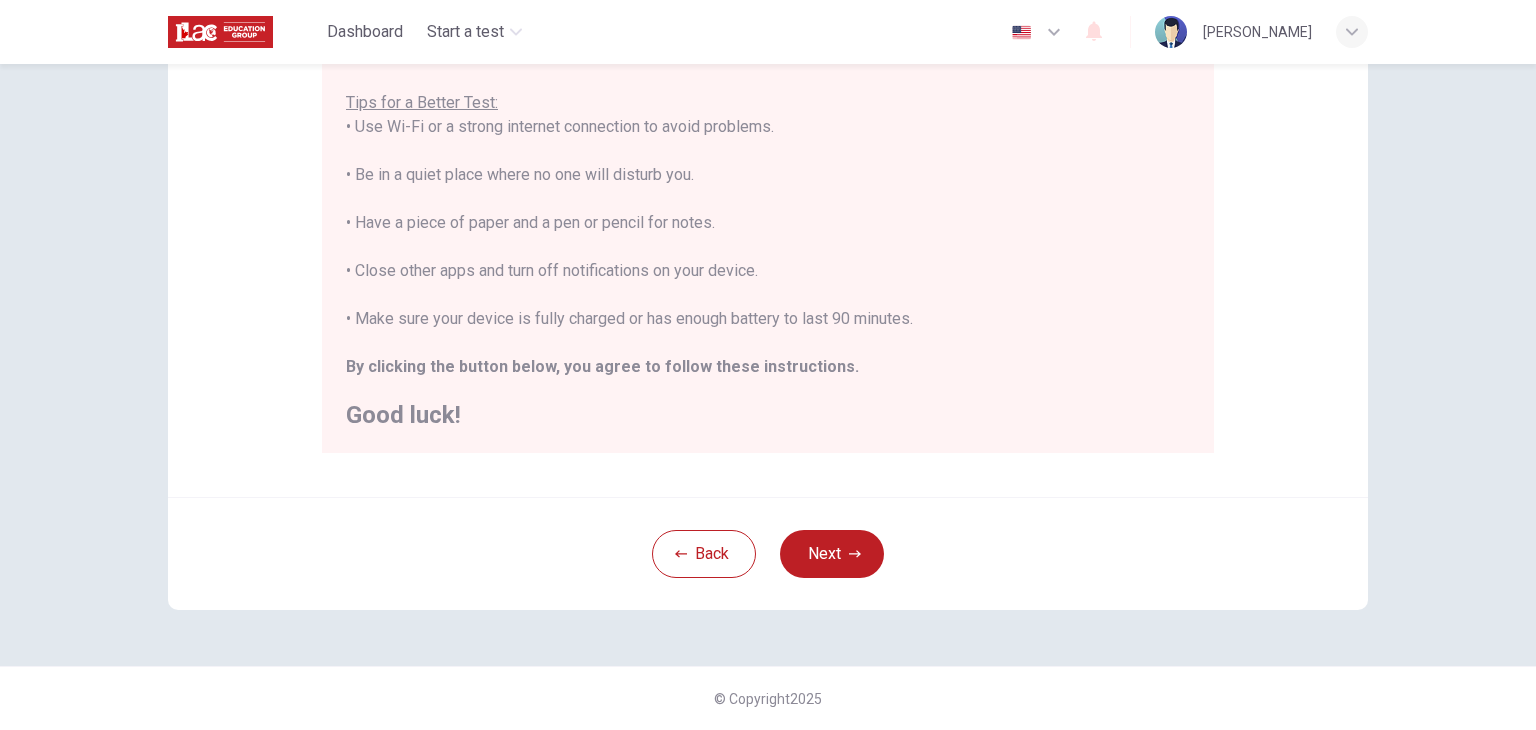 click on "Next" at bounding box center (832, 554) 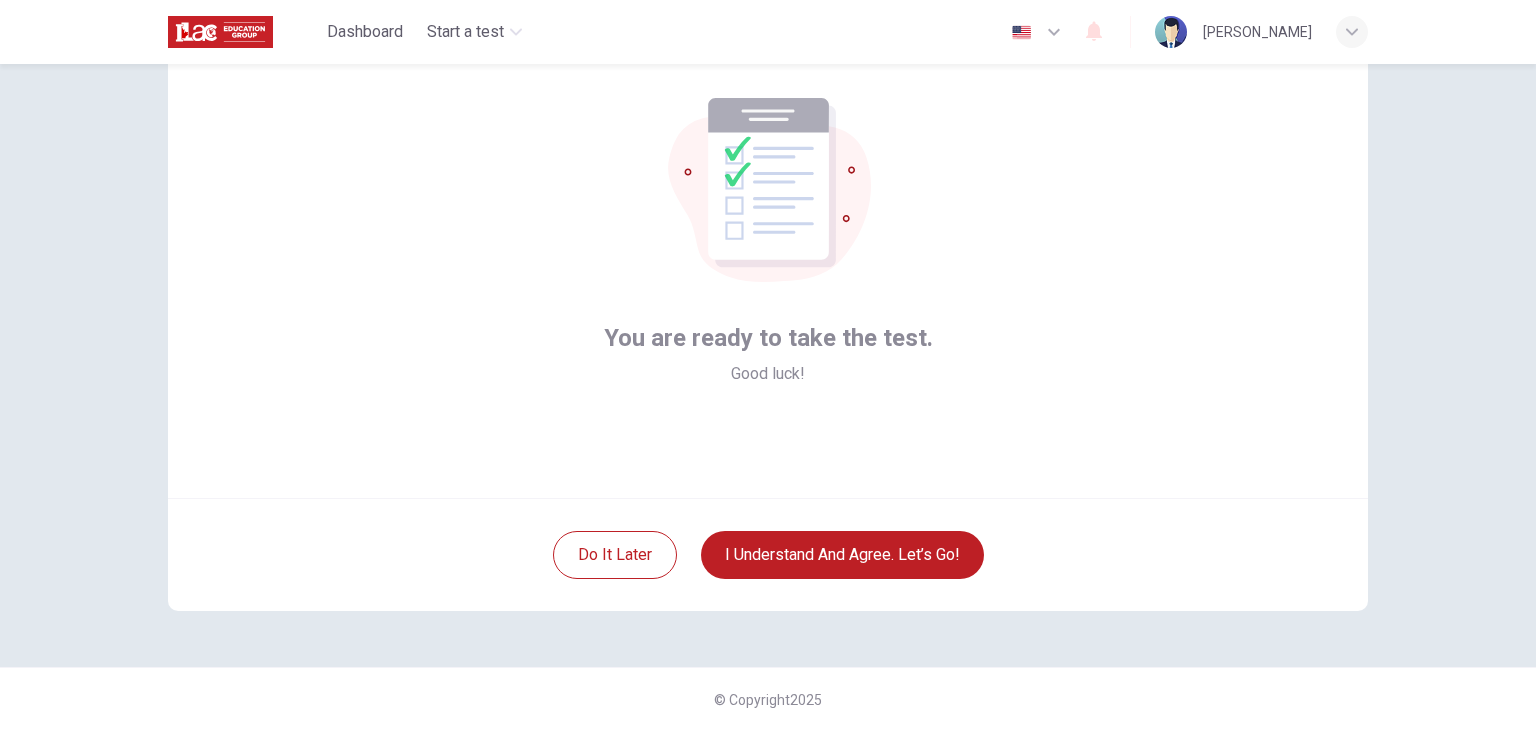 scroll, scrollTop: 103, scrollLeft: 0, axis: vertical 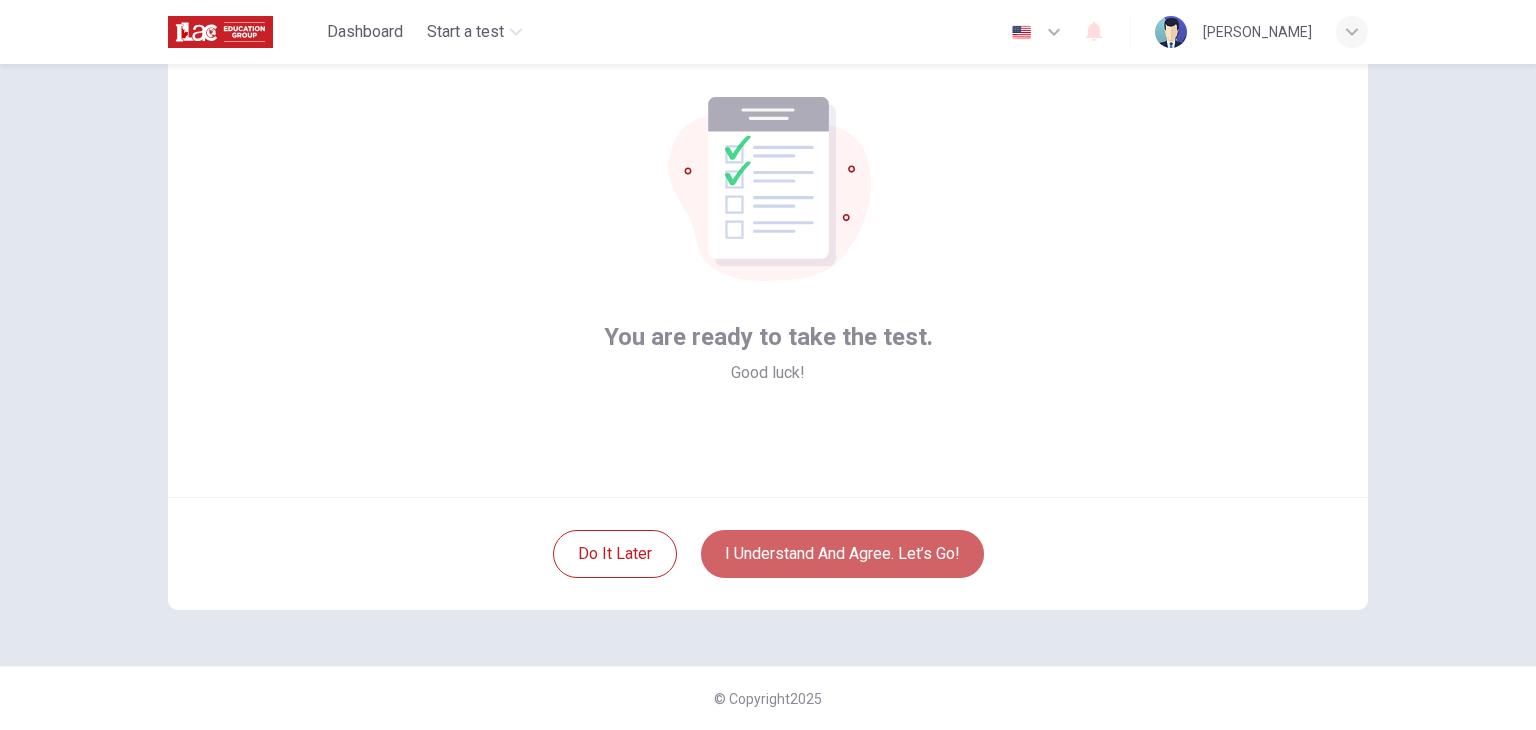 click on "I understand and agree. Let’s go!" at bounding box center [842, 554] 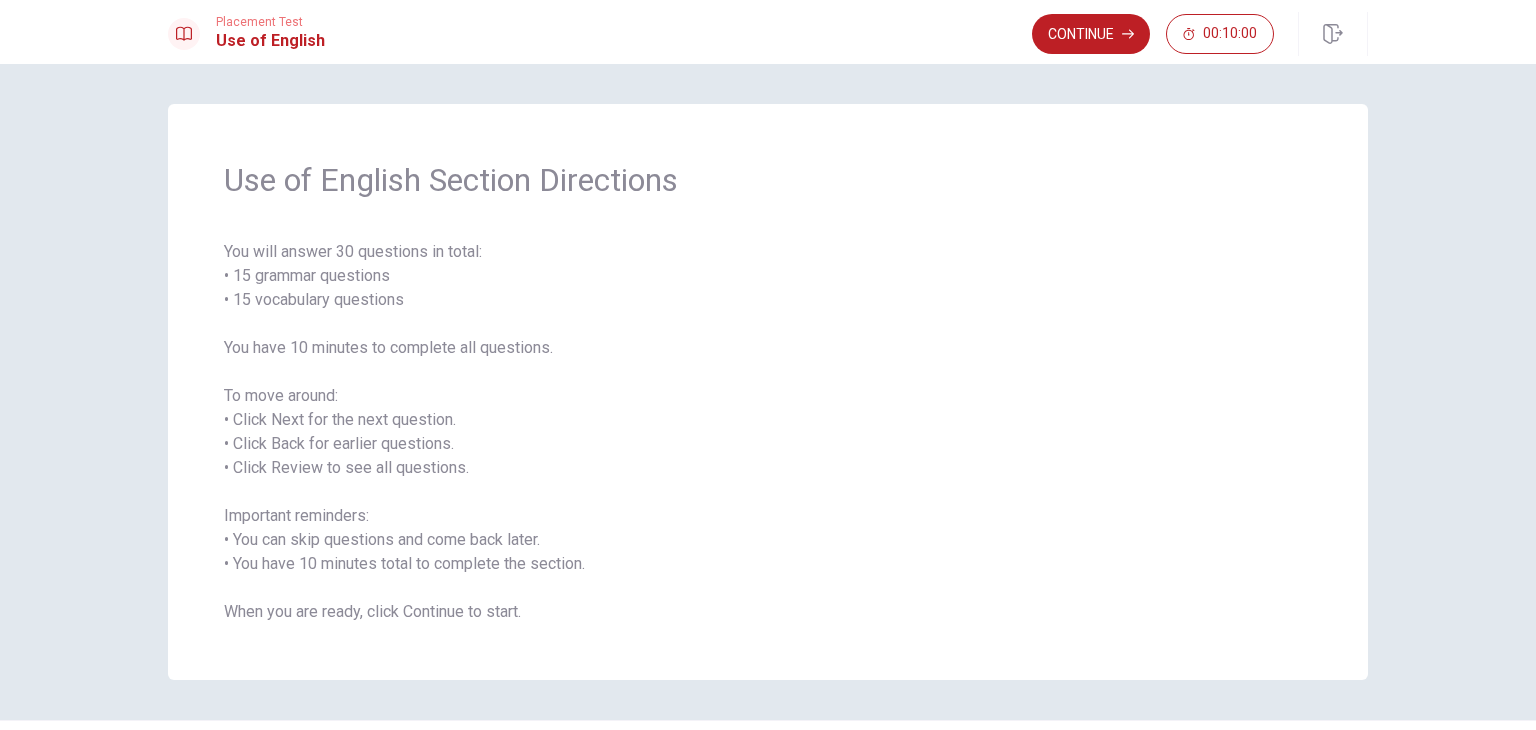 scroll, scrollTop: 54, scrollLeft: 0, axis: vertical 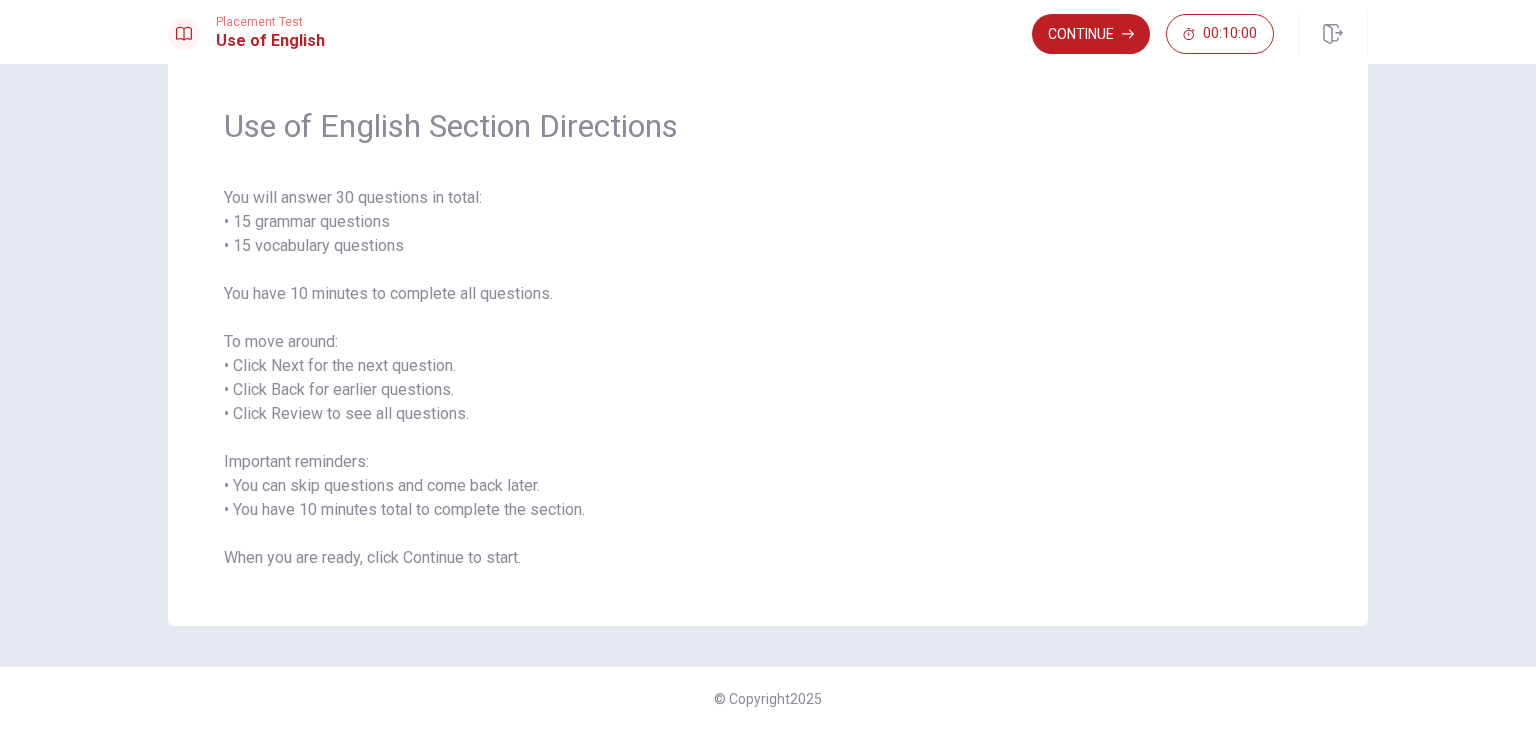 click on "Continue" at bounding box center (1091, 34) 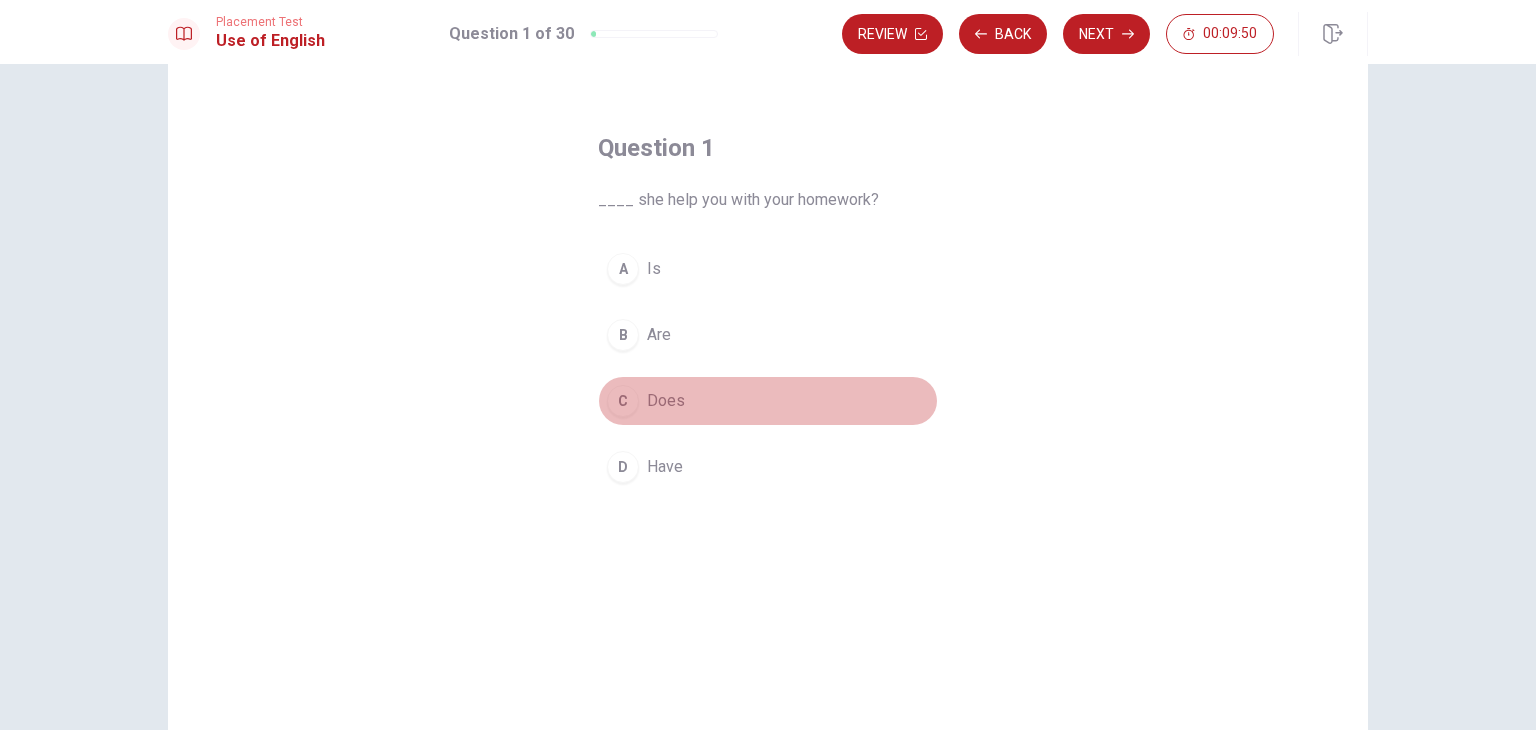 click on "C" at bounding box center (623, 401) 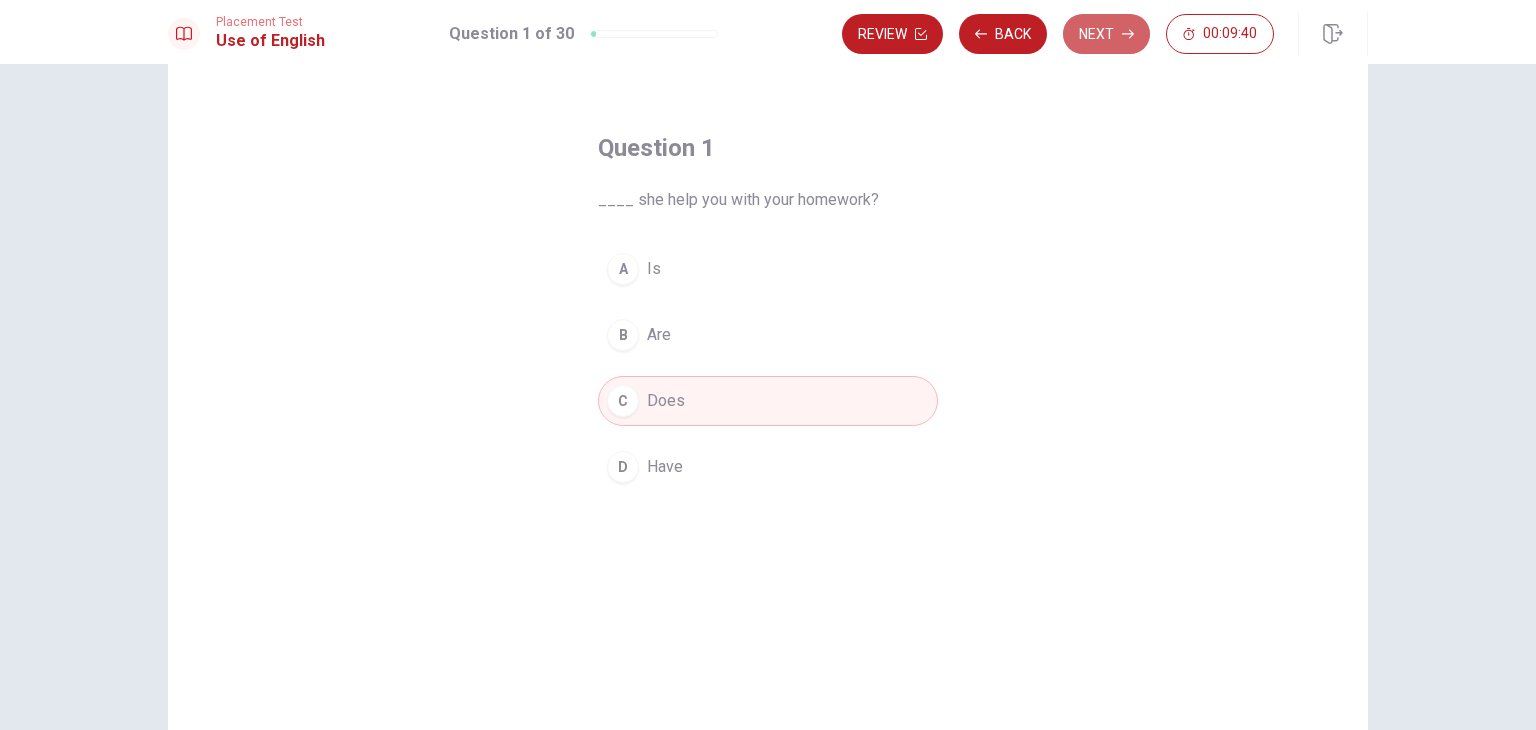 click on "Next" at bounding box center [1106, 34] 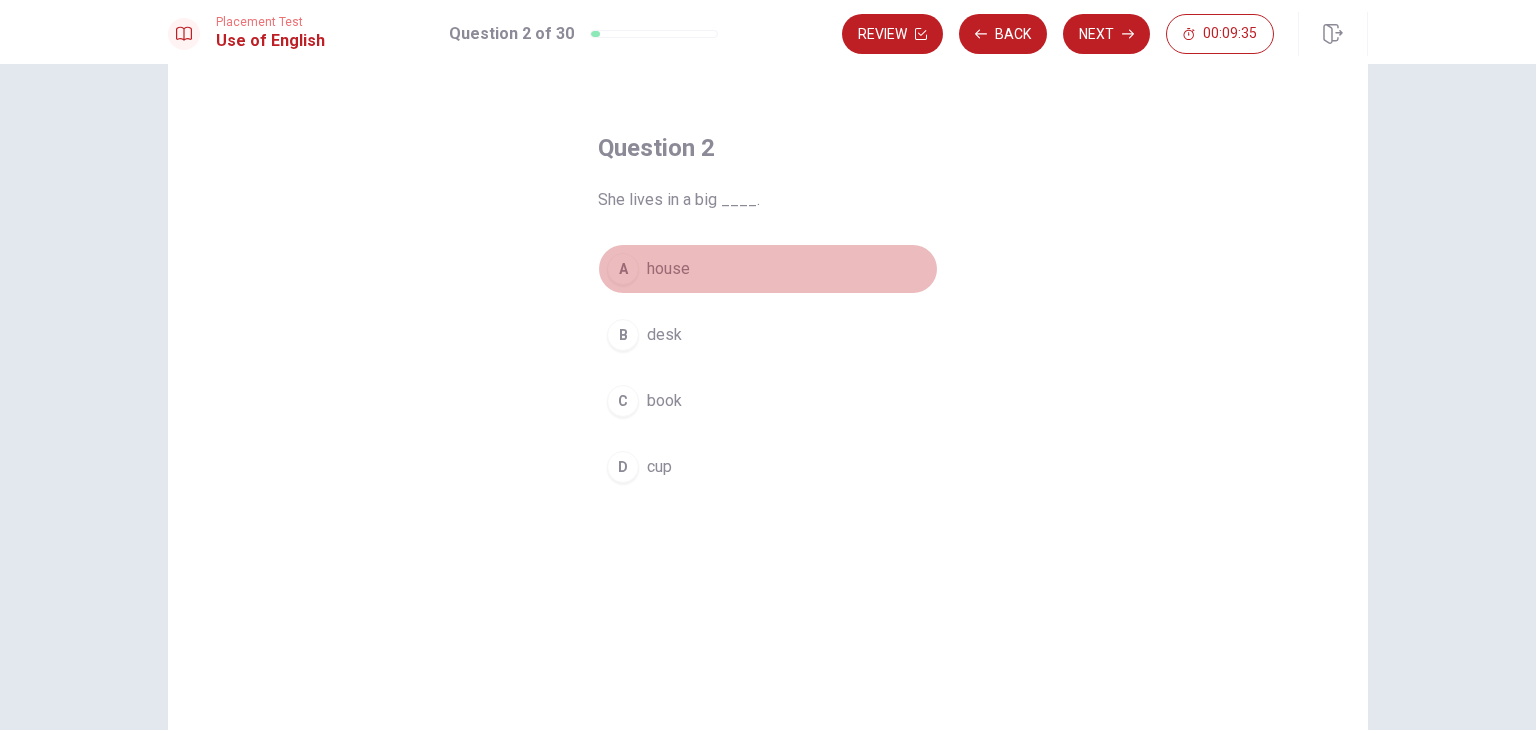 click on "A house" at bounding box center (768, 269) 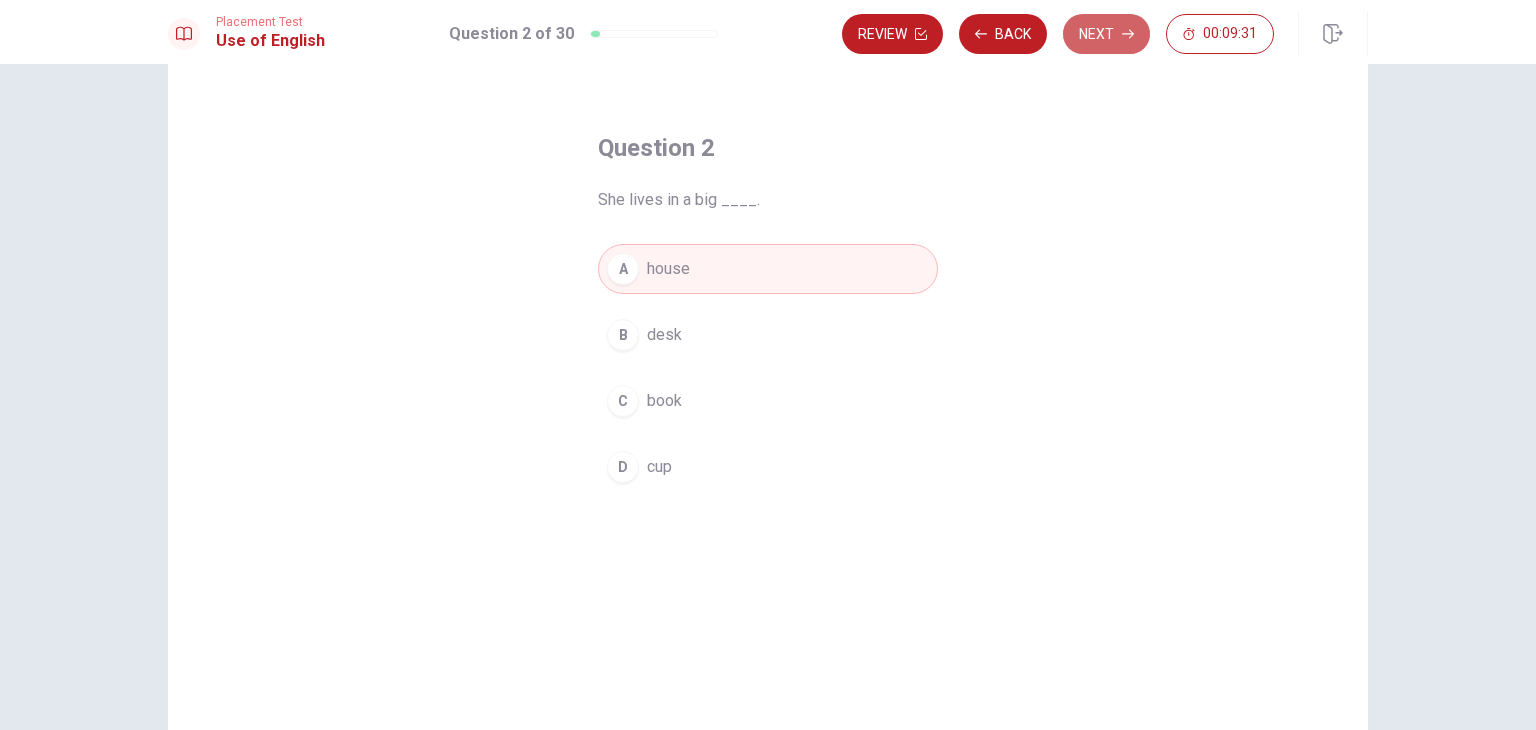 click on "Next" at bounding box center (1106, 34) 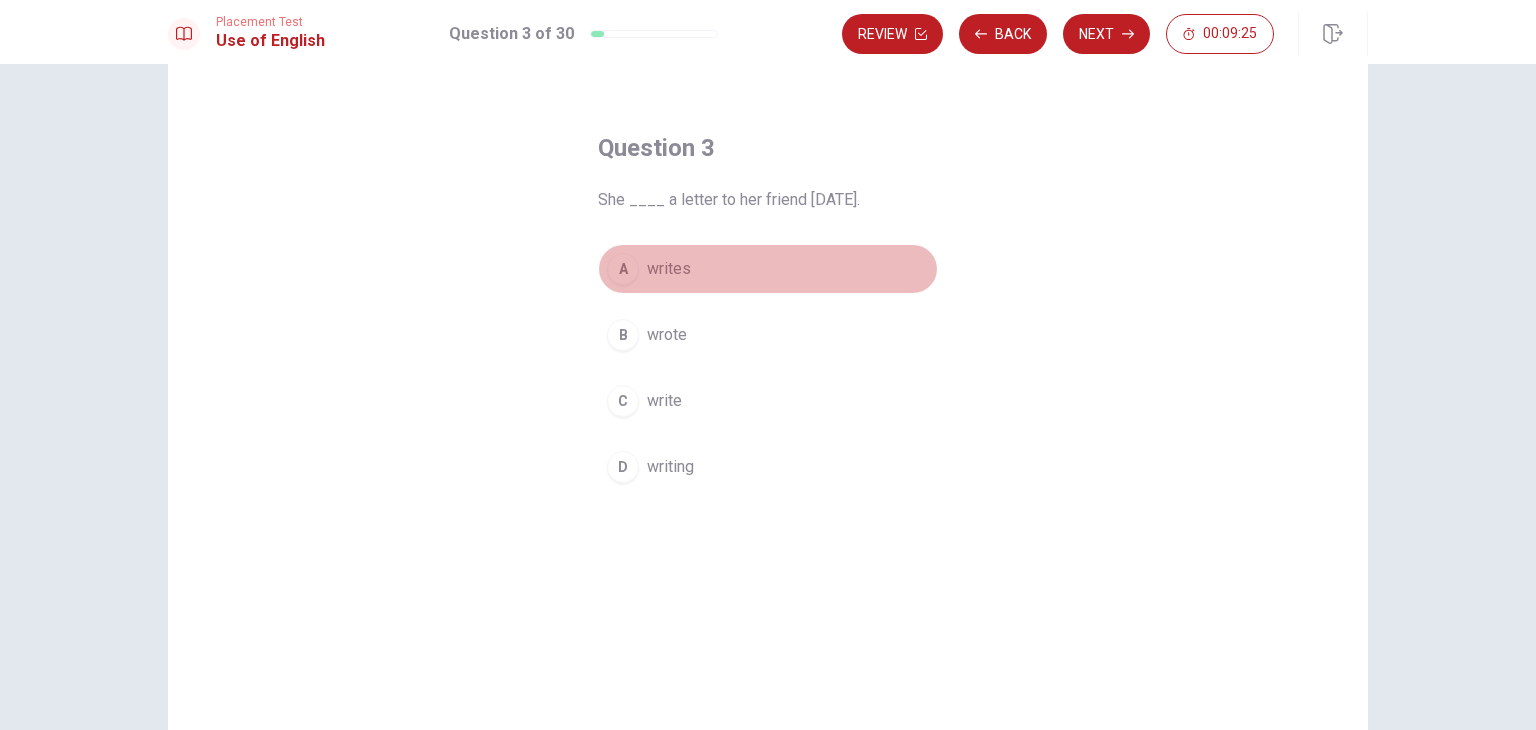 click on "A" at bounding box center [623, 269] 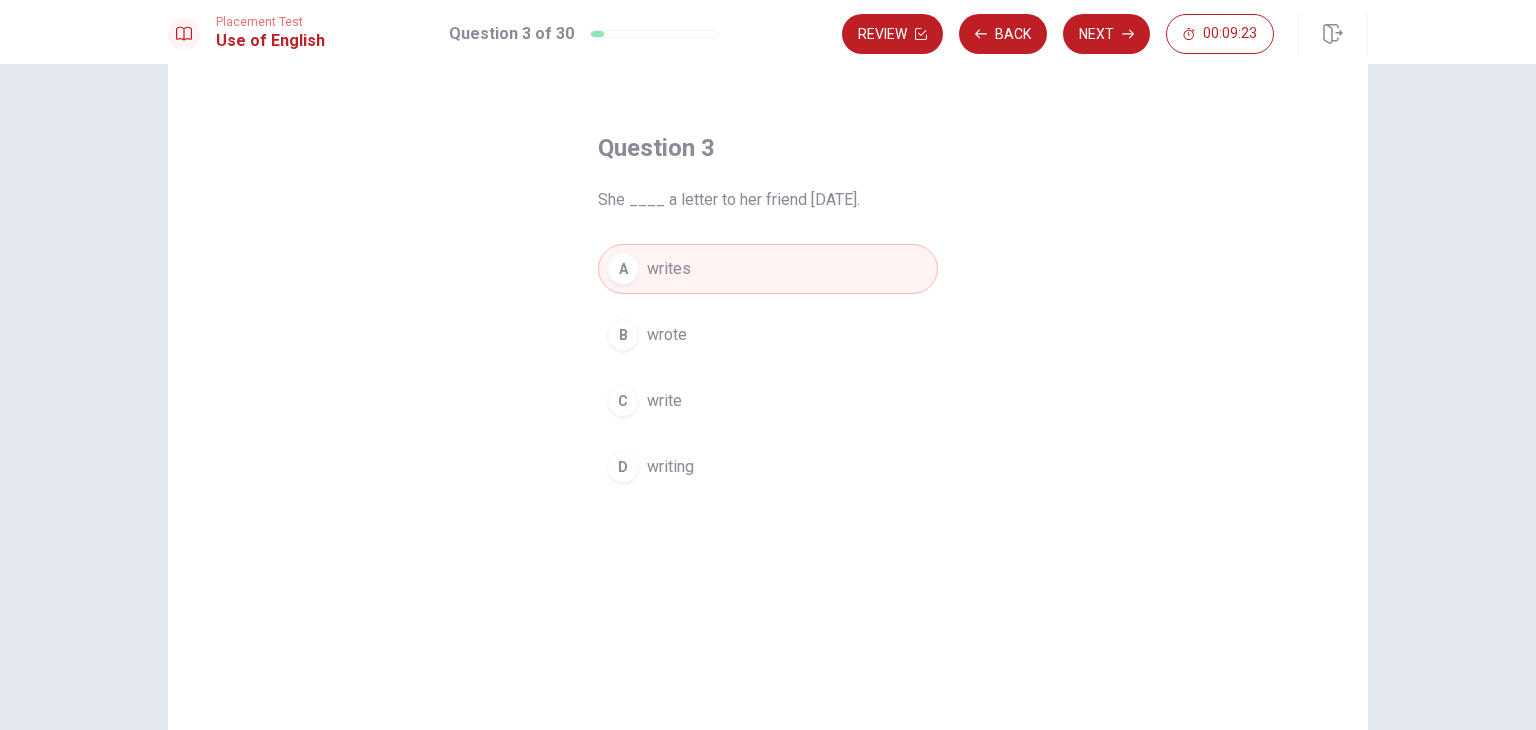click on "B" at bounding box center [623, 335] 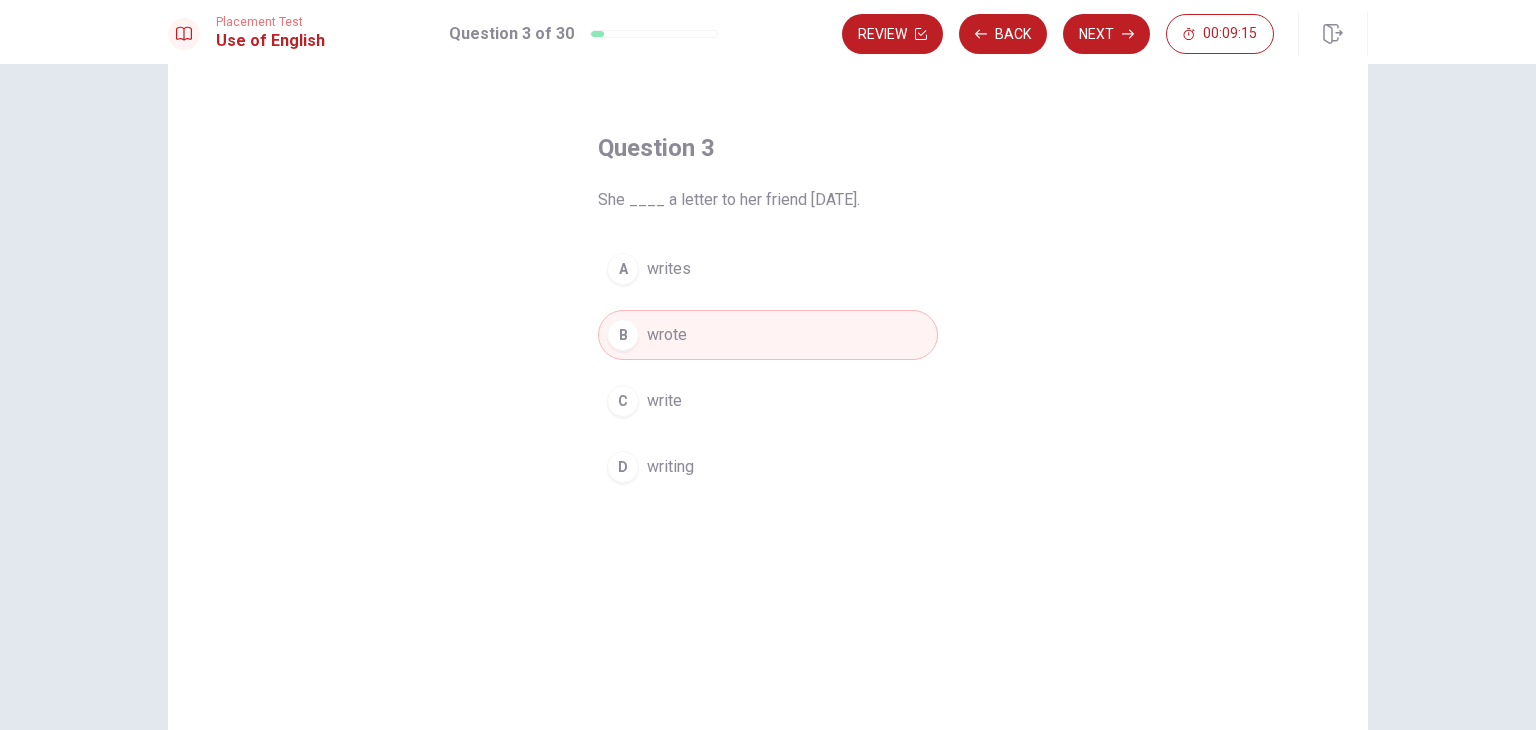 click on "Next" at bounding box center (1106, 34) 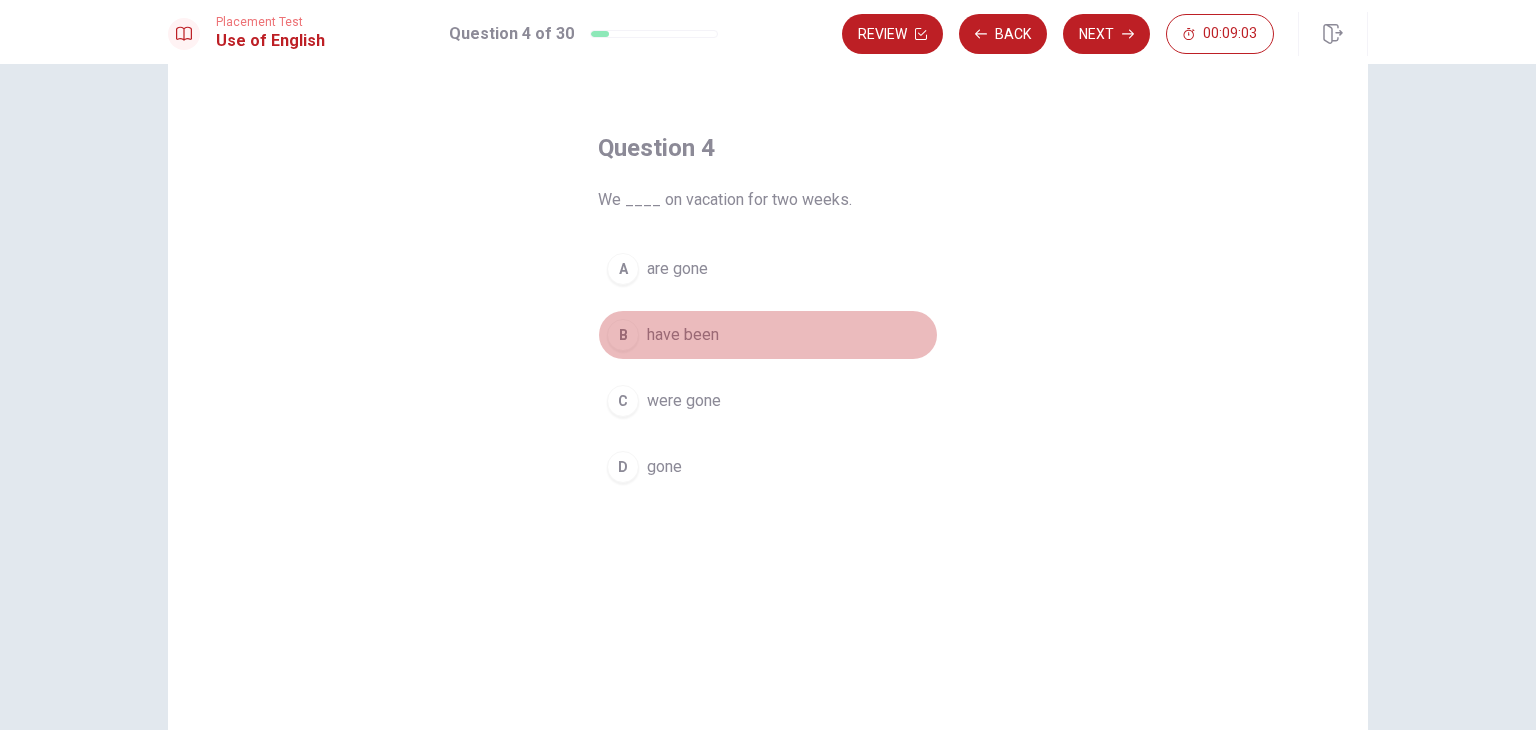 click on "B" at bounding box center (623, 335) 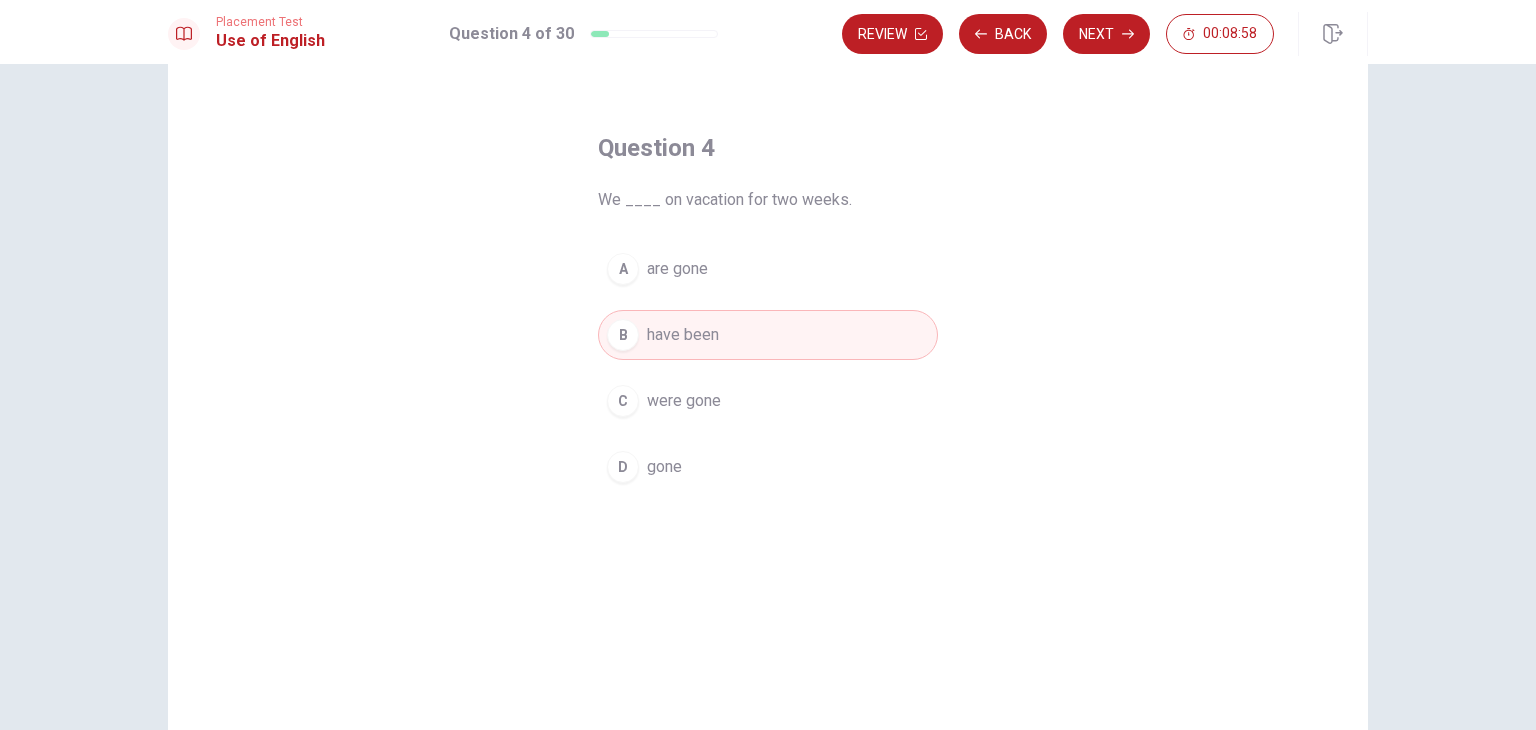 click on "C" at bounding box center [623, 401] 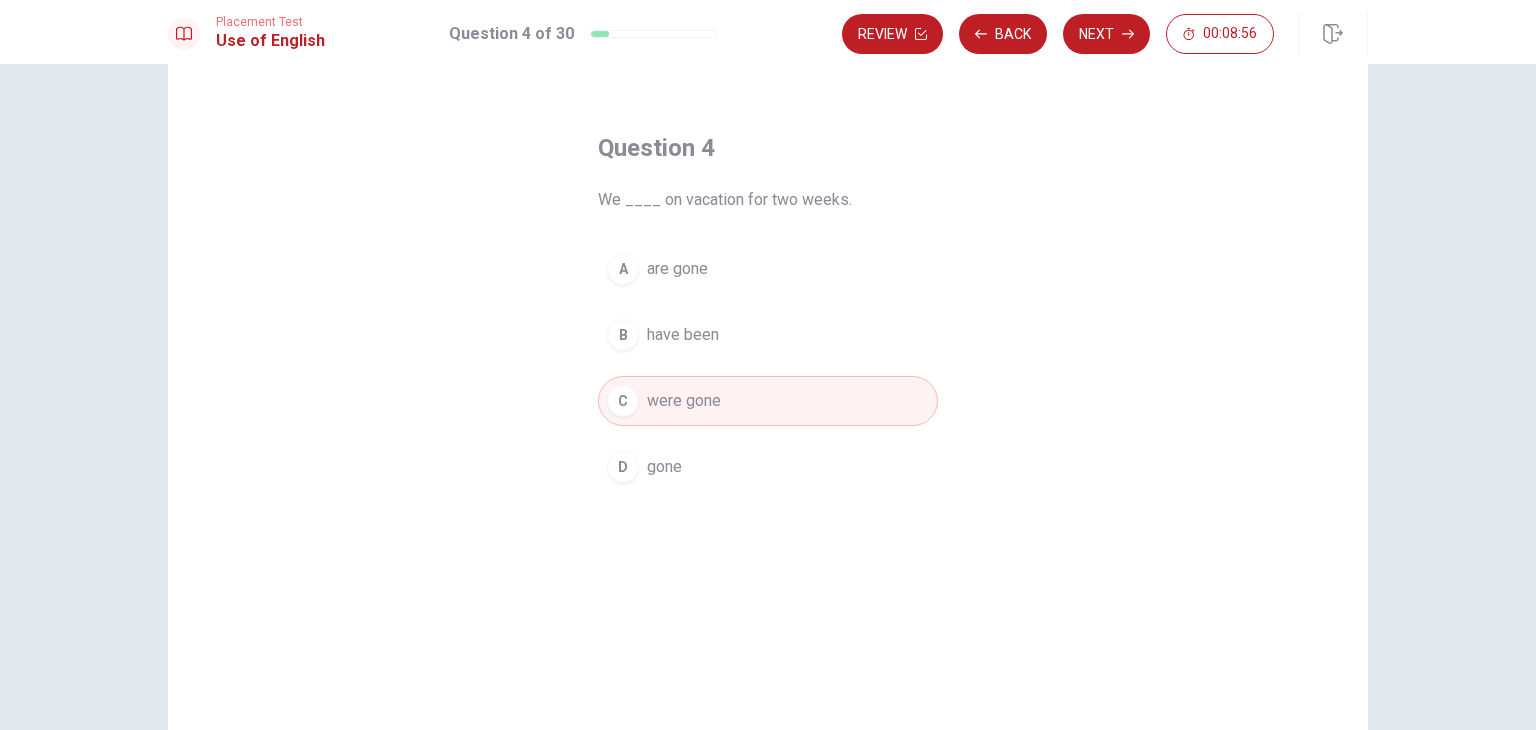 click on "A" at bounding box center (623, 269) 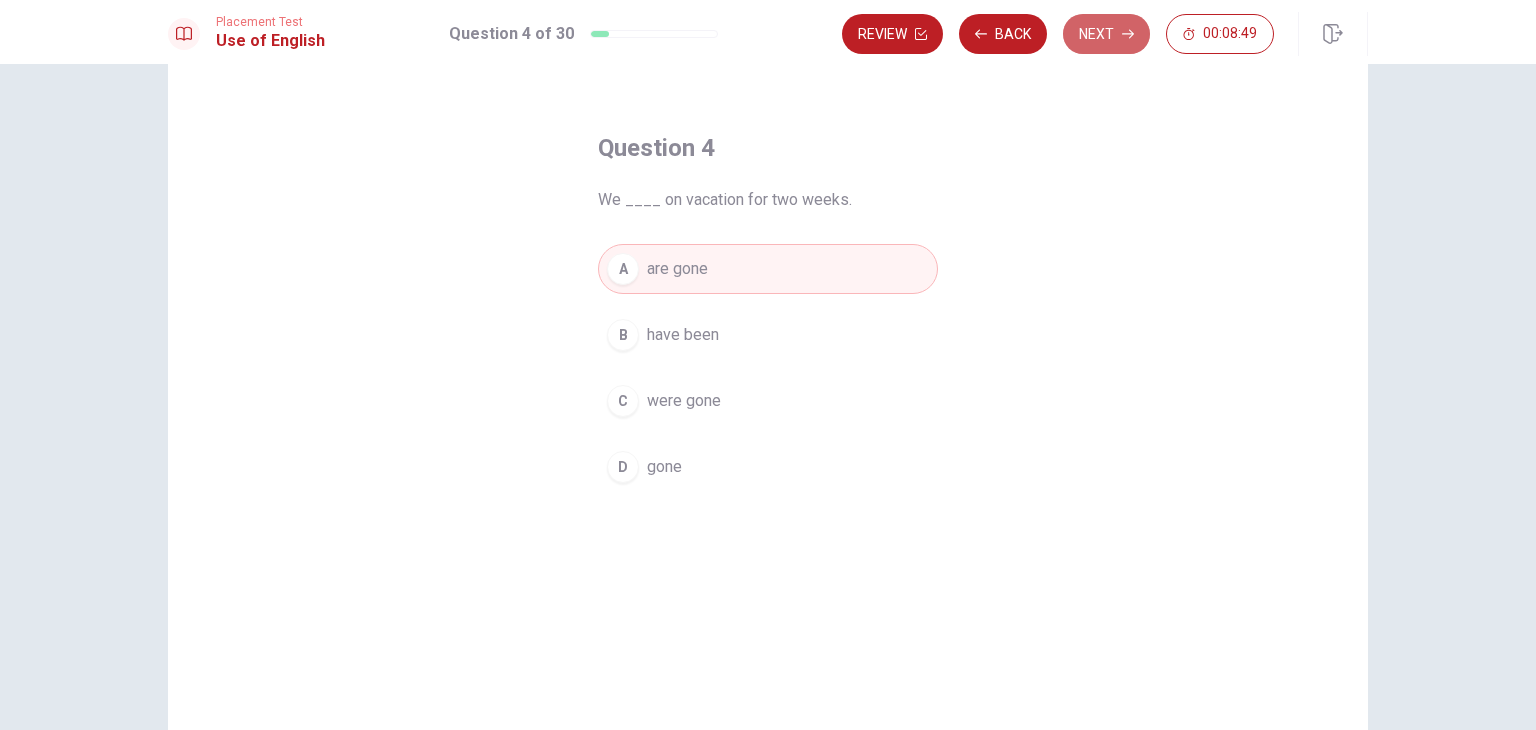 click on "Next" at bounding box center [1106, 34] 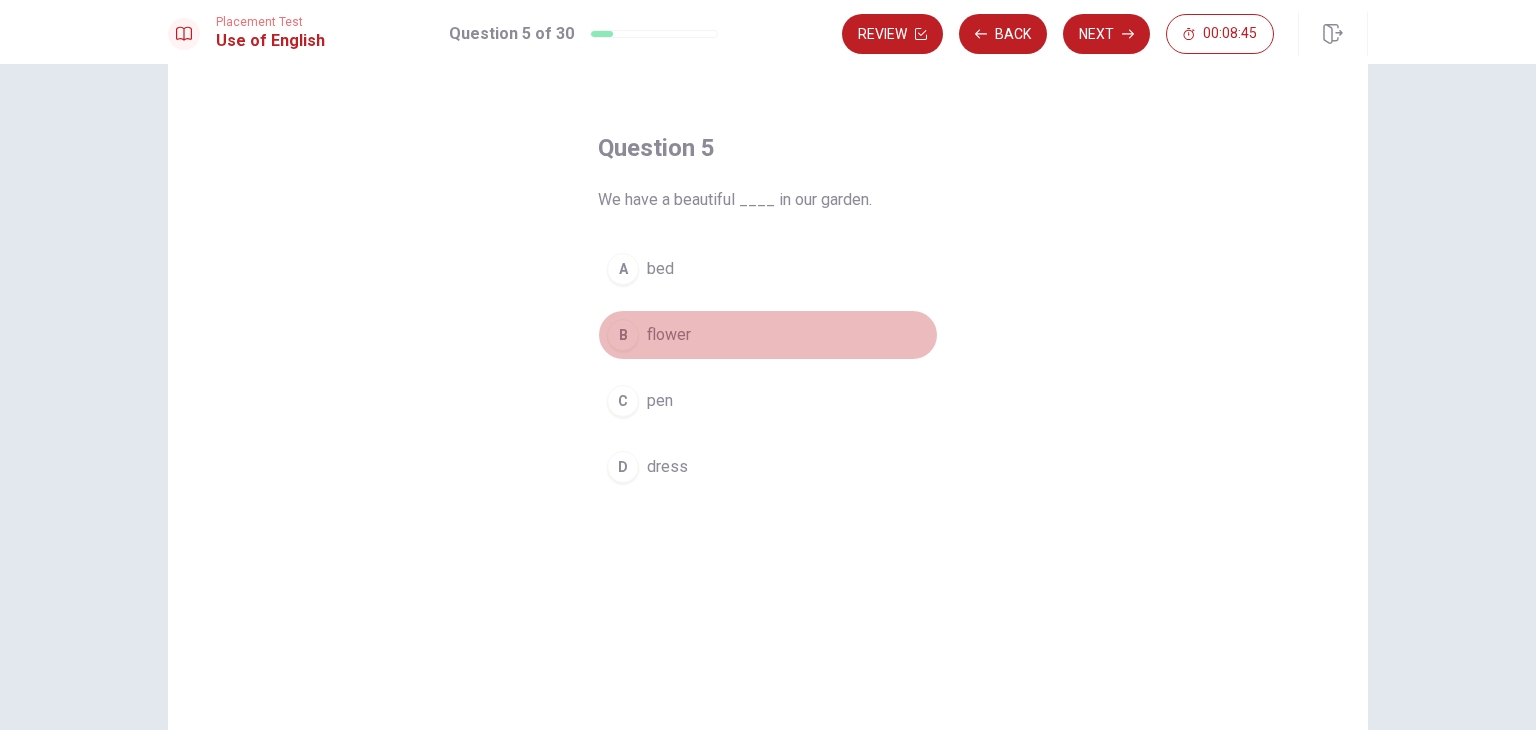 click on "flower" at bounding box center [669, 335] 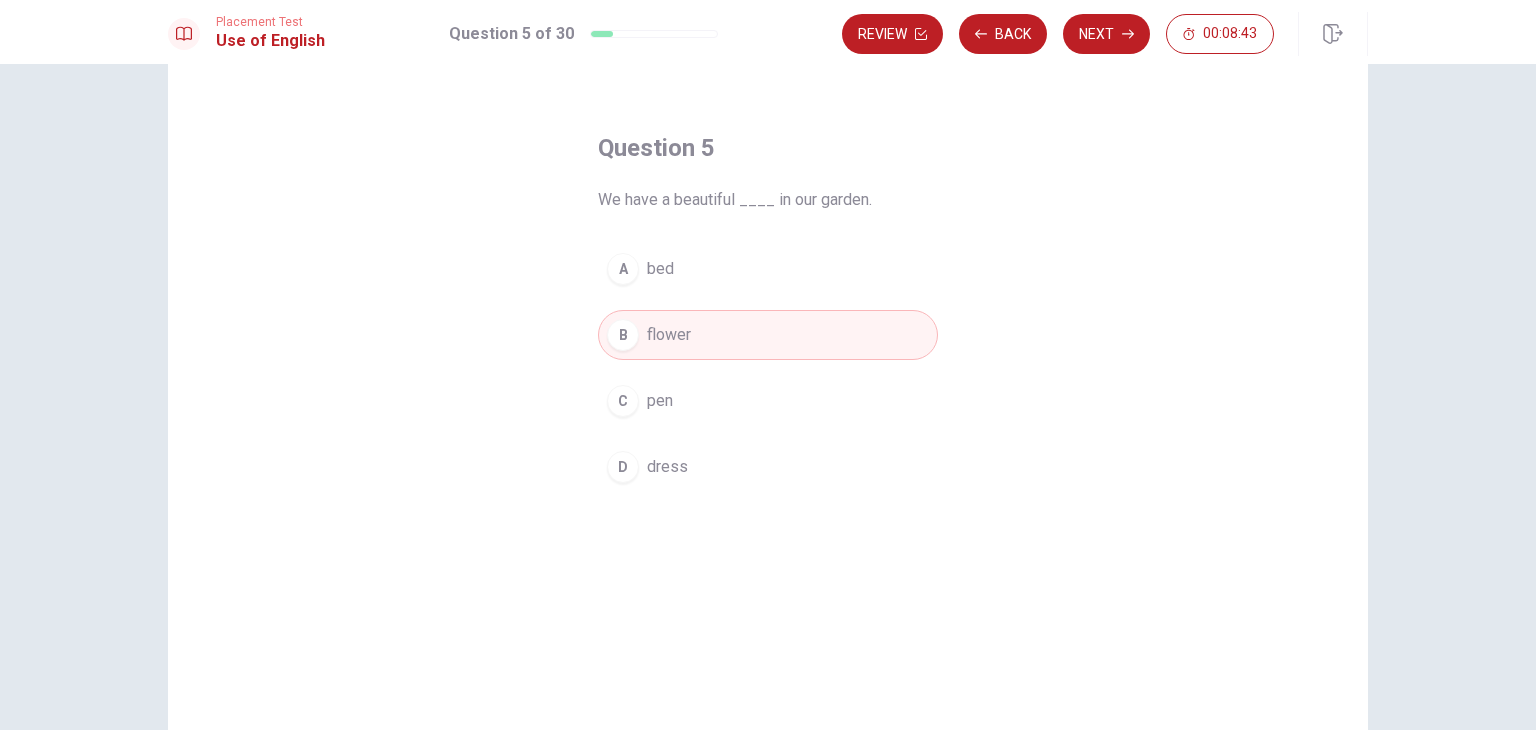 click on "Next" at bounding box center [1106, 34] 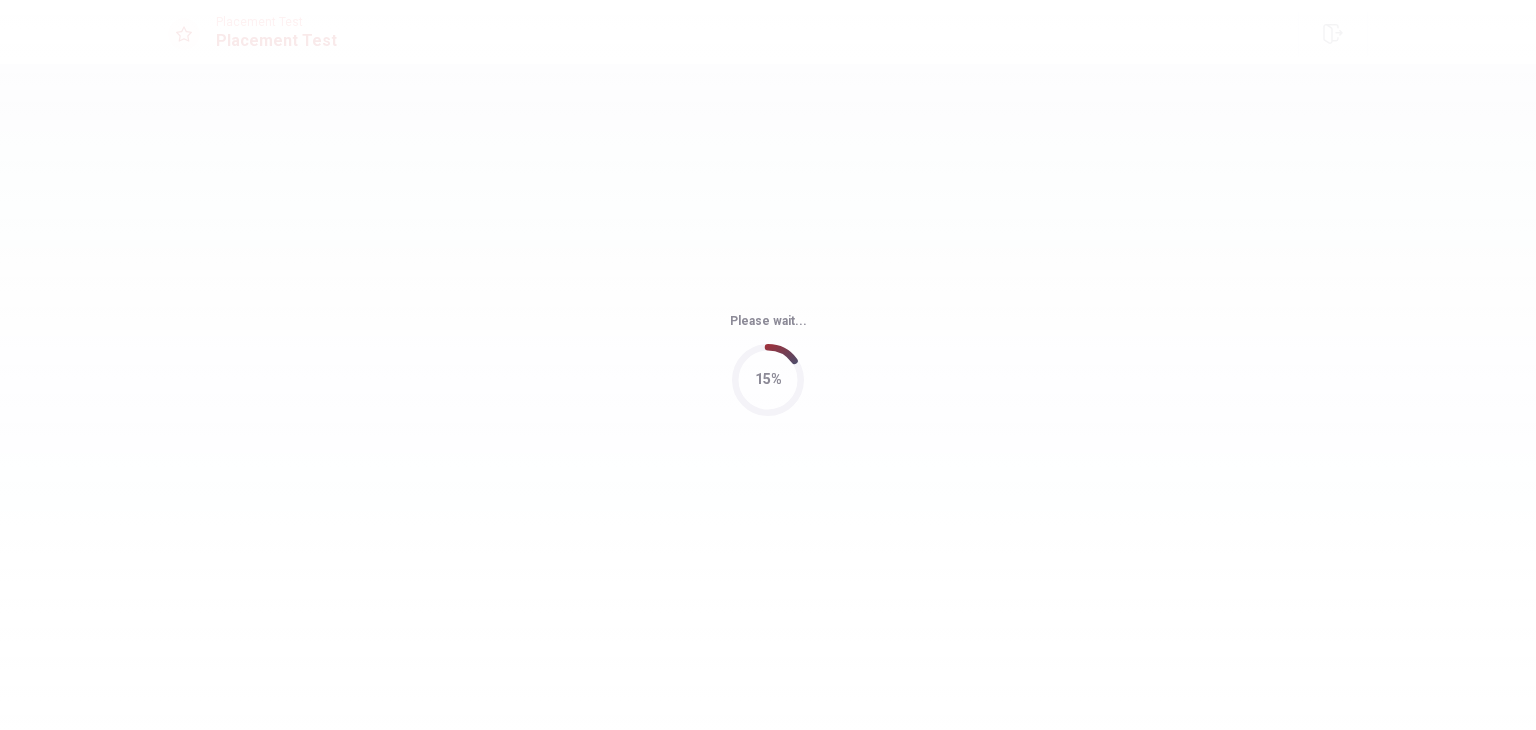 scroll, scrollTop: 0, scrollLeft: 0, axis: both 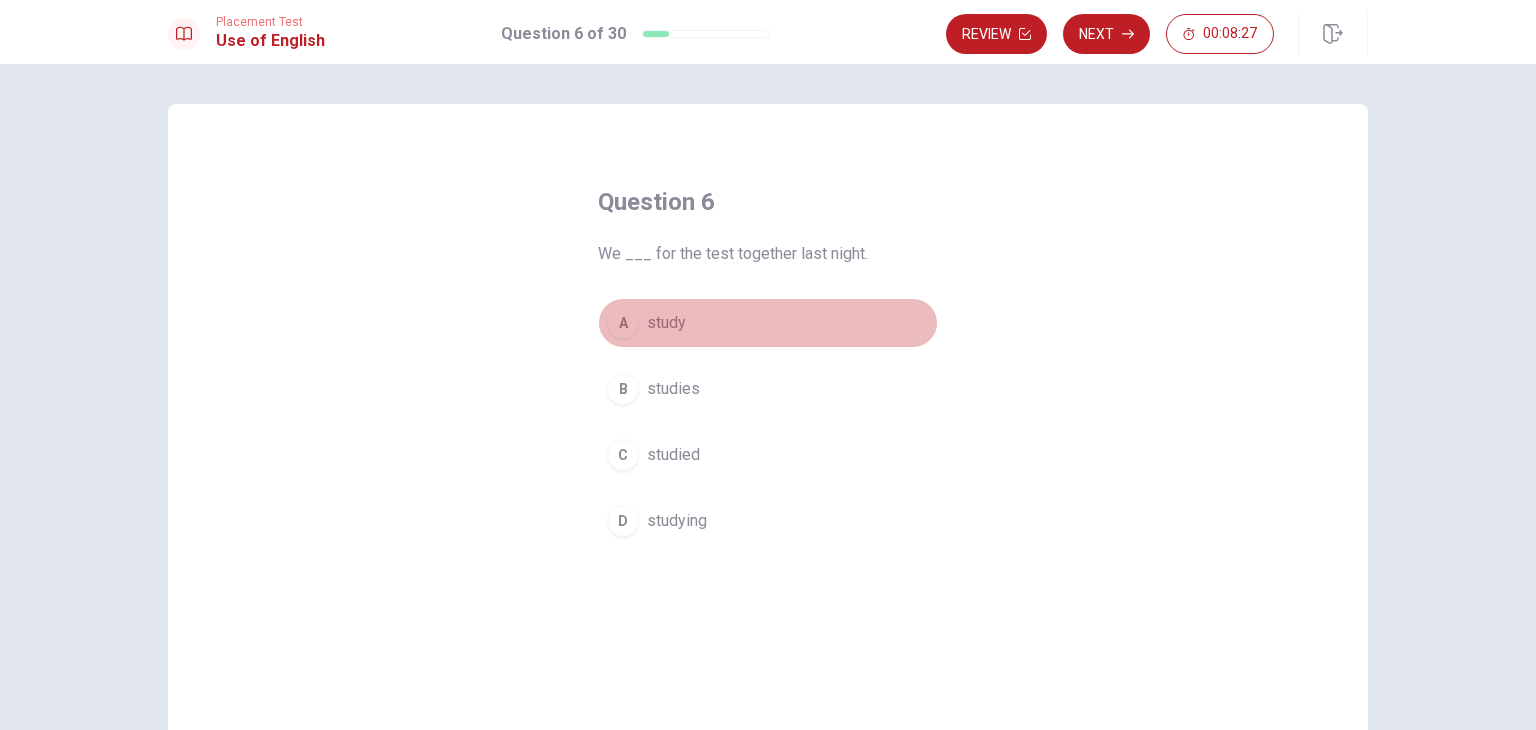 click on "study" at bounding box center (666, 323) 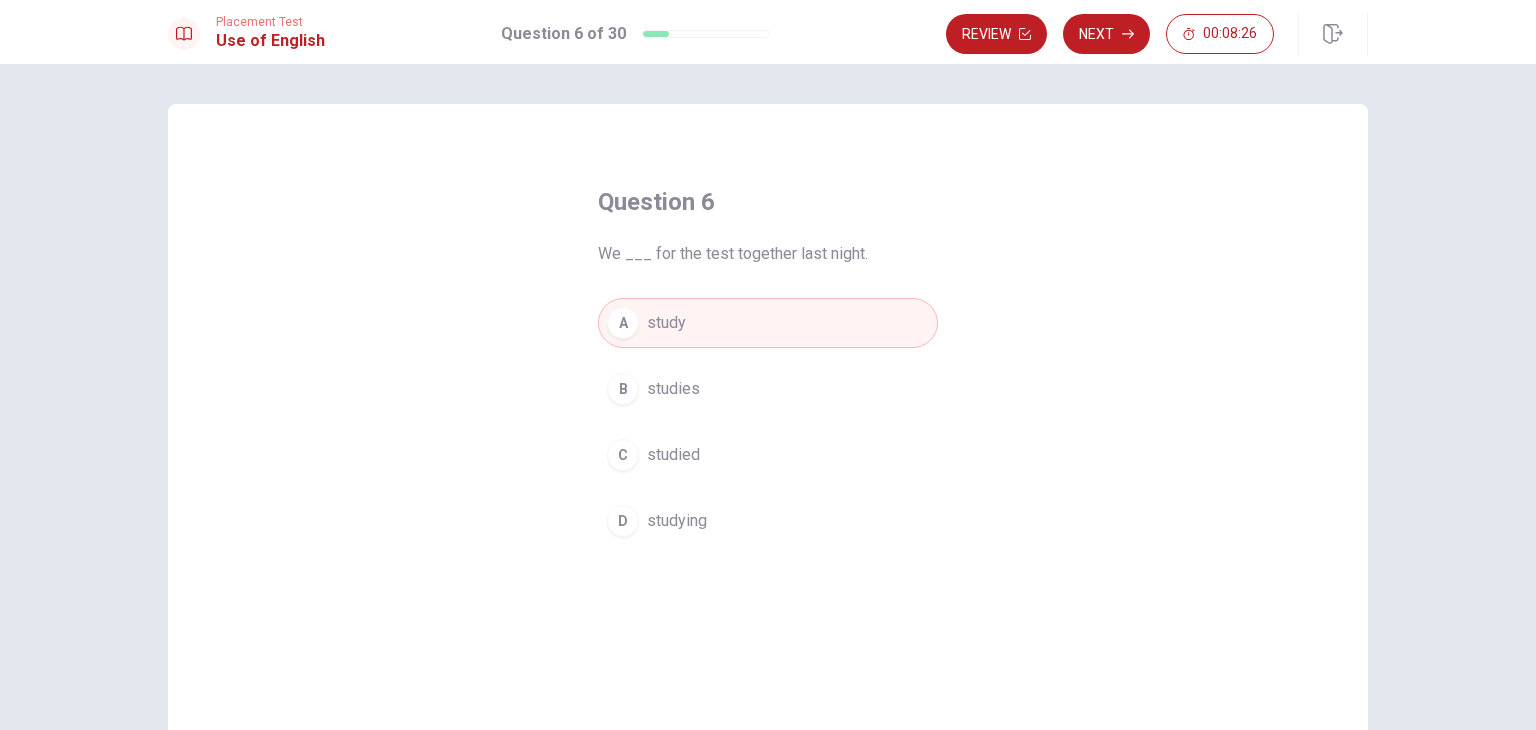 click on "Next" at bounding box center [1106, 34] 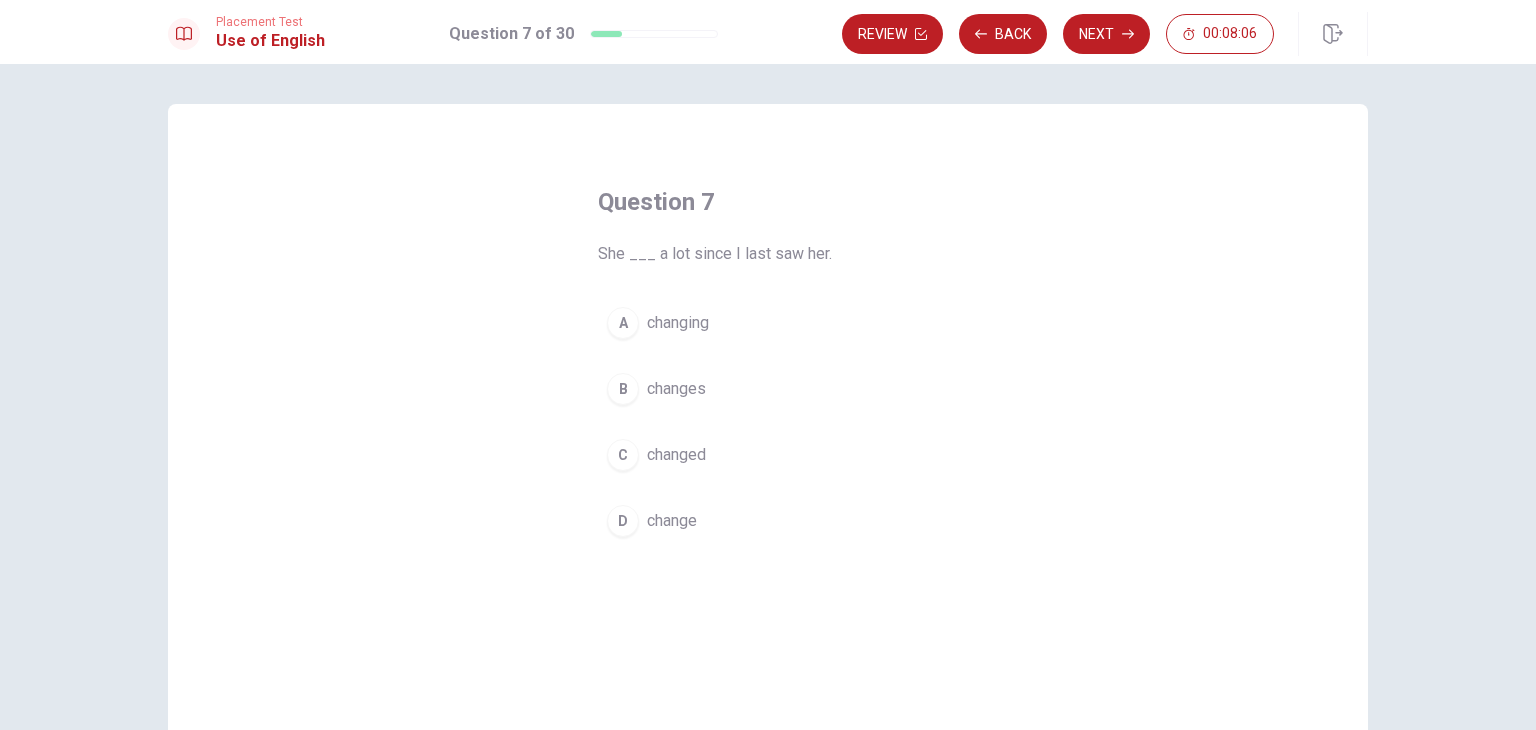 click on "changing" at bounding box center (678, 323) 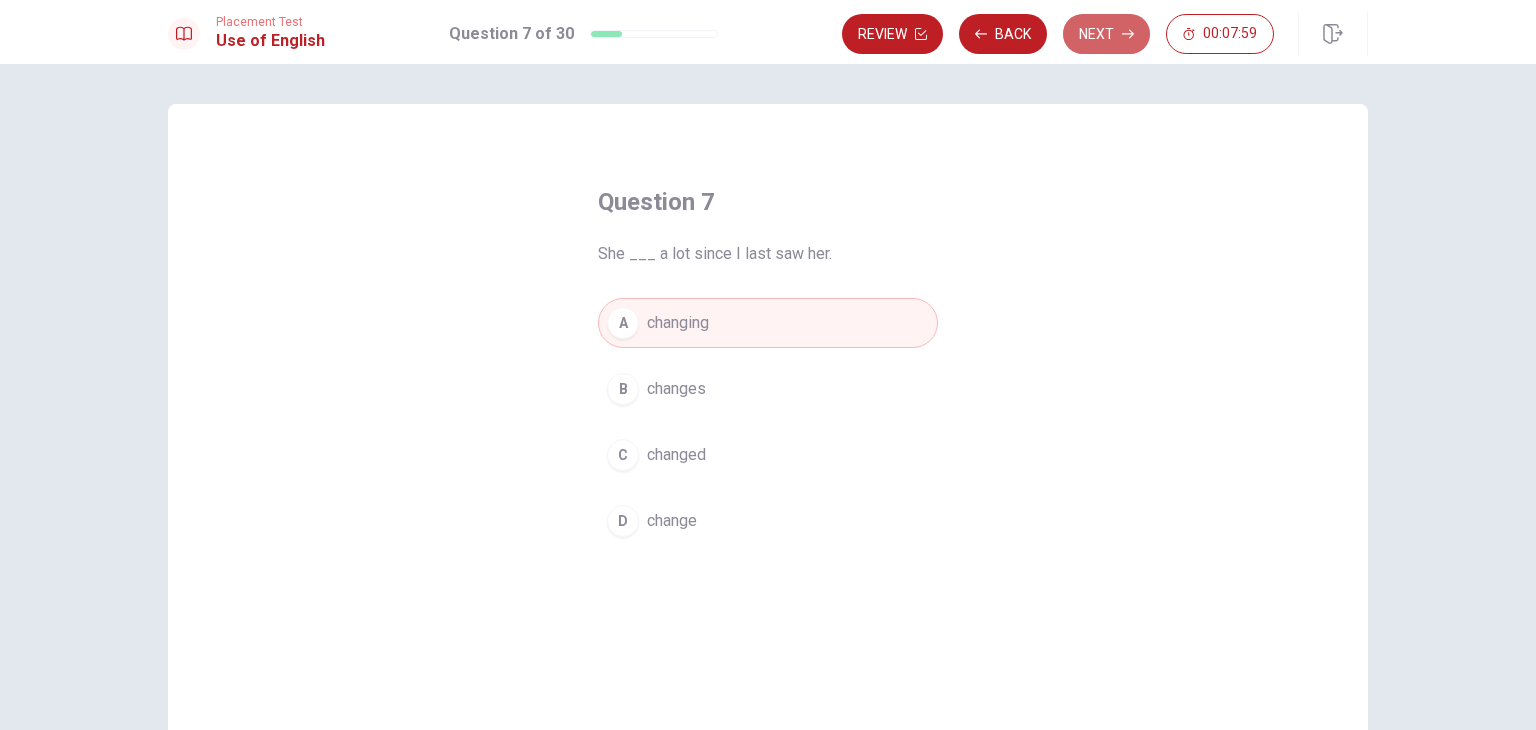 click on "Next" at bounding box center (1106, 34) 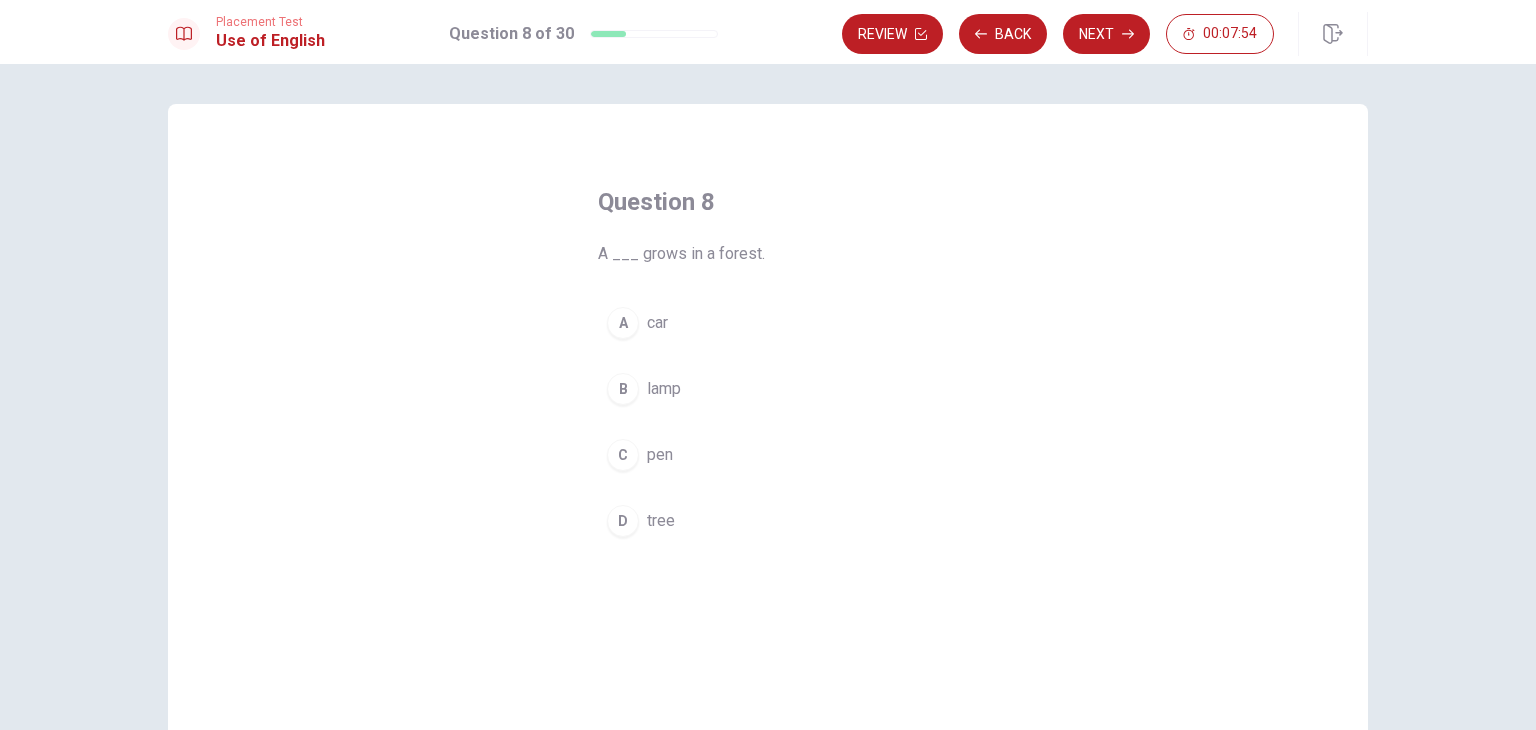 click on "tree" at bounding box center [661, 521] 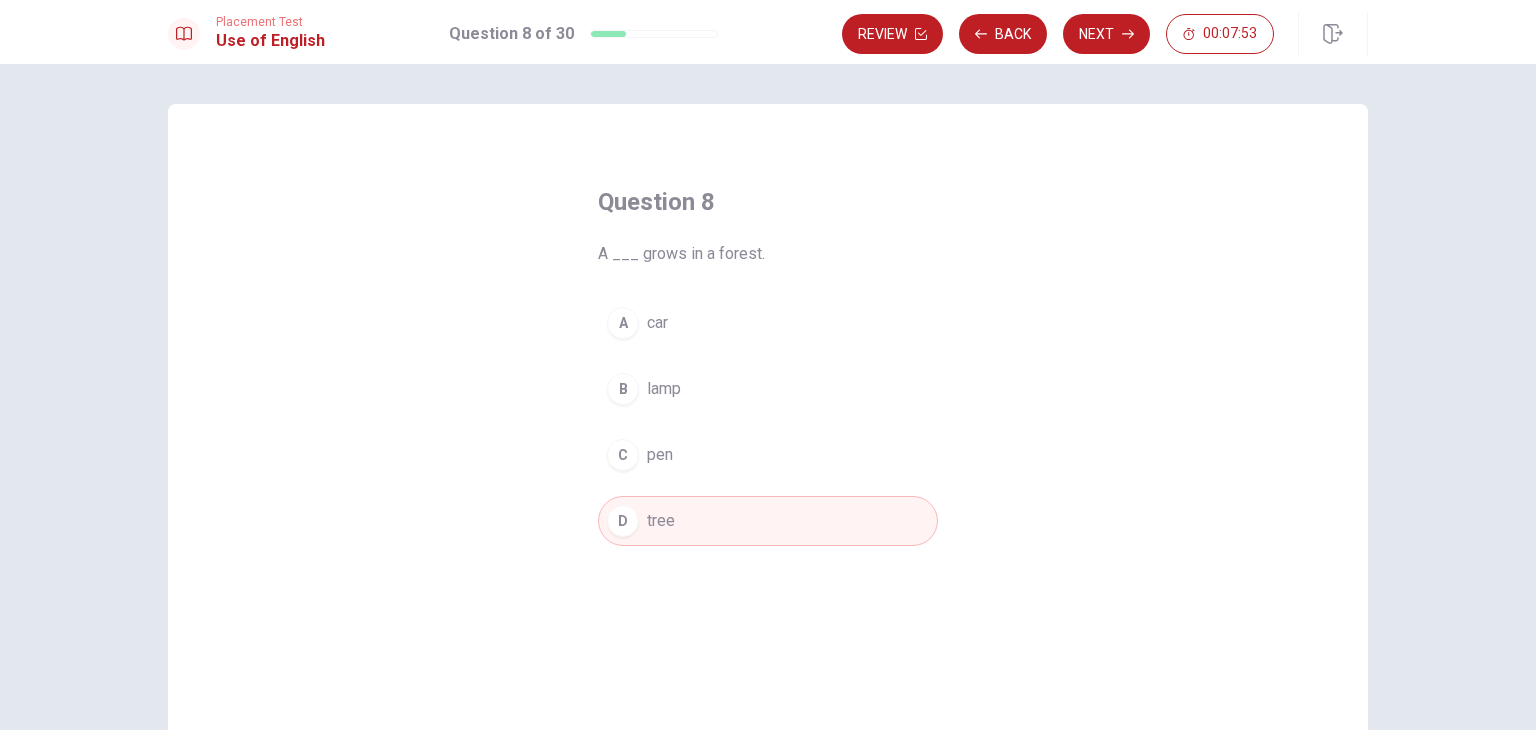 click on "Next" at bounding box center [1106, 34] 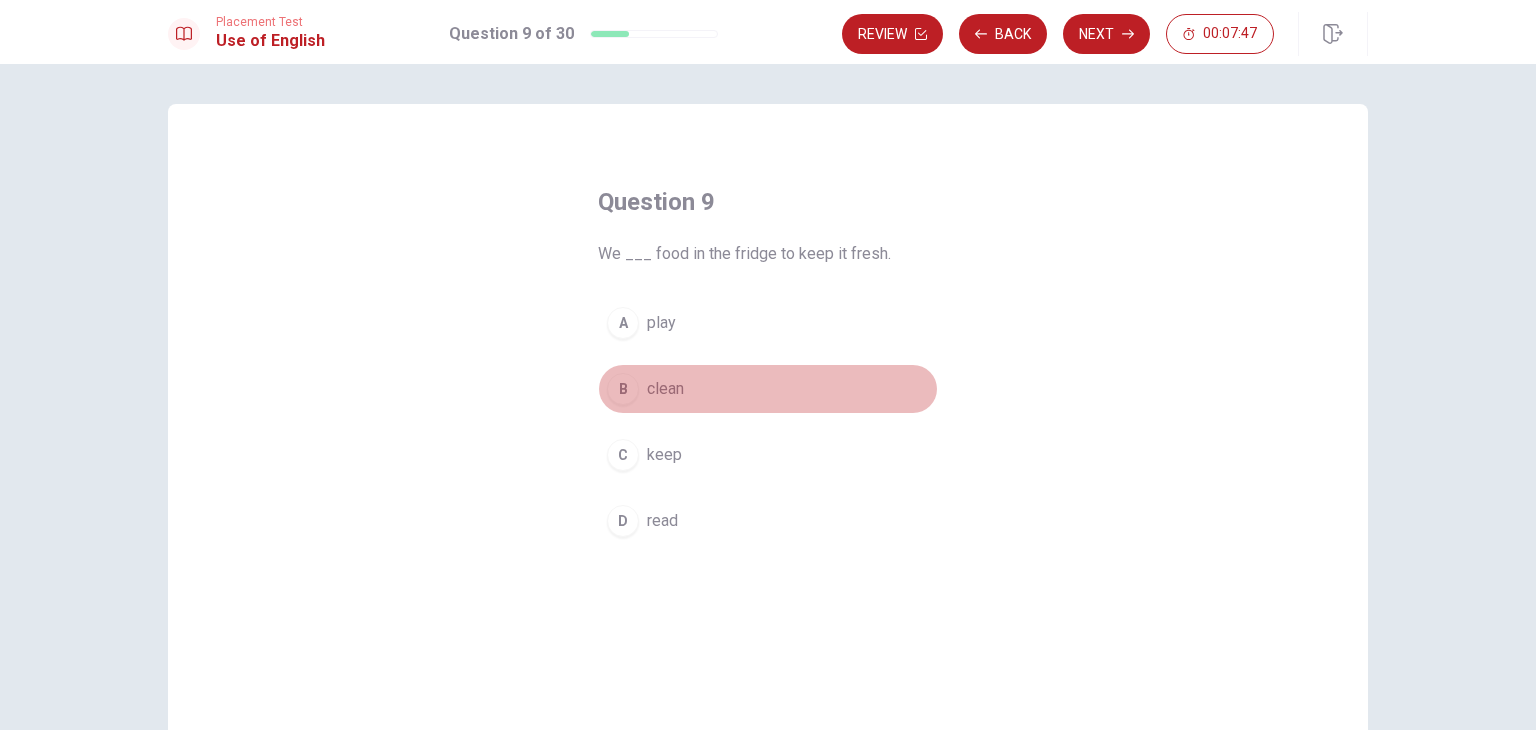 click on "B clean" at bounding box center (768, 389) 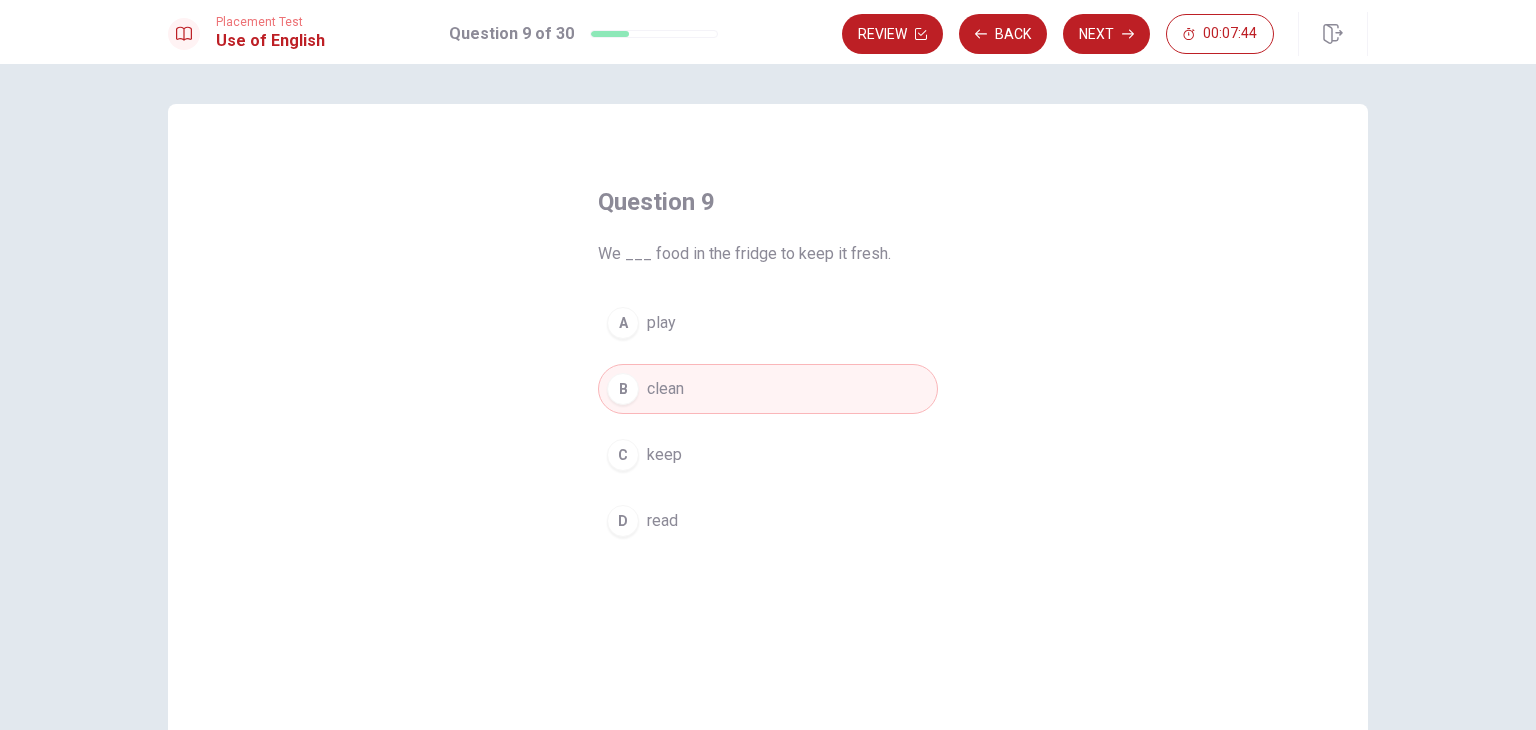 click on "Next" at bounding box center [1106, 34] 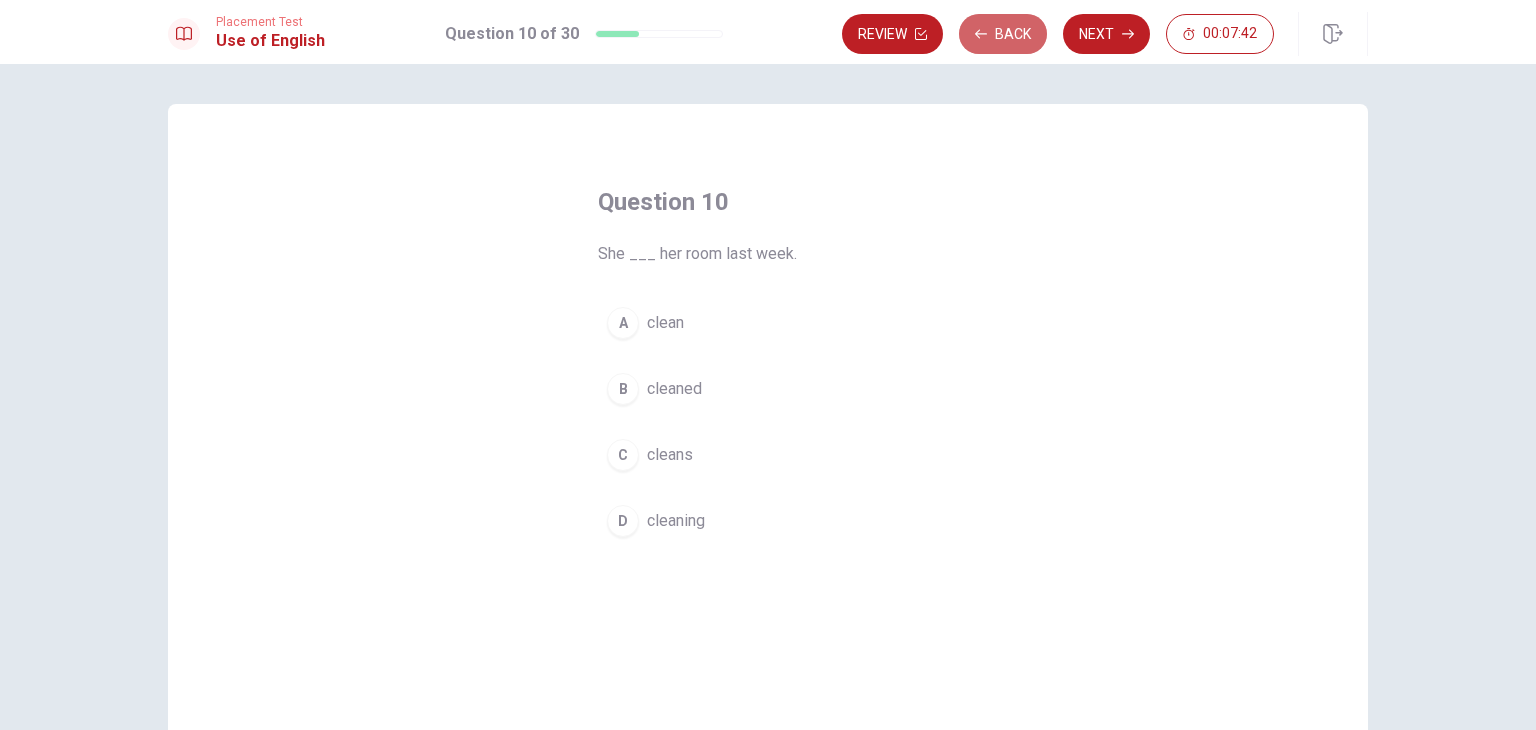 click 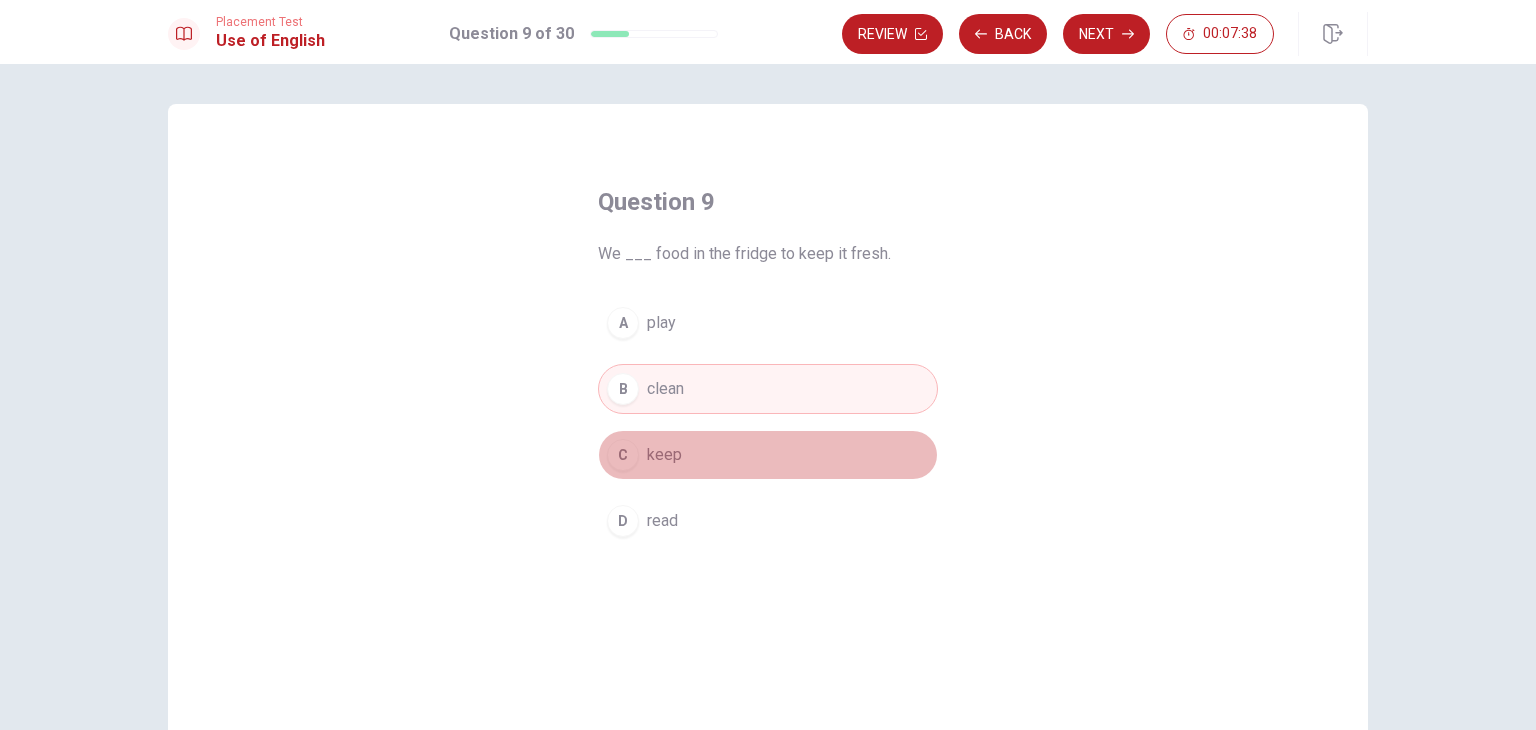 click on "keep" at bounding box center (664, 455) 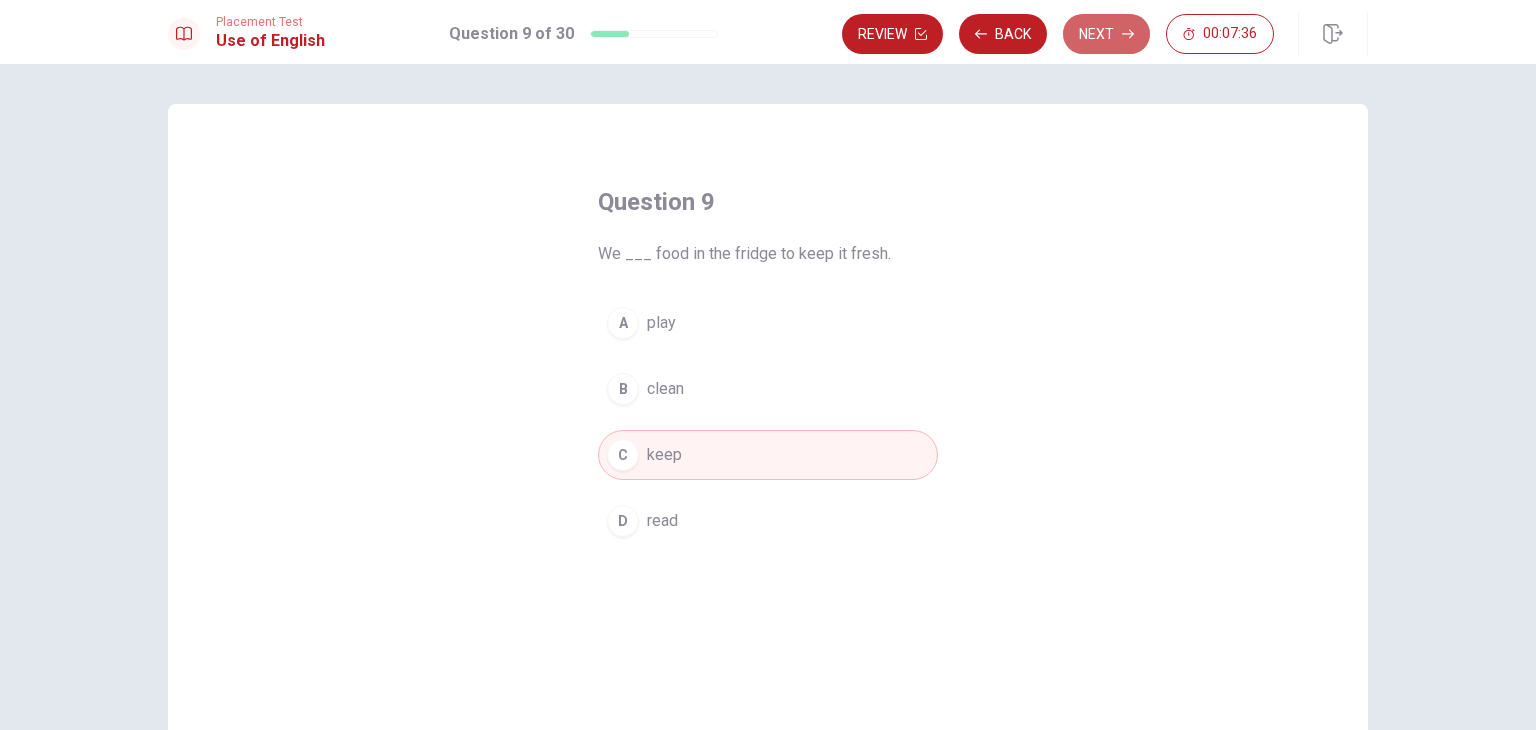 click on "Next" at bounding box center (1106, 34) 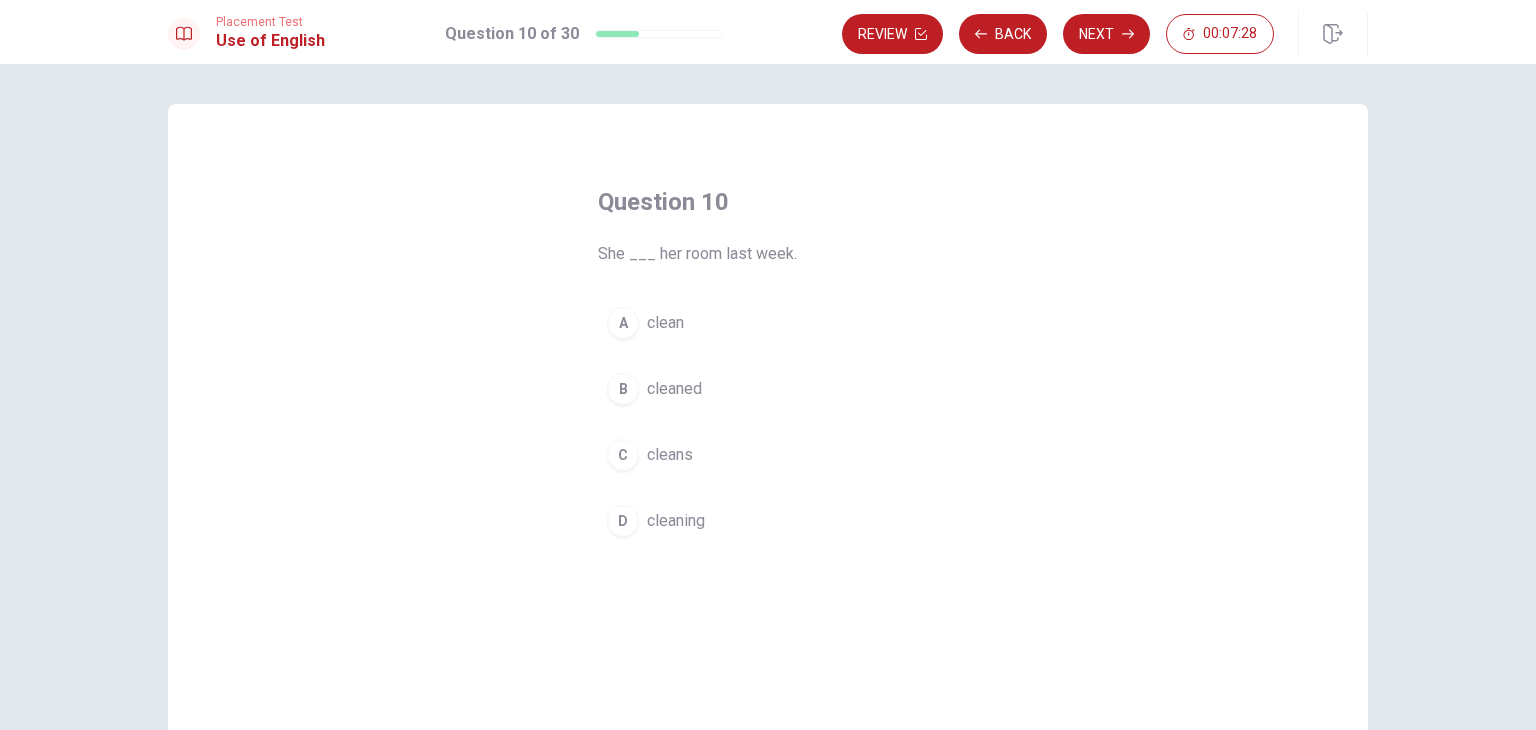 click on "clean" at bounding box center (665, 323) 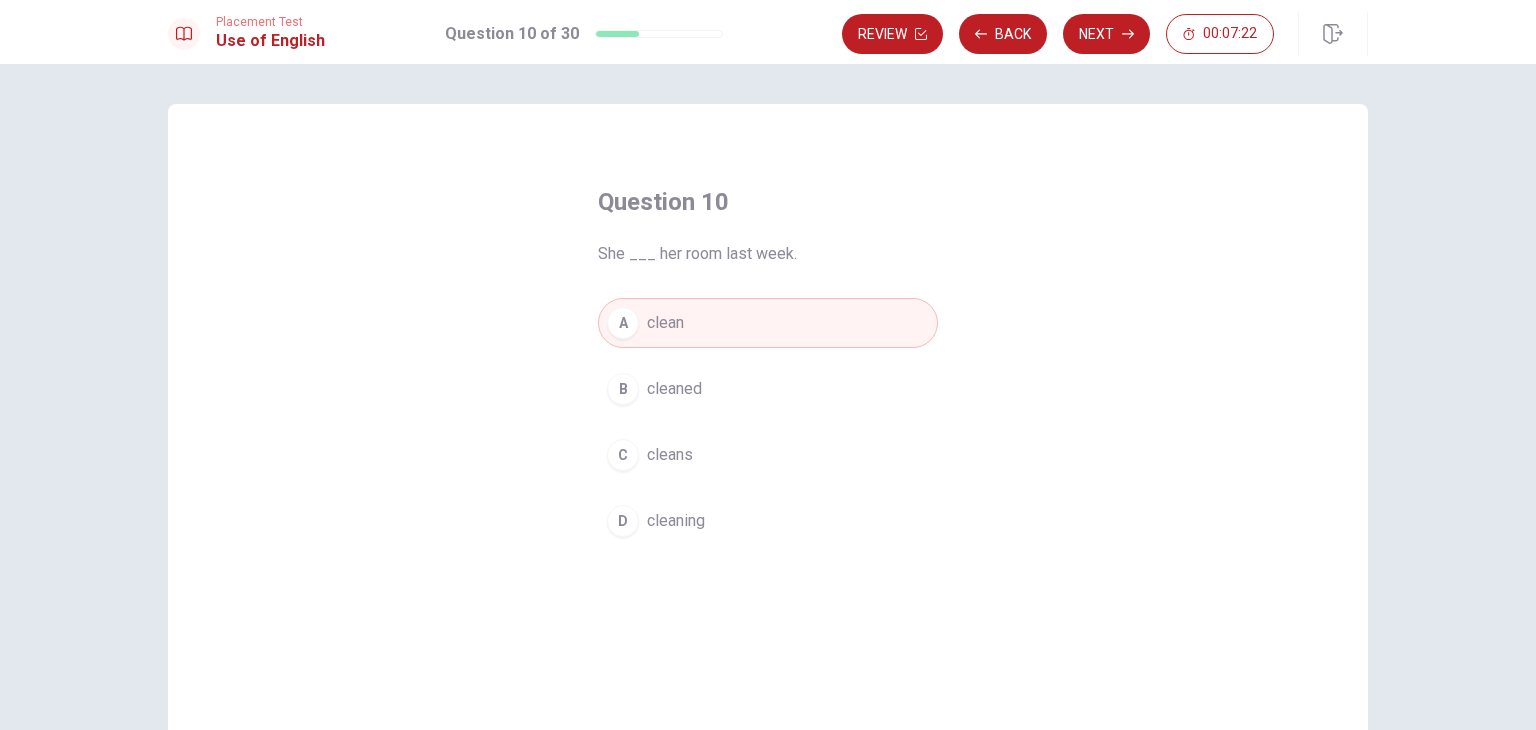 click on "cleans" at bounding box center (670, 455) 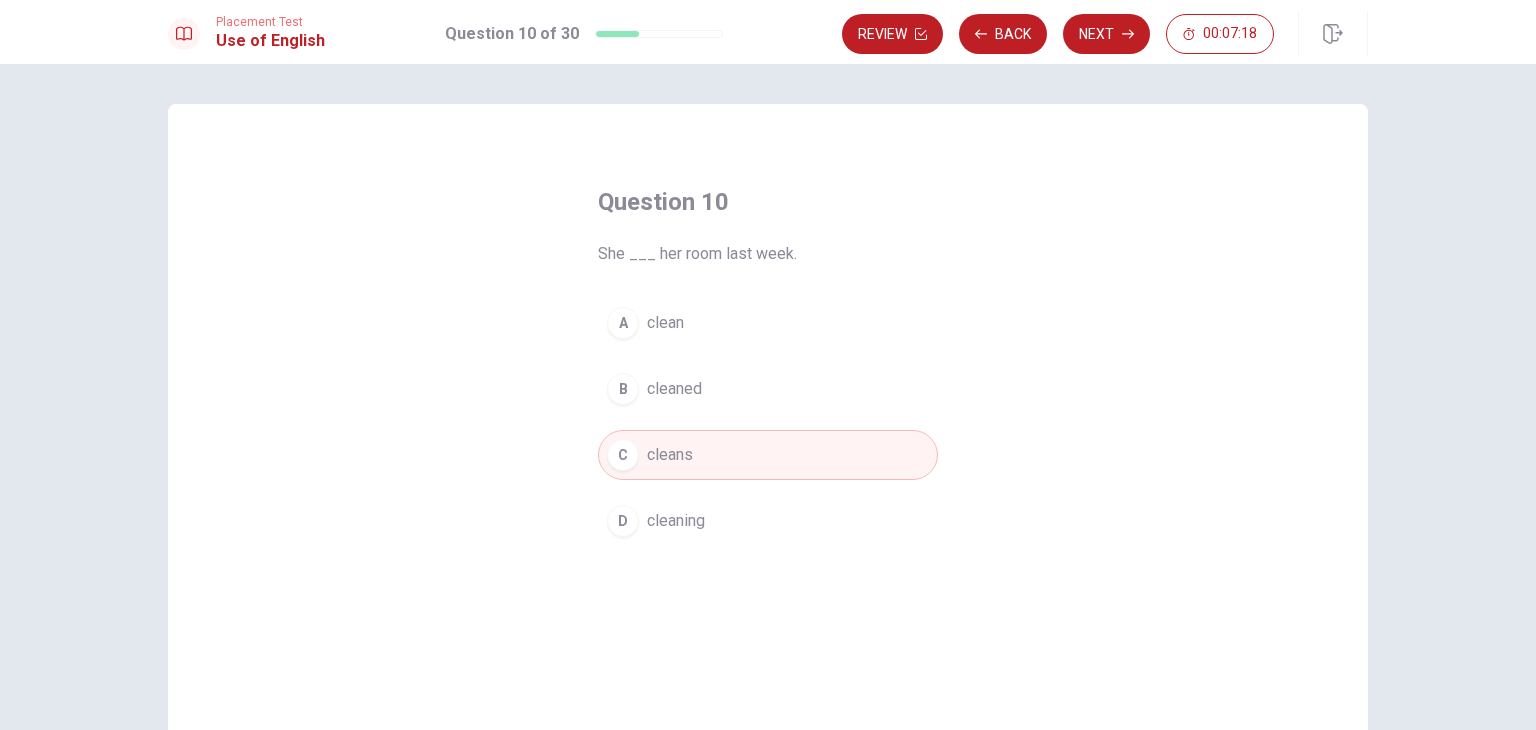 click on "clean" at bounding box center (665, 323) 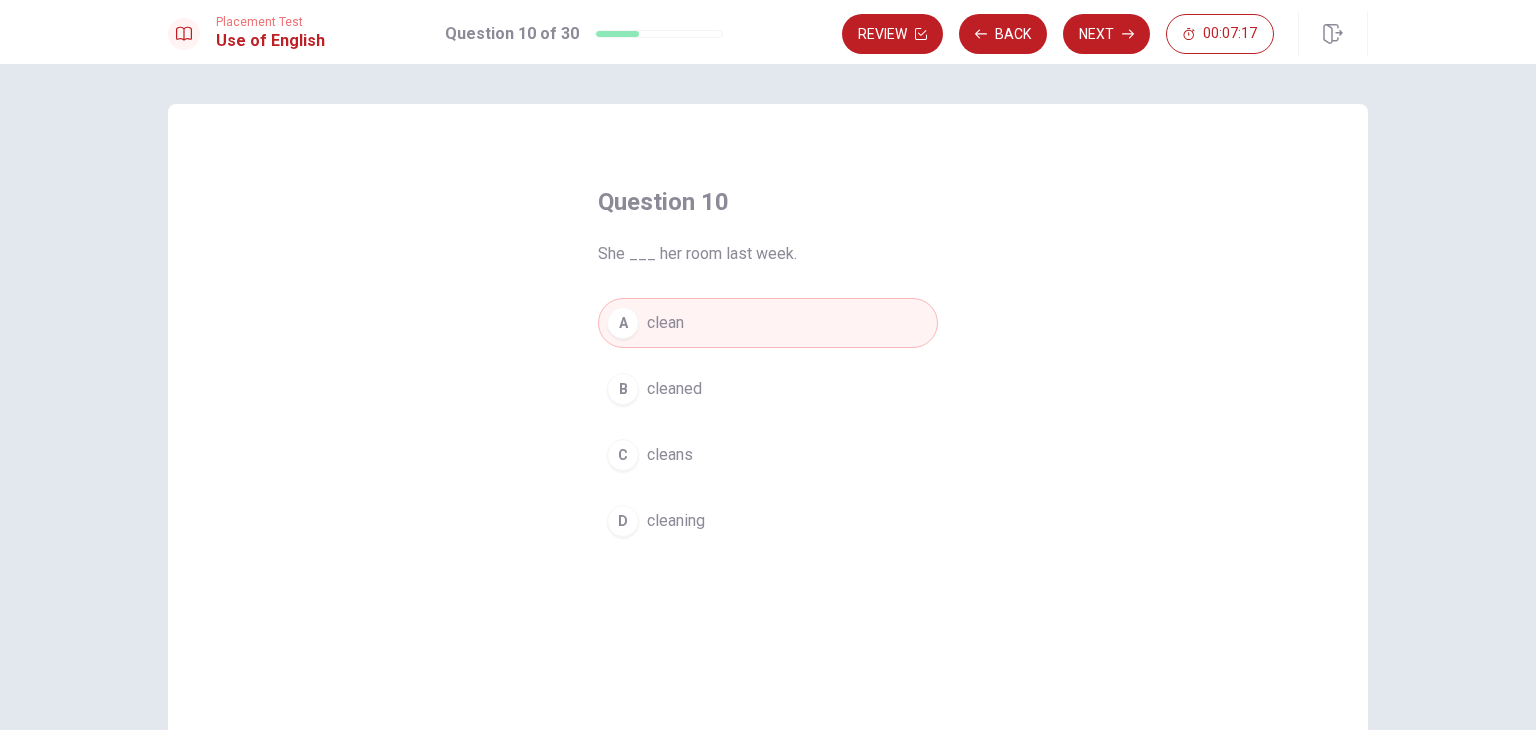 click on "Next" at bounding box center [1106, 34] 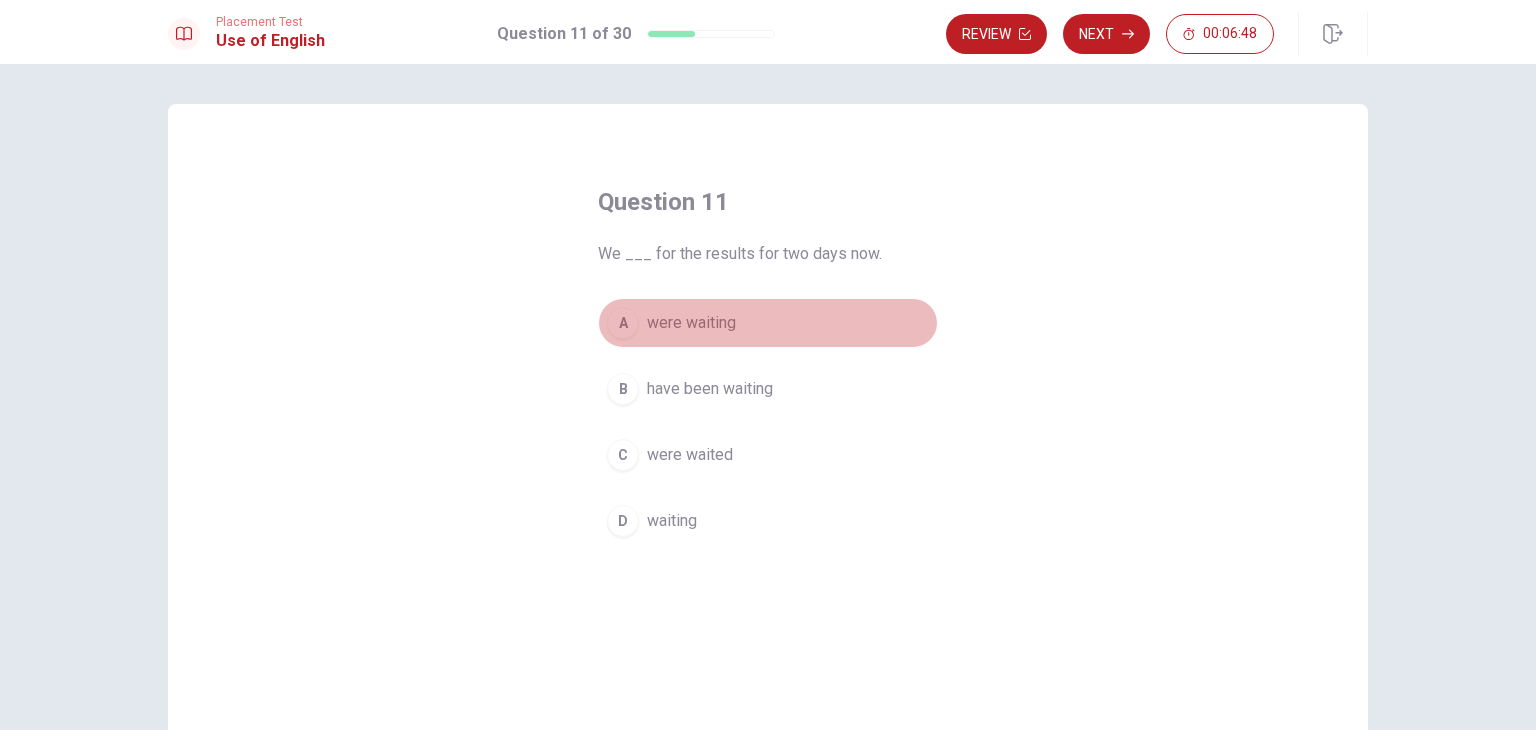 click on "A" at bounding box center (623, 323) 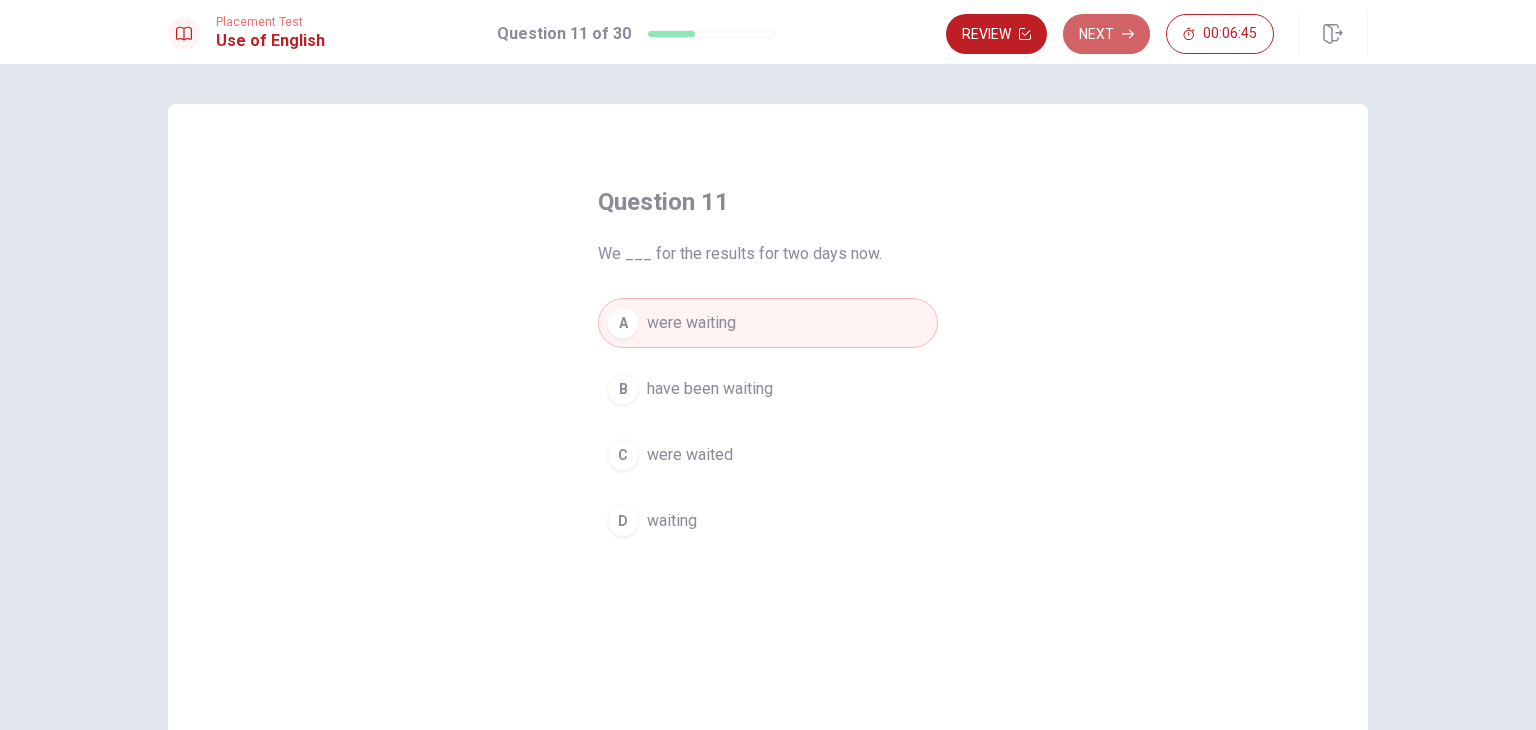 click on "Next" at bounding box center (1106, 34) 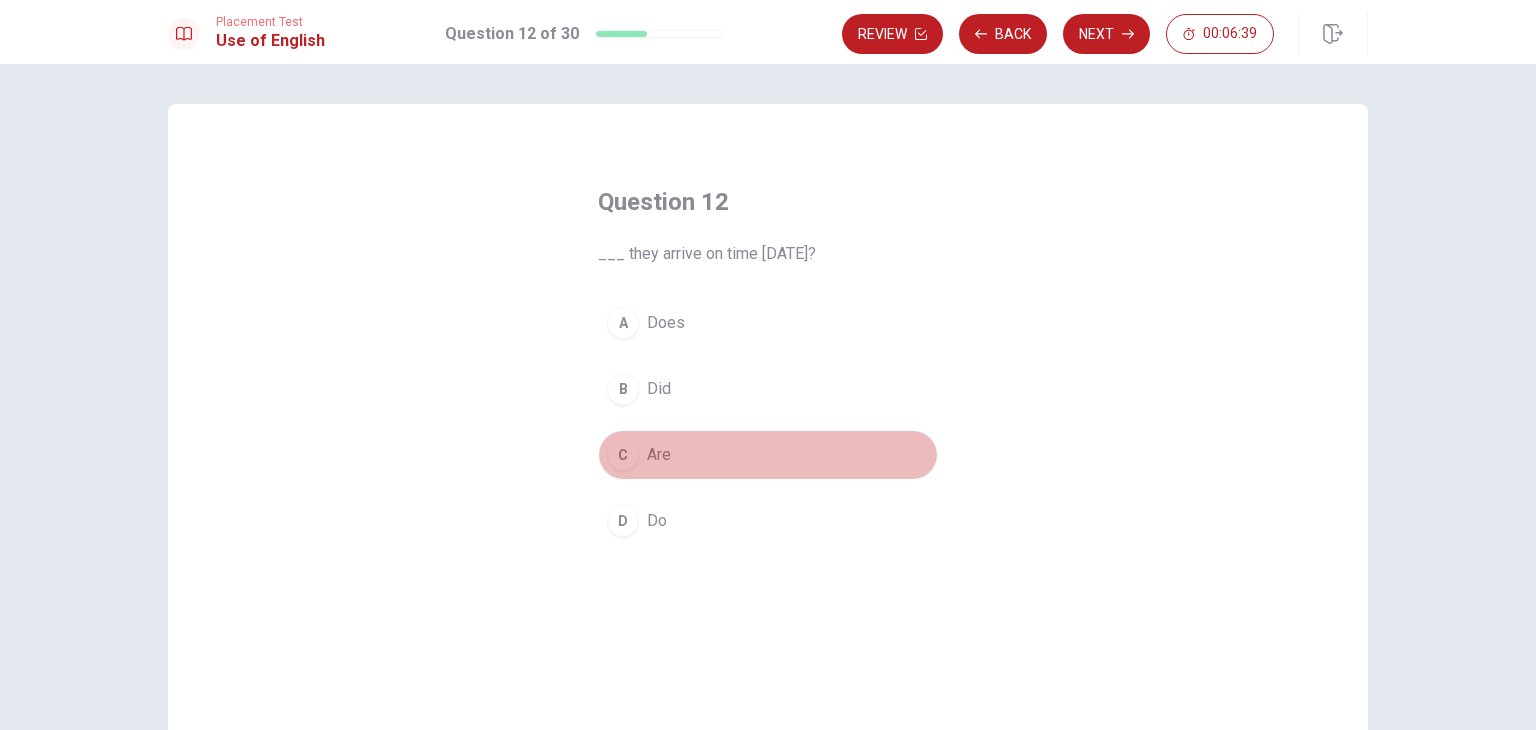 click on "C" at bounding box center (623, 455) 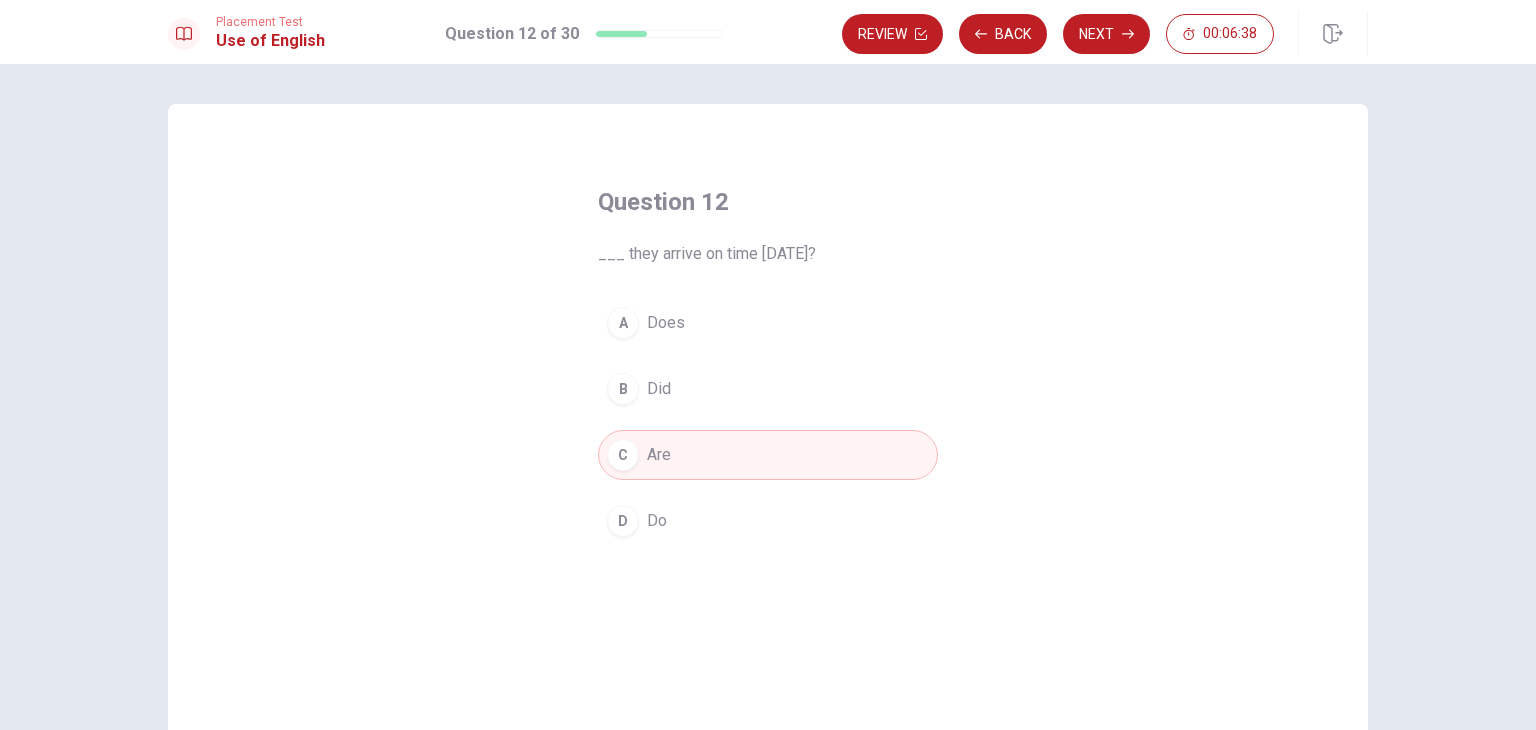 click on "Next" at bounding box center (1106, 34) 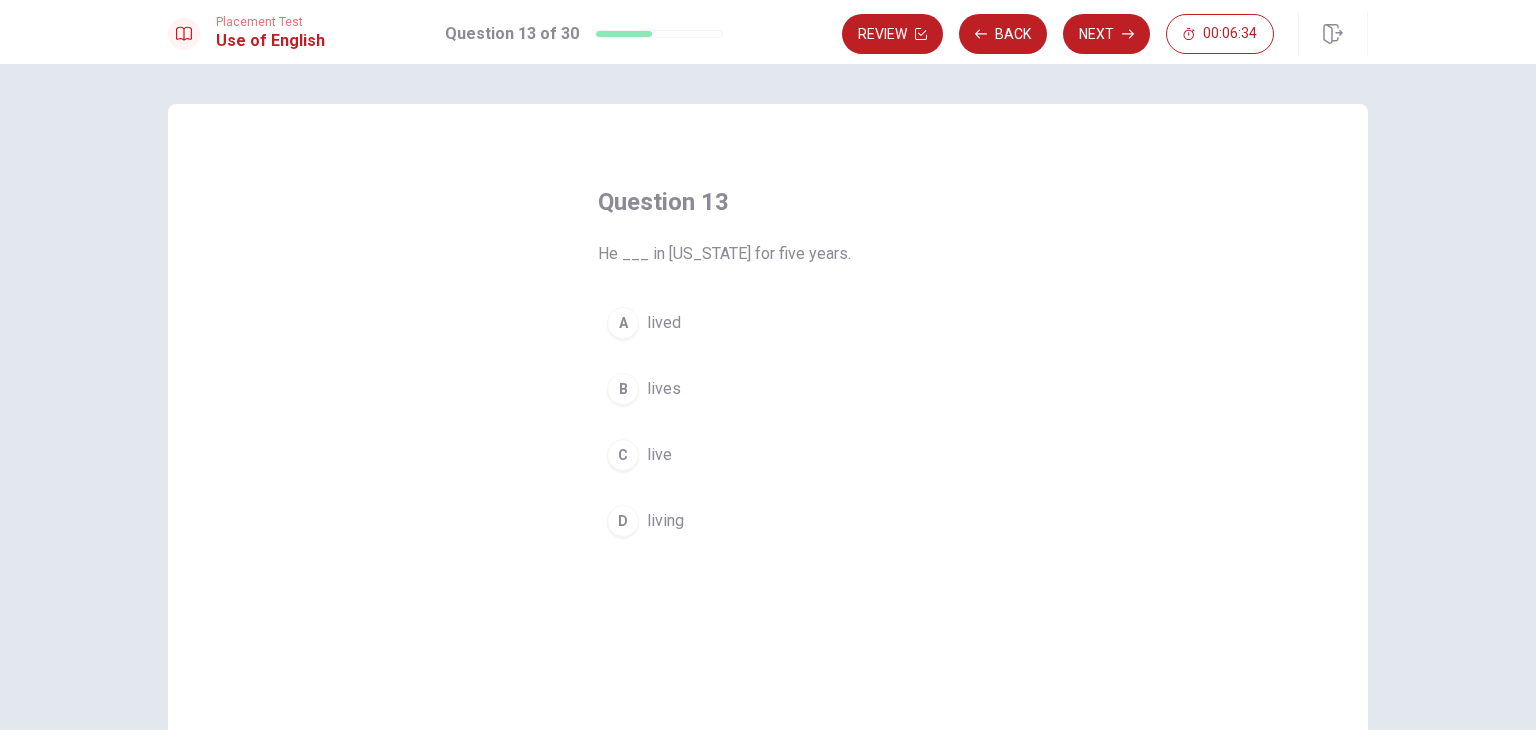 click on "lives" at bounding box center (664, 389) 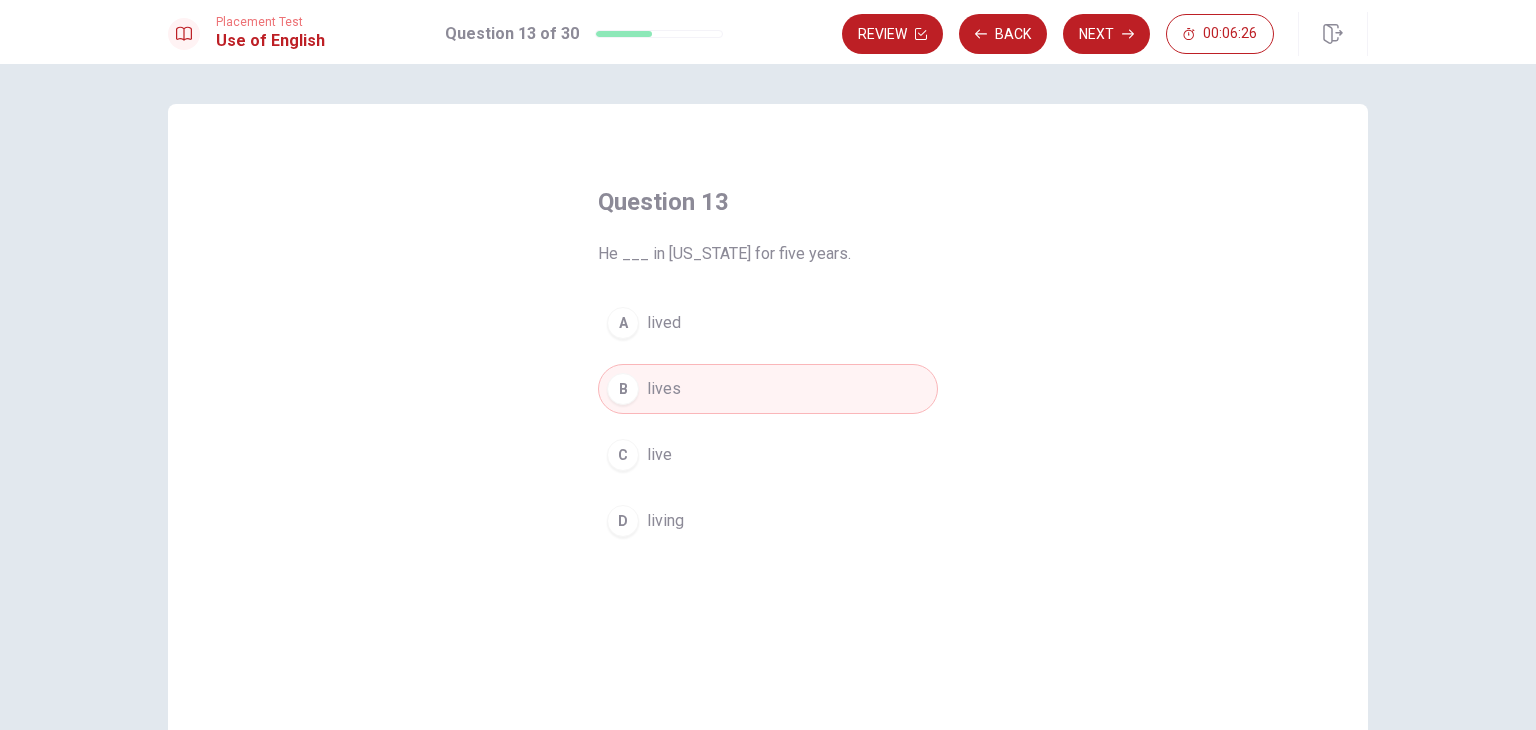 click on "Next" at bounding box center [1106, 34] 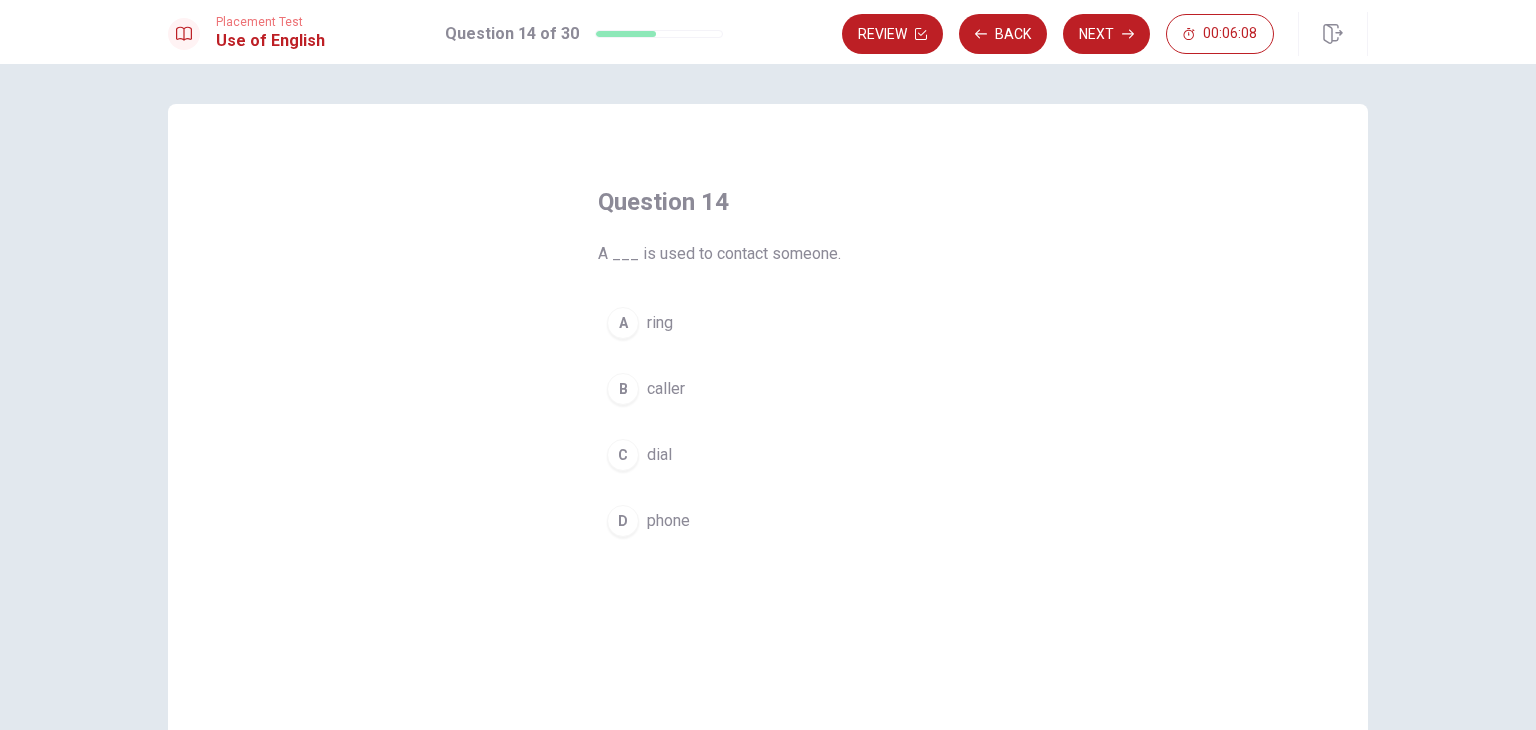 click on "phone" at bounding box center (668, 521) 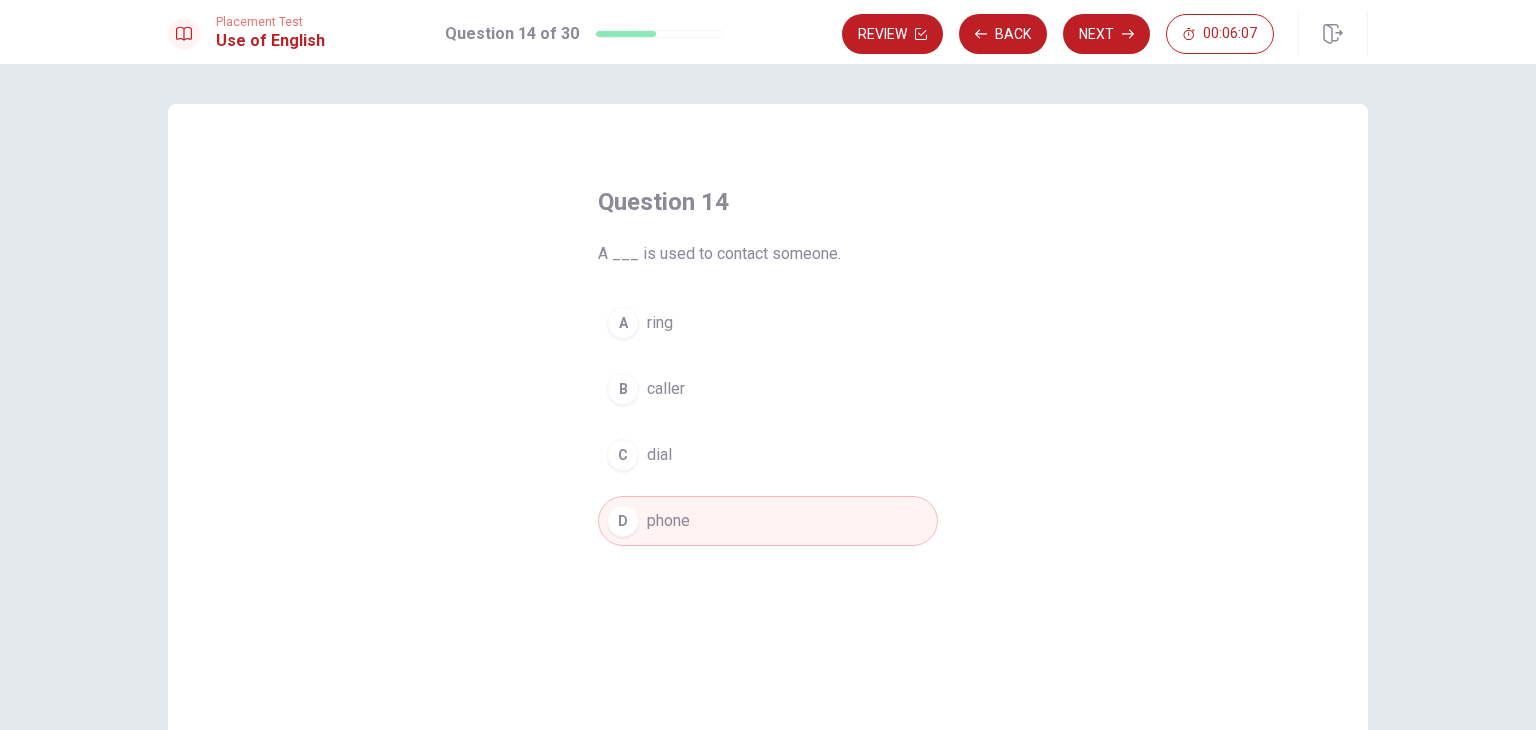 click on "Next" at bounding box center (1106, 34) 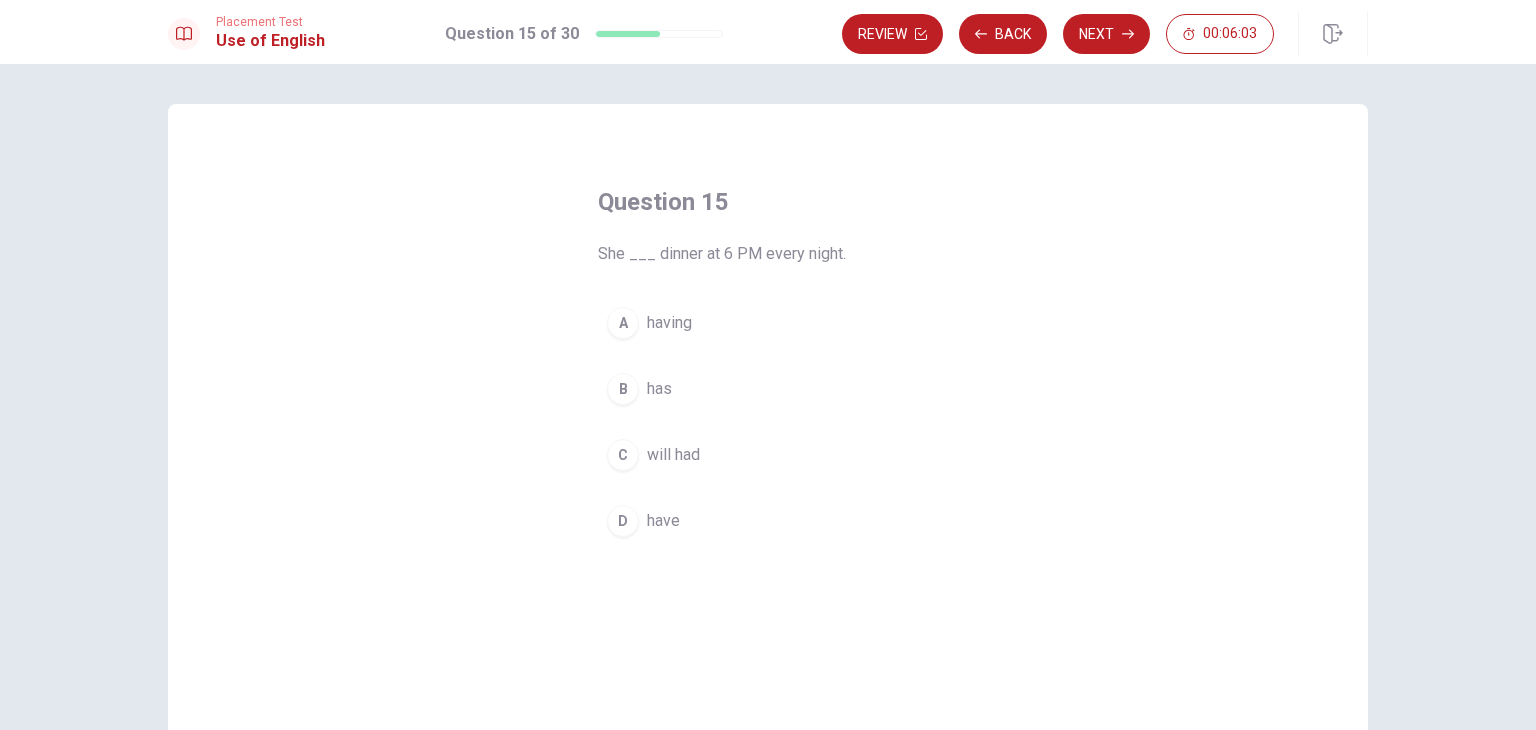 click on "B" at bounding box center [623, 389] 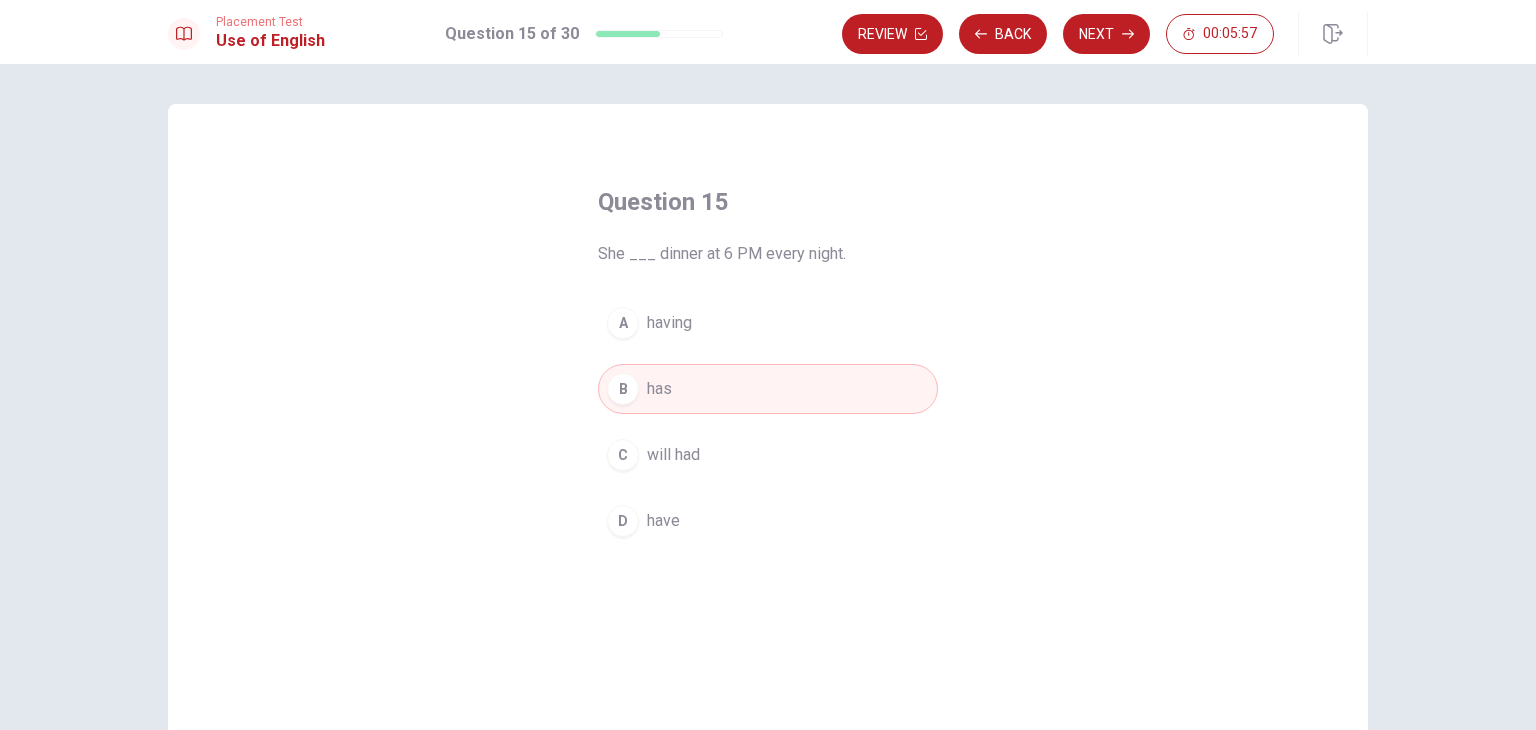 click on "will had" at bounding box center [673, 455] 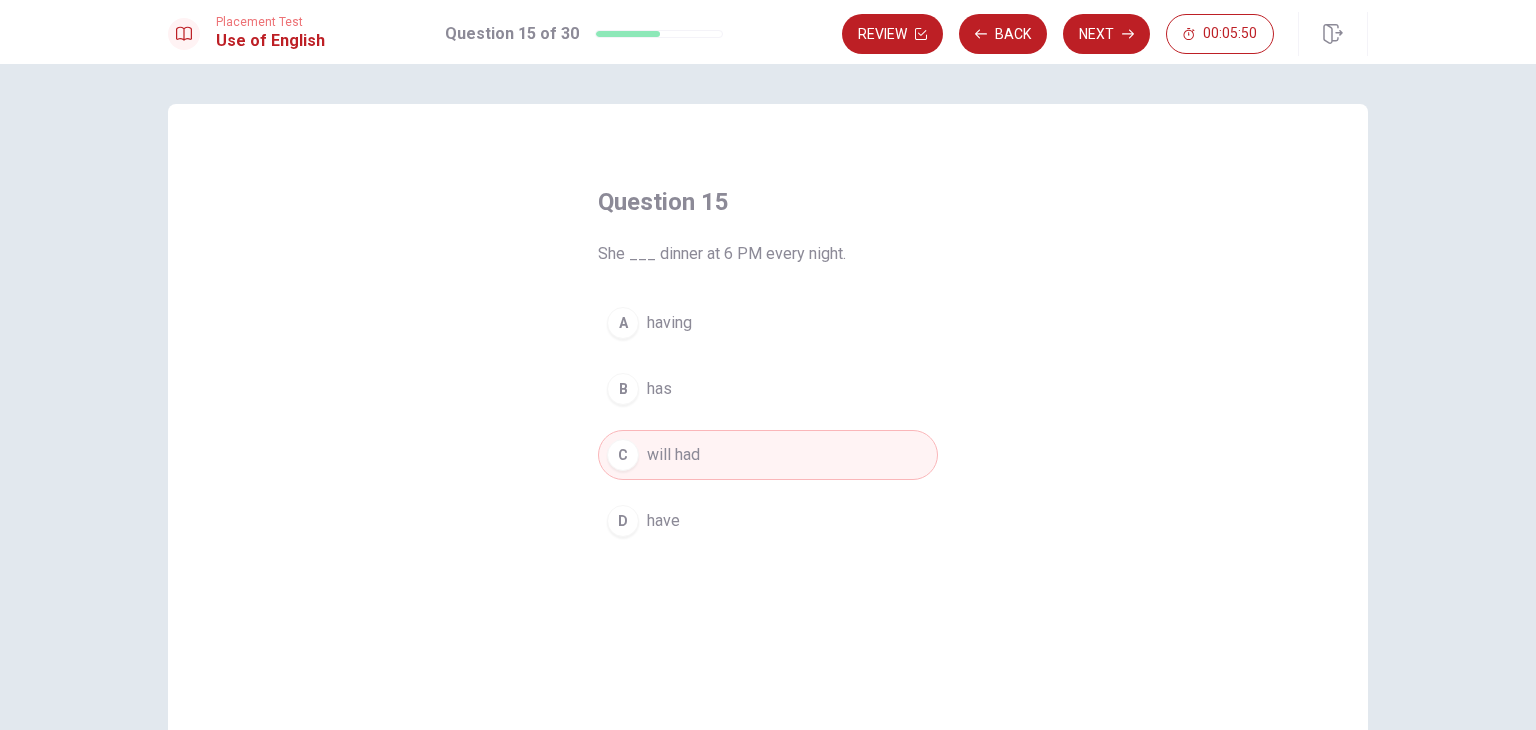 click on "D have" at bounding box center [768, 521] 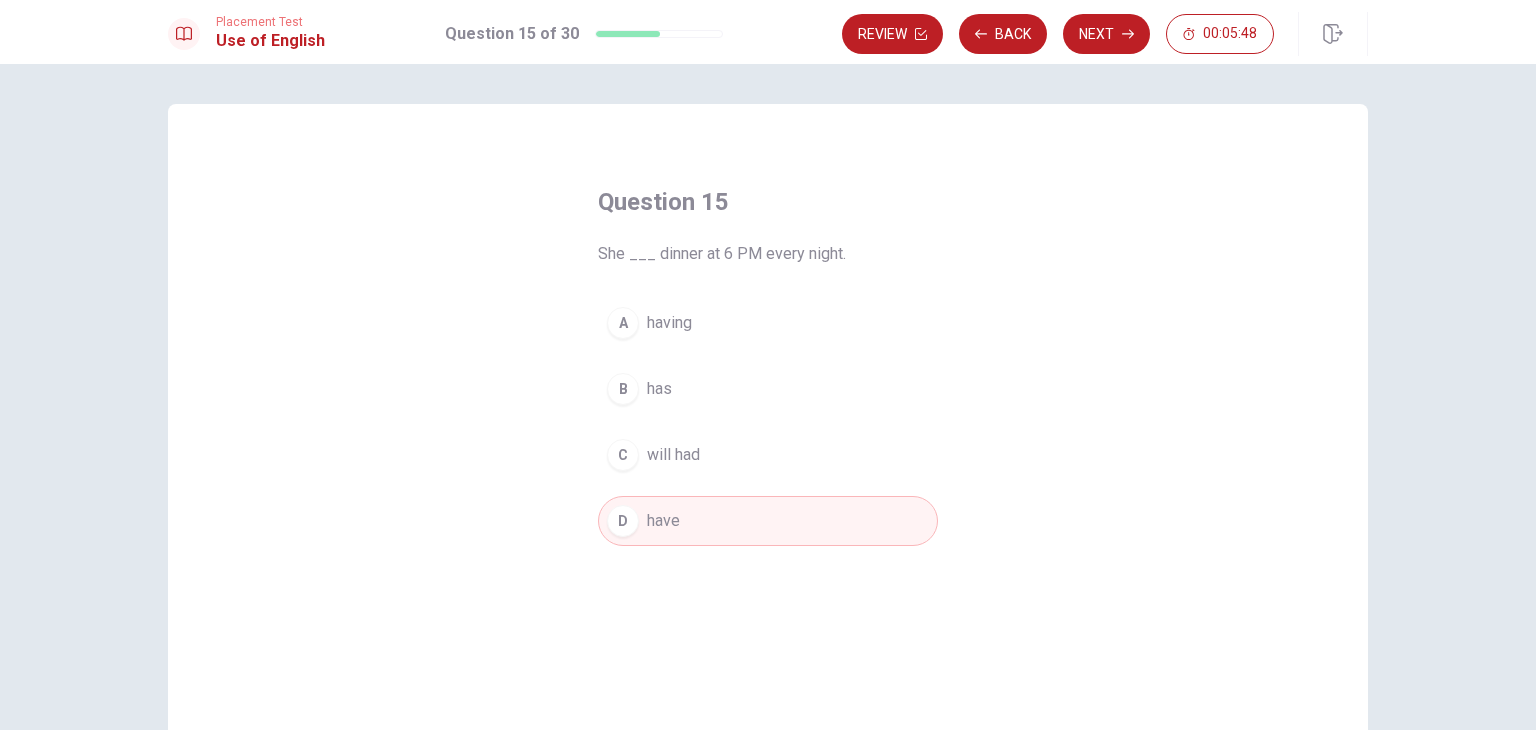 click on "having" at bounding box center [669, 323] 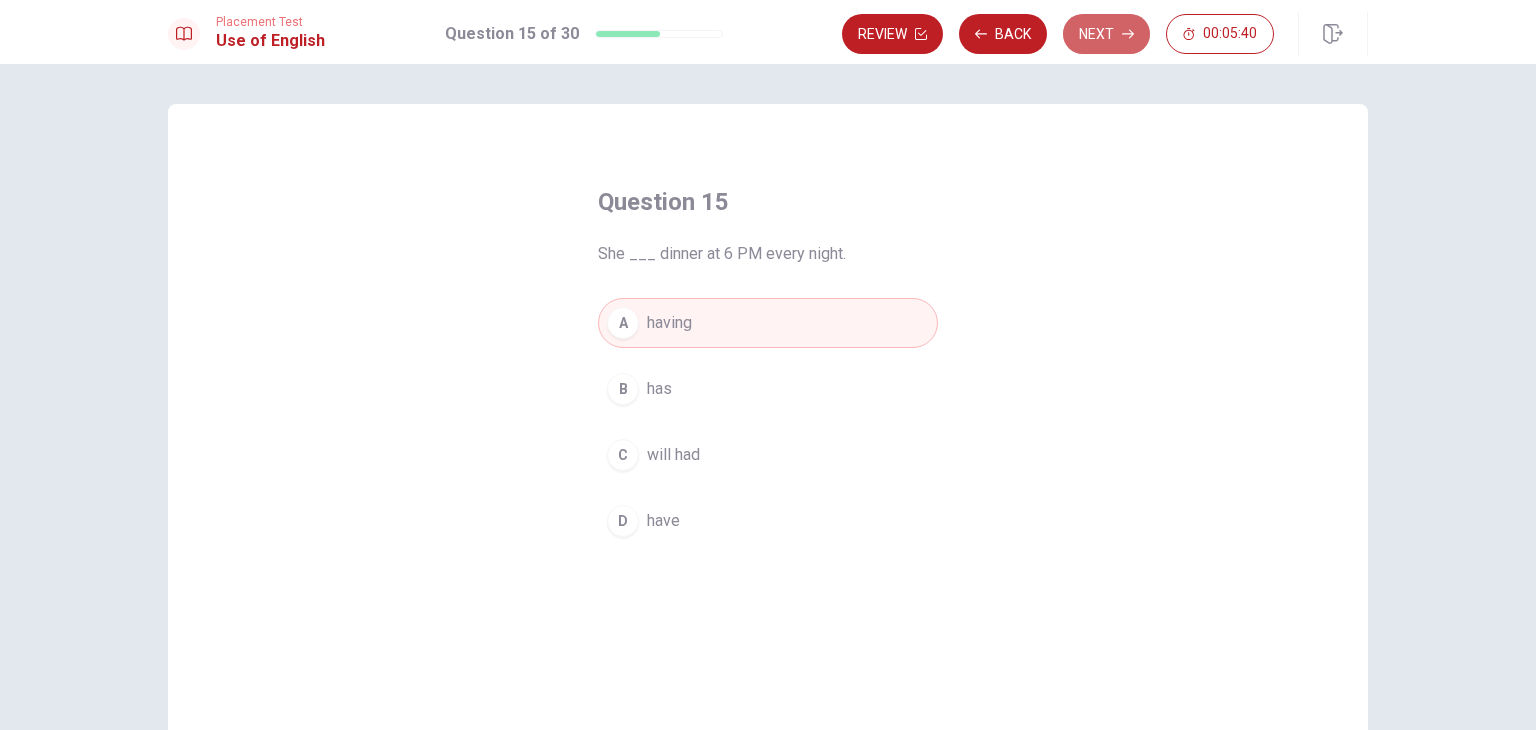 click on "Next" at bounding box center (1106, 34) 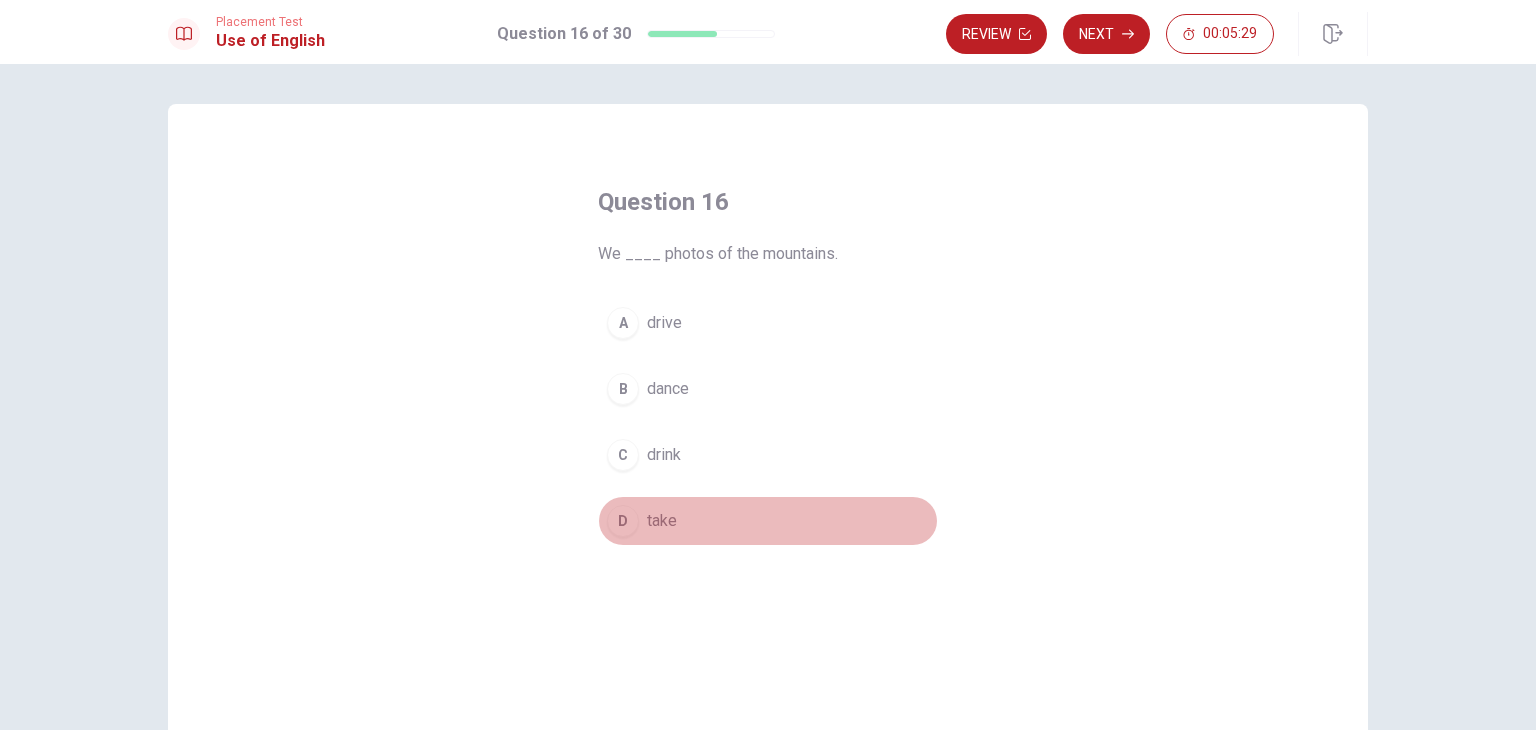 click on "take" at bounding box center [662, 521] 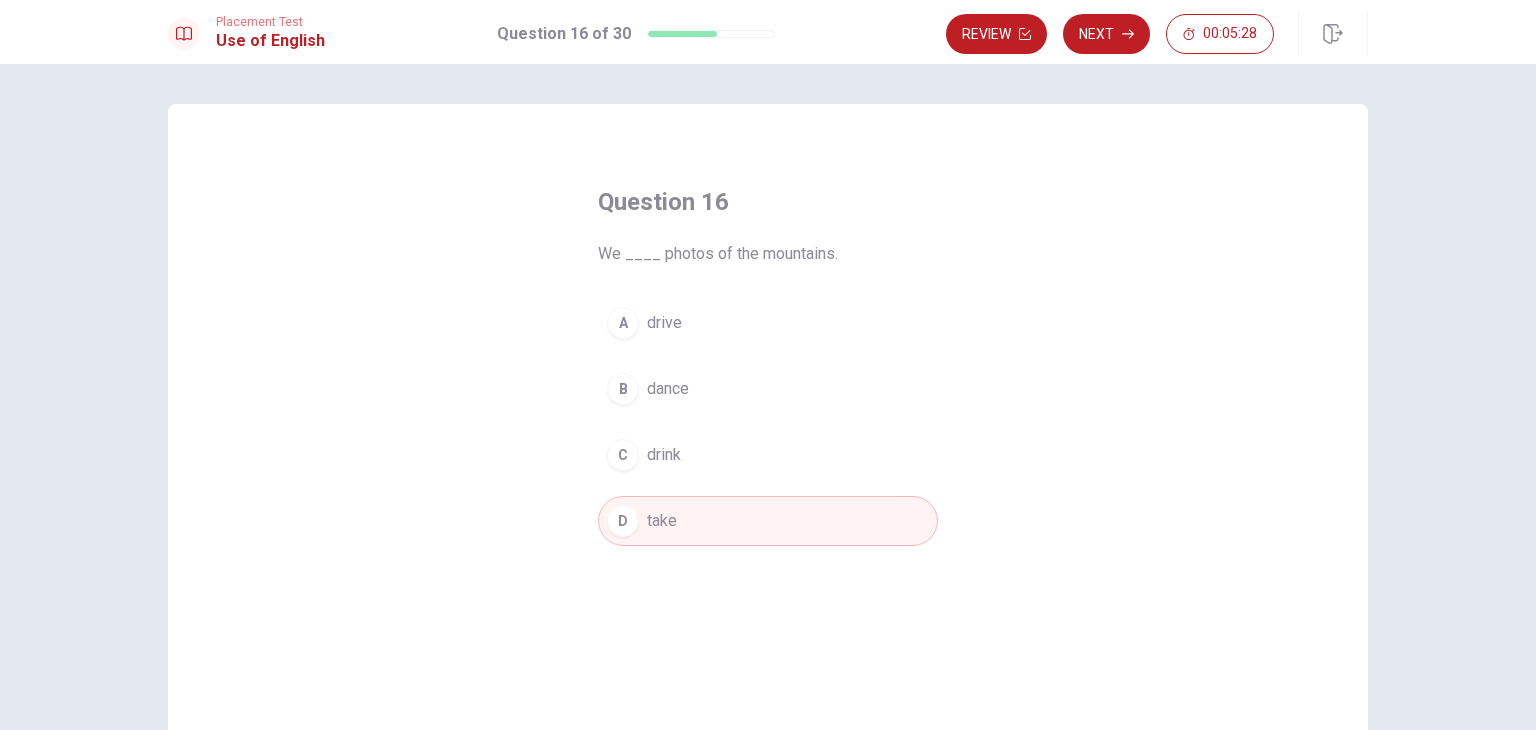 click on "Next" at bounding box center (1106, 34) 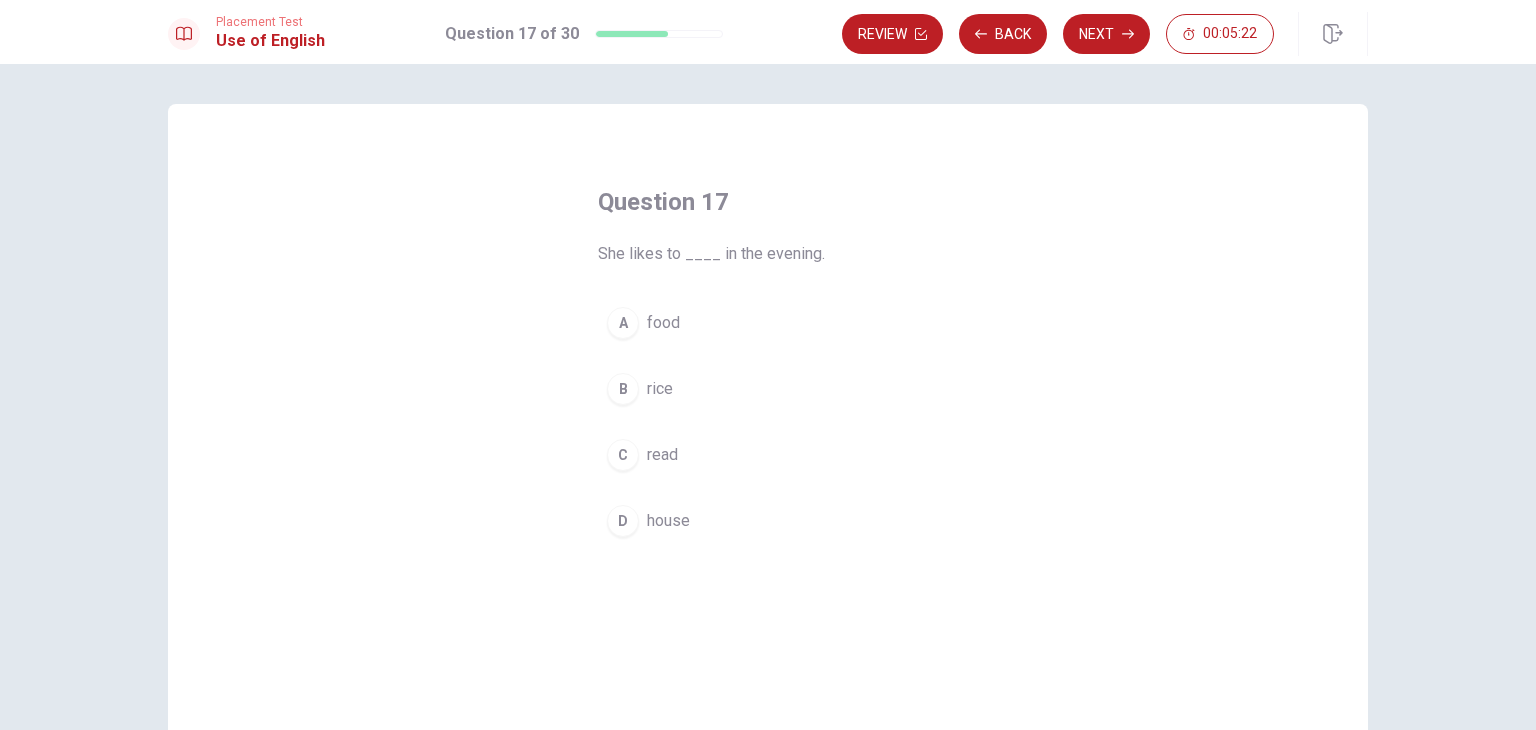 click on "read" at bounding box center [662, 455] 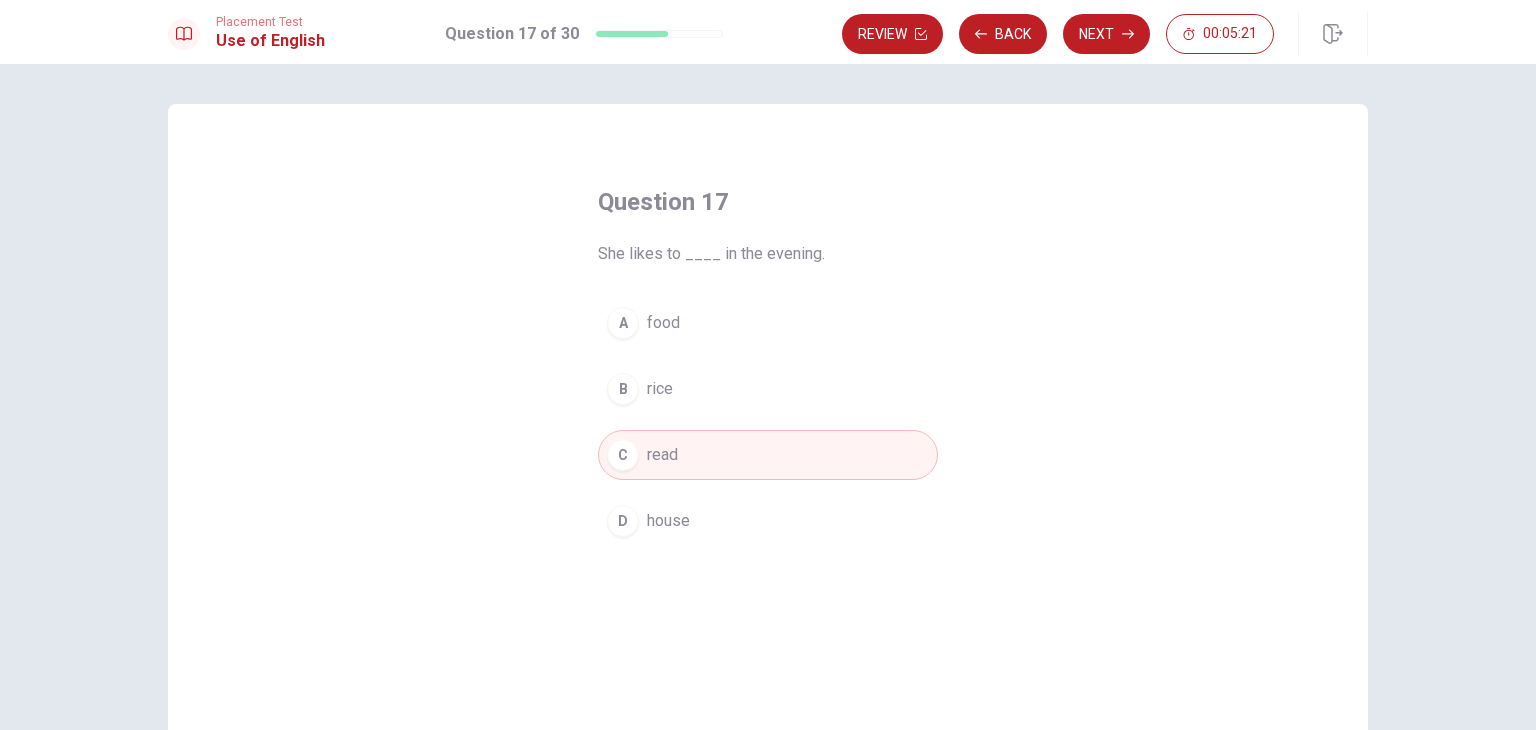 click on "Next" at bounding box center (1106, 34) 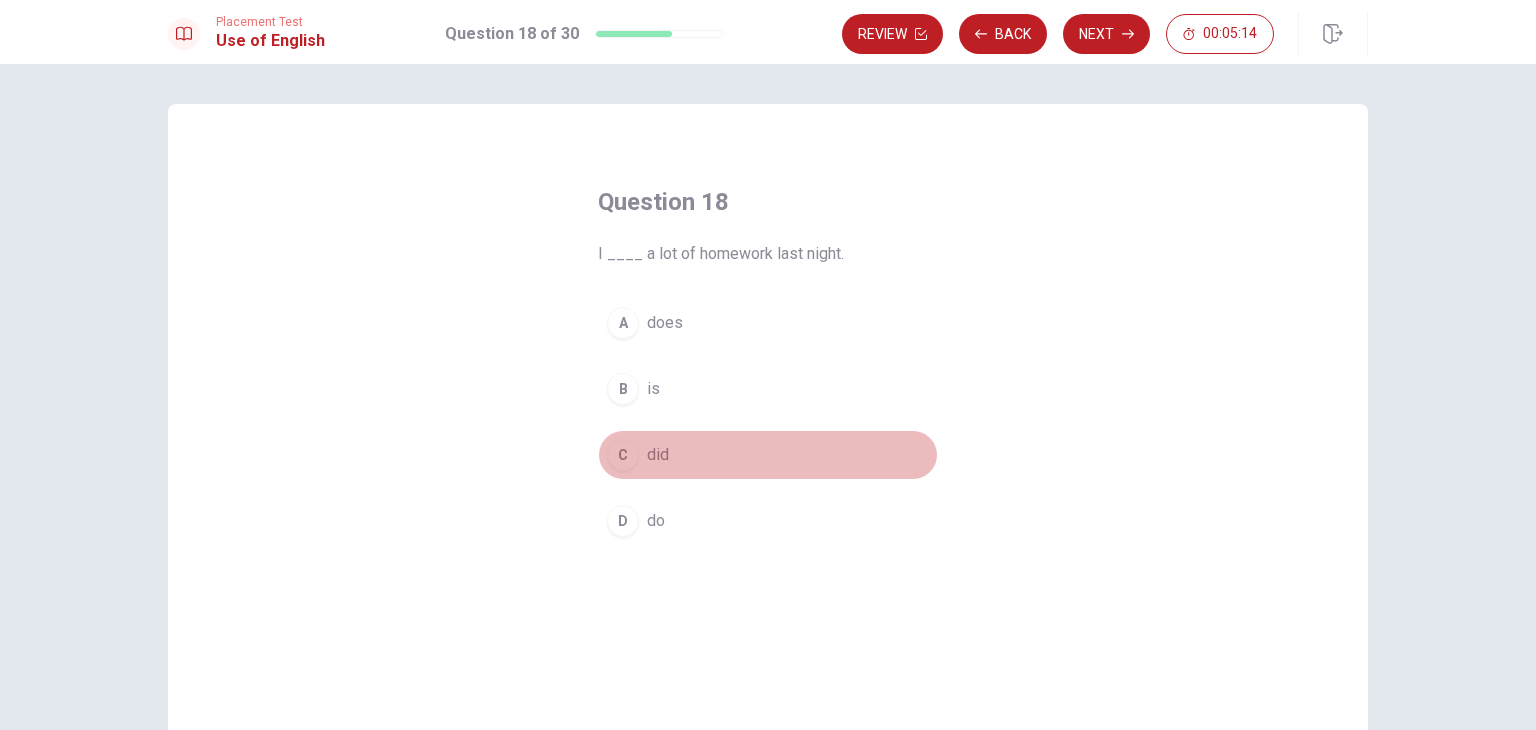 click on "C did" at bounding box center (768, 455) 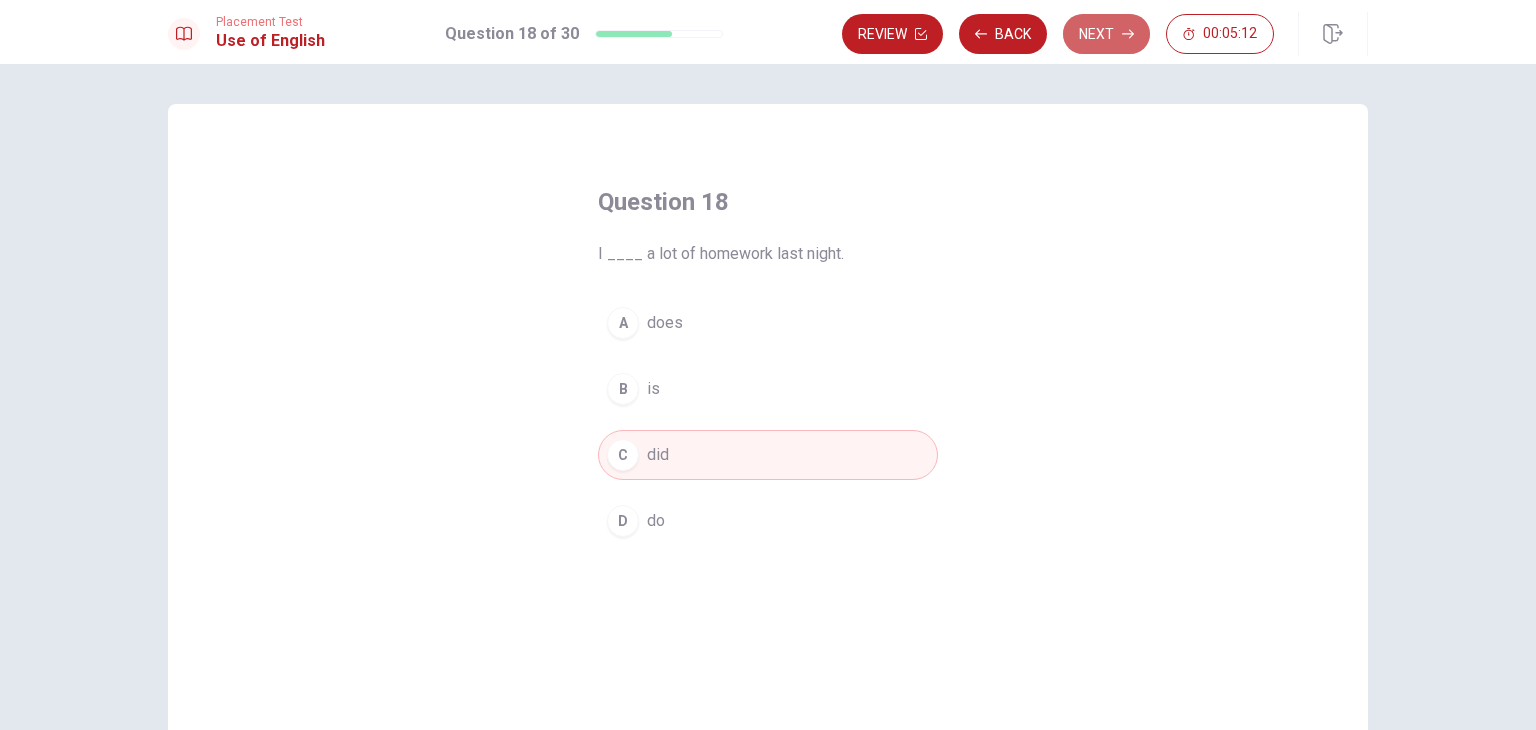 click on "Next" at bounding box center [1106, 34] 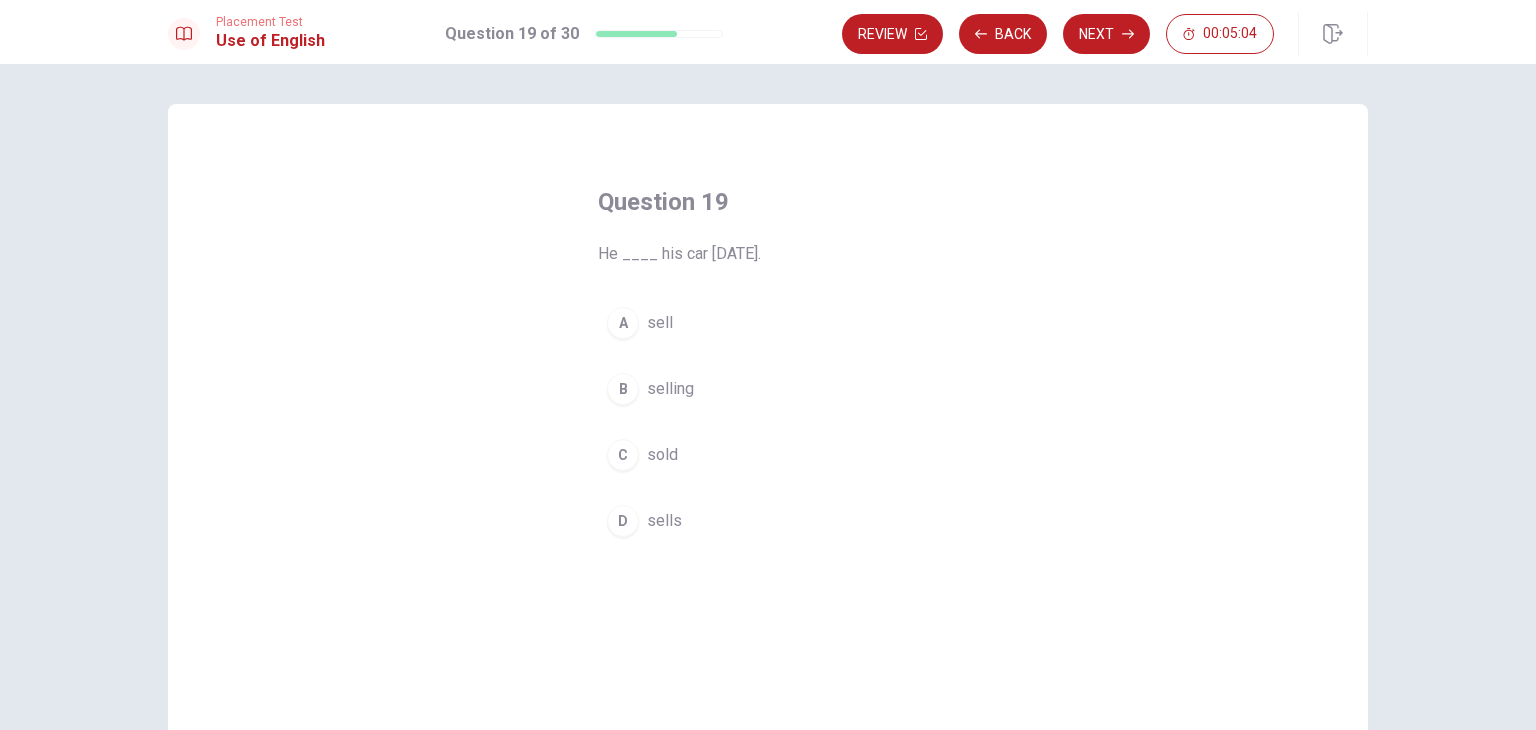 click on "sold" at bounding box center (662, 455) 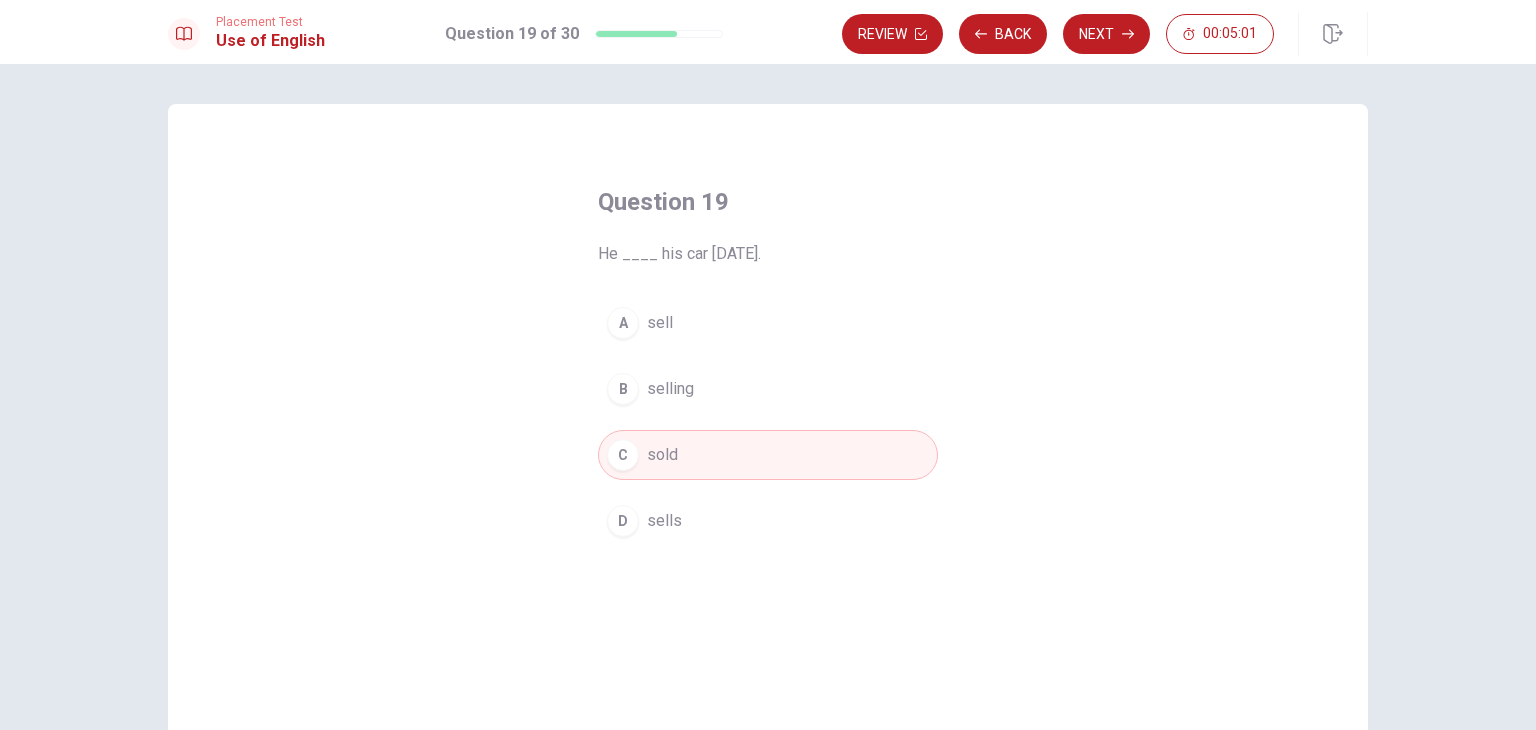 click on "Next" at bounding box center (1106, 34) 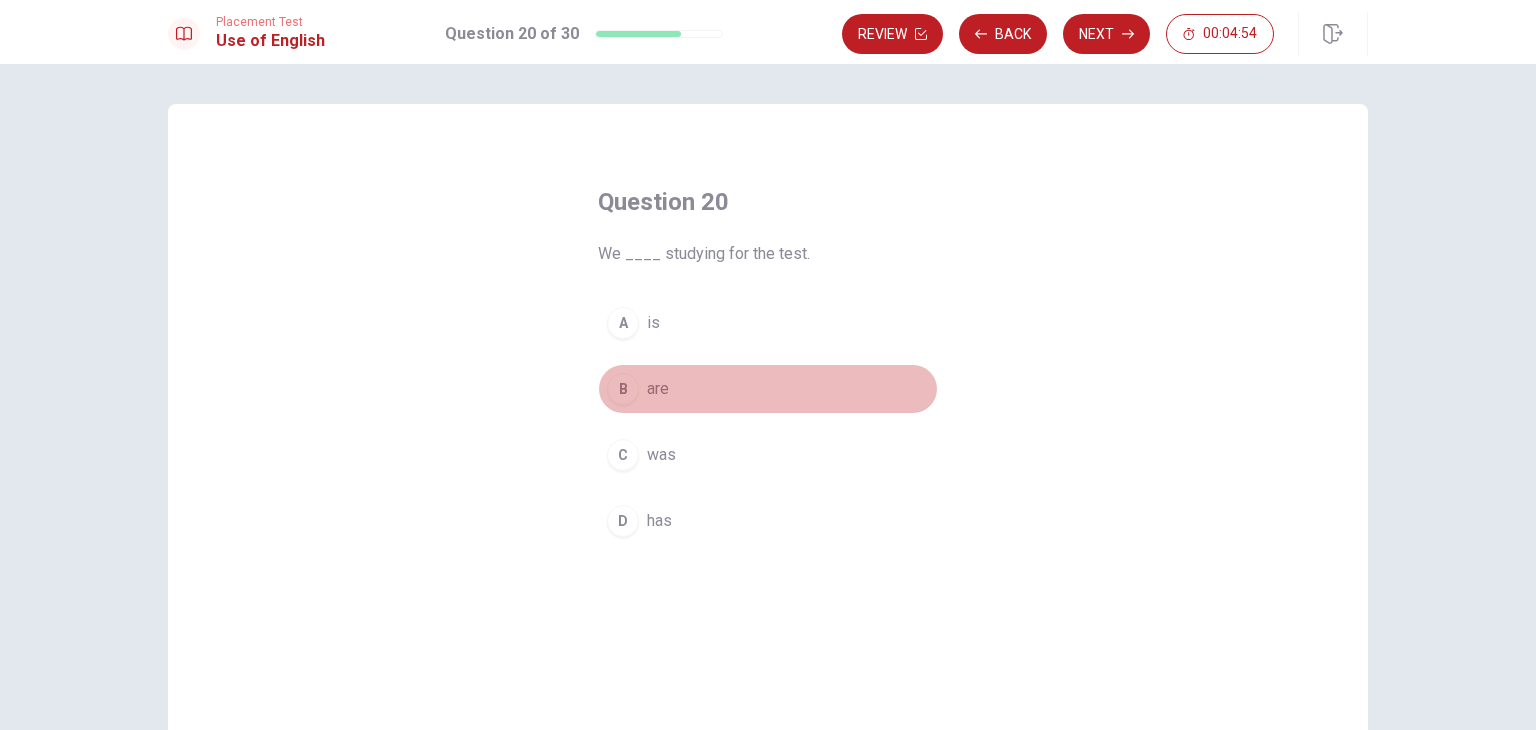 click on "are" at bounding box center [658, 389] 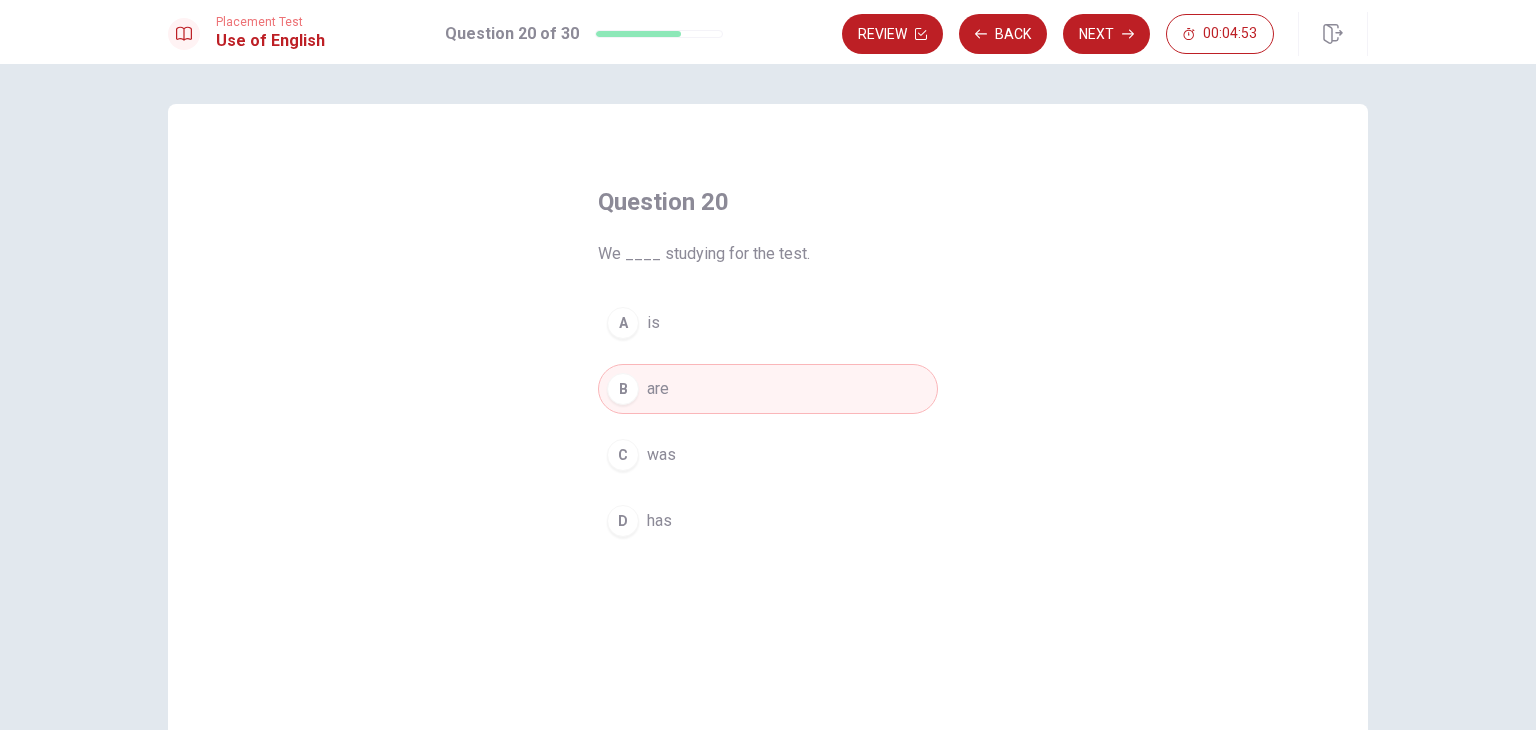 click on "Next" at bounding box center [1106, 34] 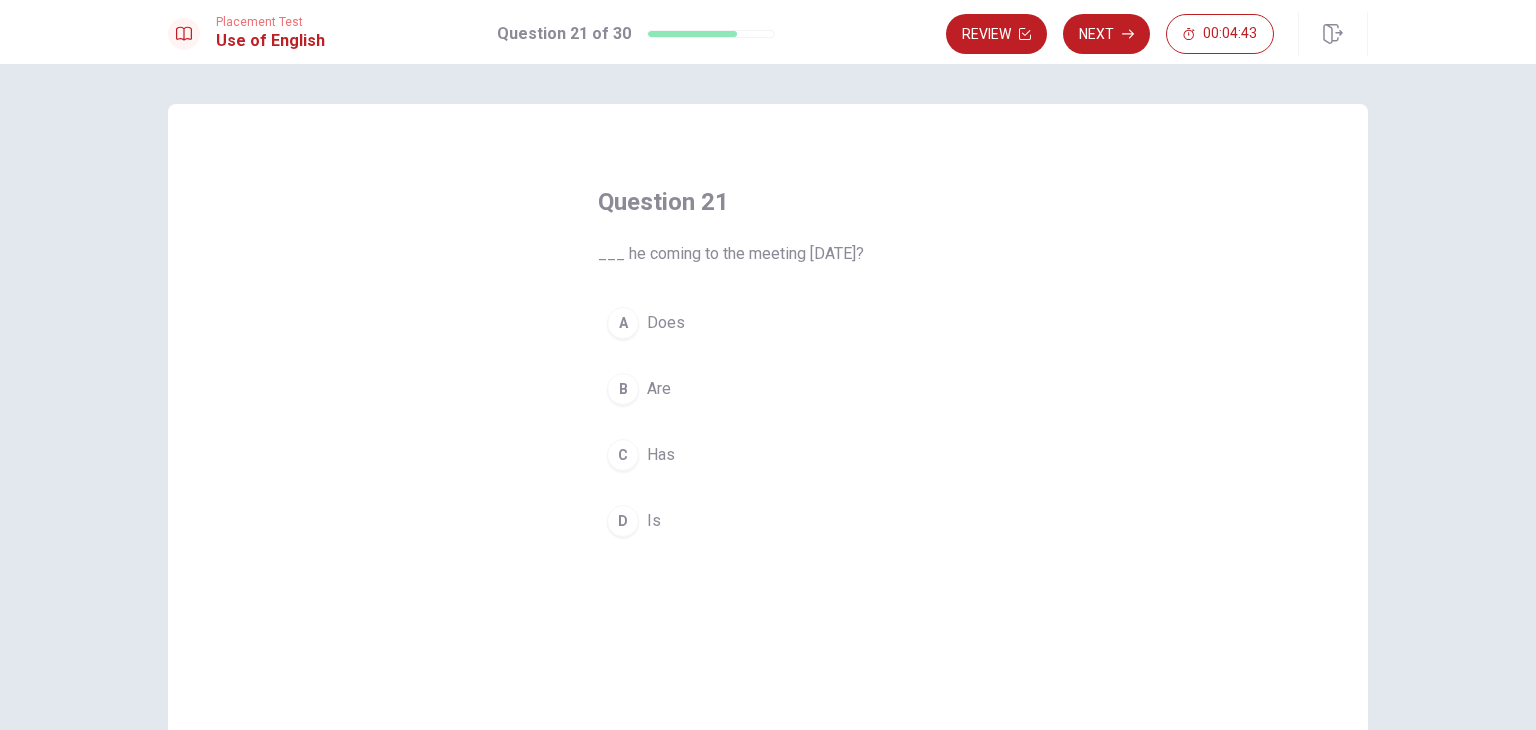 click on "Does" at bounding box center [666, 323] 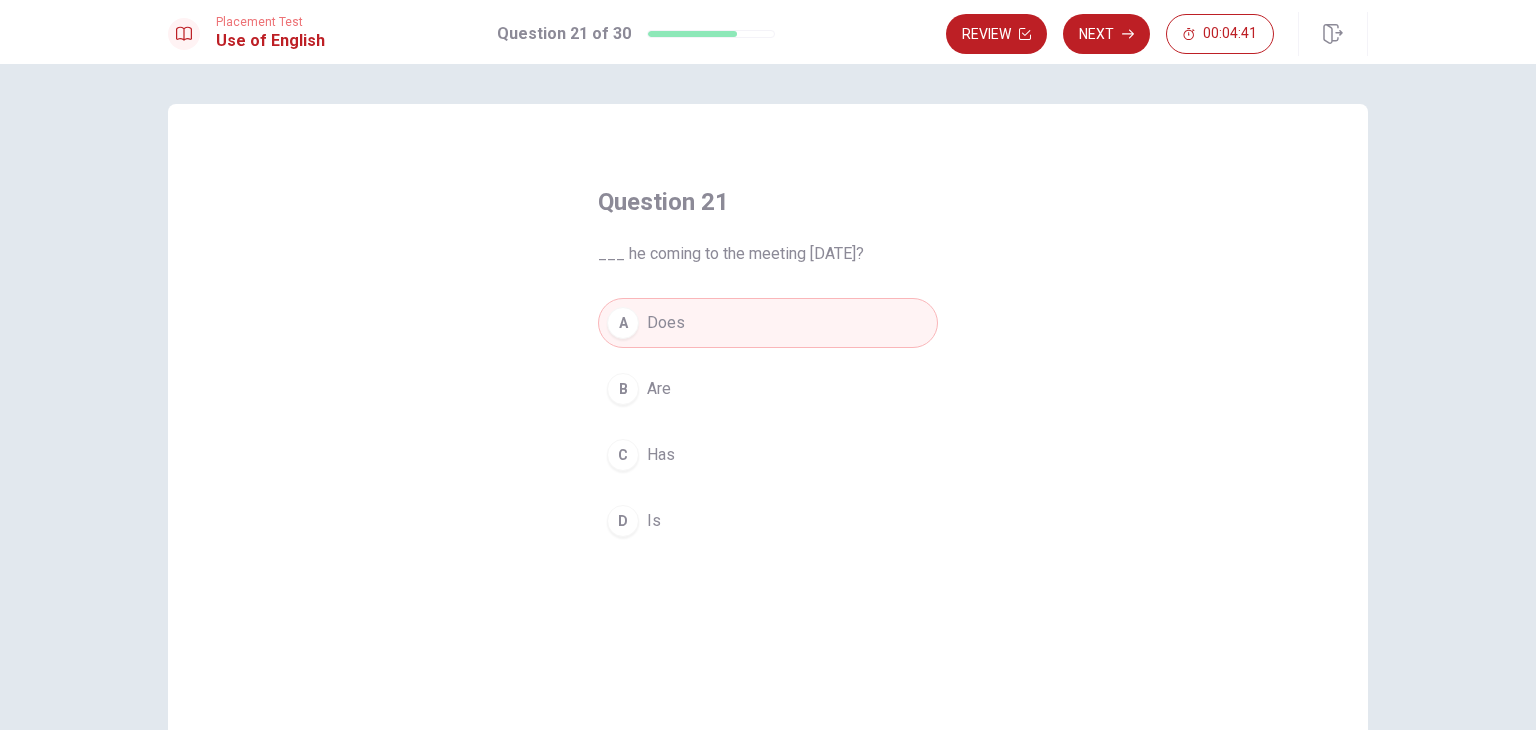 click on "Is" at bounding box center (654, 521) 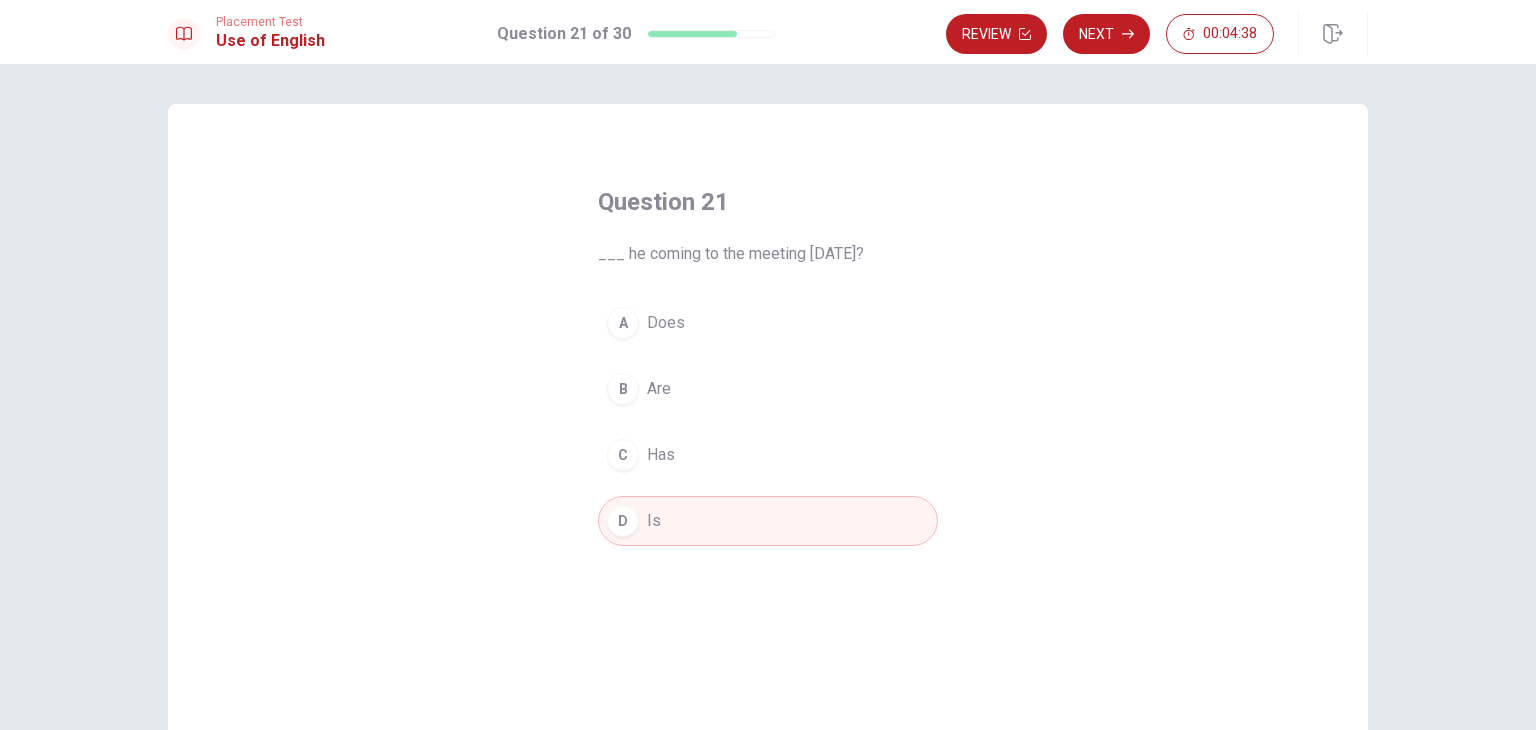 click on "Does" at bounding box center (666, 323) 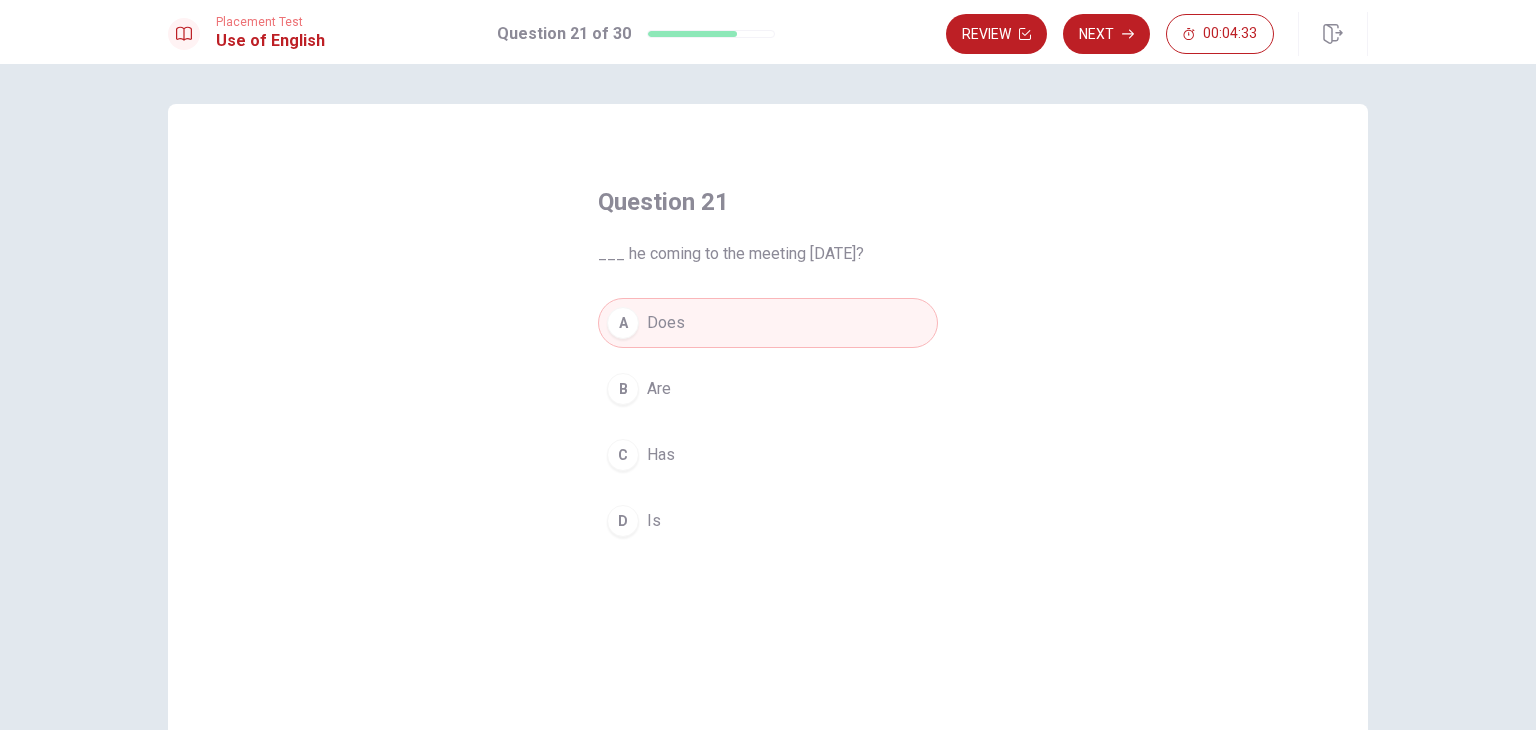 click on "C Has" at bounding box center [768, 455] 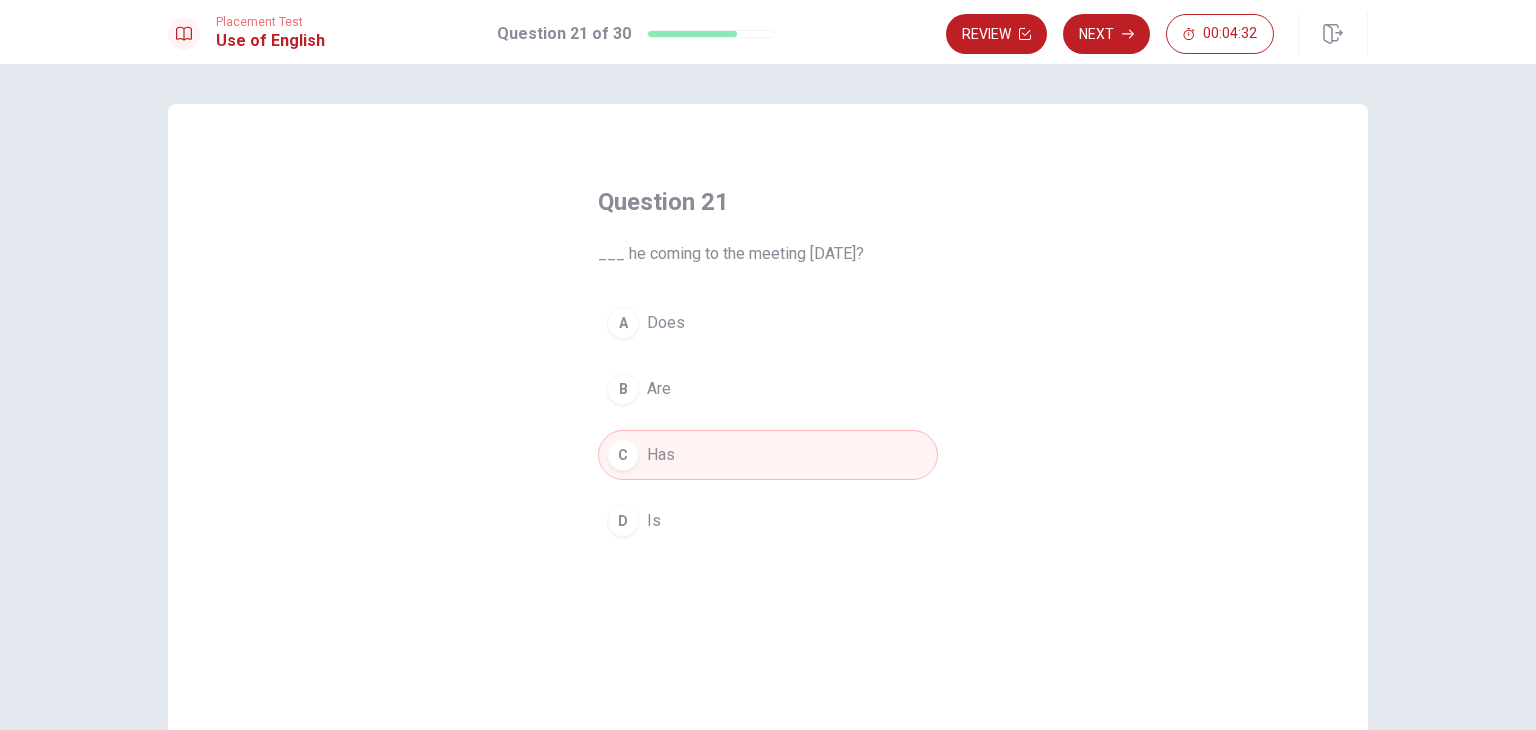 click on "Next" at bounding box center (1106, 34) 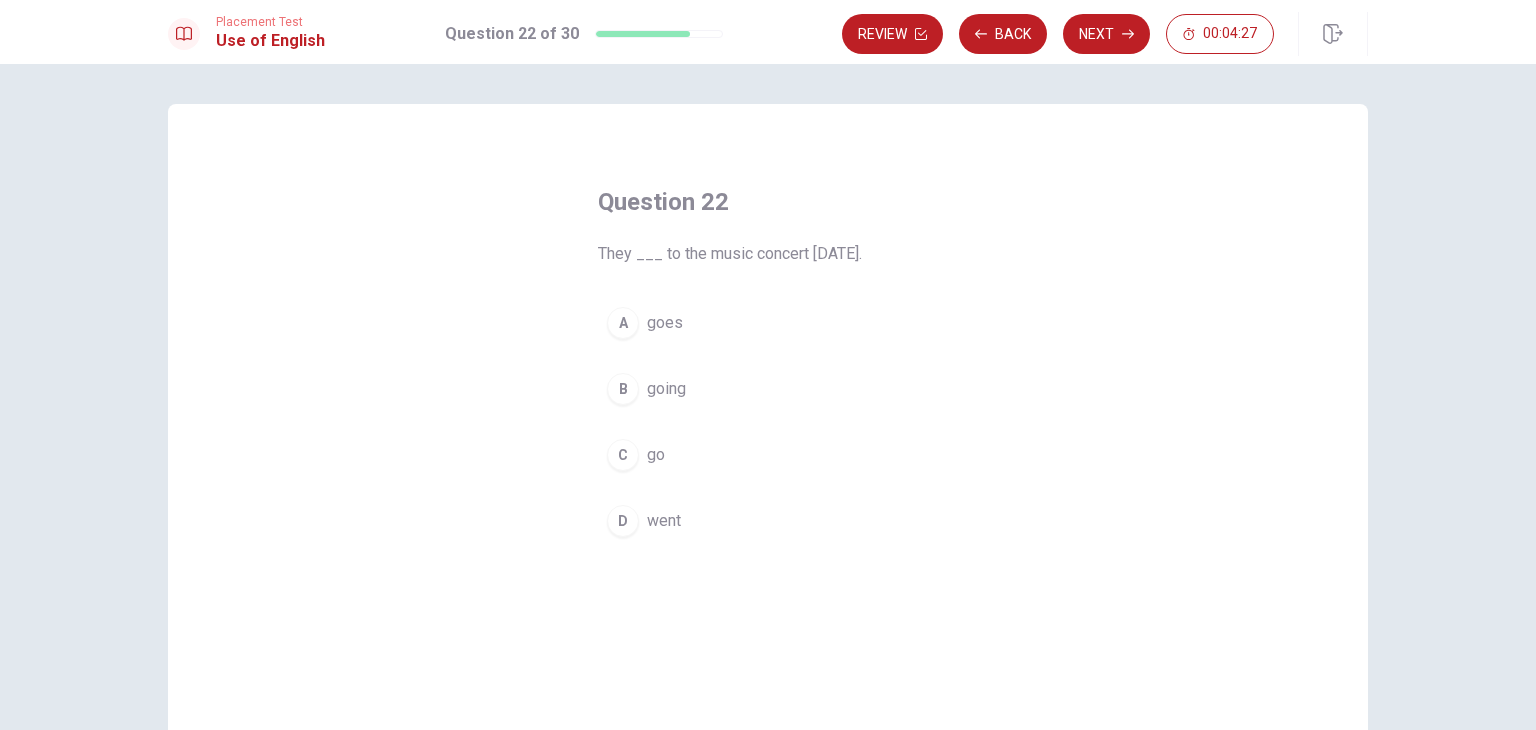 click on "went" at bounding box center [664, 521] 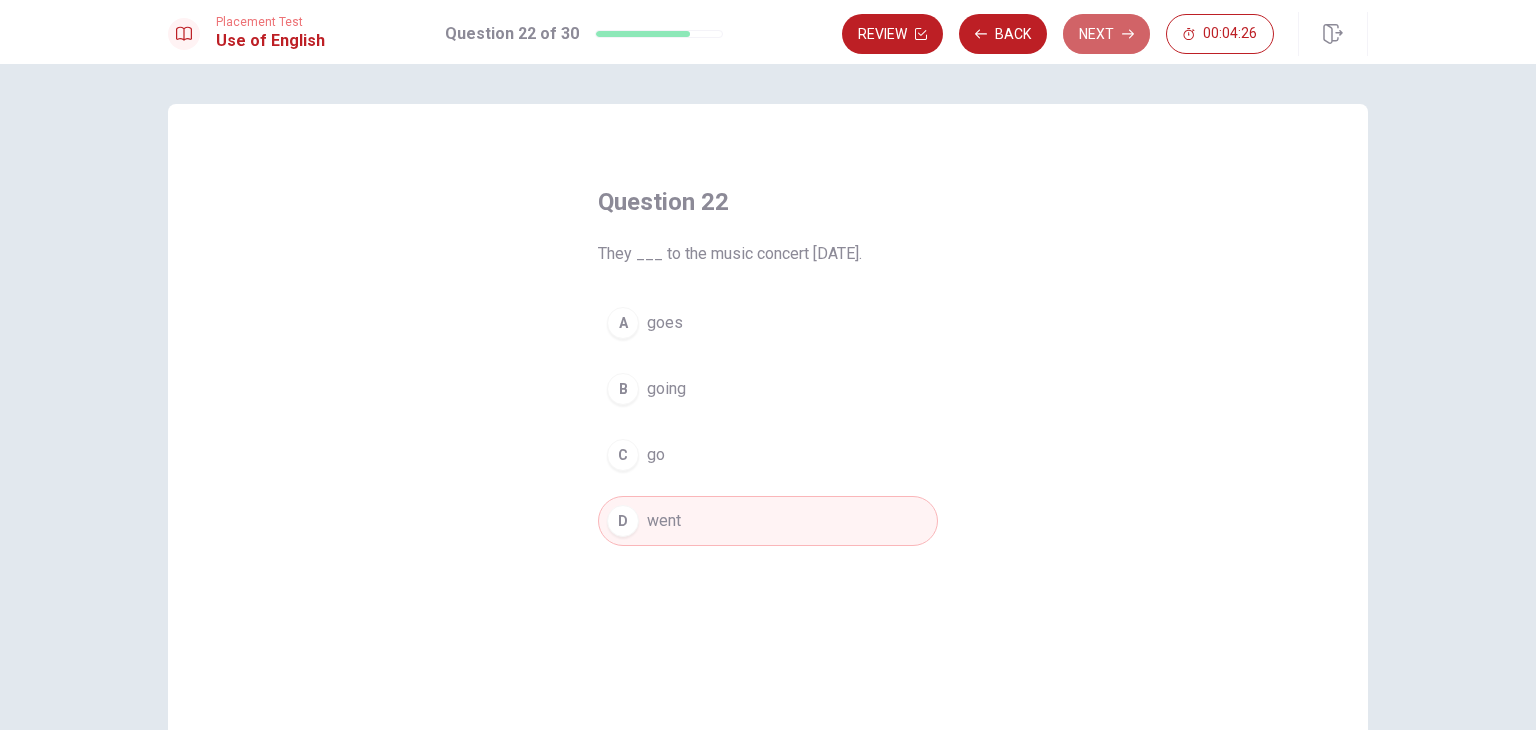 click on "Next" at bounding box center (1106, 34) 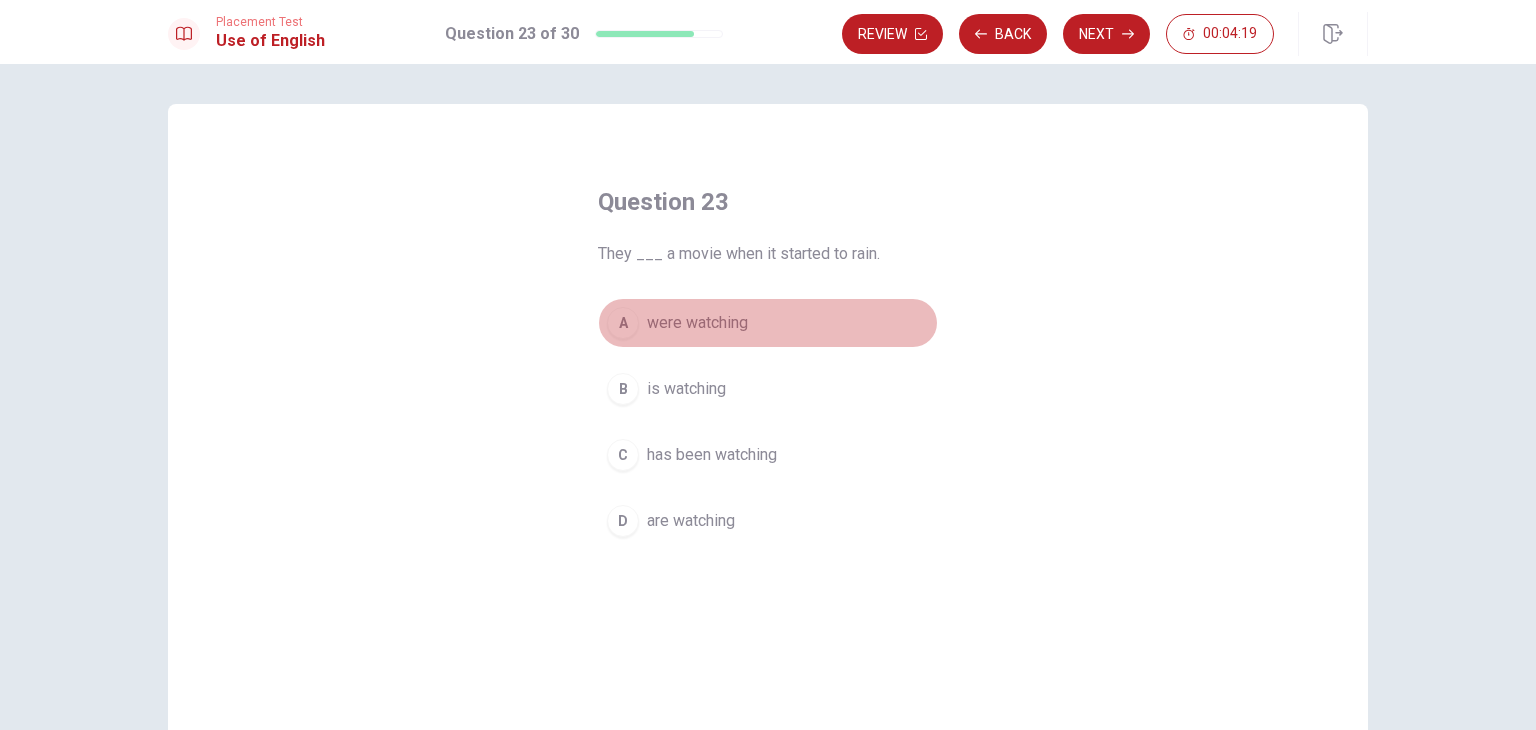 click on "A" at bounding box center (623, 323) 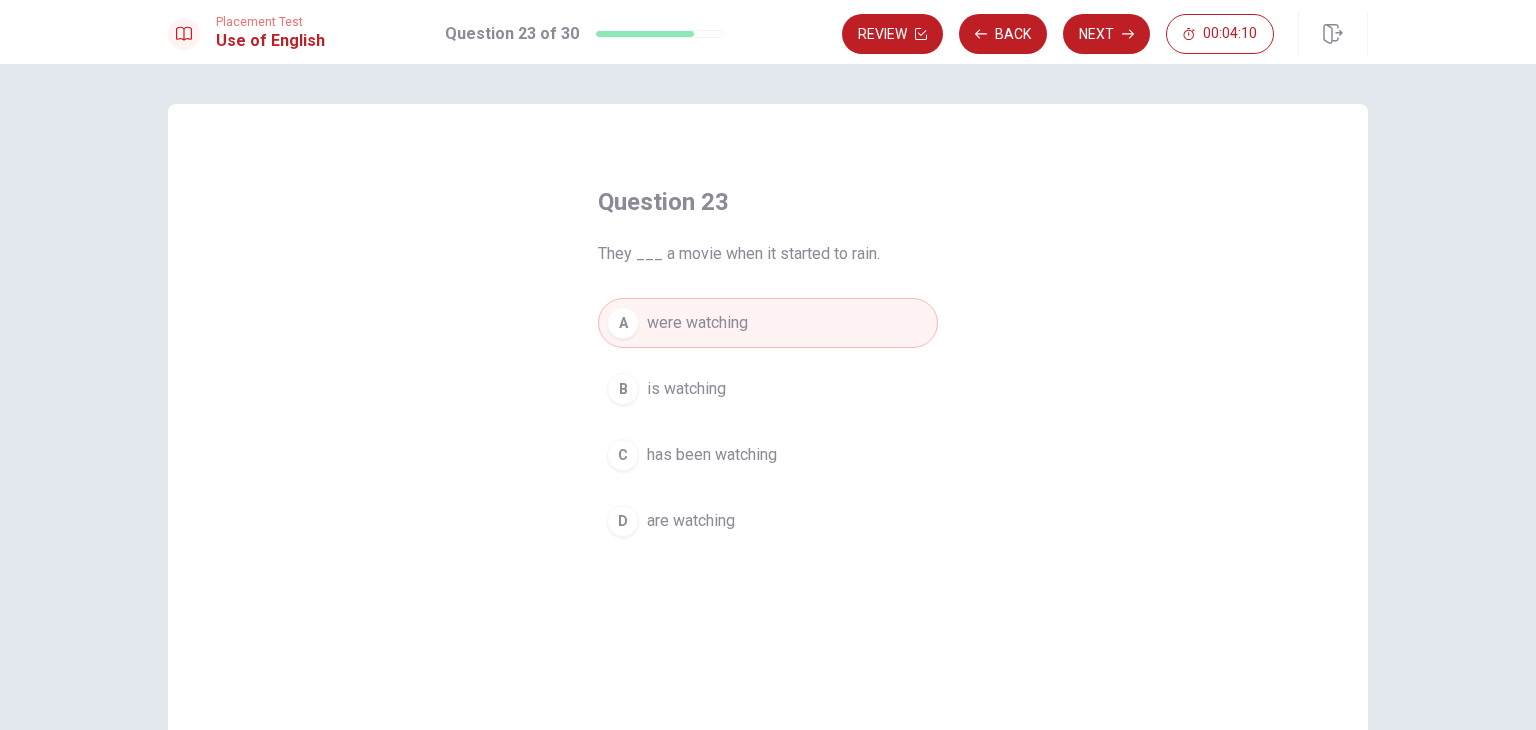 click on "are watching" at bounding box center (691, 521) 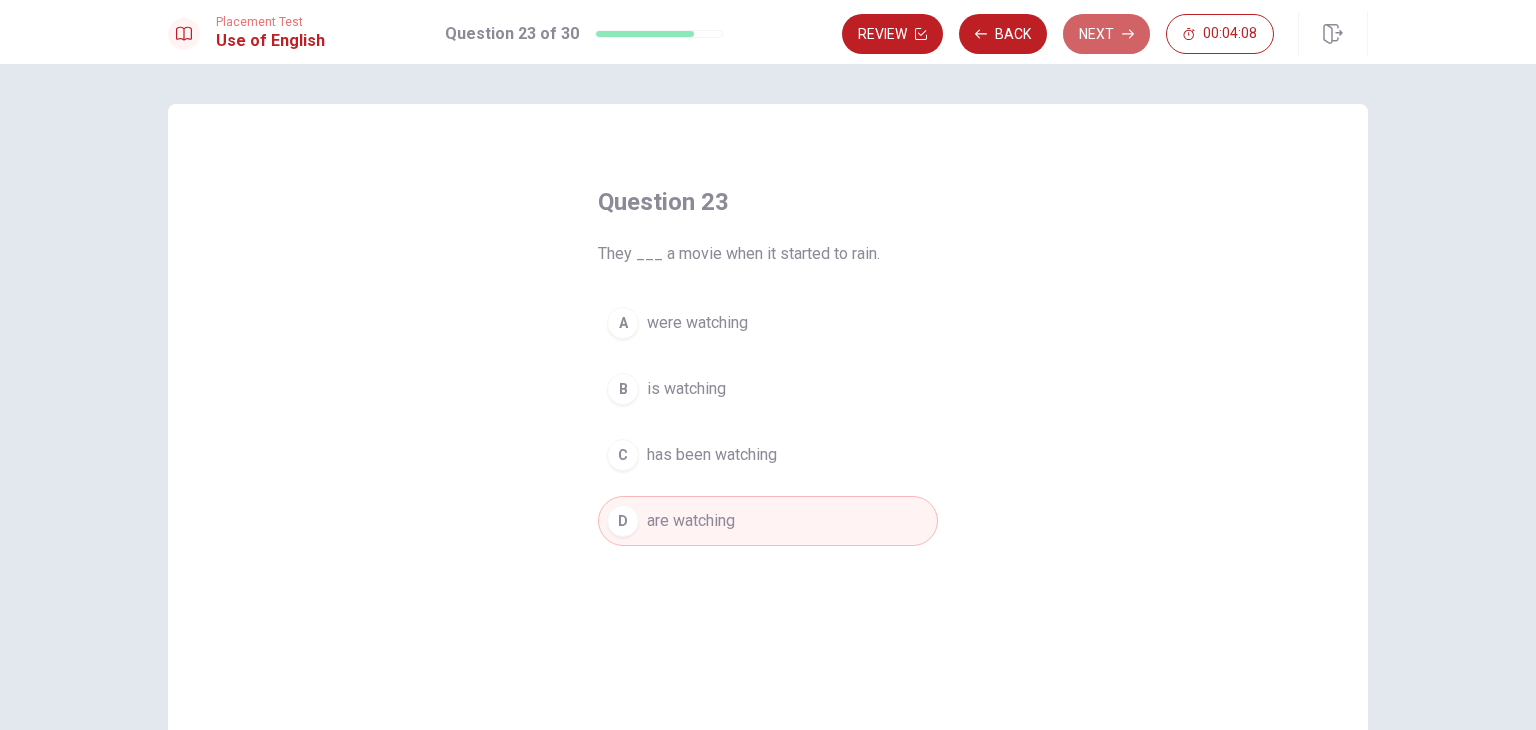 click 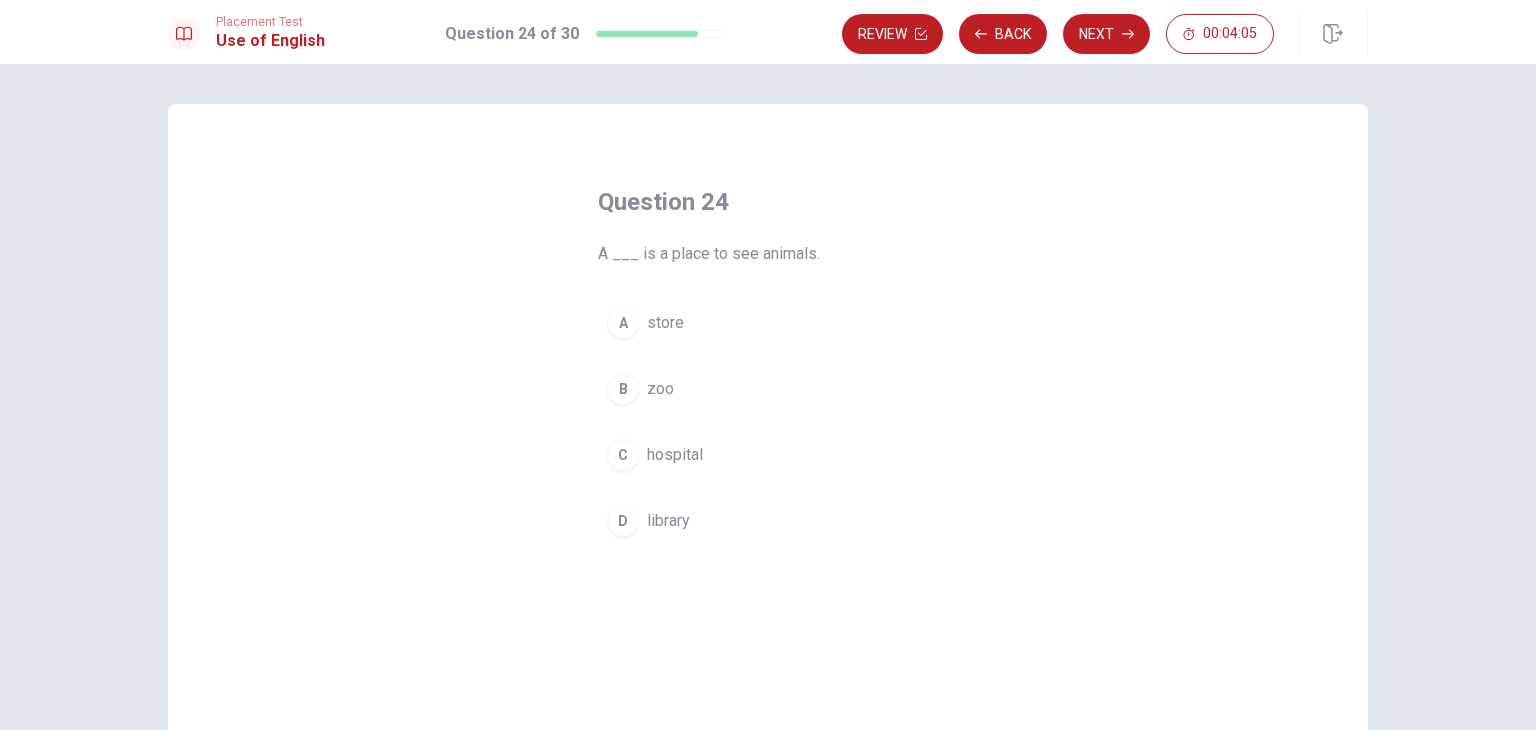 click on "zoo" at bounding box center (660, 389) 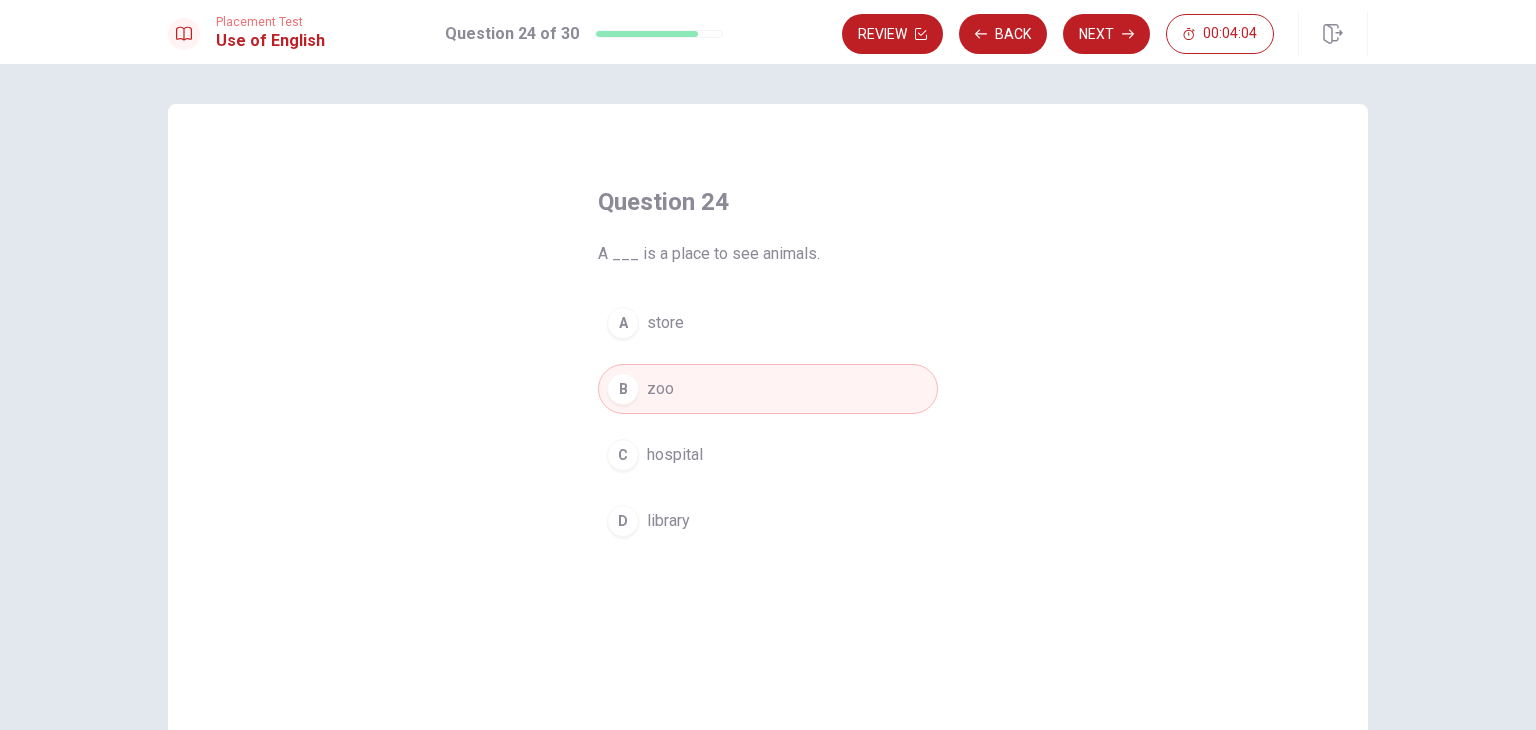 click on "Next" at bounding box center (1106, 34) 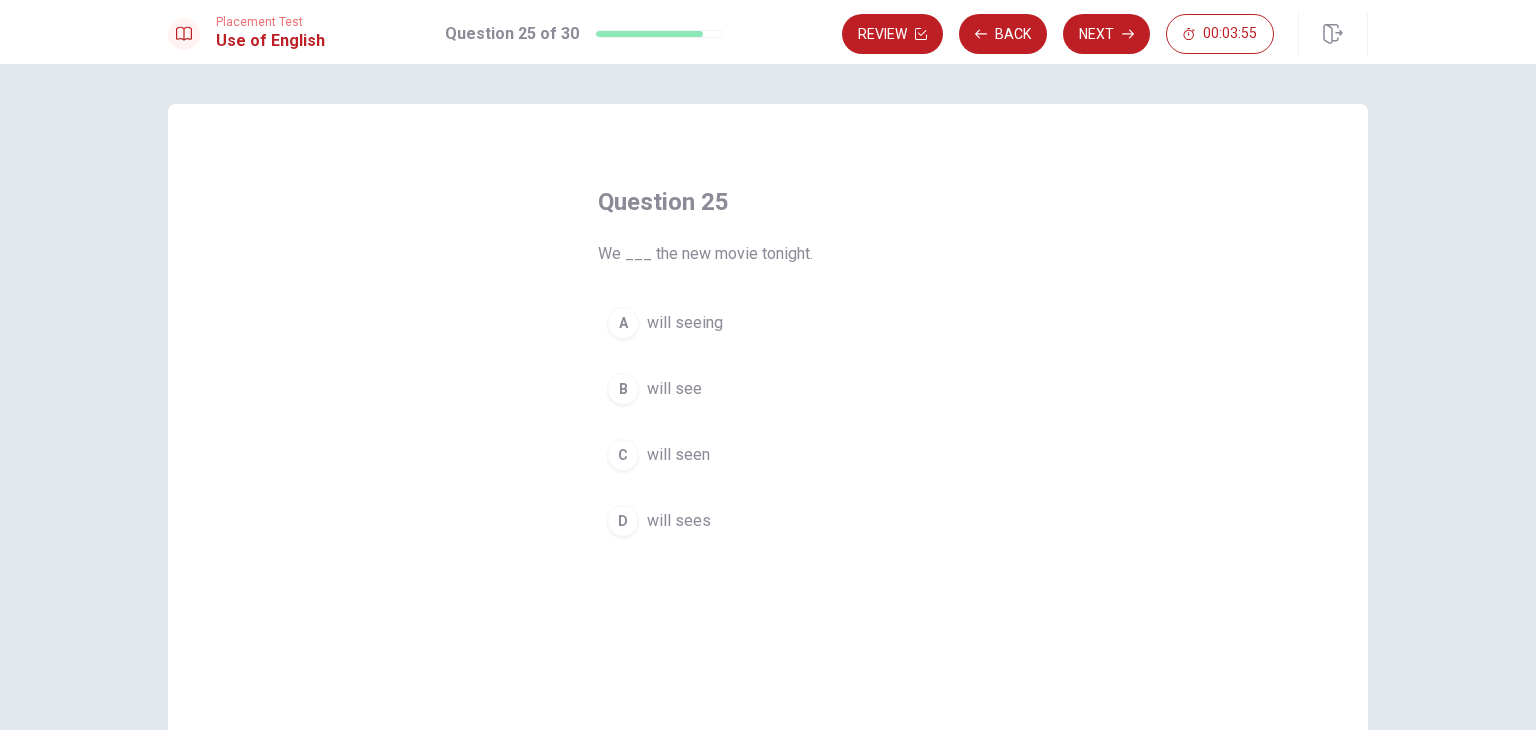 click on "will see" at bounding box center (674, 389) 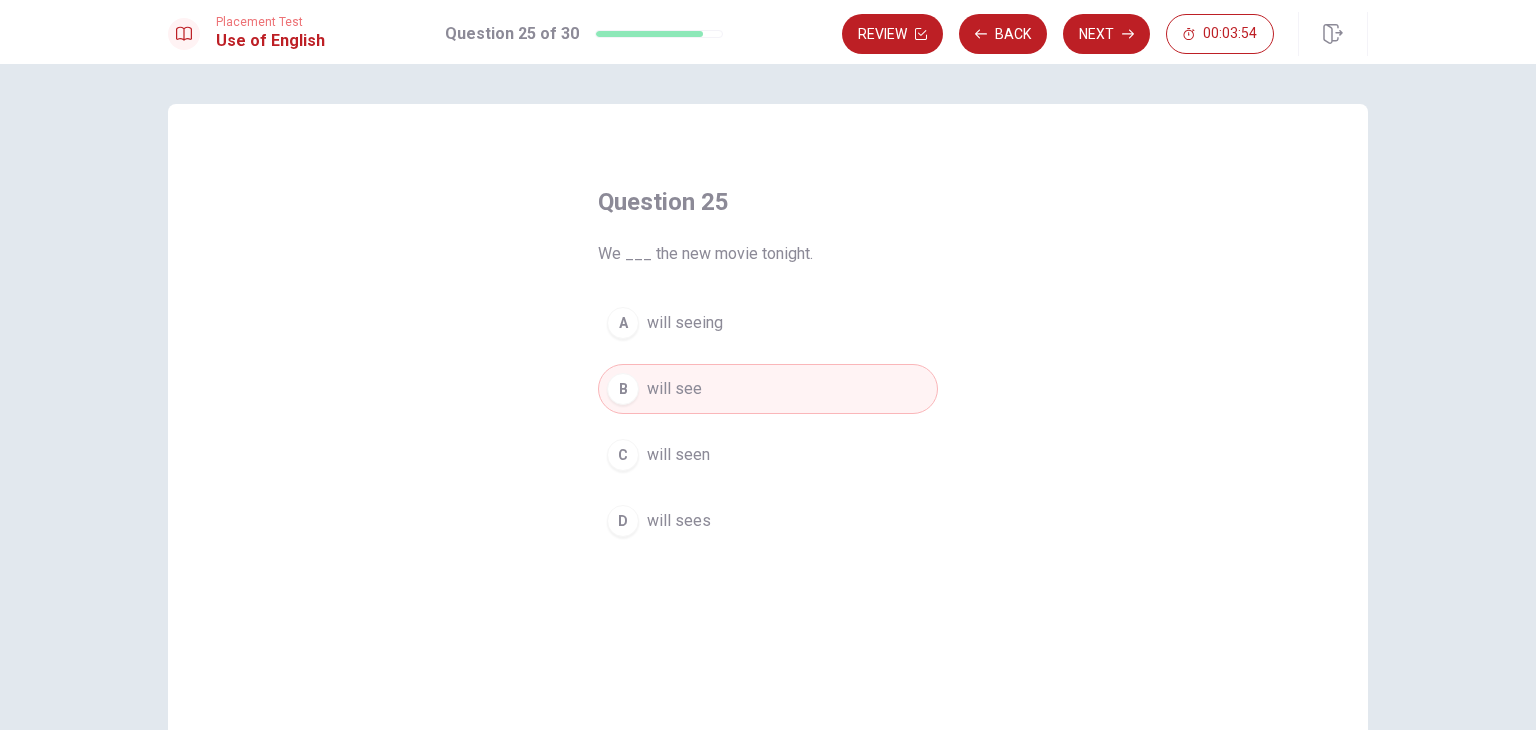 click on "Next" at bounding box center [1106, 34] 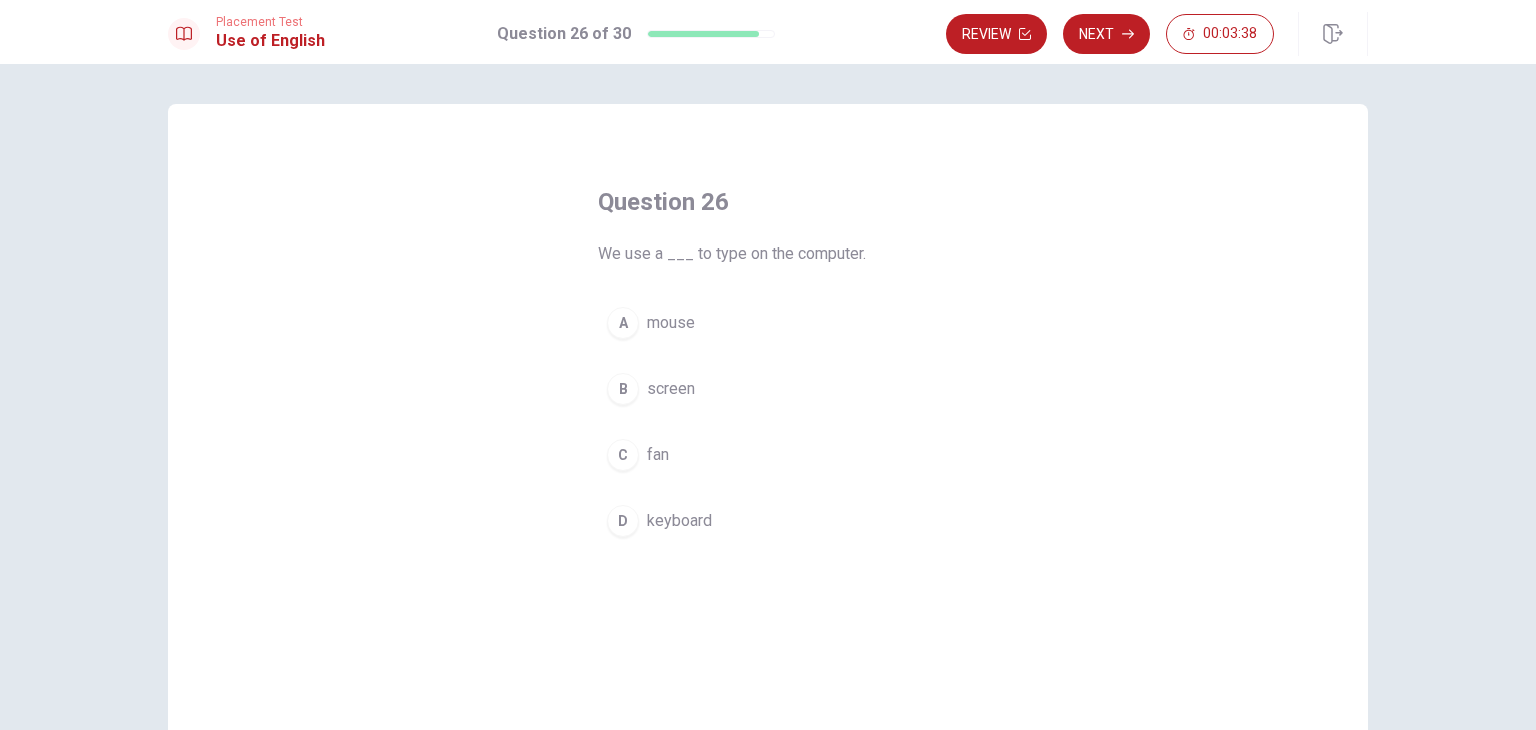 click on "screen" at bounding box center [671, 389] 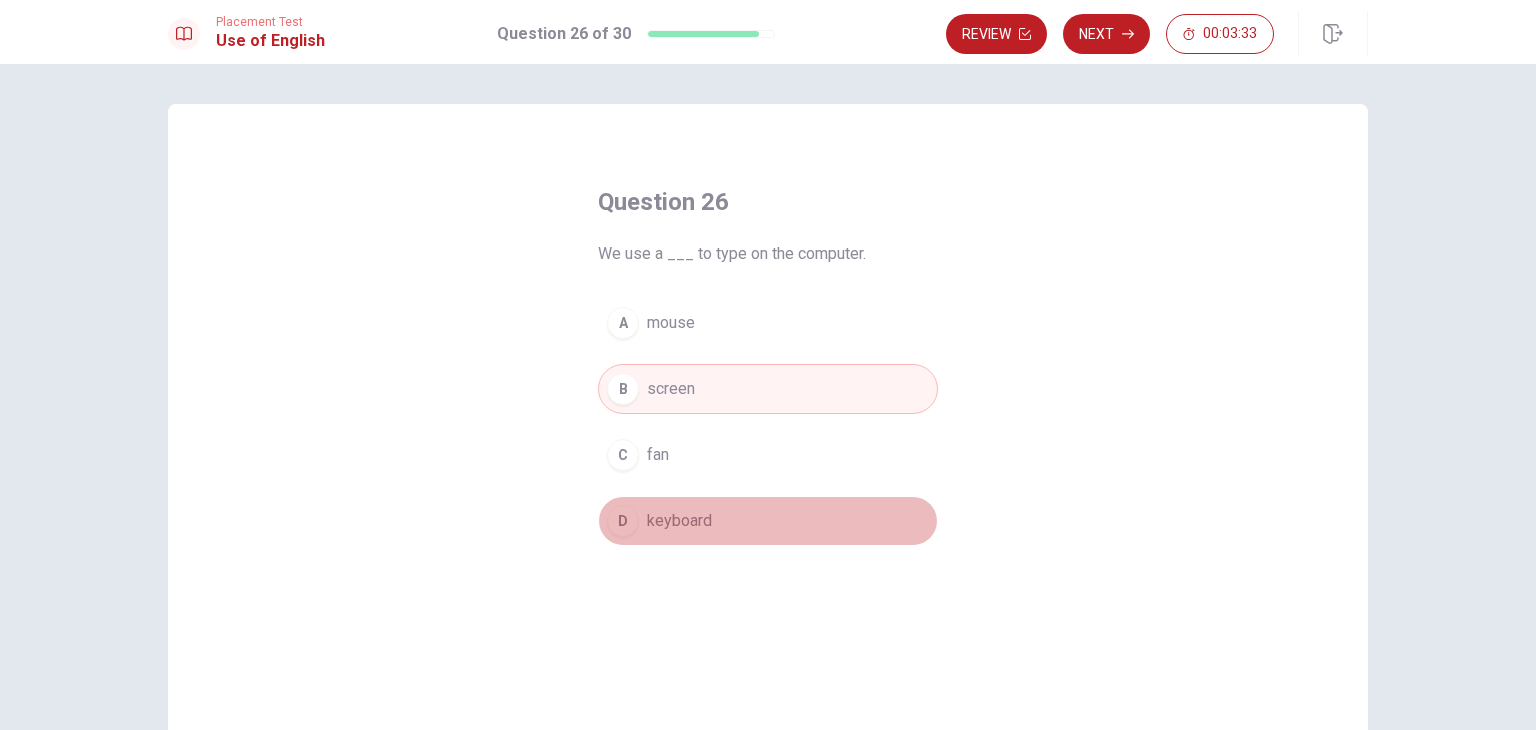 click on "keyboard" at bounding box center (679, 521) 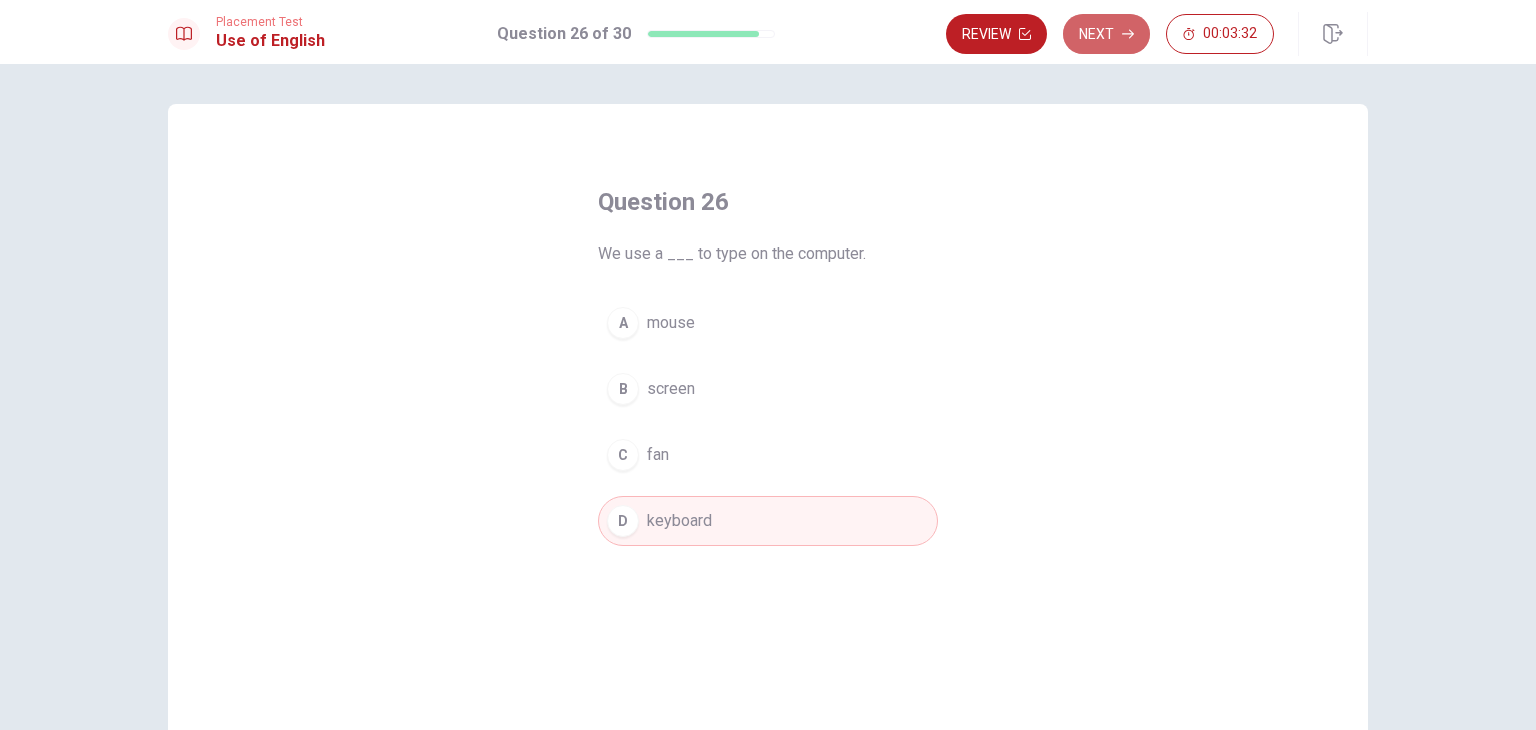 click on "Next" at bounding box center [1106, 34] 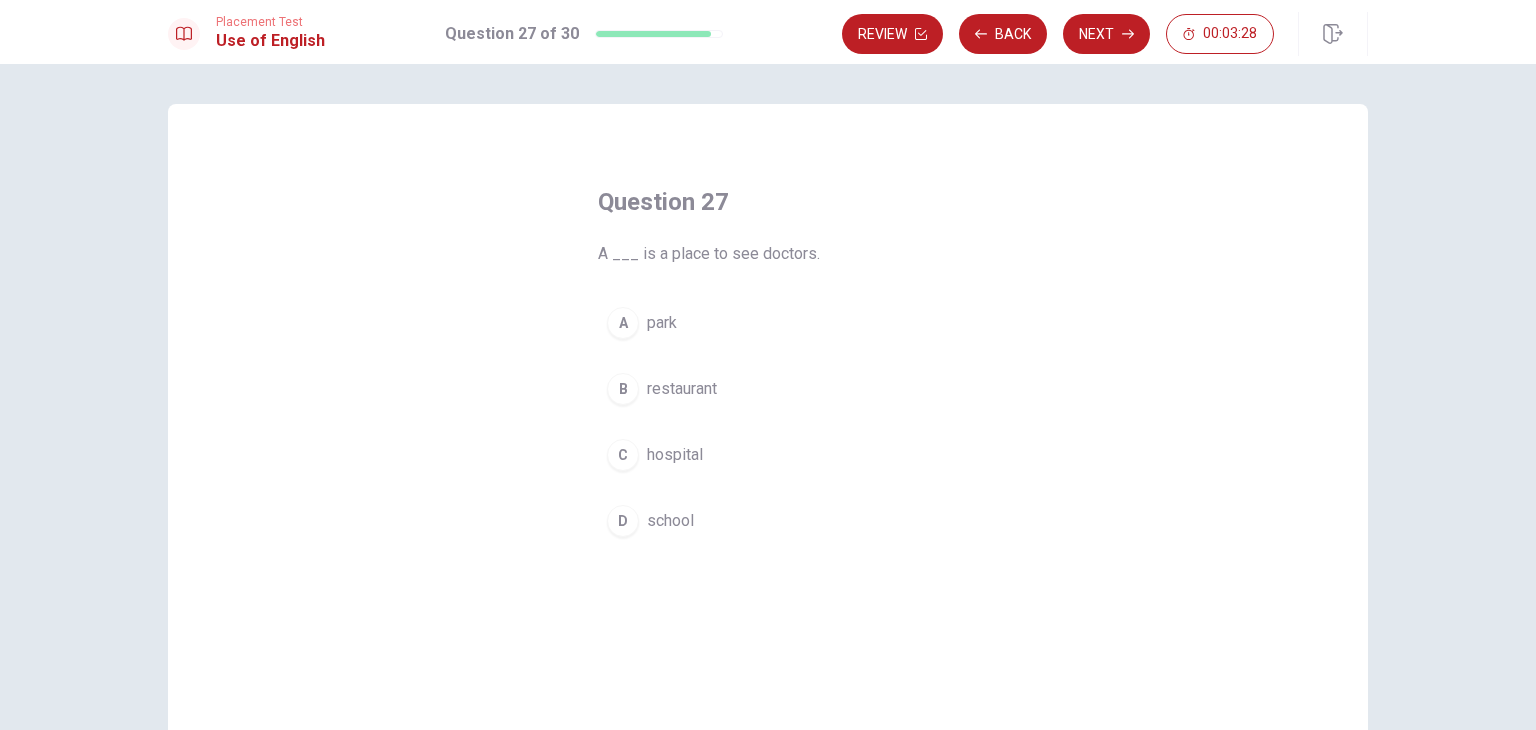 click on "hospital" at bounding box center [675, 455] 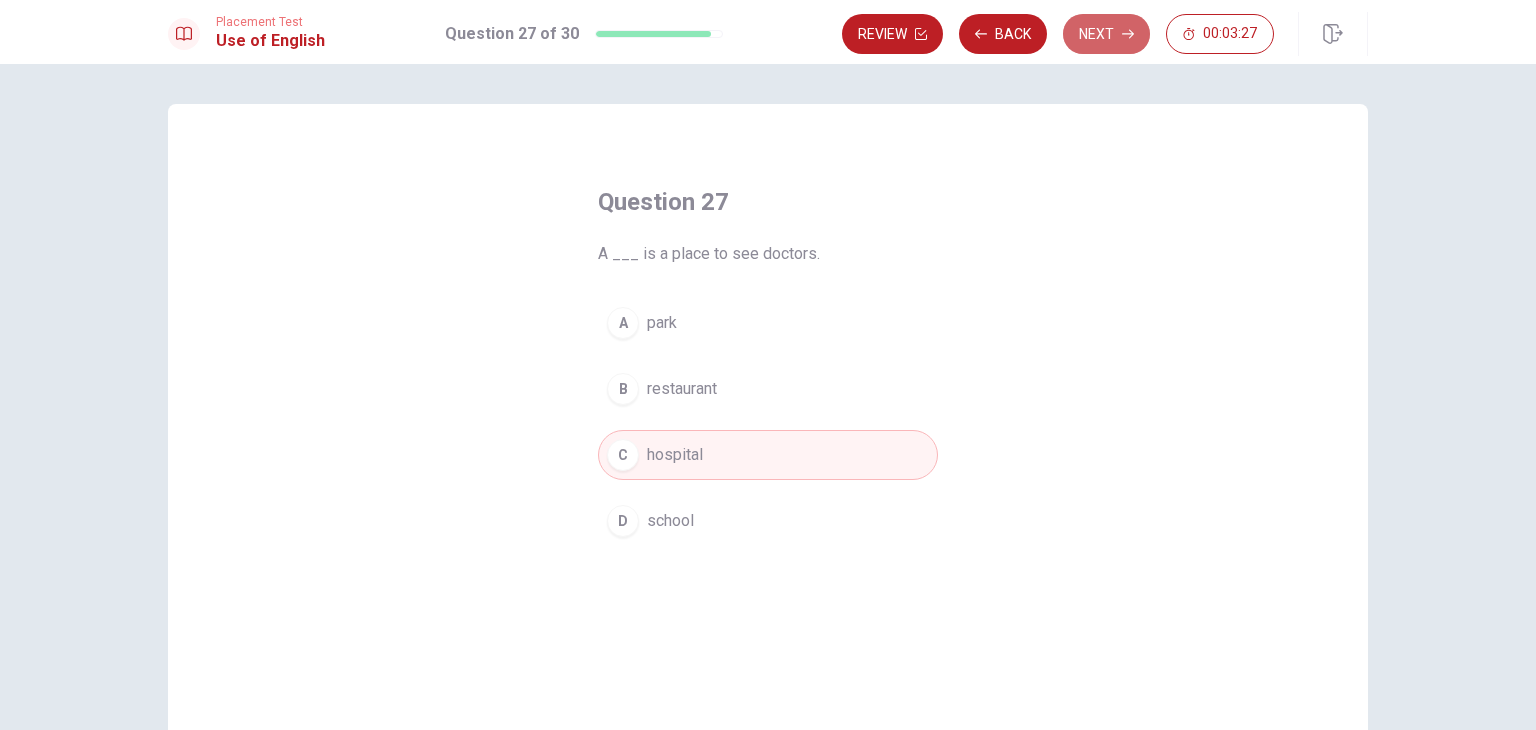 click on "Next" at bounding box center (1106, 34) 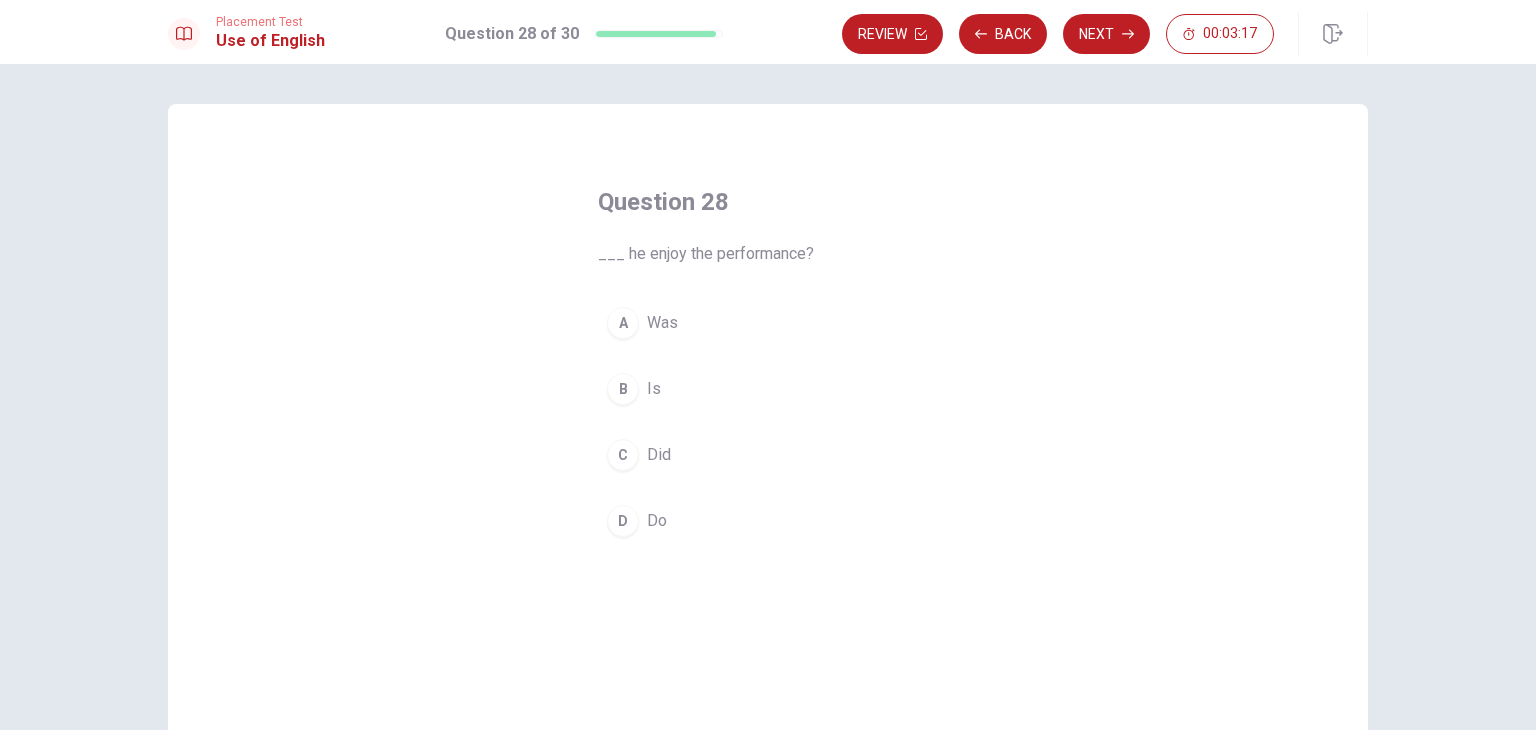 click on "B" at bounding box center (623, 389) 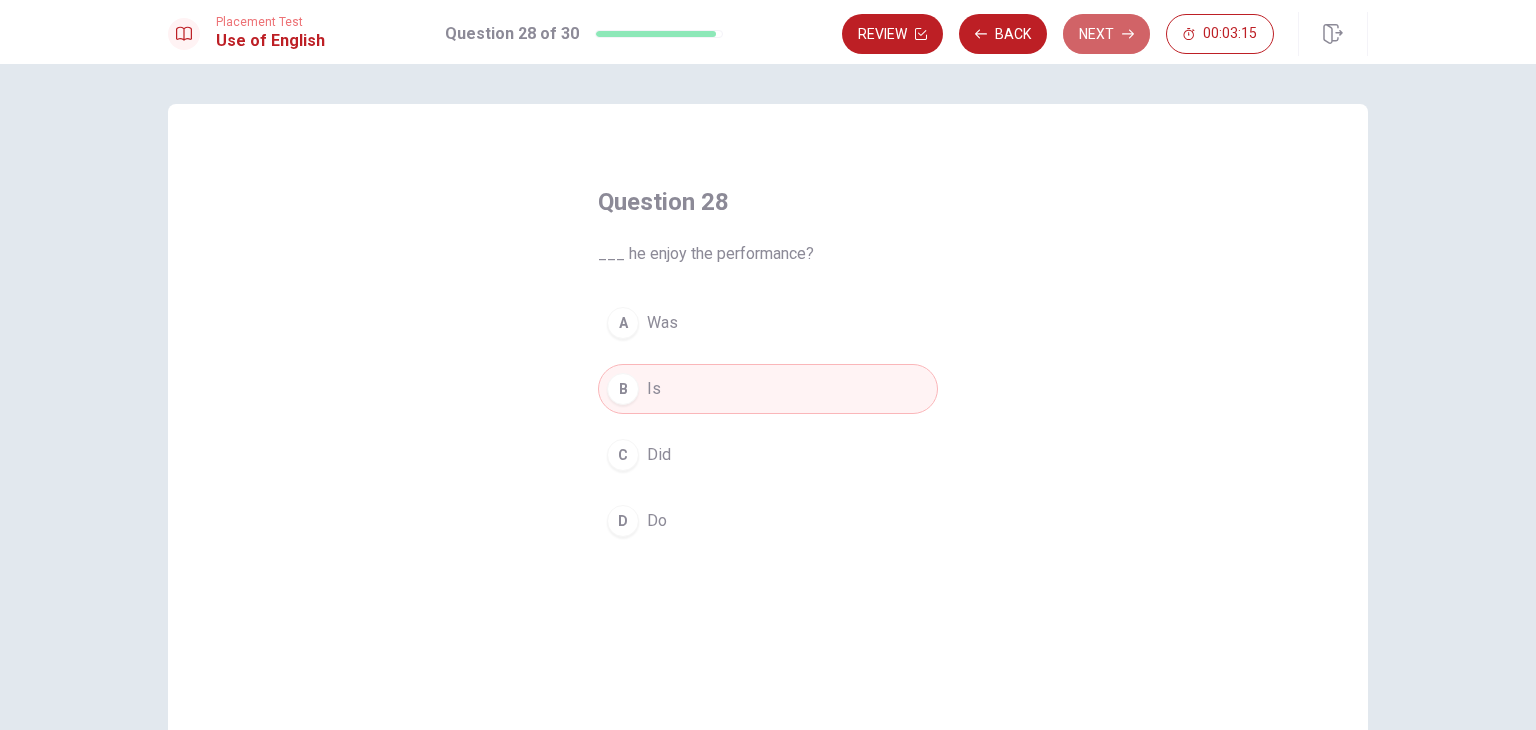 click on "Next" at bounding box center (1106, 34) 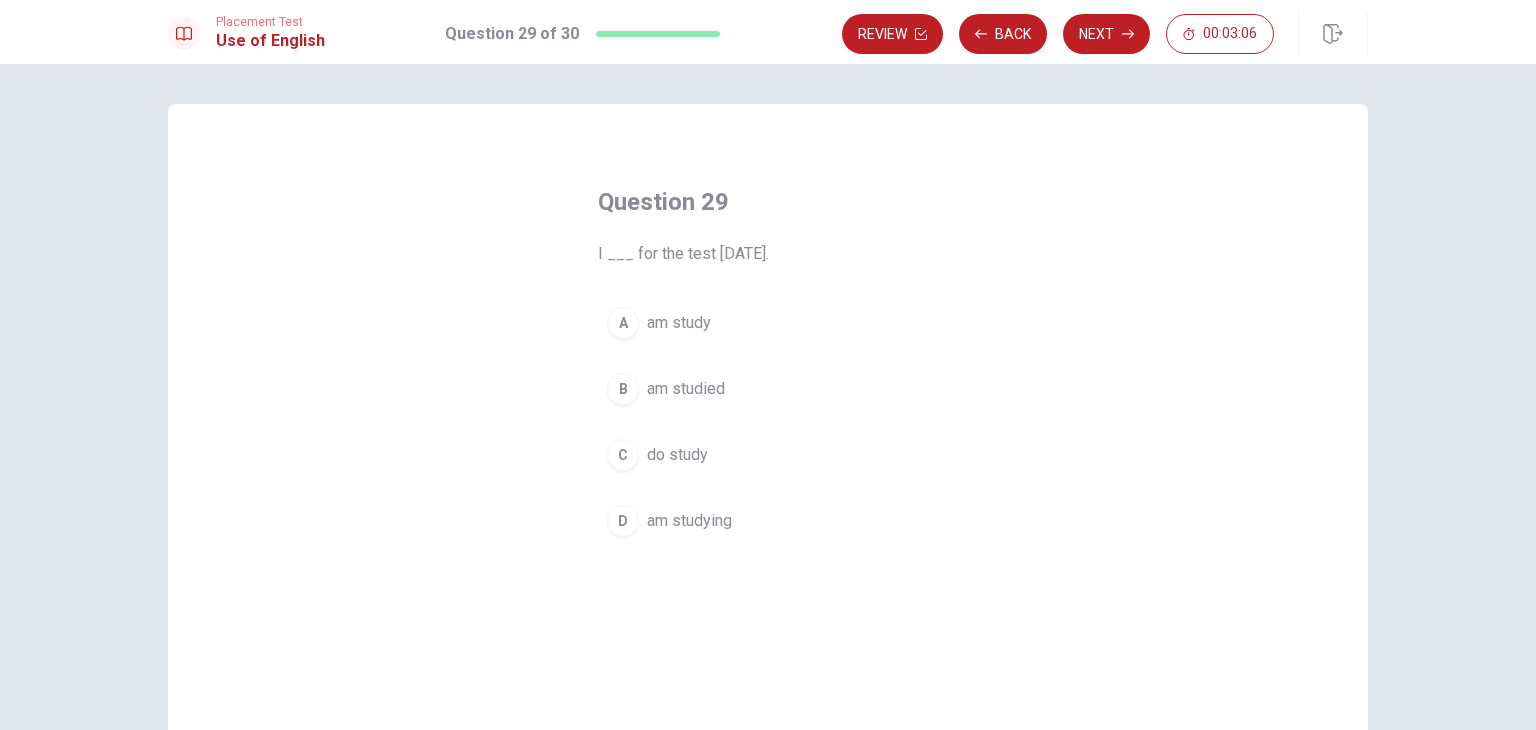 click on "am study" at bounding box center [679, 323] 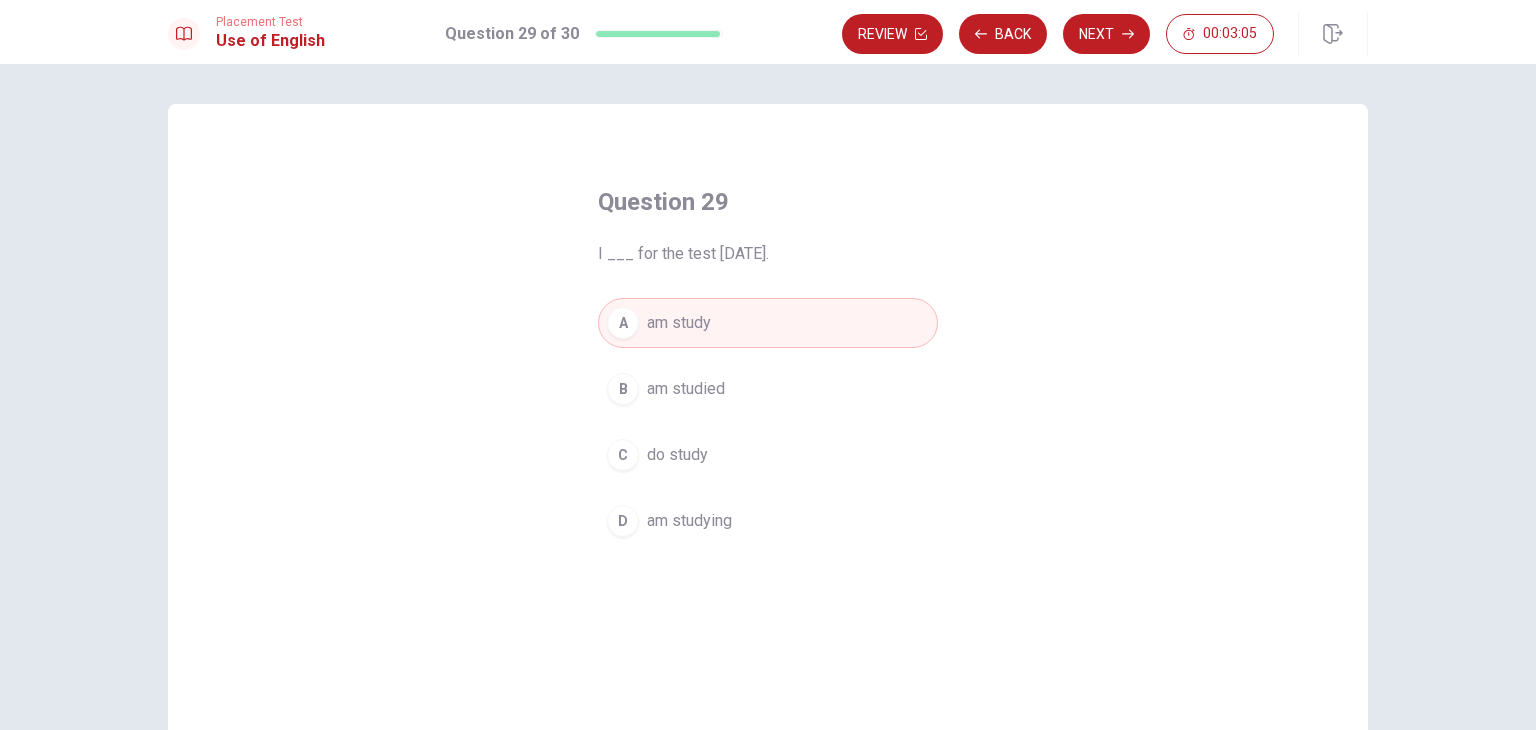 click on "Next" at bounding box center [1106, 34] 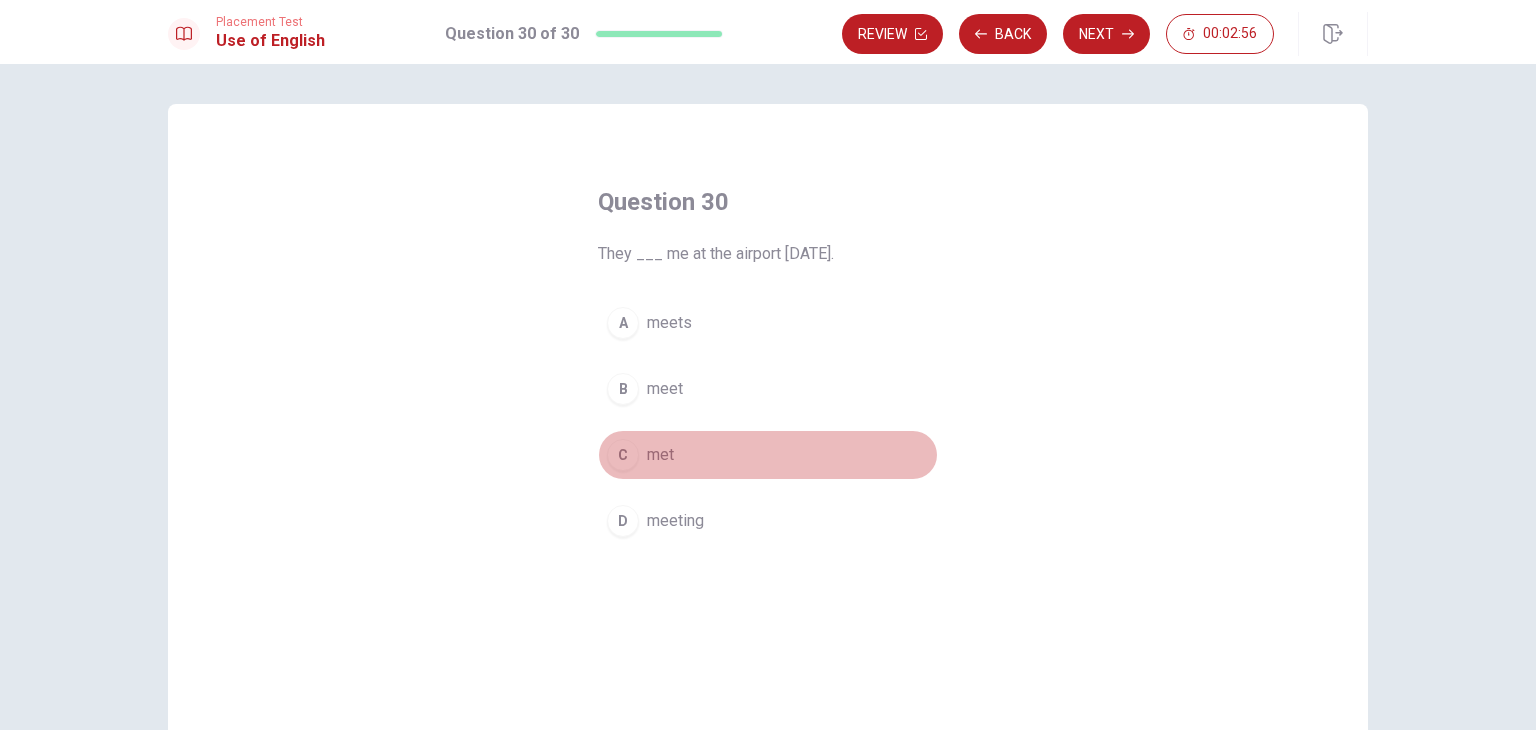 click on "met" at bounding box center [660, 455] 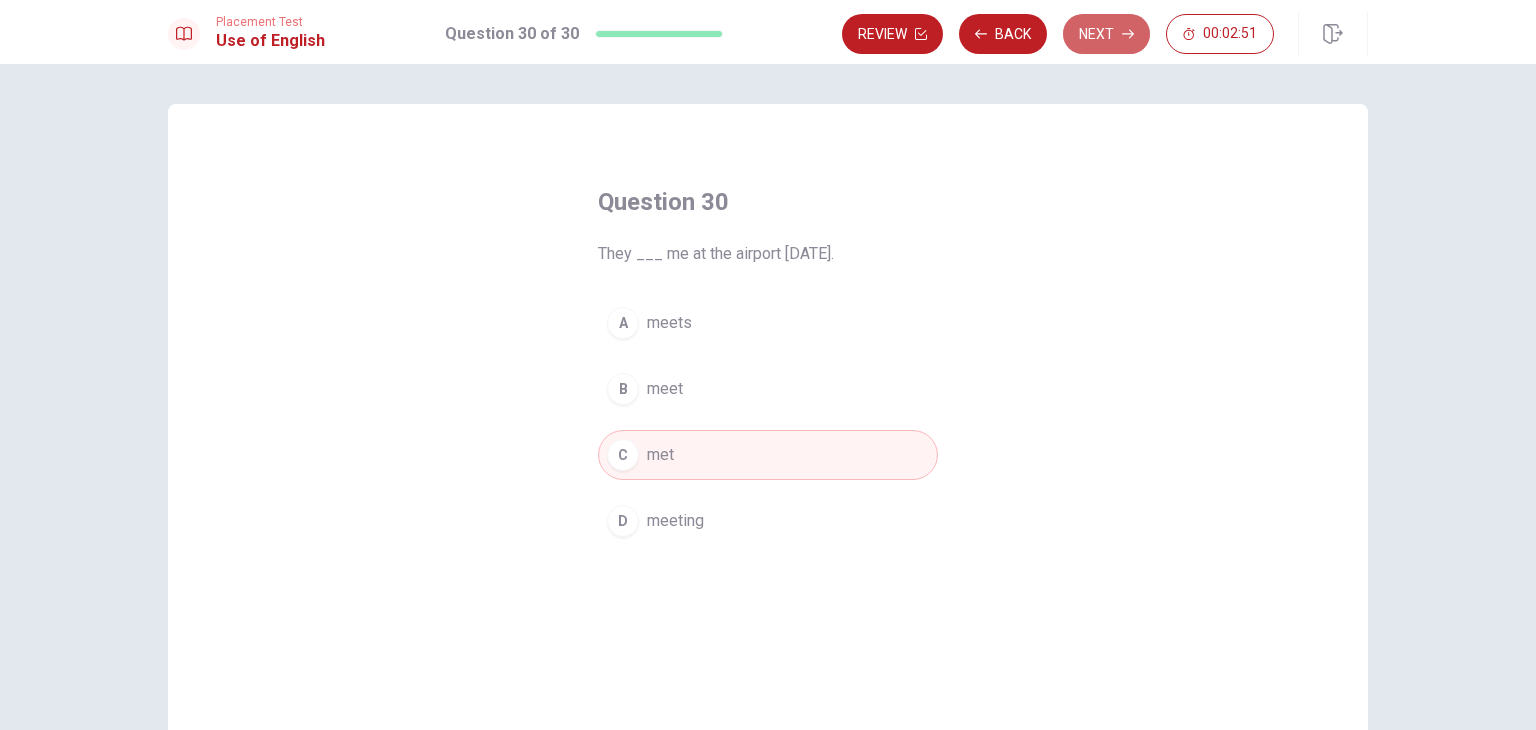 click on "Next" at bounding box center [1106, 34] 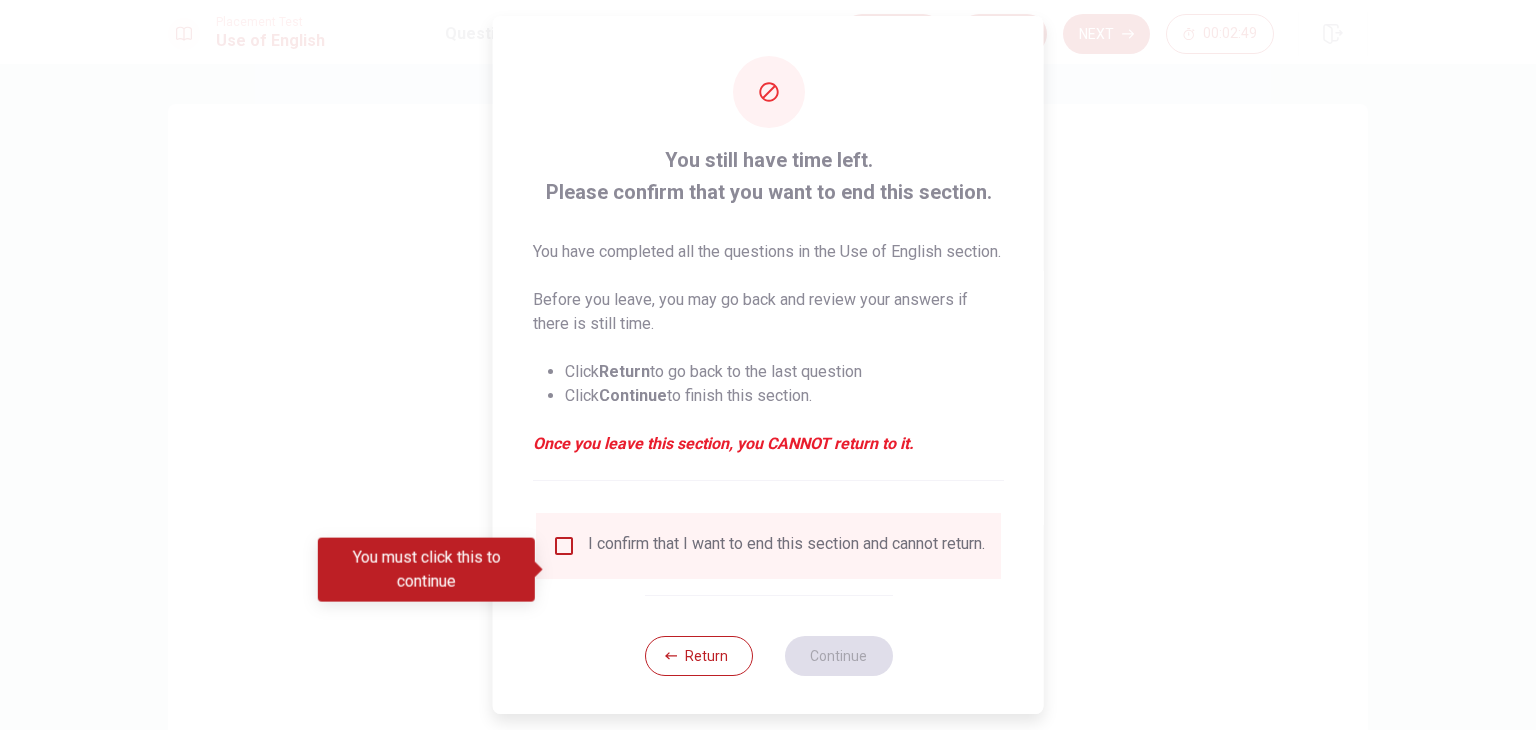 click at bounding box center [564, 546] 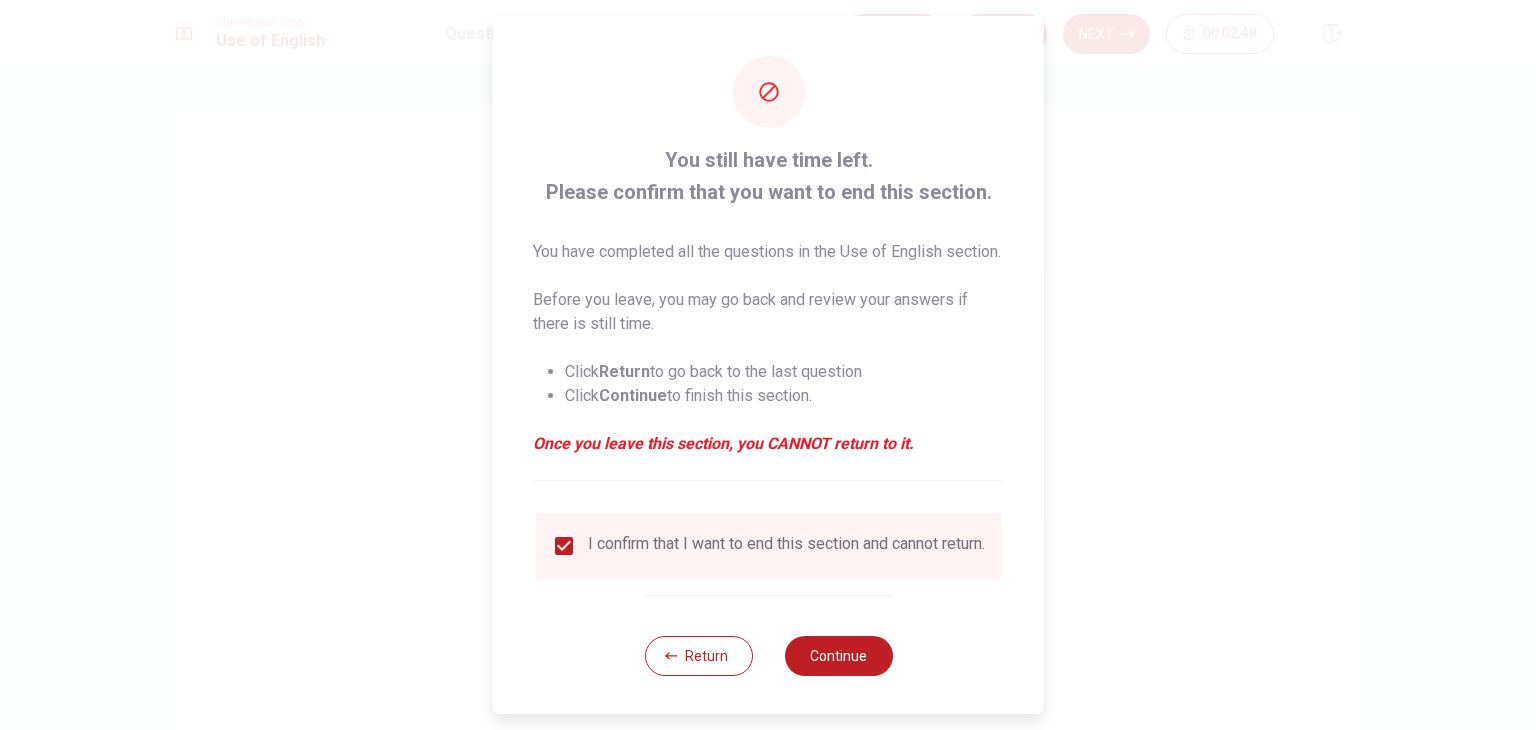 scroll, scrollTop: 40, scrollLeft: 0, axis: vertical 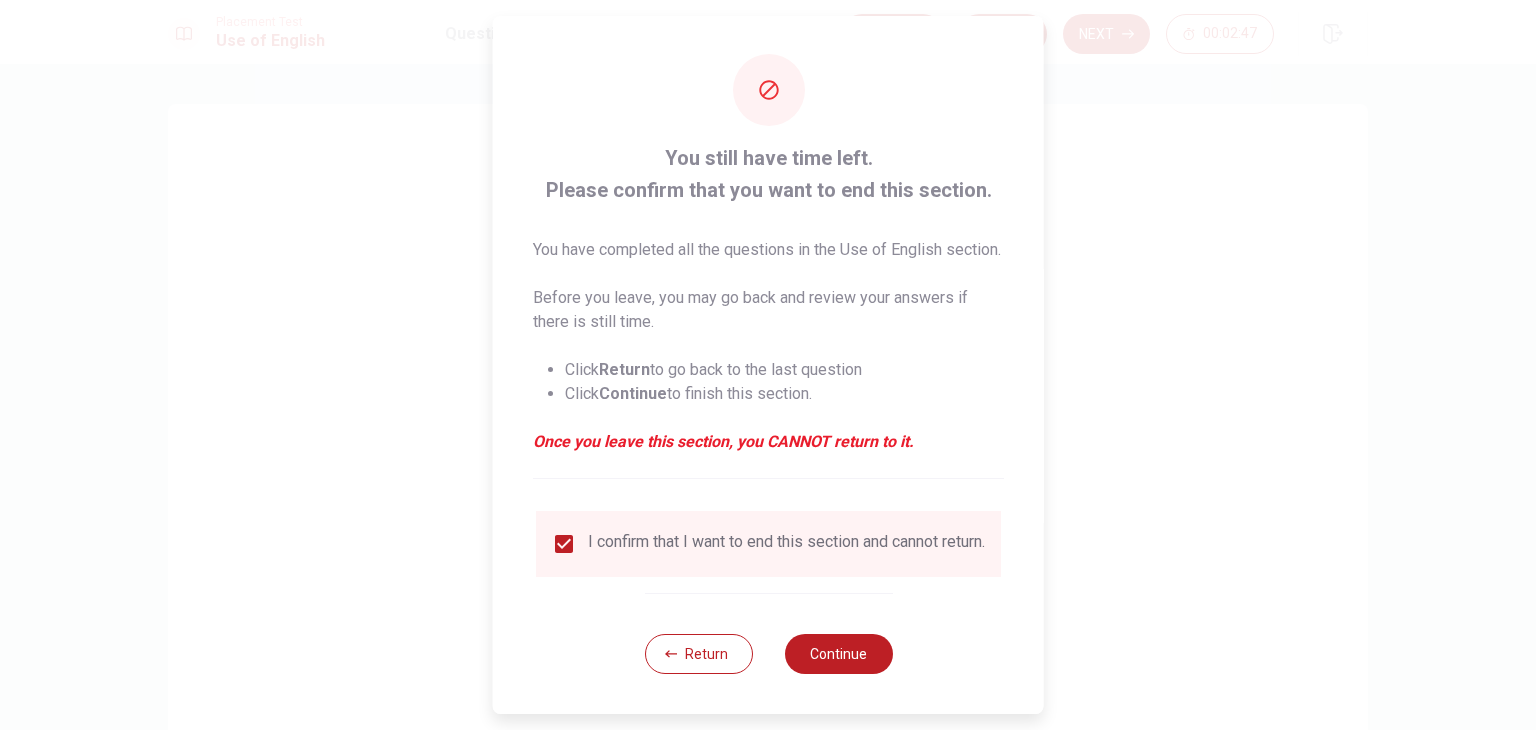 click on "Continue" at bounding box center [838, 654] 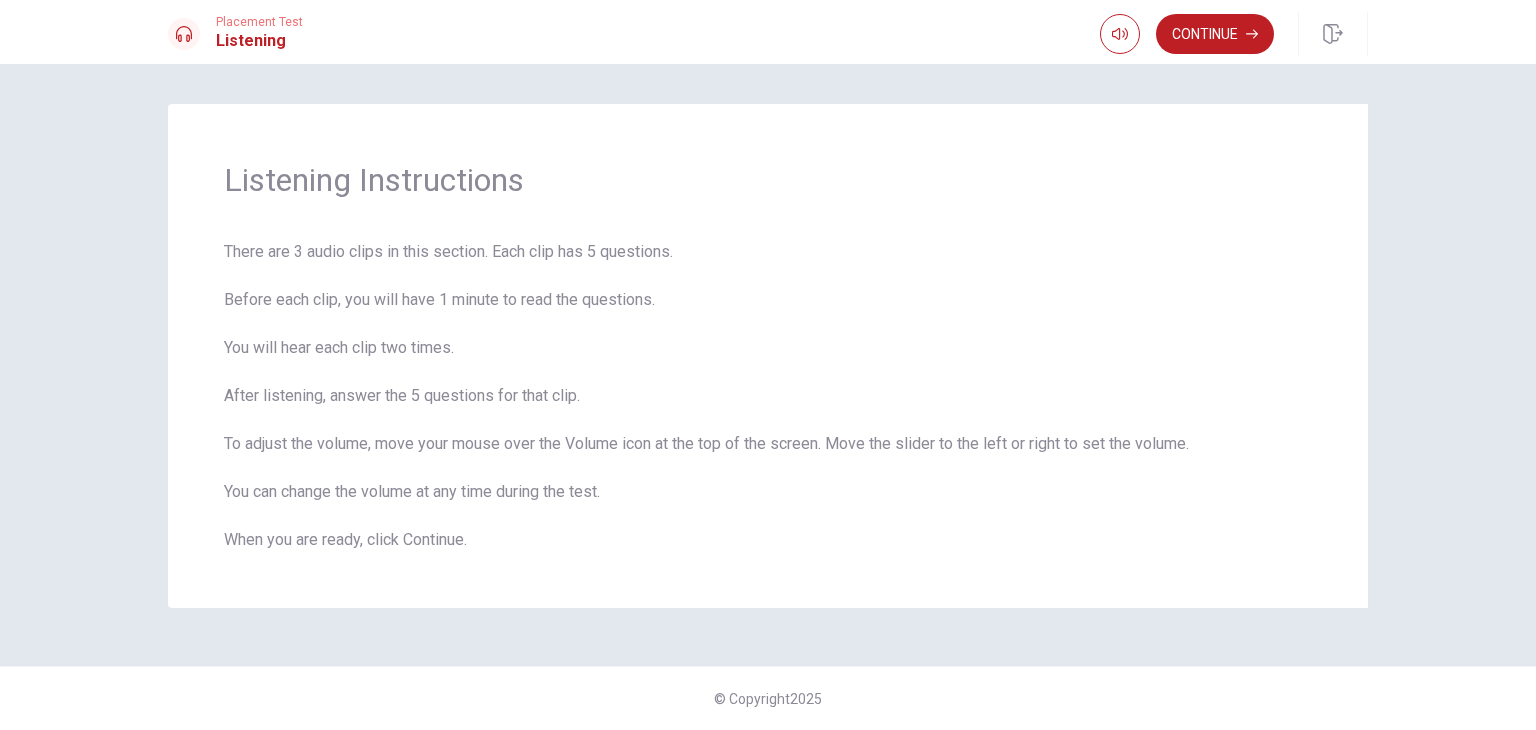 drag, startPoint x: 512, startPoint y: 259, endPoint x: 656, endPoint y: 285, distance: 146.3284 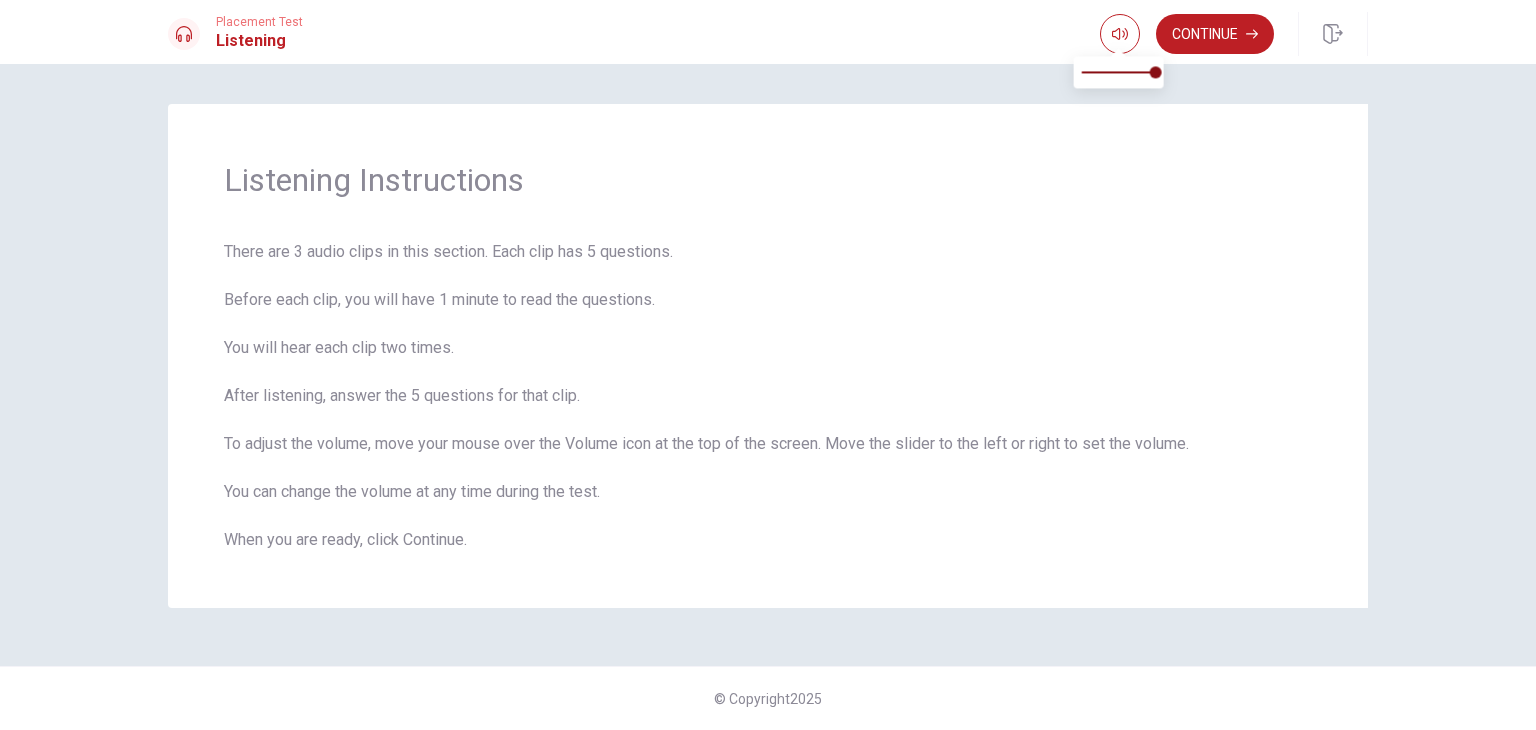 click 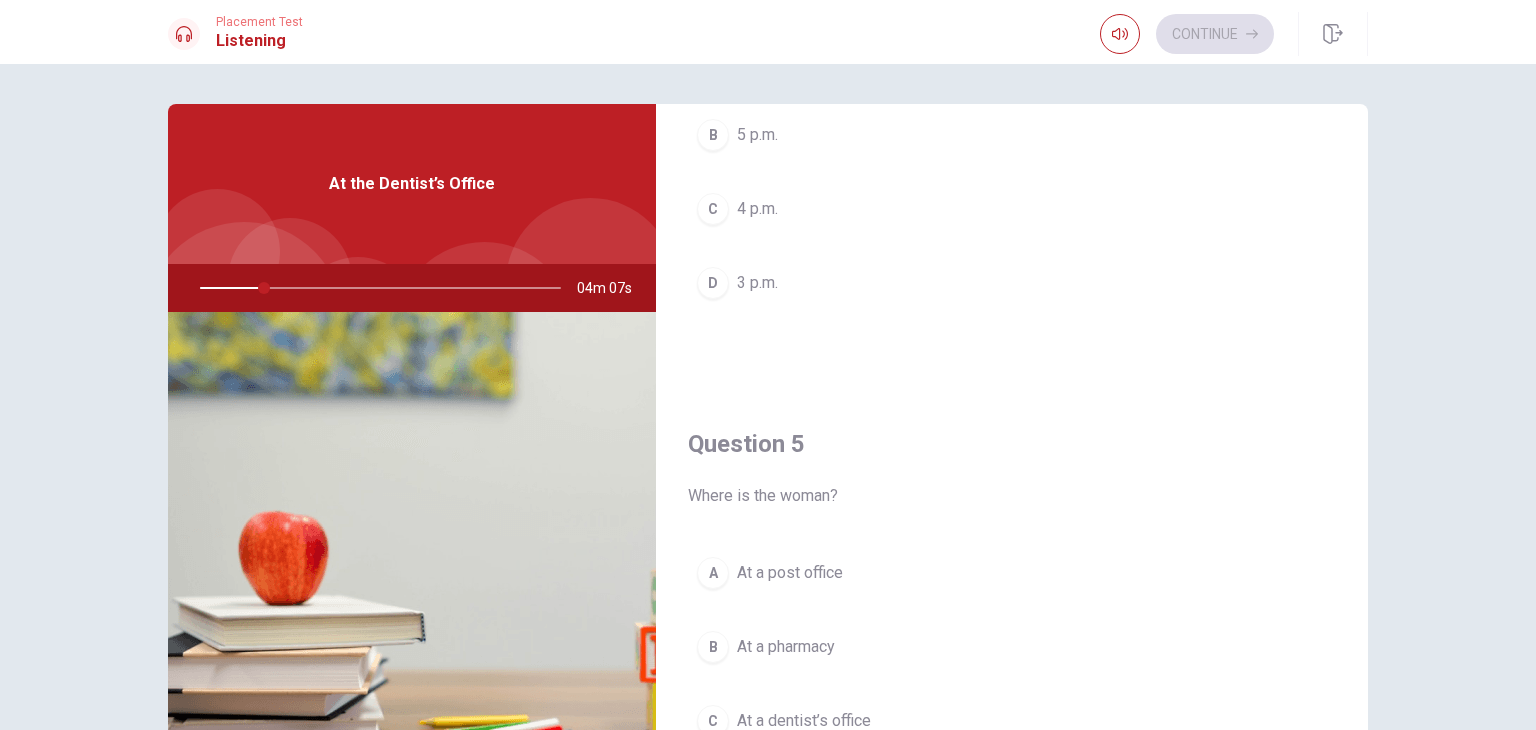 scroll, scrollTop: 1856, scrollLeft: 0, axis: vertical 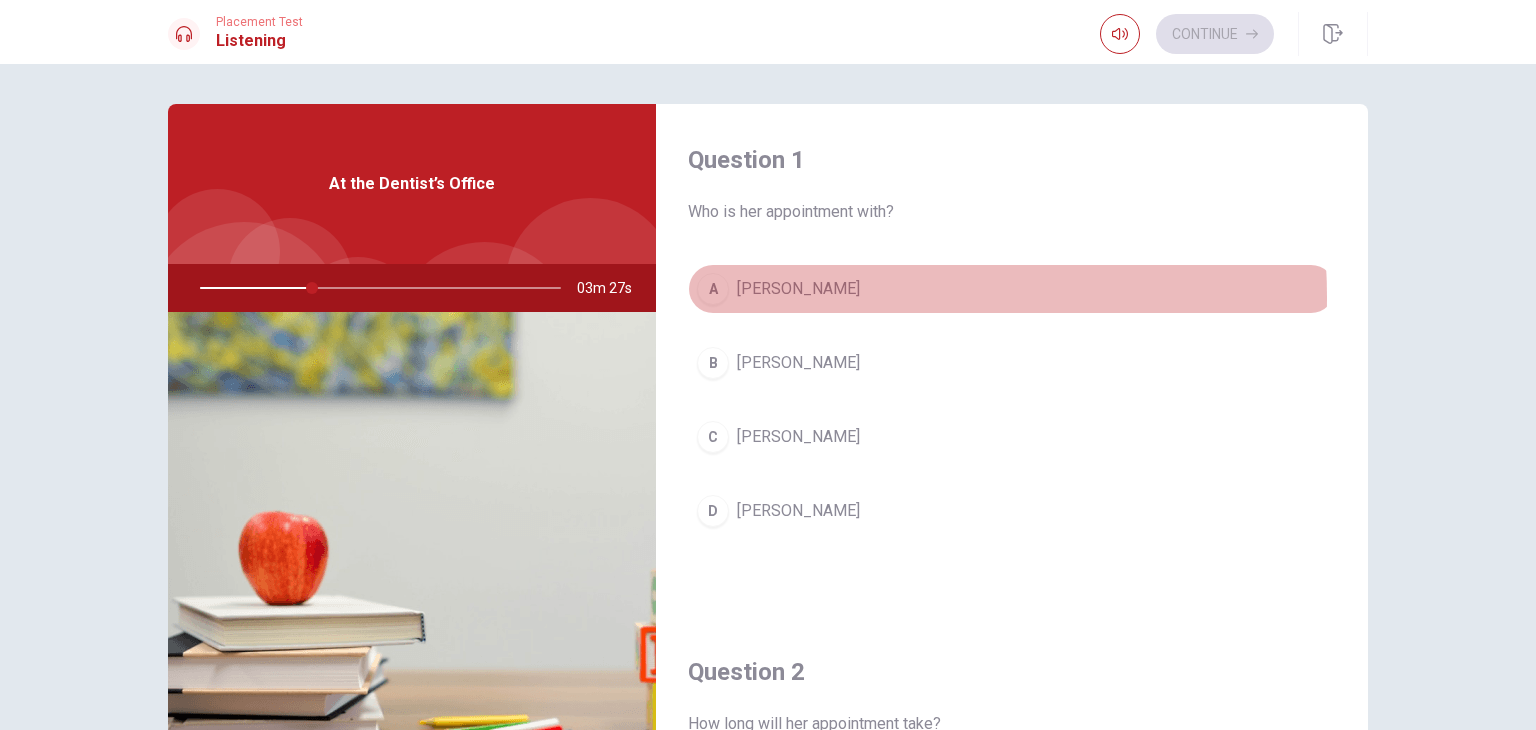 click on "A [PERSON_NAME]" at bounding box center (1012, 289) 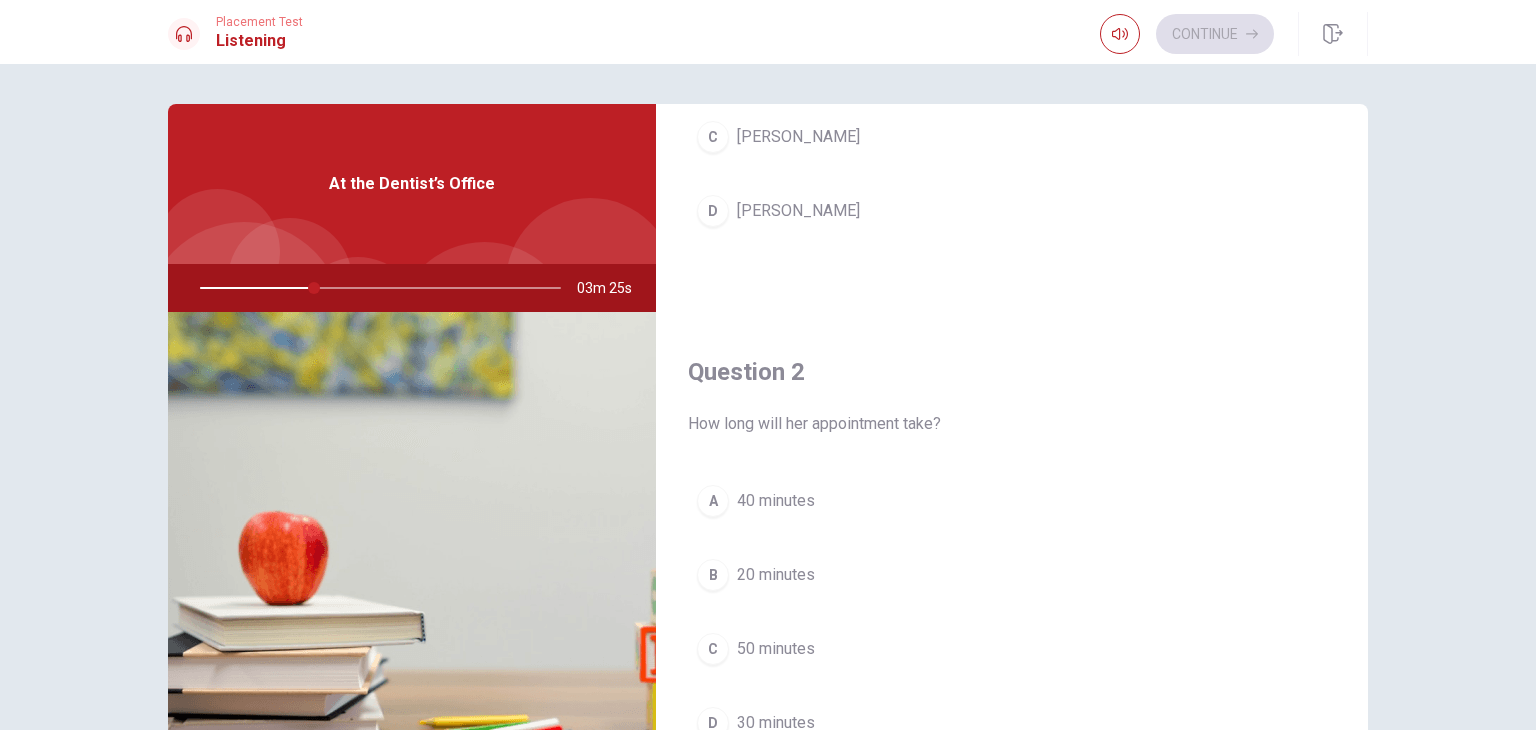 scroll, scrollTop: 400, scrollLeft: 0, axis: vertical 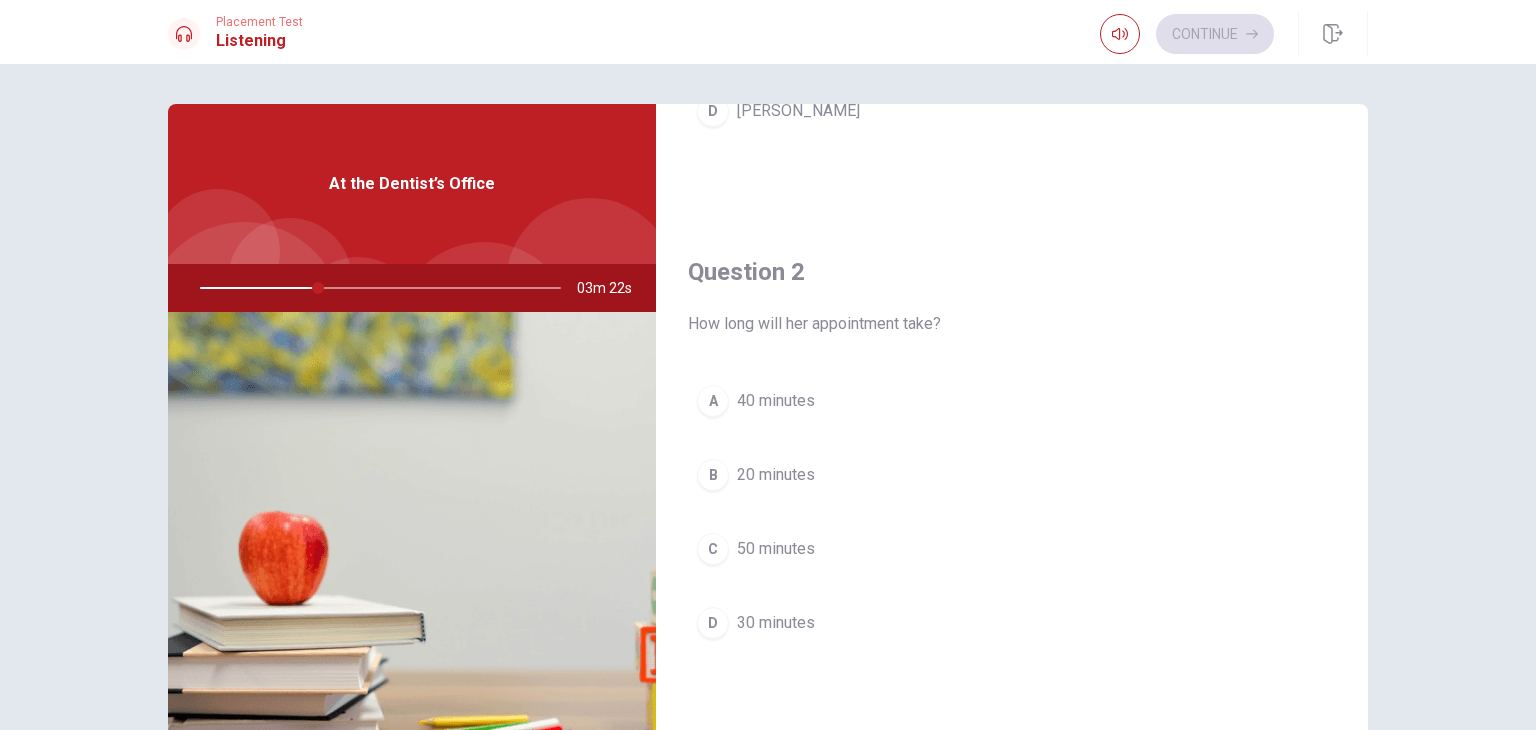 click on "D 30 minutes" at bounding box center (1012, 623) 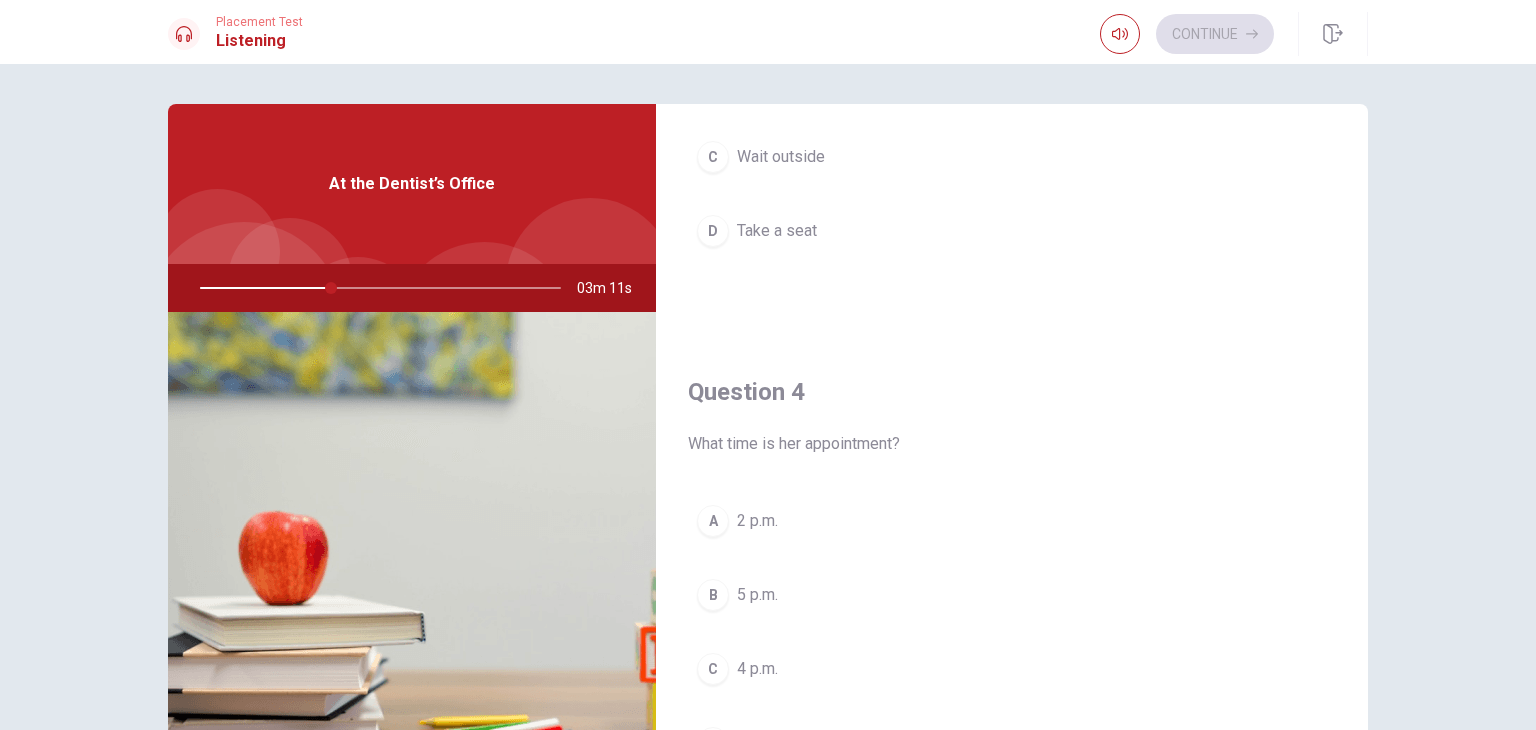 scroll, scrollTop: 1400, scrollLeft: 0, axis: vertical 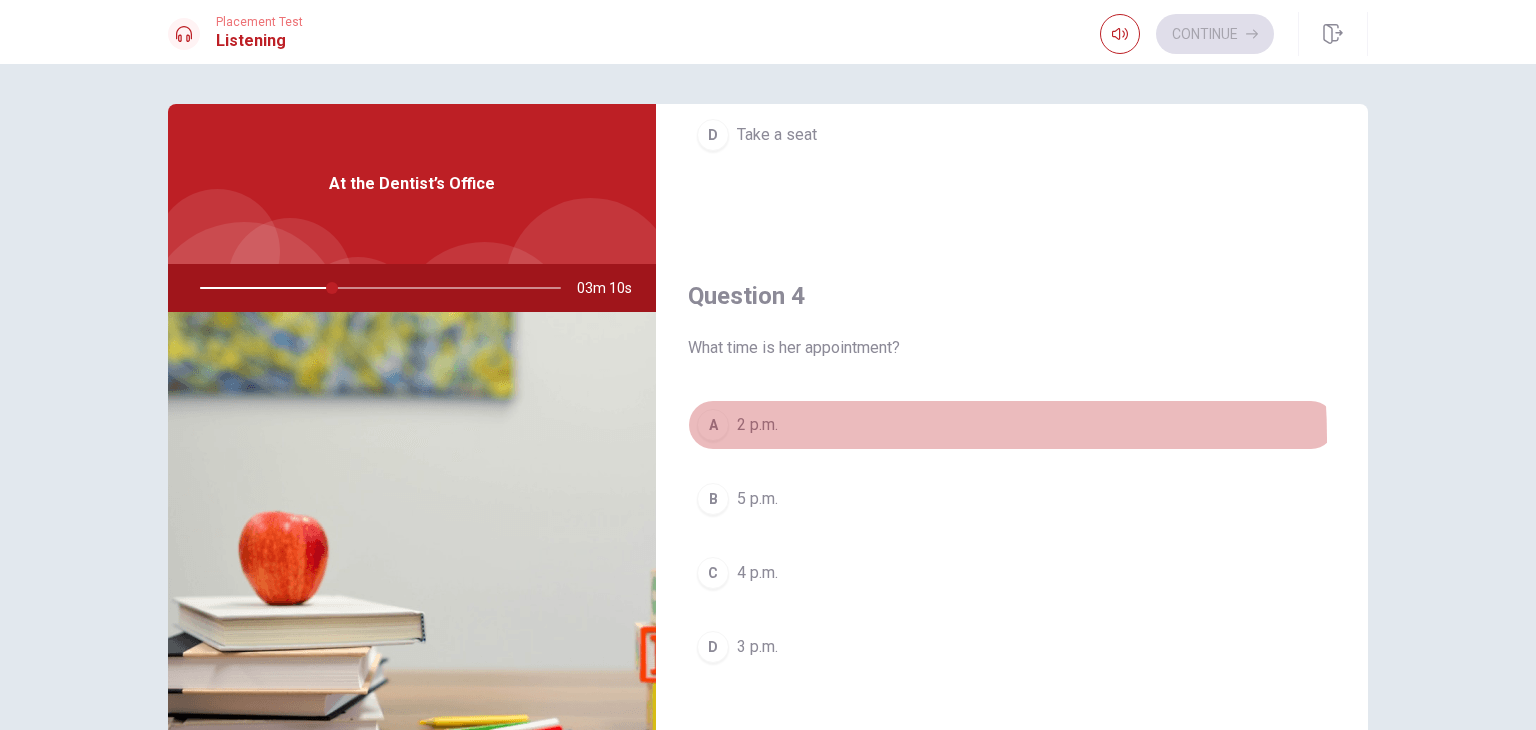 click on "A 2 p.m." at bounding box center [1012, 425] 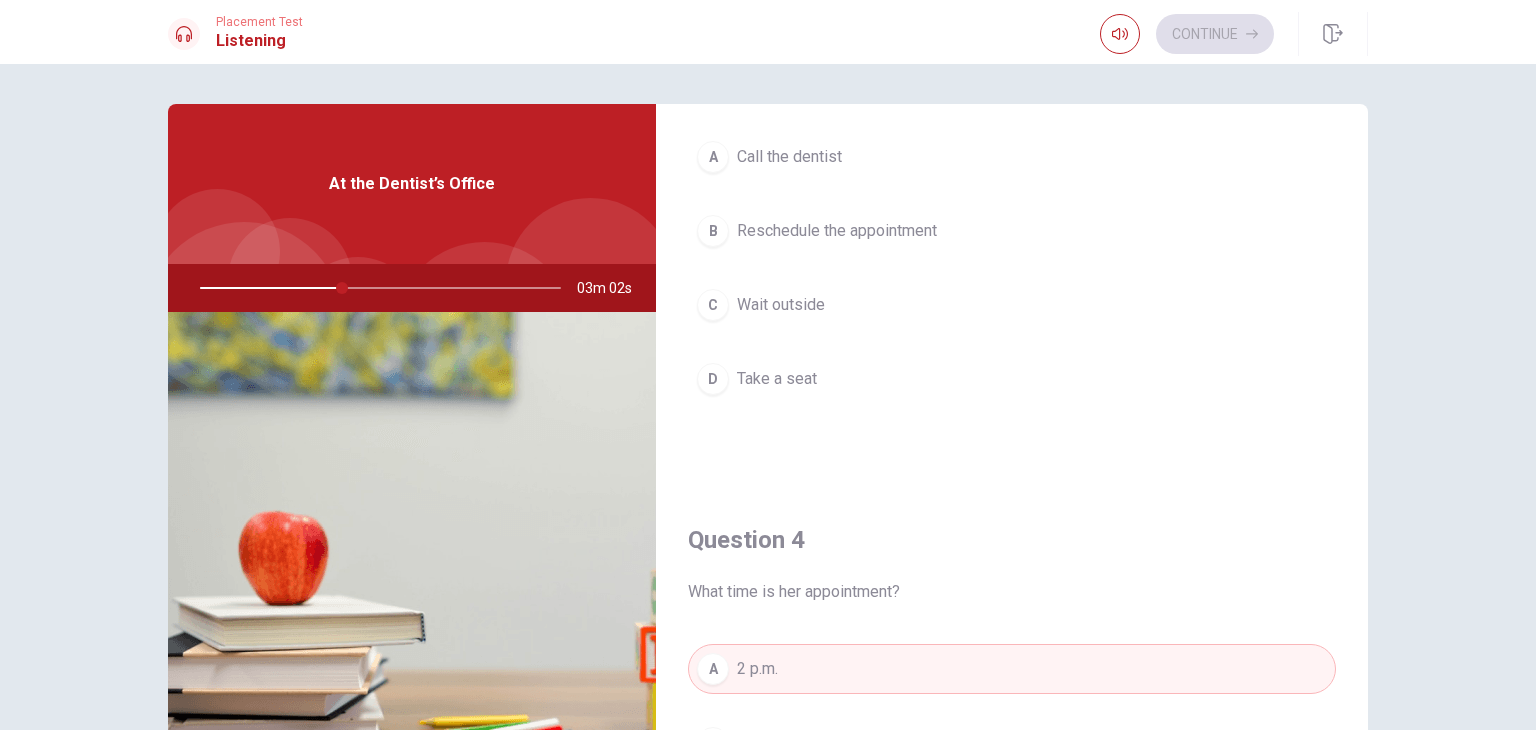 scroll, scrollTop: 1056, scrollLeft: 0, axis: vertical 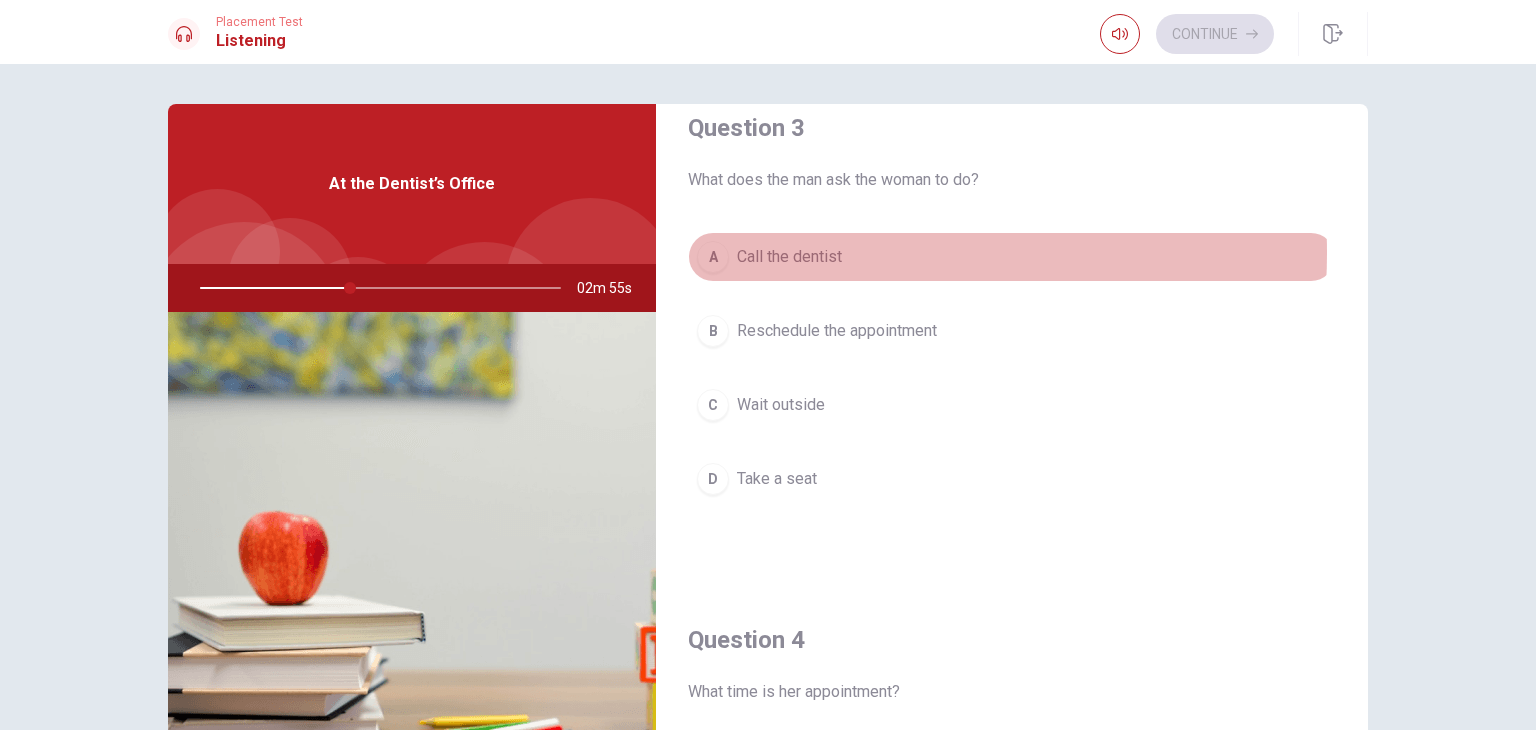 click on "Call the dentist" at bounding box center [789, 257] 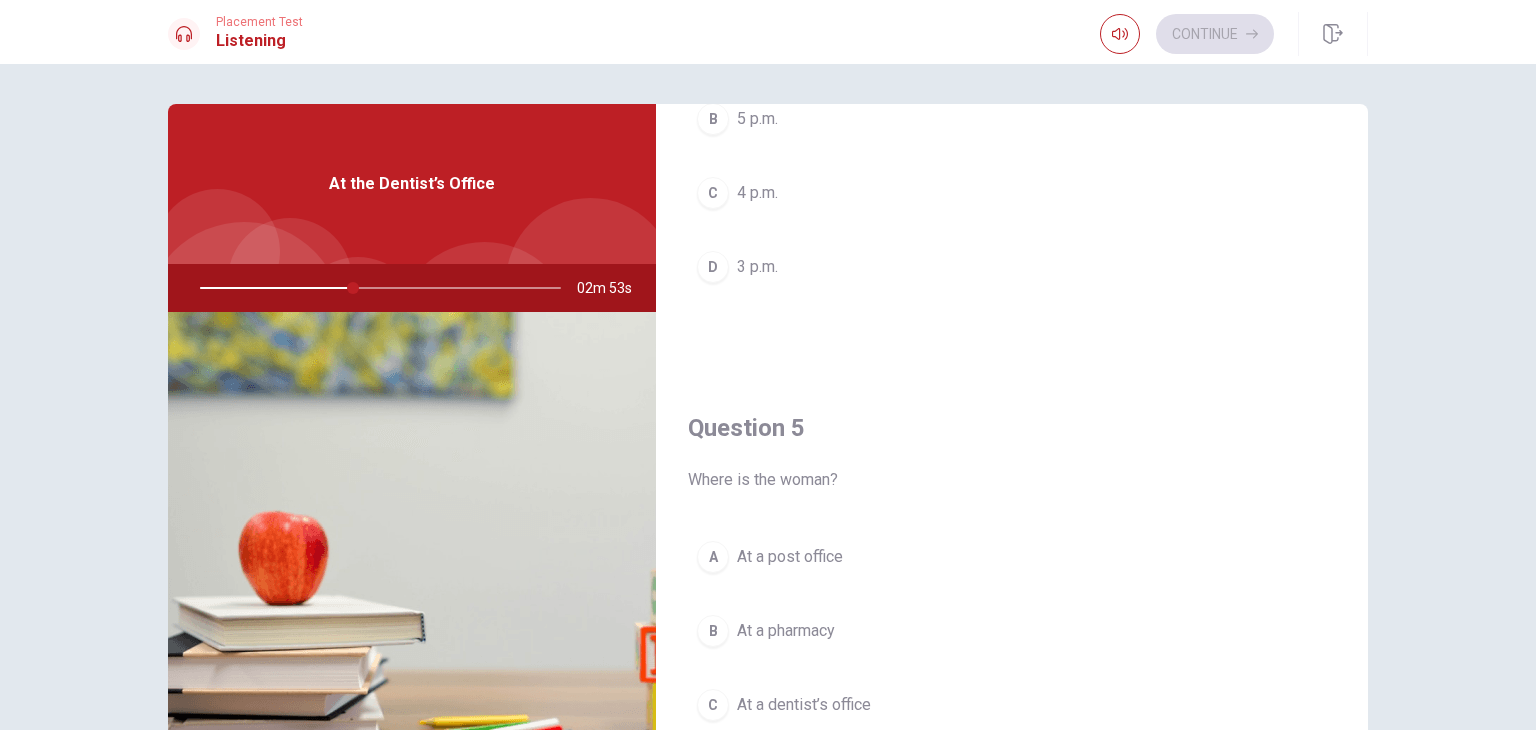 scroll, scrollTop: 1856, scrollLeft: 0, axis: vertical 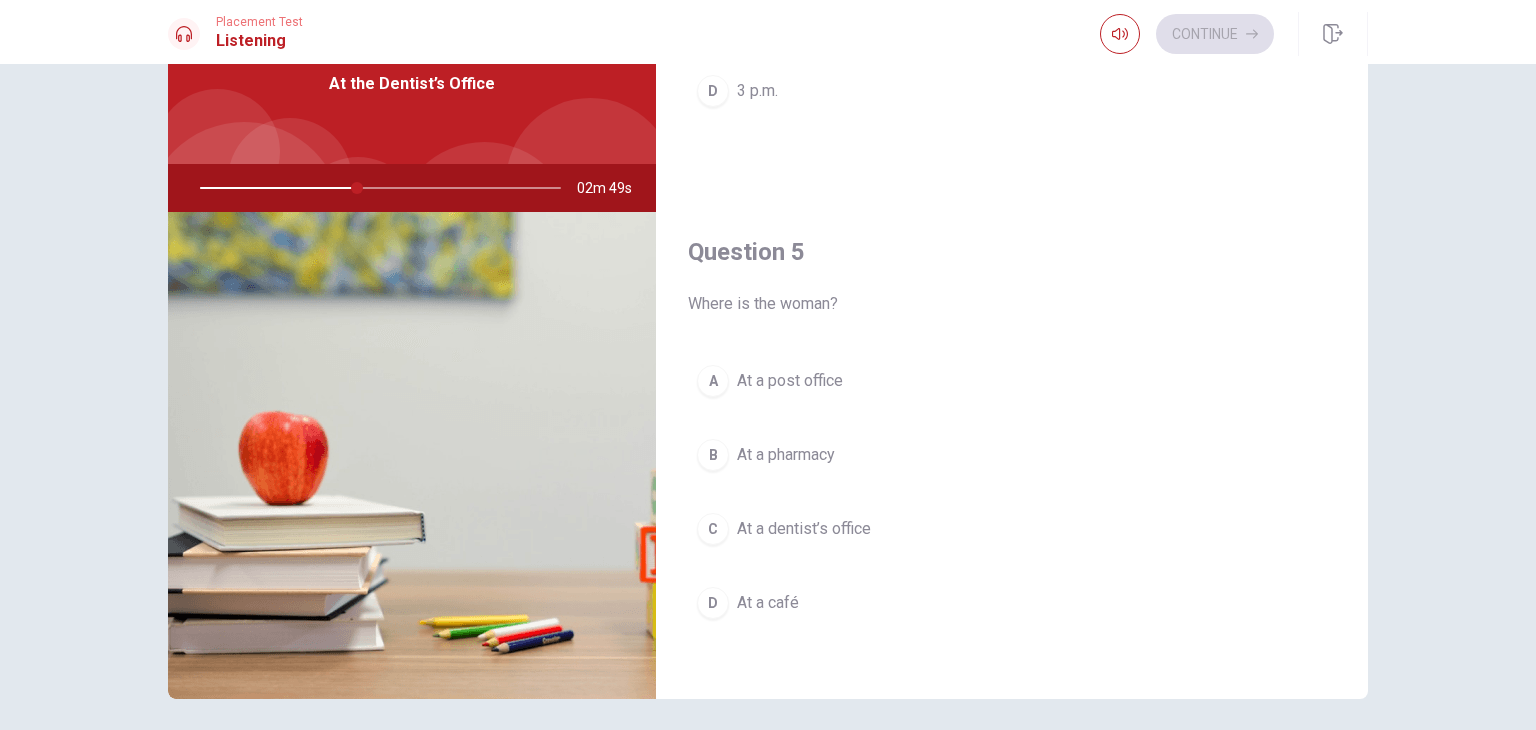 click on "At a dentist’s office" at bounding box center (804, 529) 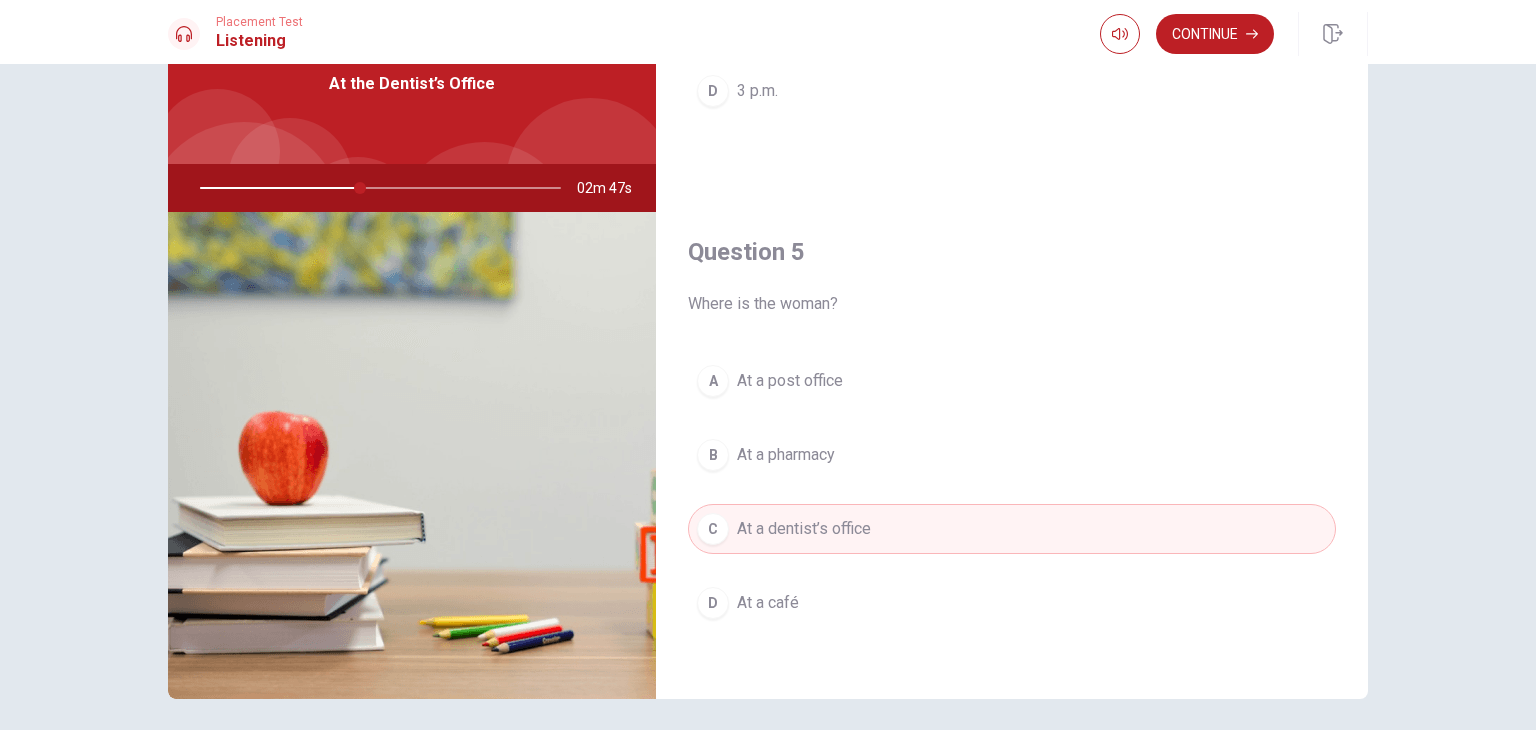 scroll, scrollTop: 173, scrollLeft: 0, axis: vertical 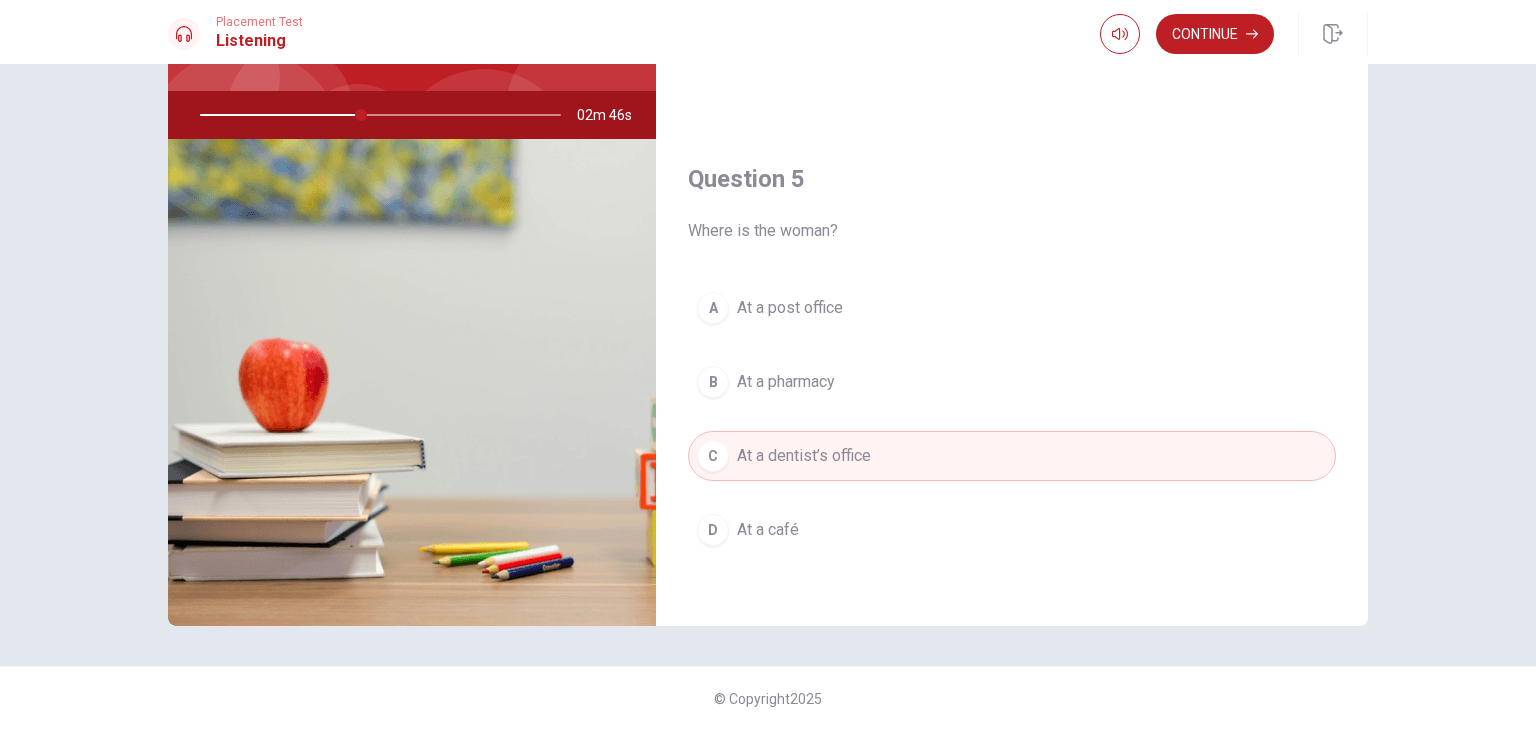 click on "Continue" at bounding box center [1215, 34] 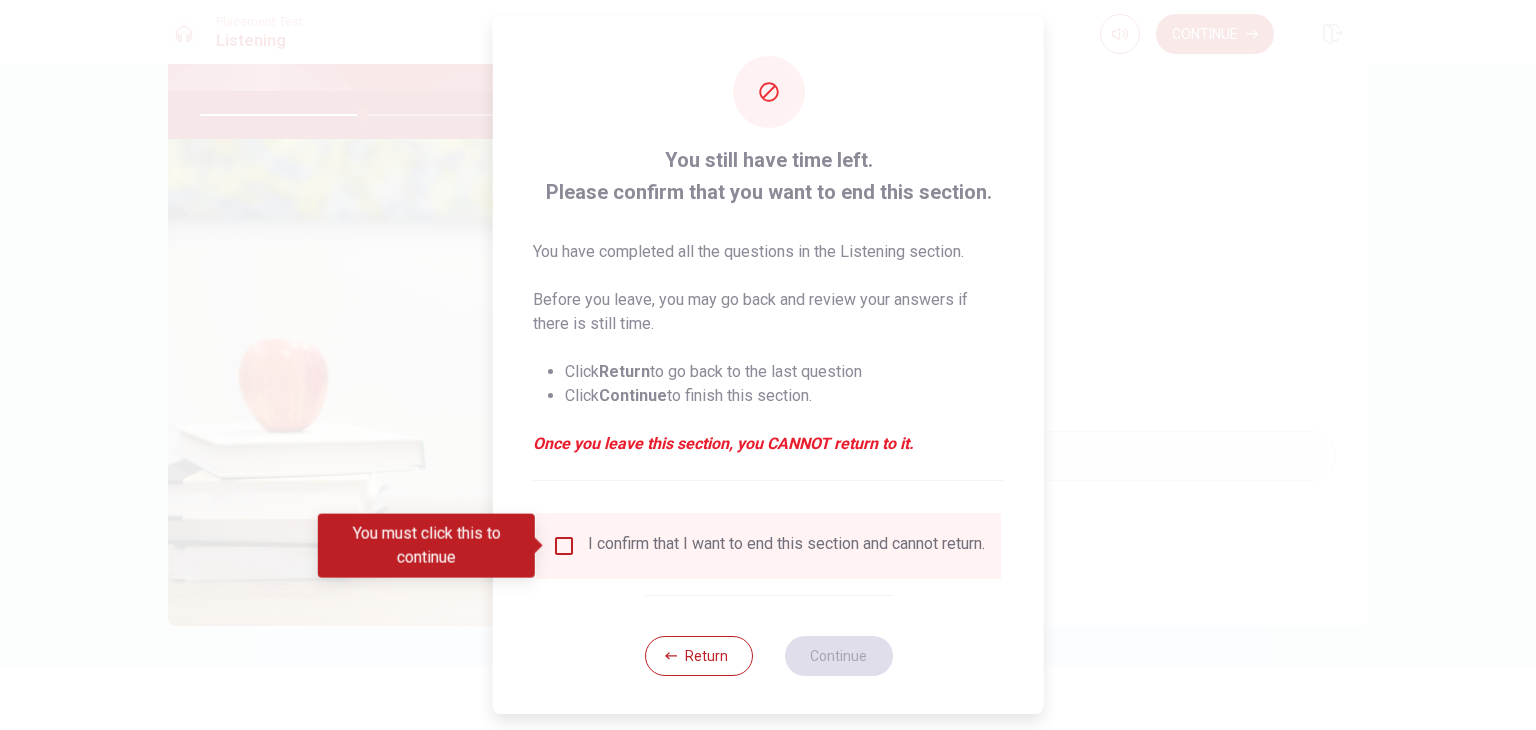 click at bounding box center (564, 546) 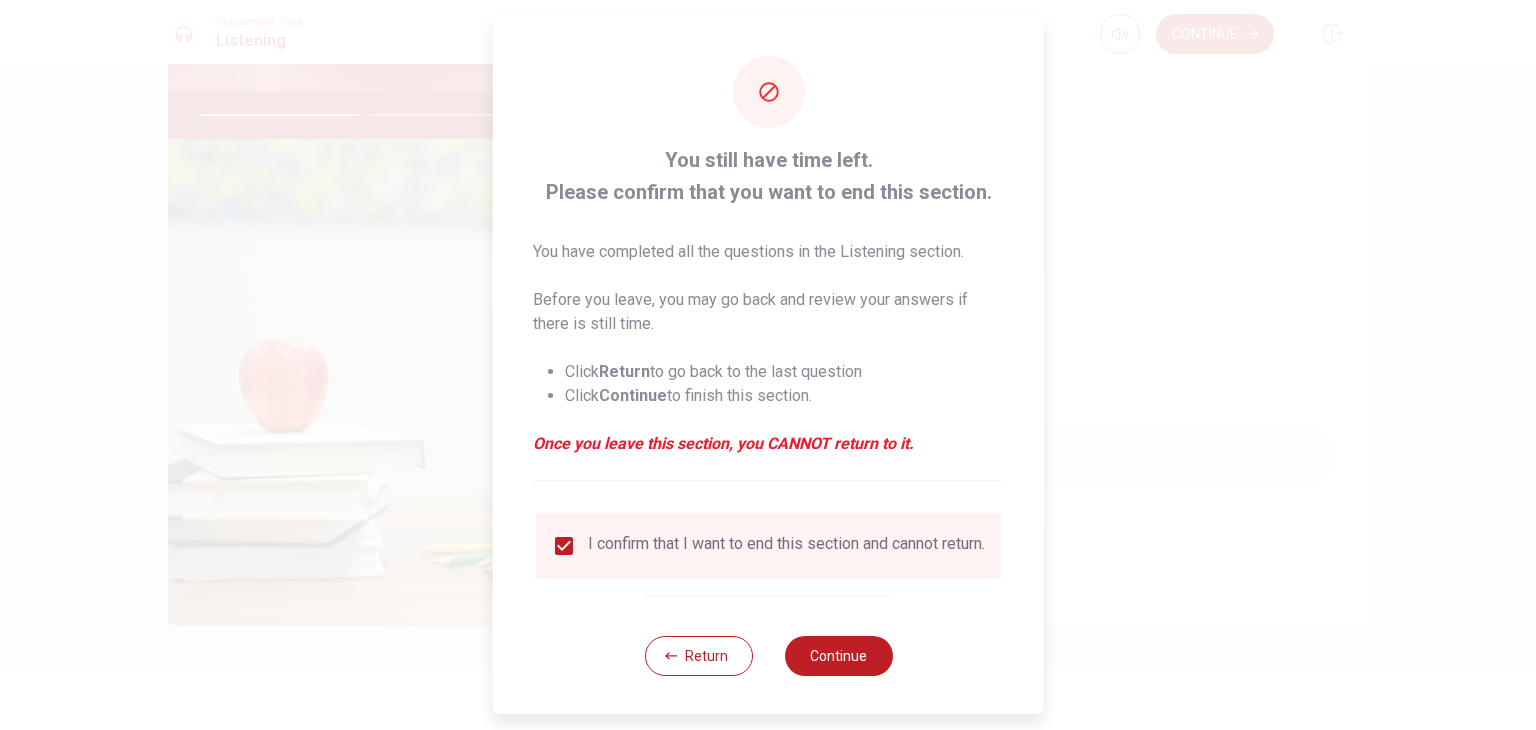 drag, startPoint x: 828, startPoint y: 669, endPoint x: 874, endPoint y: 677, distance: 46.69047 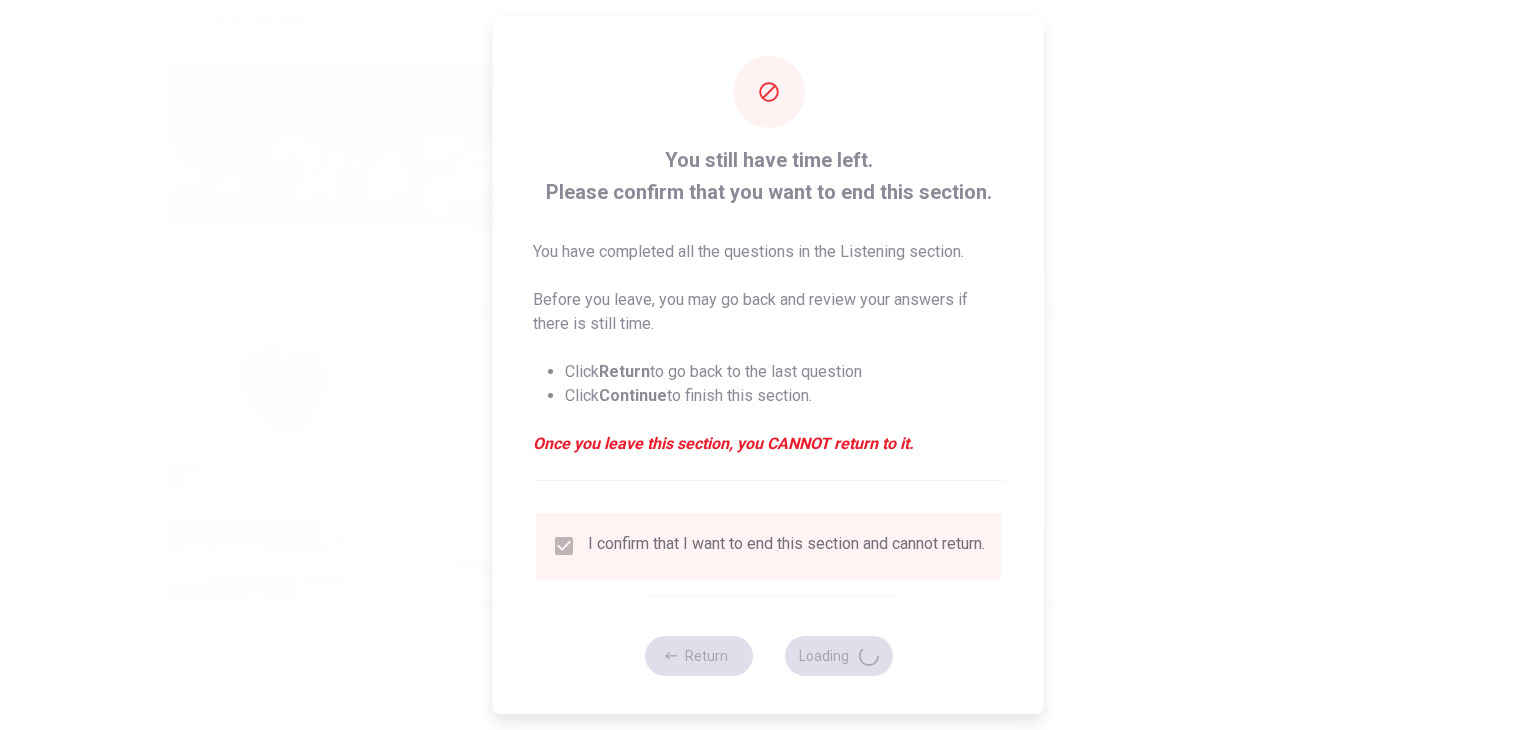 type on "46" 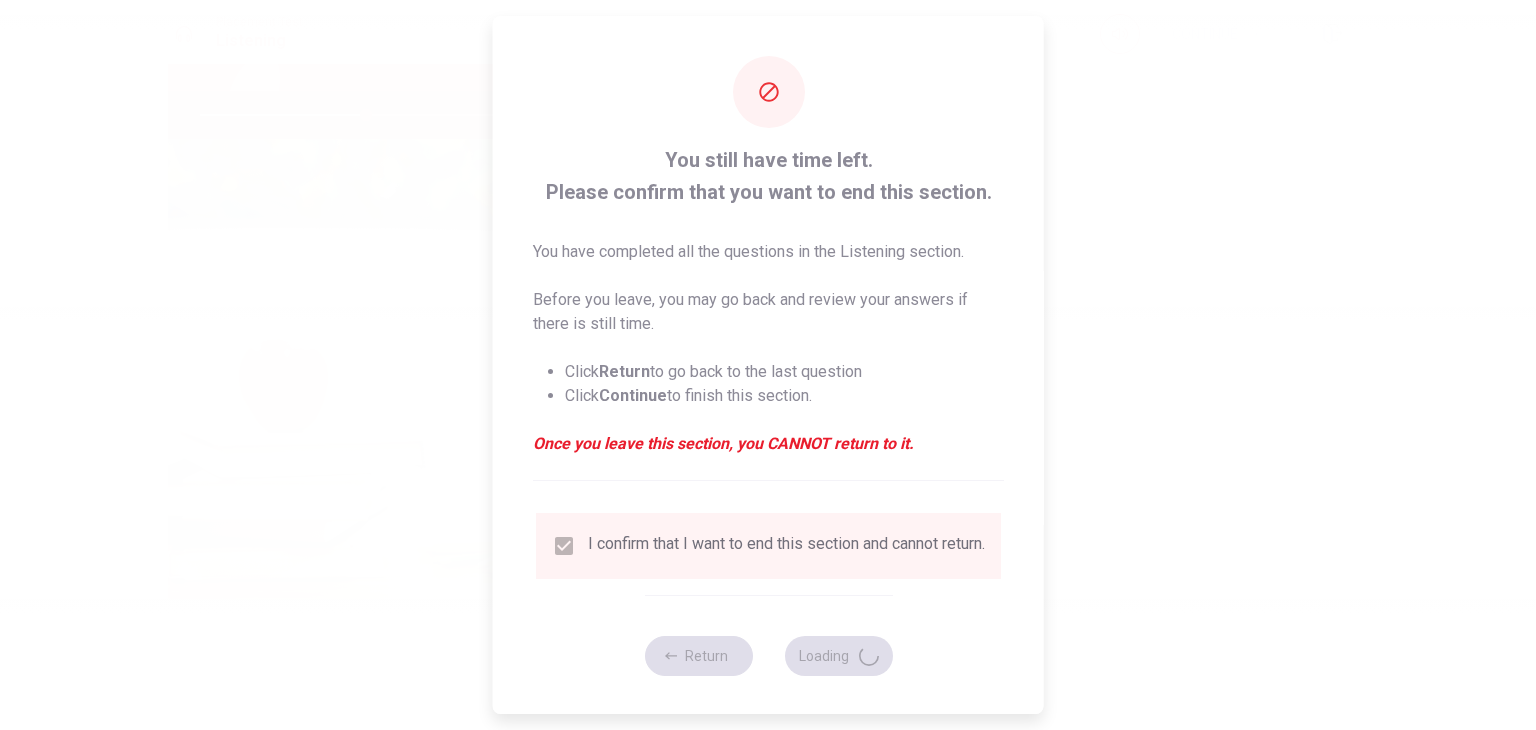 scroll, scrollTop: 0, scrollLeft: 0, axis: both 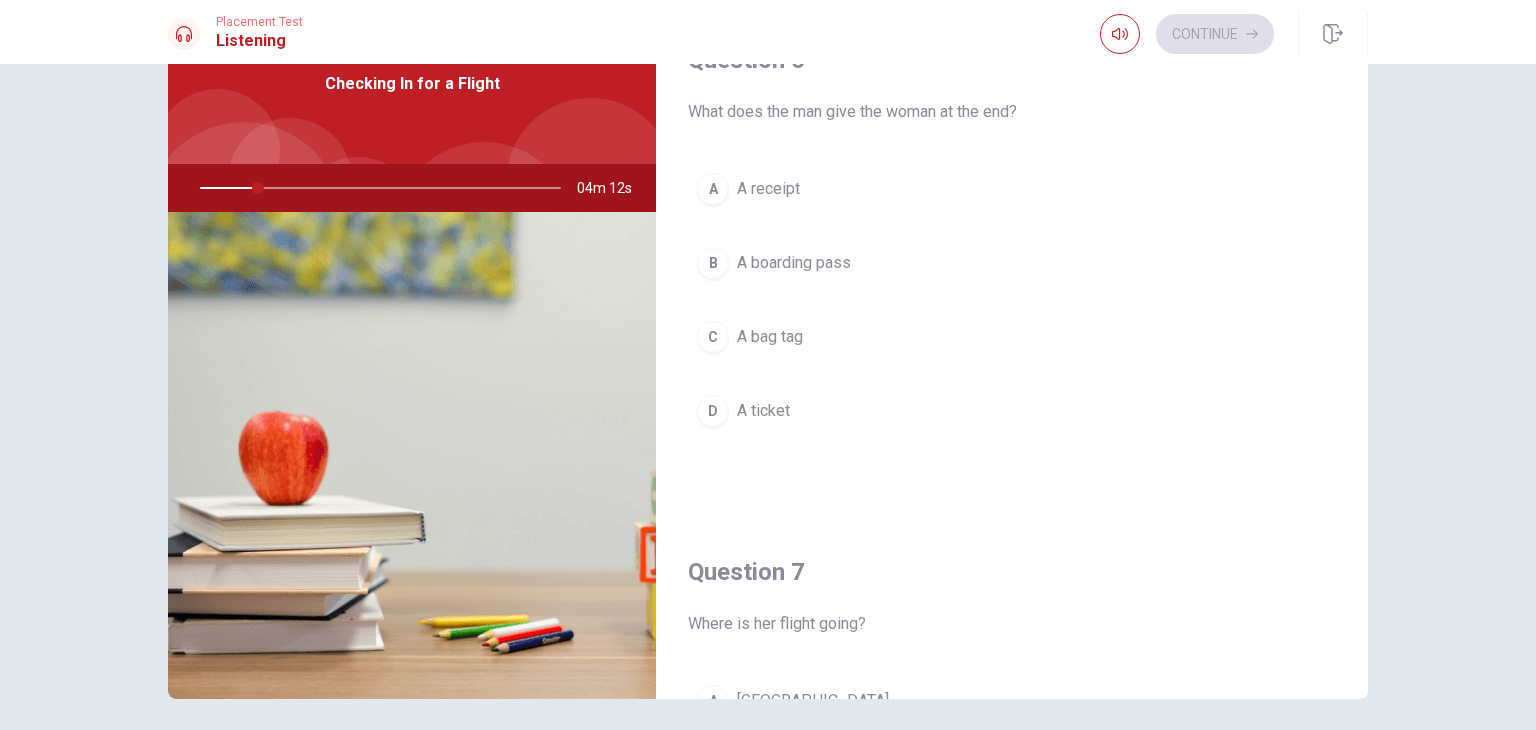 click on "A boarding pass" at bounding box center [794, 263] 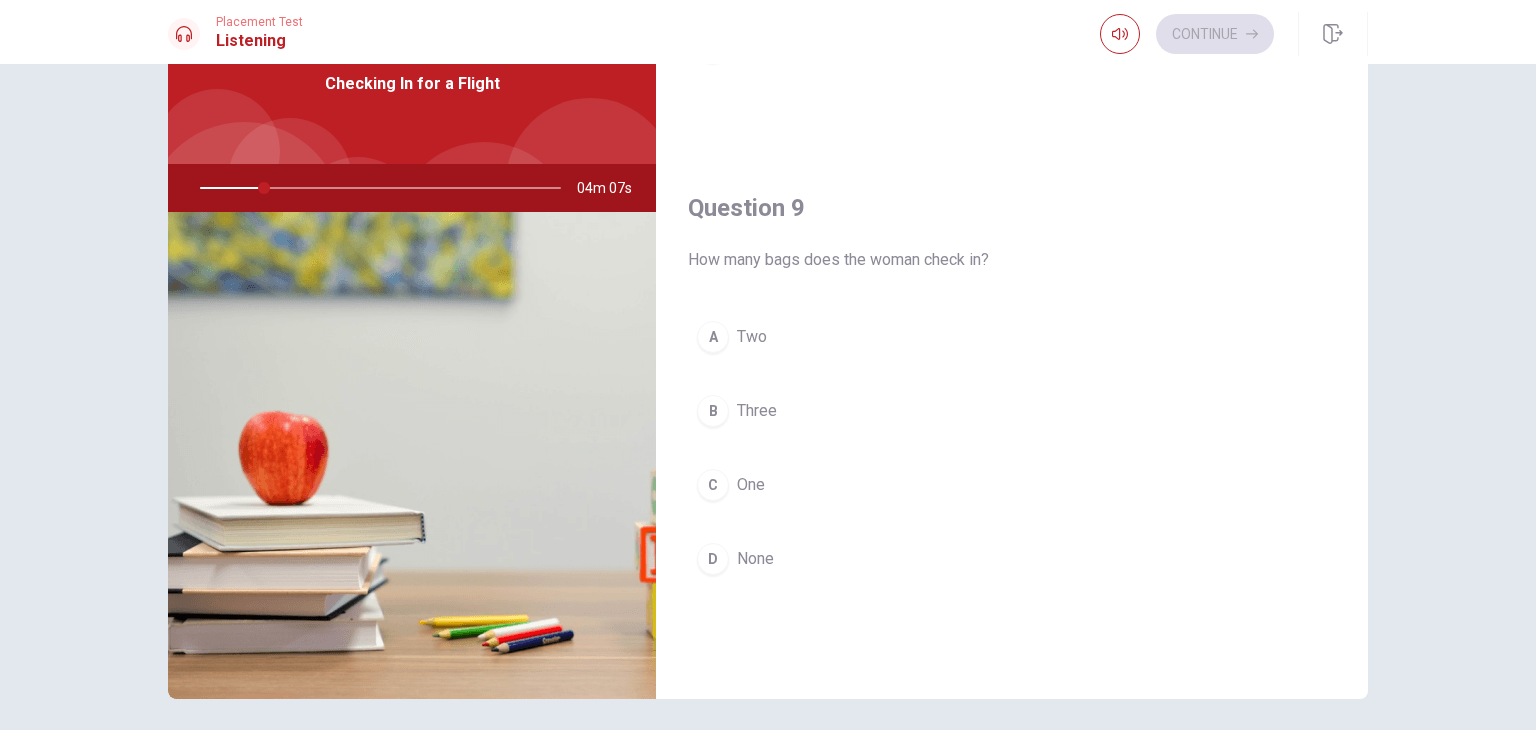 scroll, scrollTop: 1400, scrollLeft: 0, axis: vertical 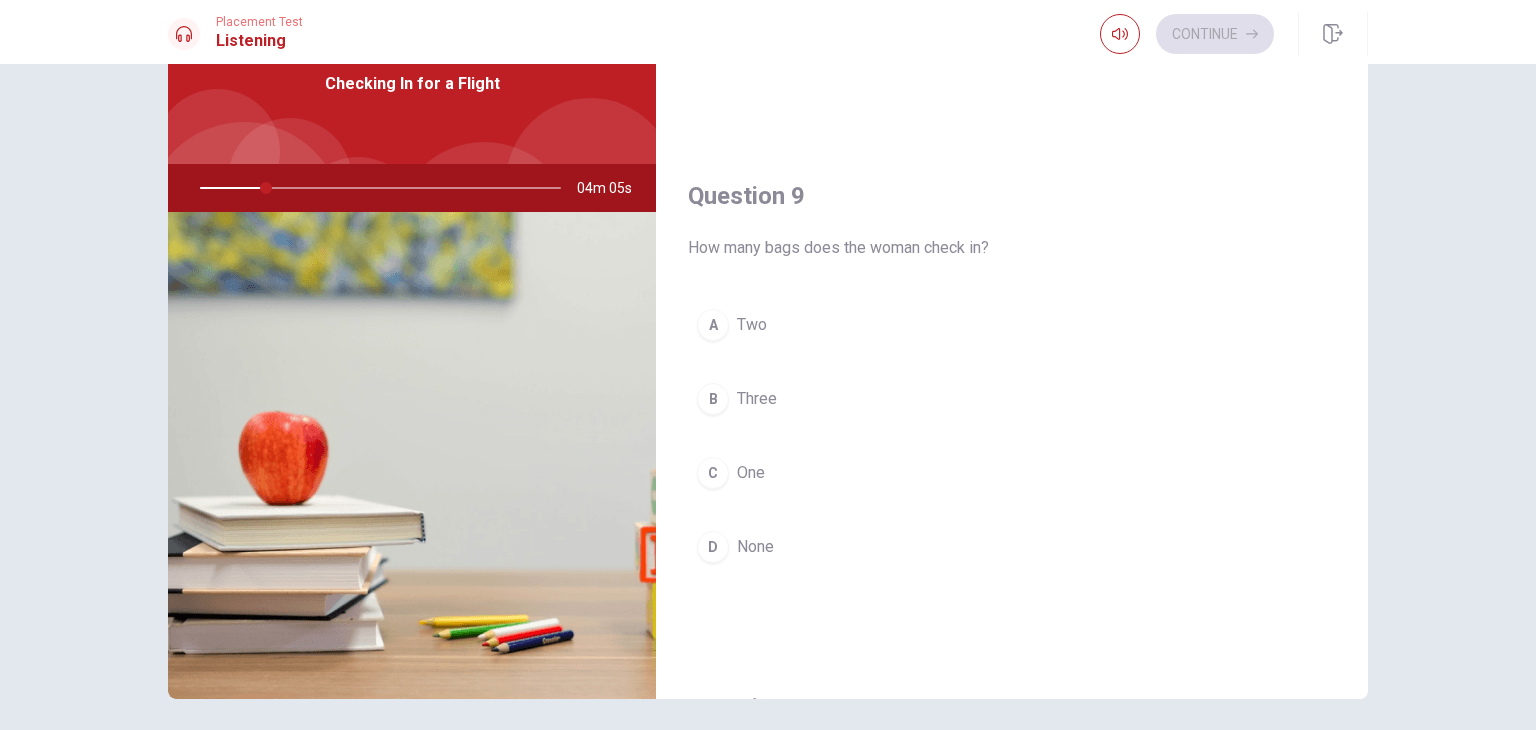 click on "Two" at bounding box center (752, 325) 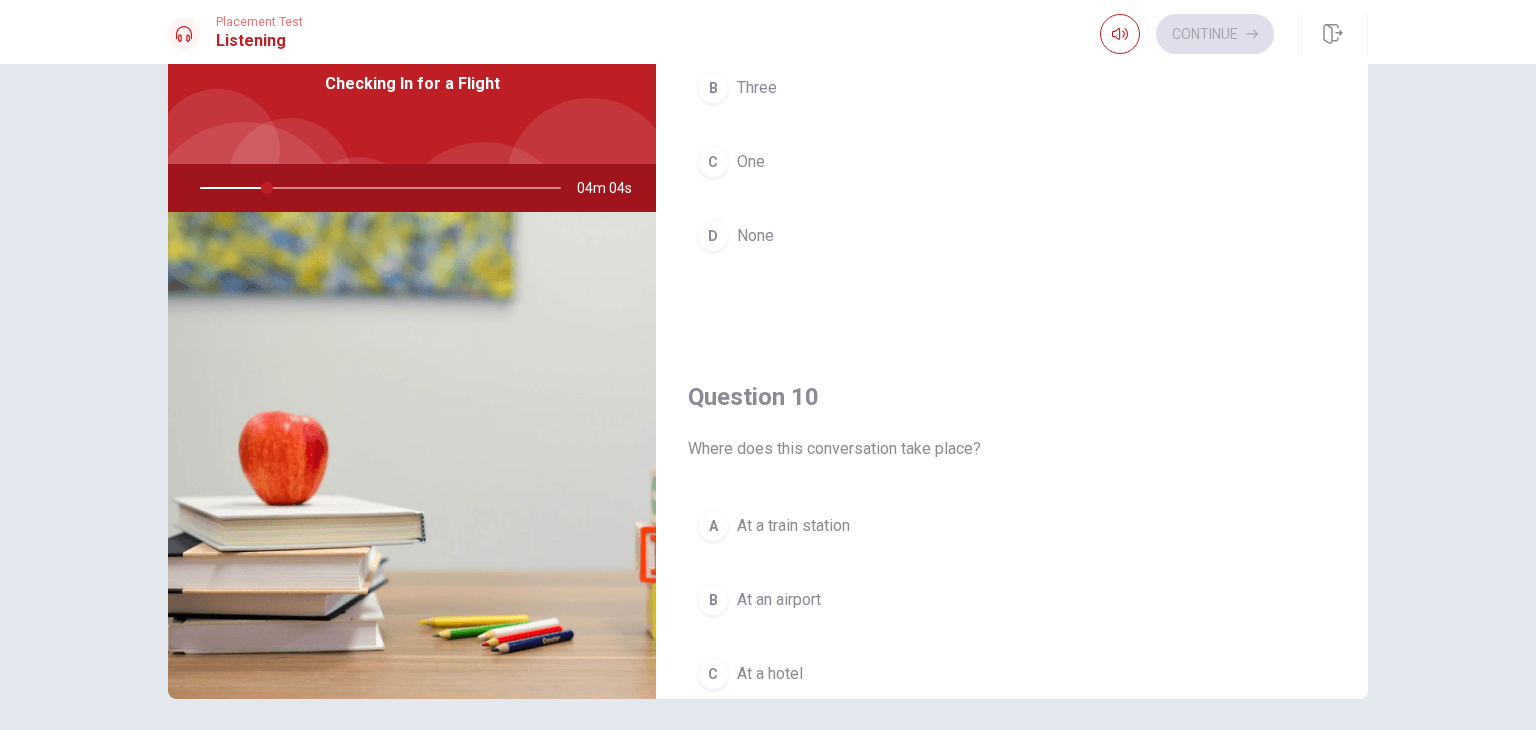 scroll, scrollTop: 1856, scrollLeft: 0, axis: vertical 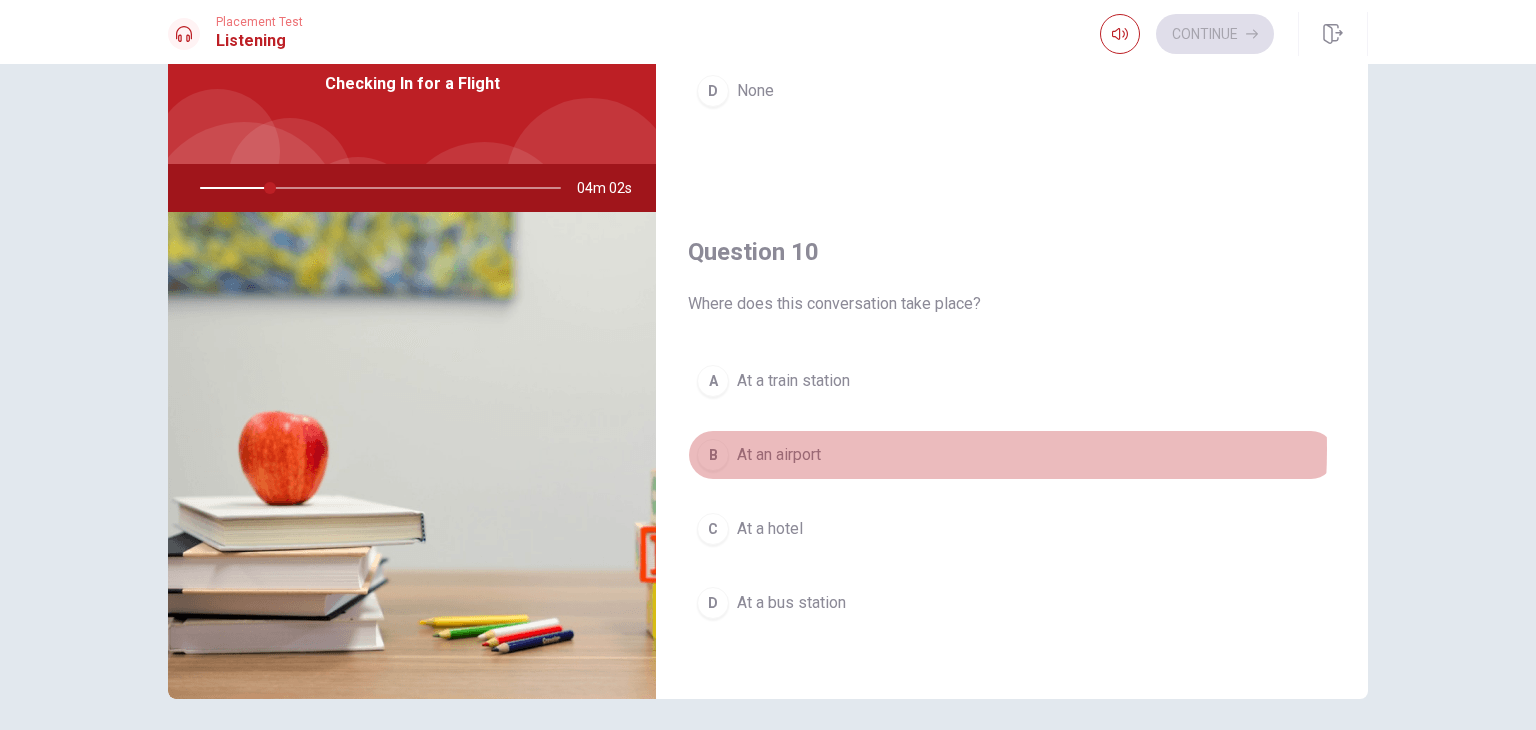 click on "At an airport" at bounding box center (779, 455) 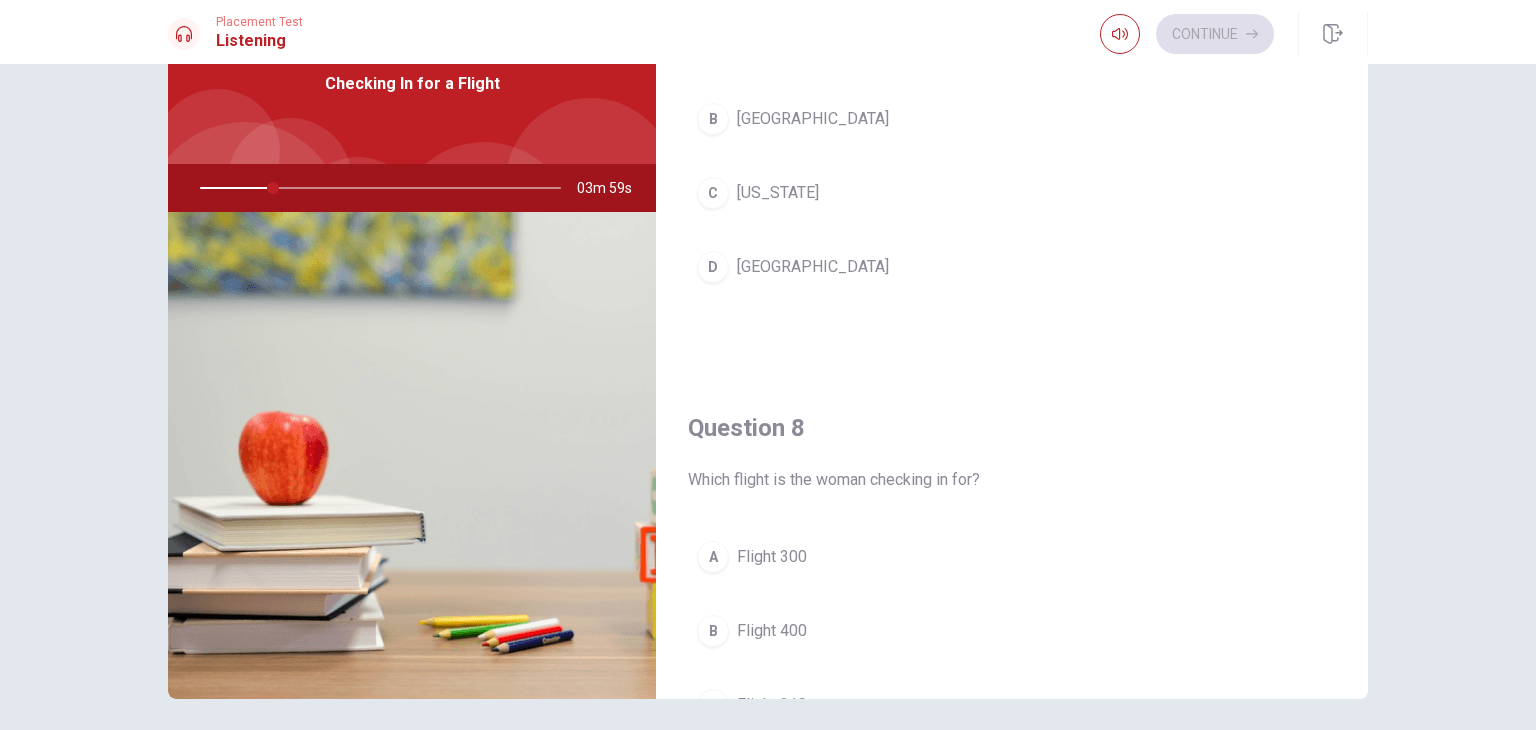scroll, scrollTop: 0, scrollLeft: 0, axis: both 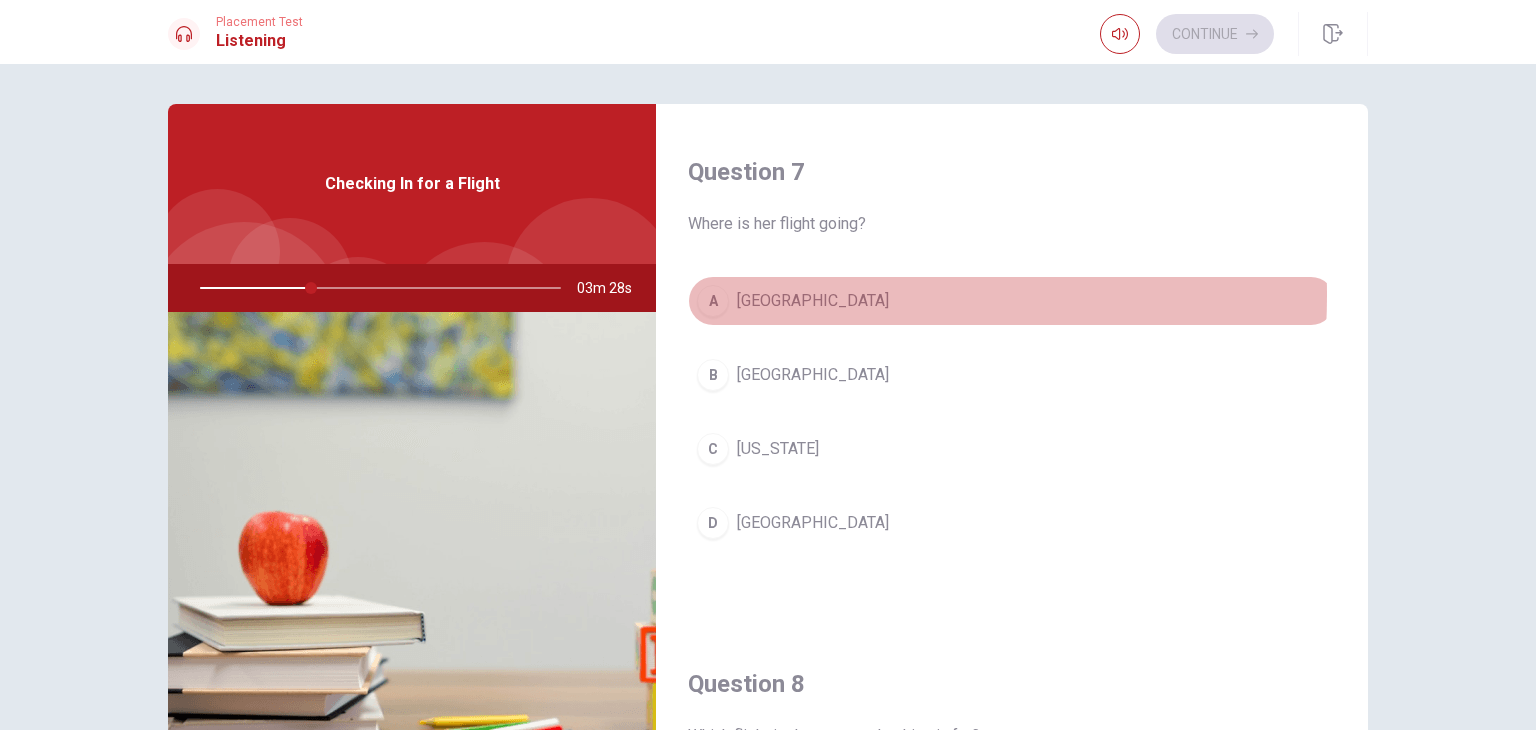 click on "[GEOGRAPHIC_DATA]" at bounding box center (813, 301) 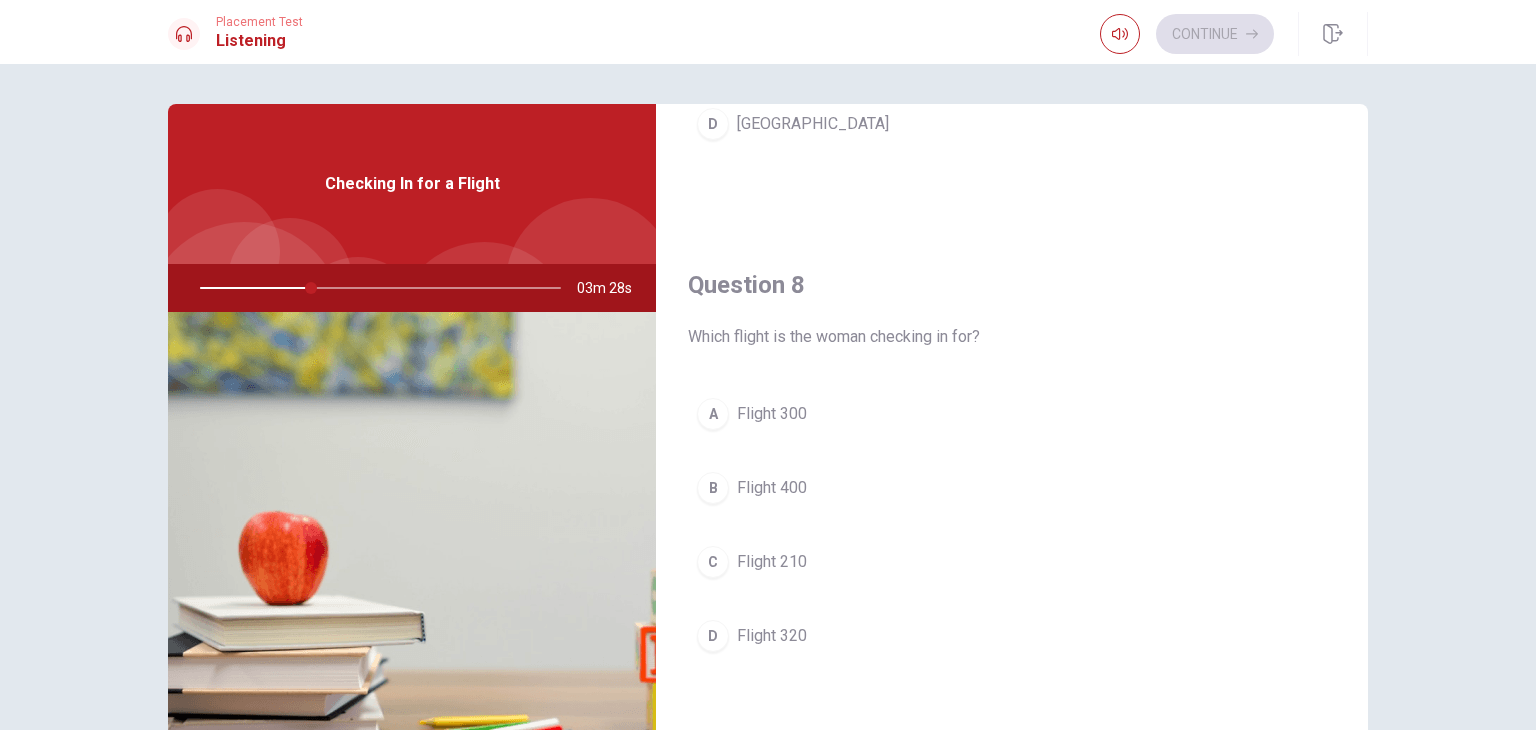 scroll, scrollTop: 900, scrollLeft: 0, axis: vertical 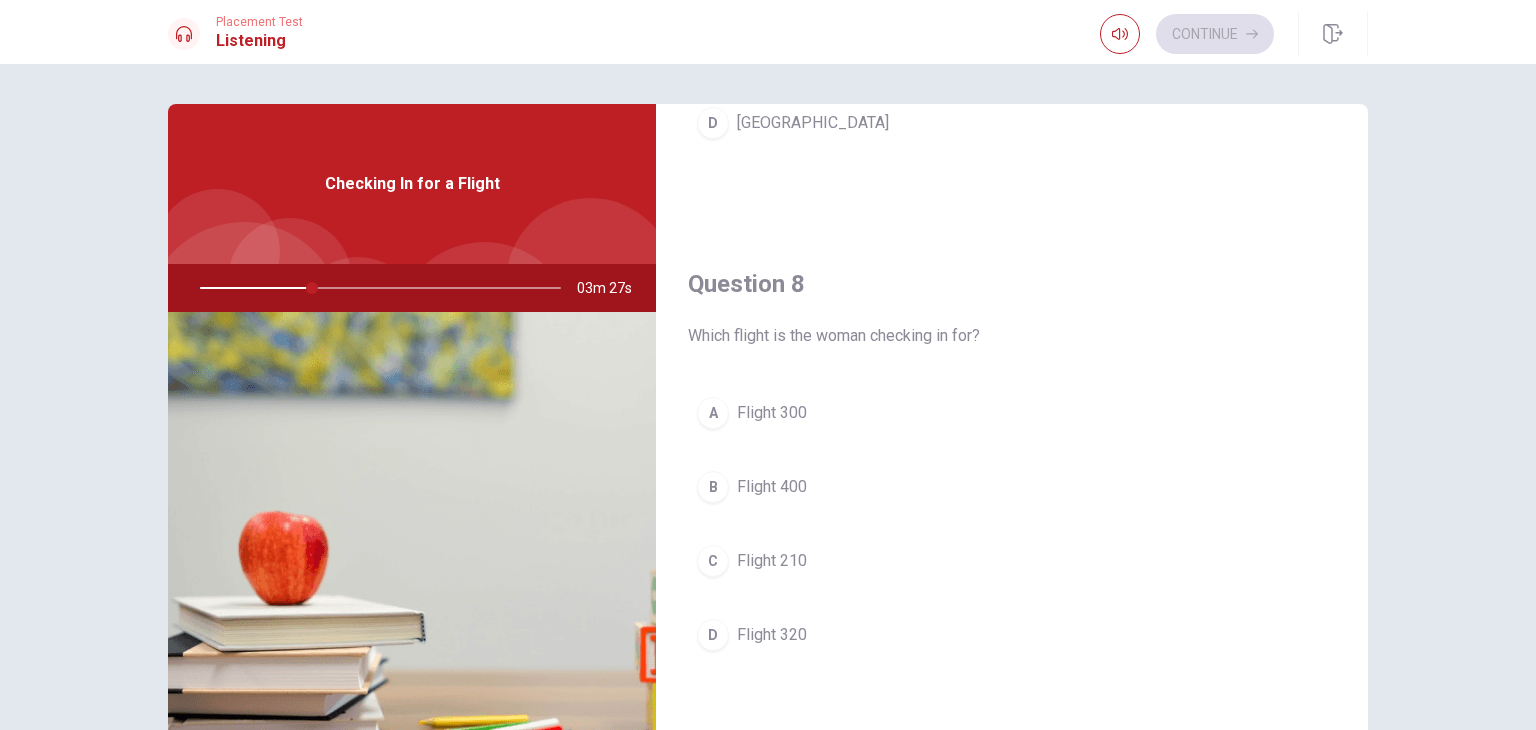 click on "Flight 320" at bounding box center (772, 635) 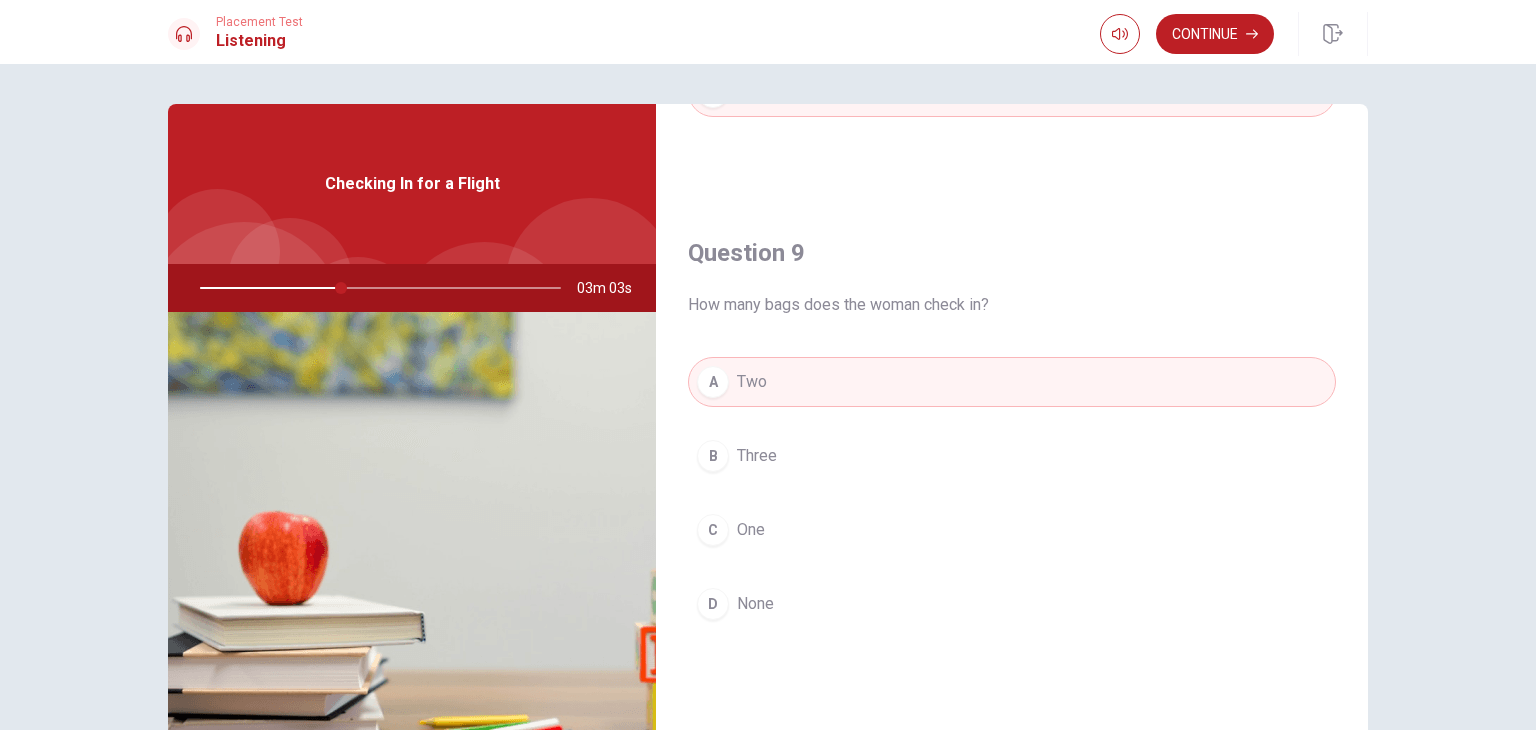 scroll, scrollTop: 1556, scrollLeft: 0, axis: vertical 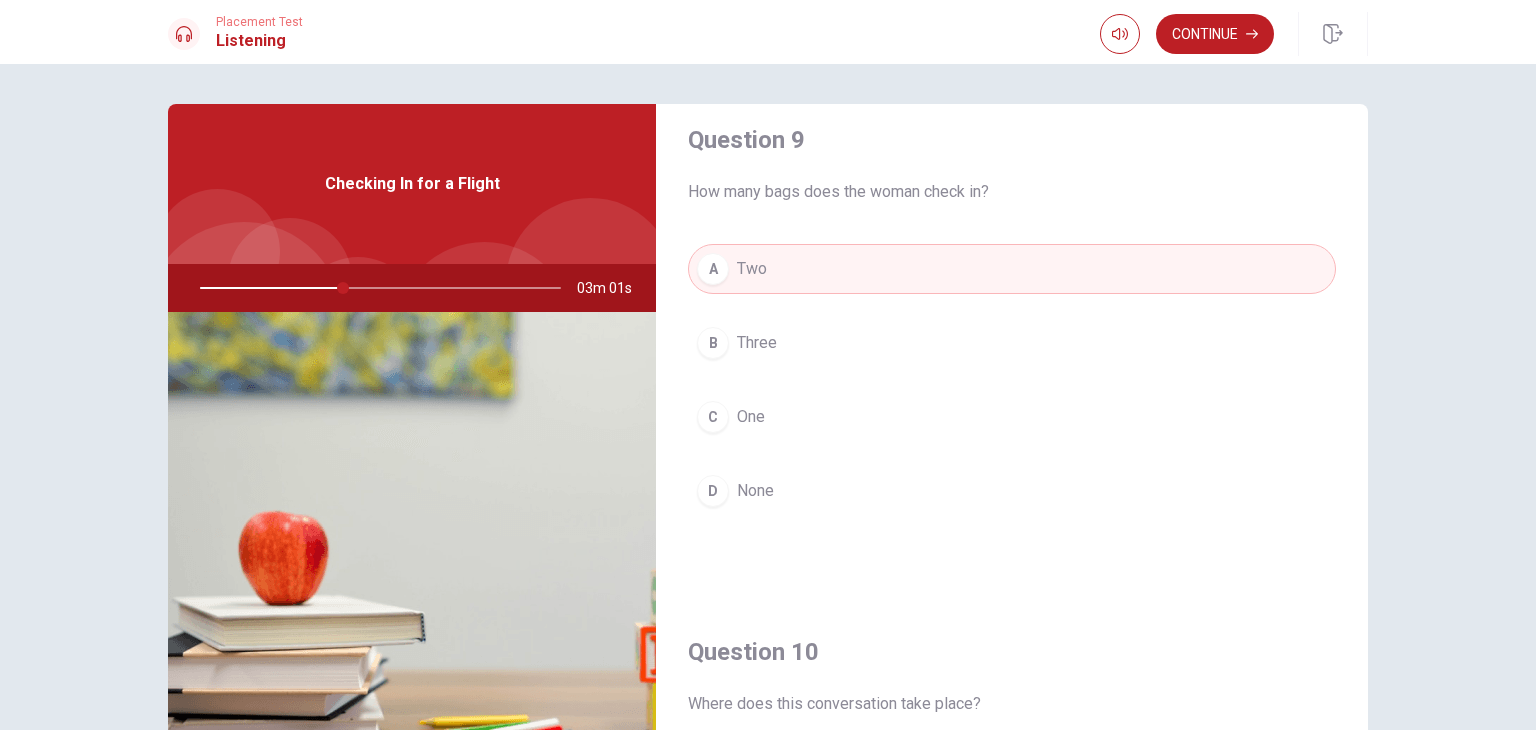 click on "One" at bounding box center (751, 417) 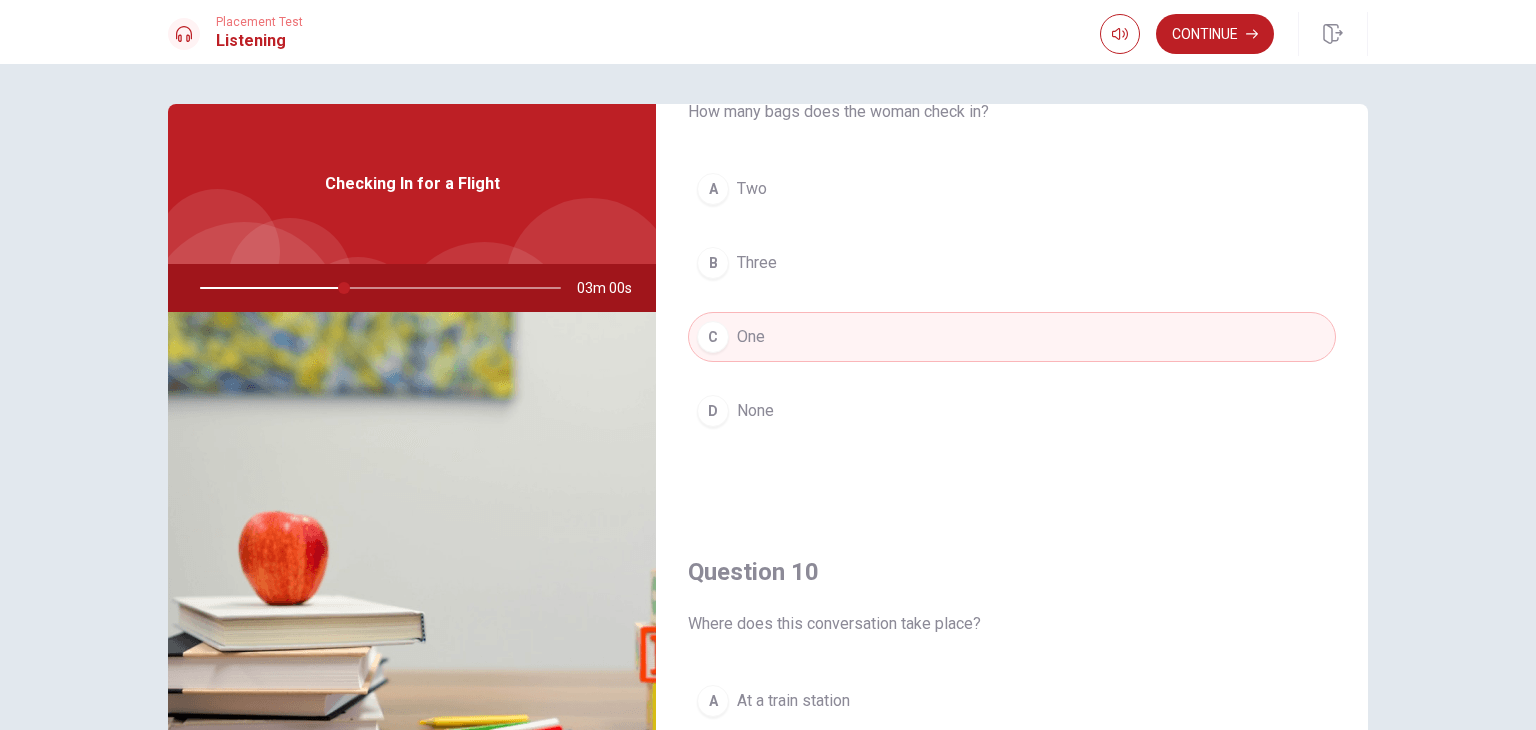scroll, scrollTop: 1856, scrollLeft: 0, axis: vertical 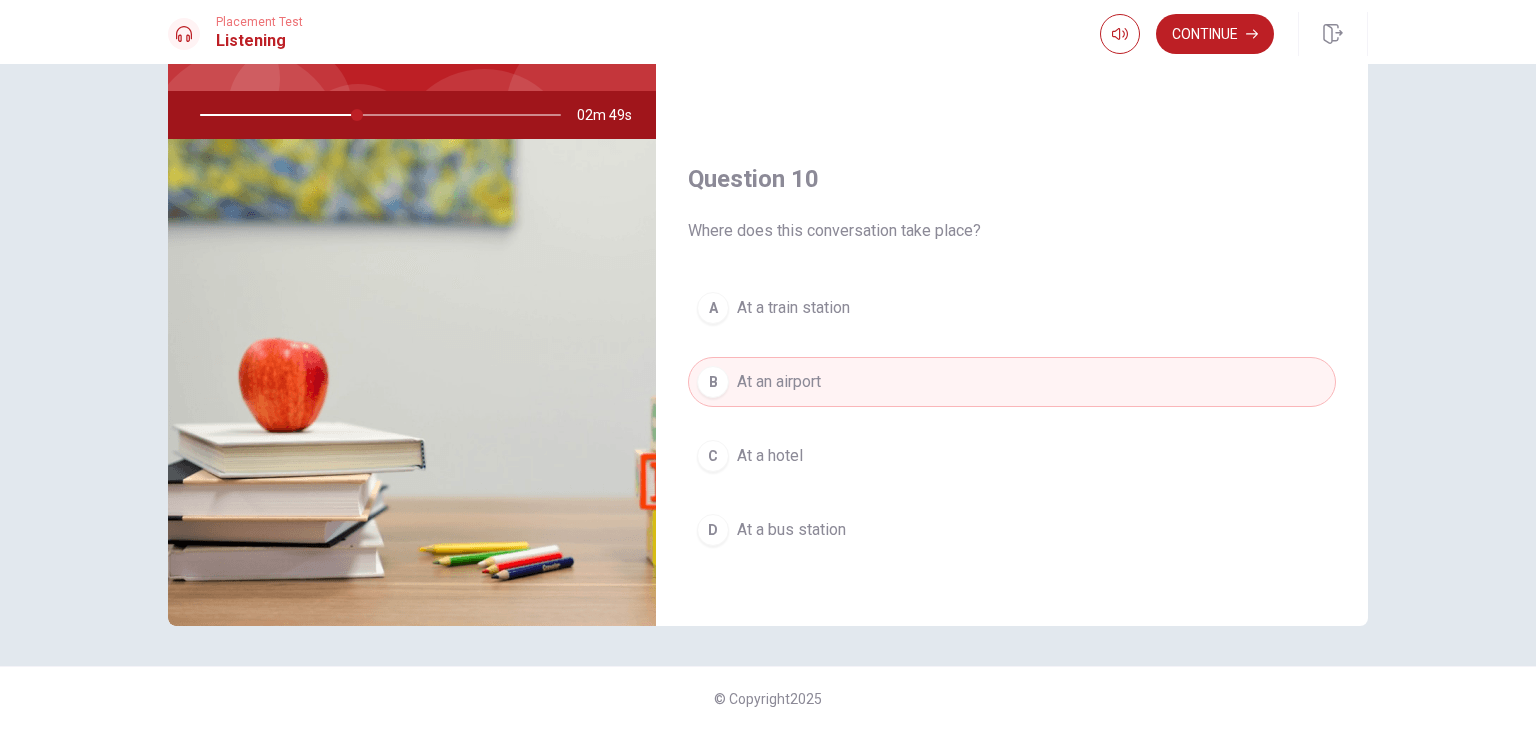 click on "Continue" at bounding box center (1215, 34) 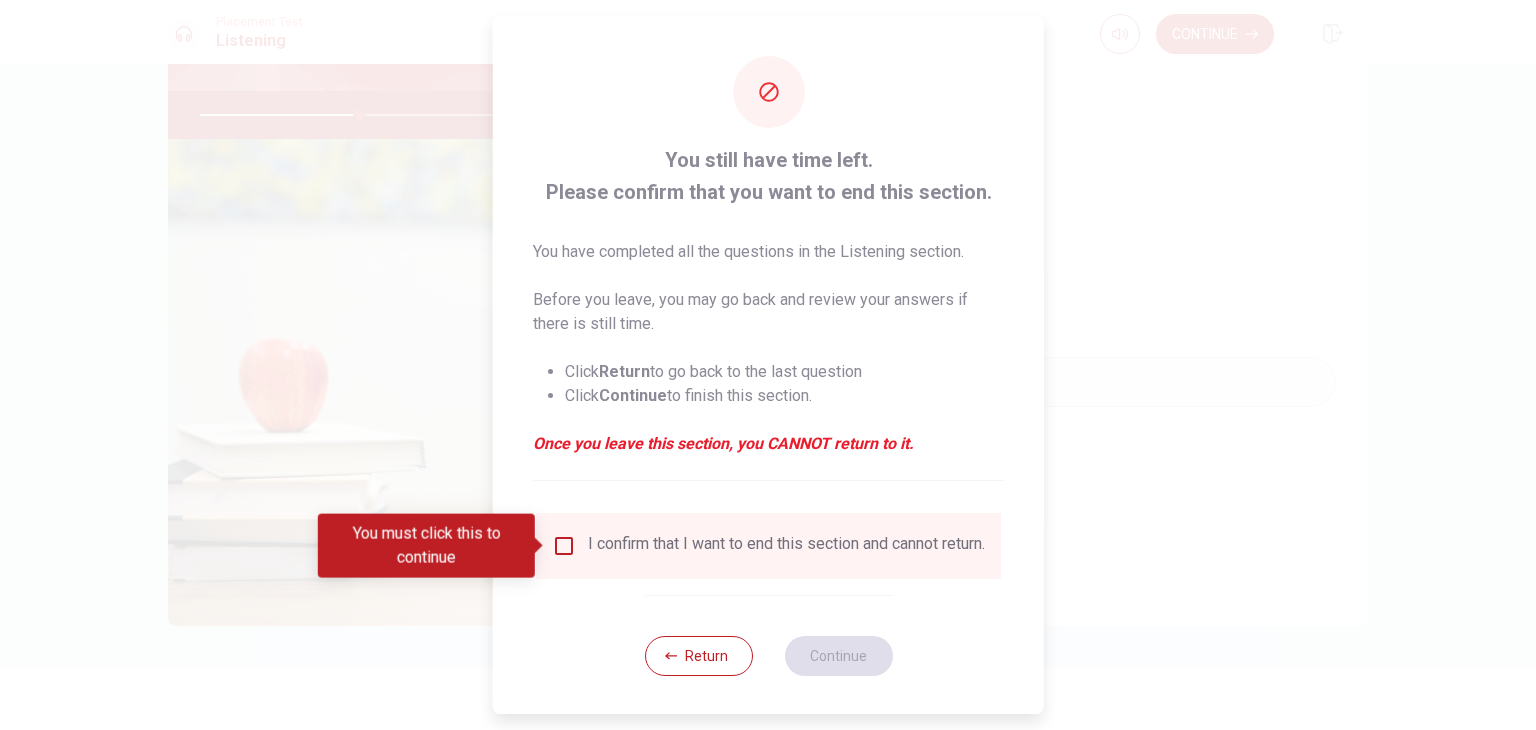 click at bounding box center (564, 546) 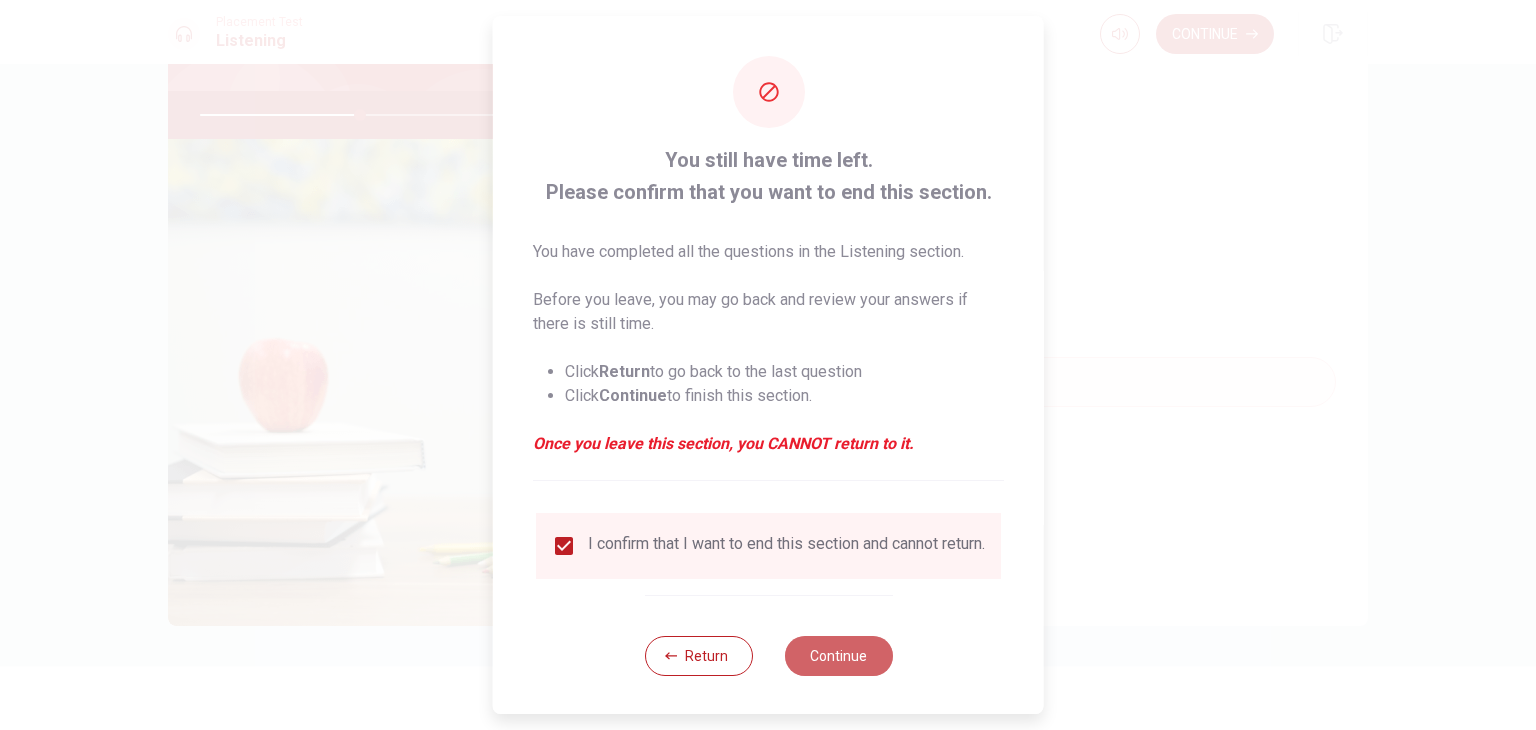 click on "Continue" at bounding box center (838, 656) 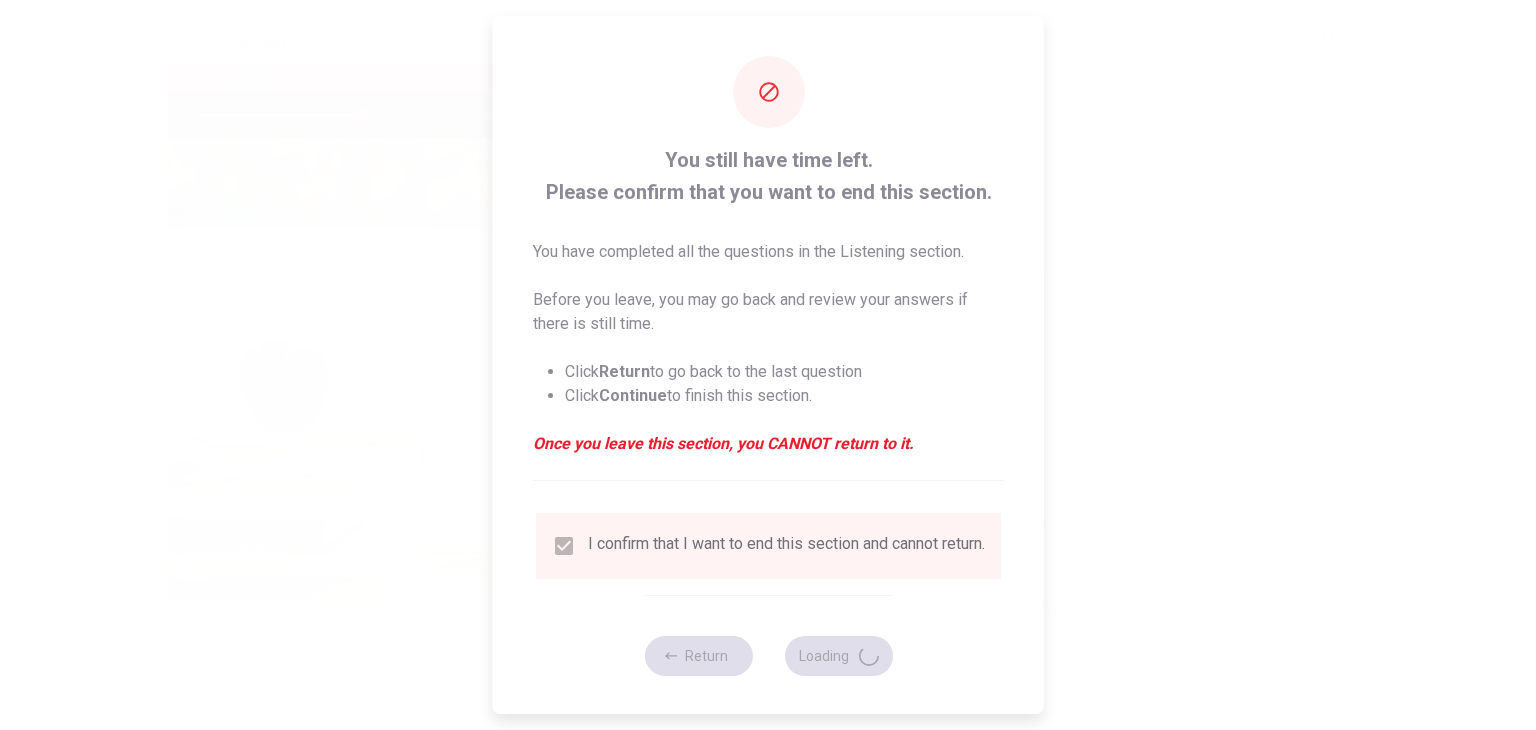 type on "45" 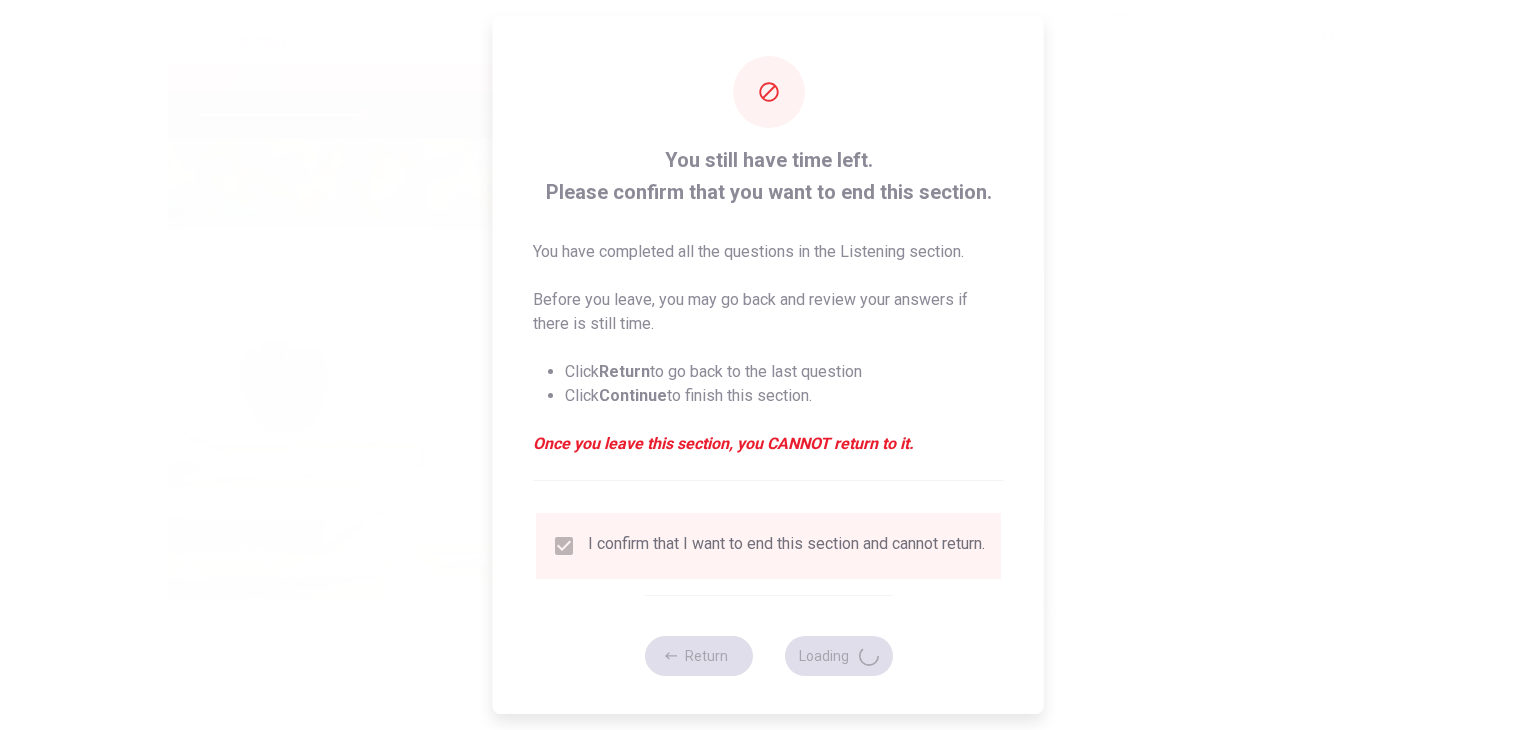 scroll, scrollTop: 0, scrollLeft: 0, axis: both 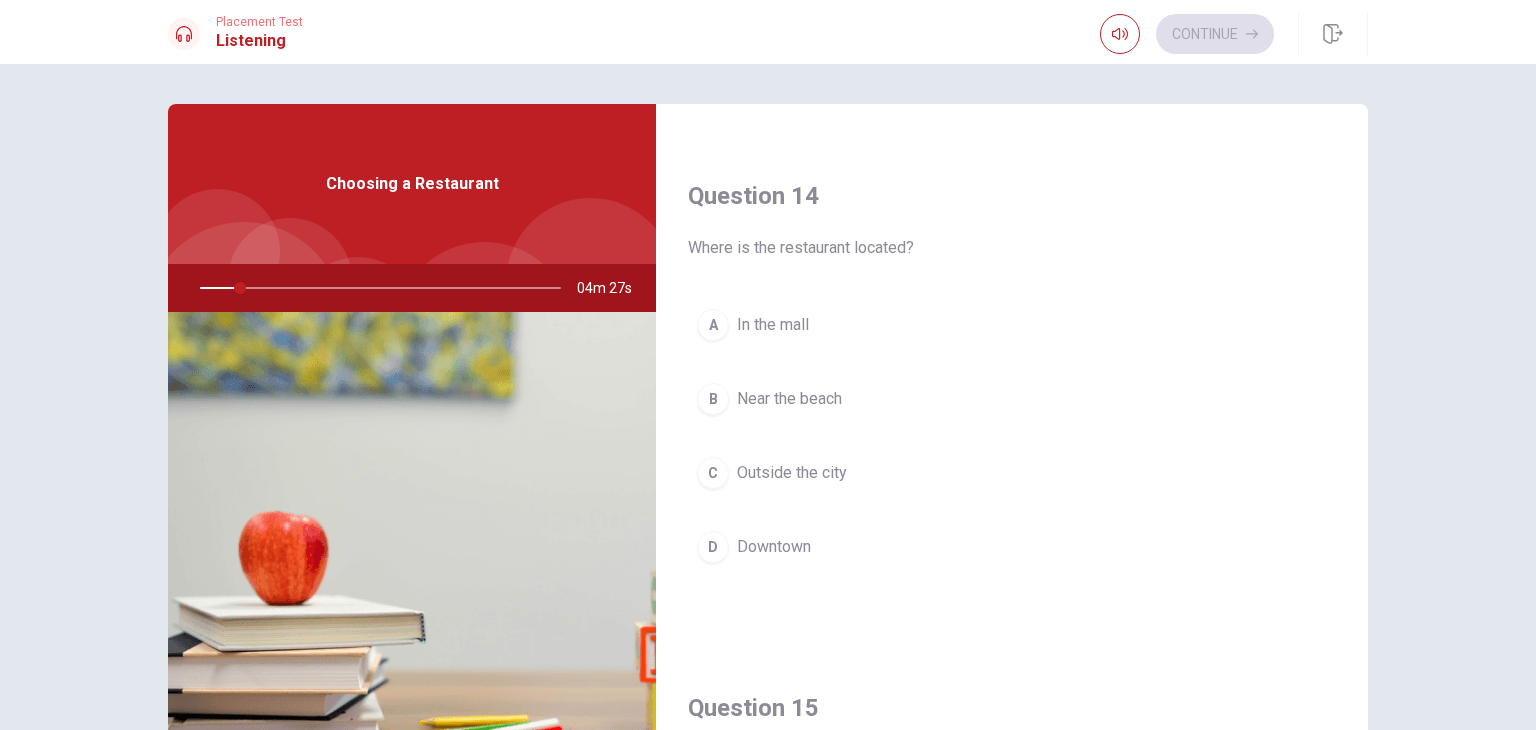 drag, startPoint x: 716, startPoint y: 248, endPoint x: 915, endPoint y: 258, distance: 199.2511 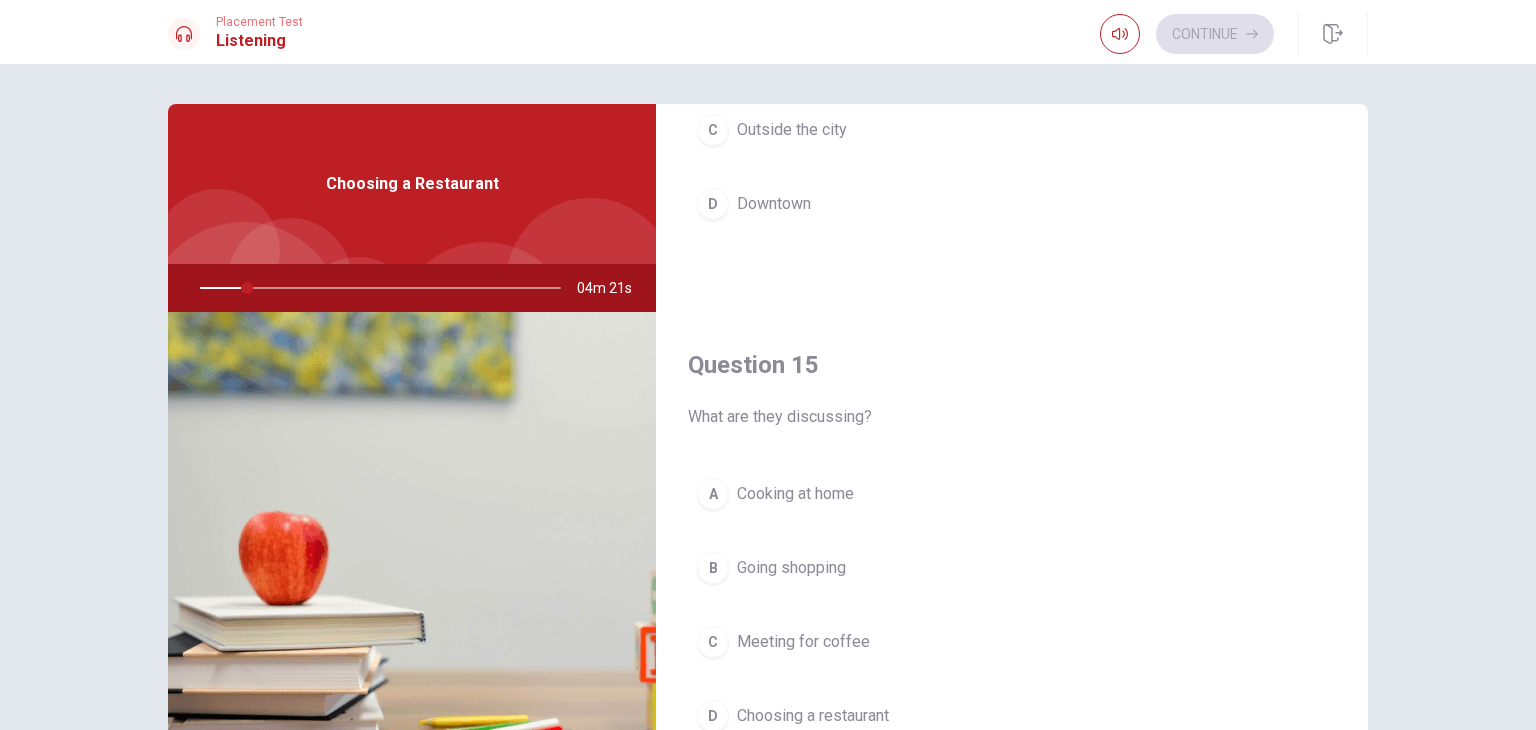 scroll, scrollTop: 1856, scrollLeft: 0, axis: vertical 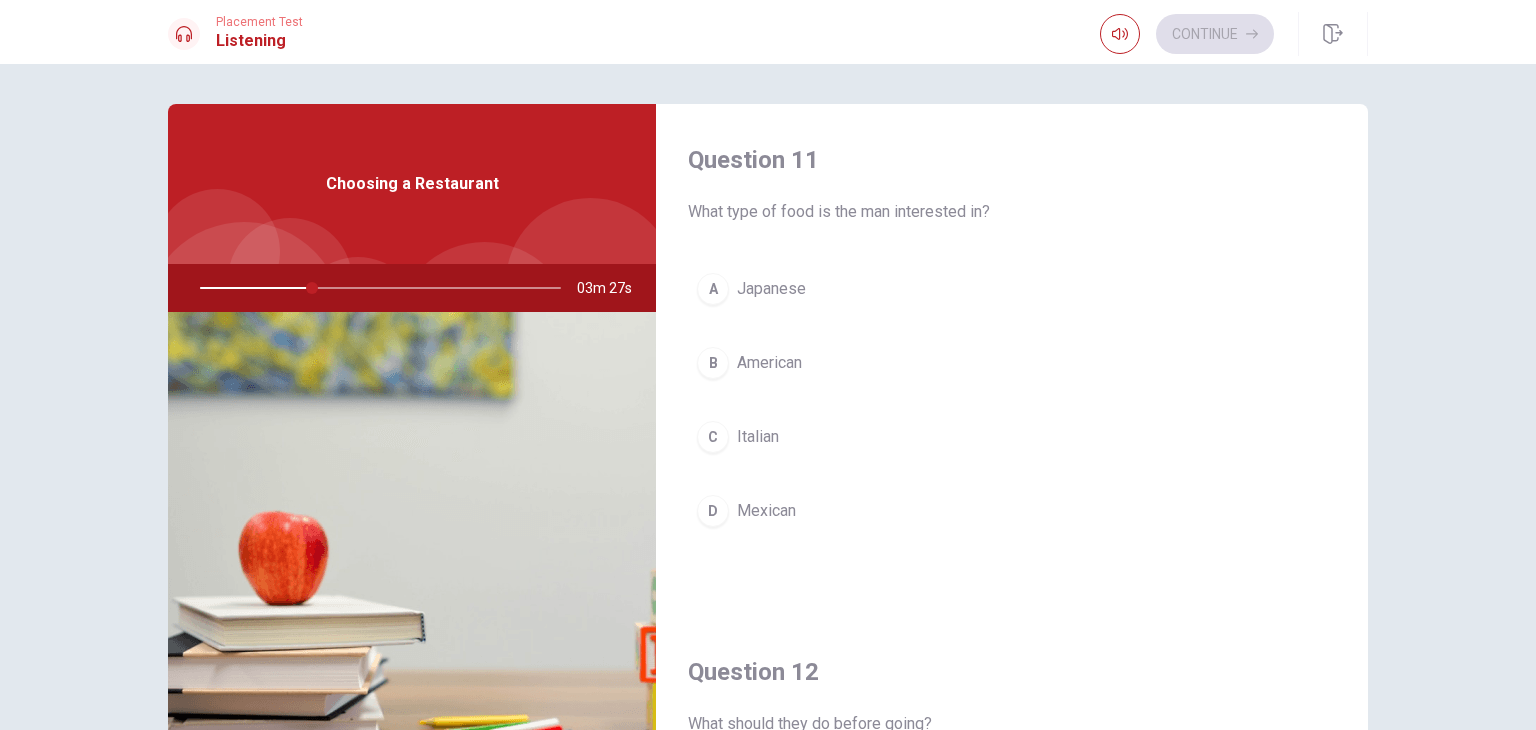 click on "C Italian" at bounding box center (1012, 437) 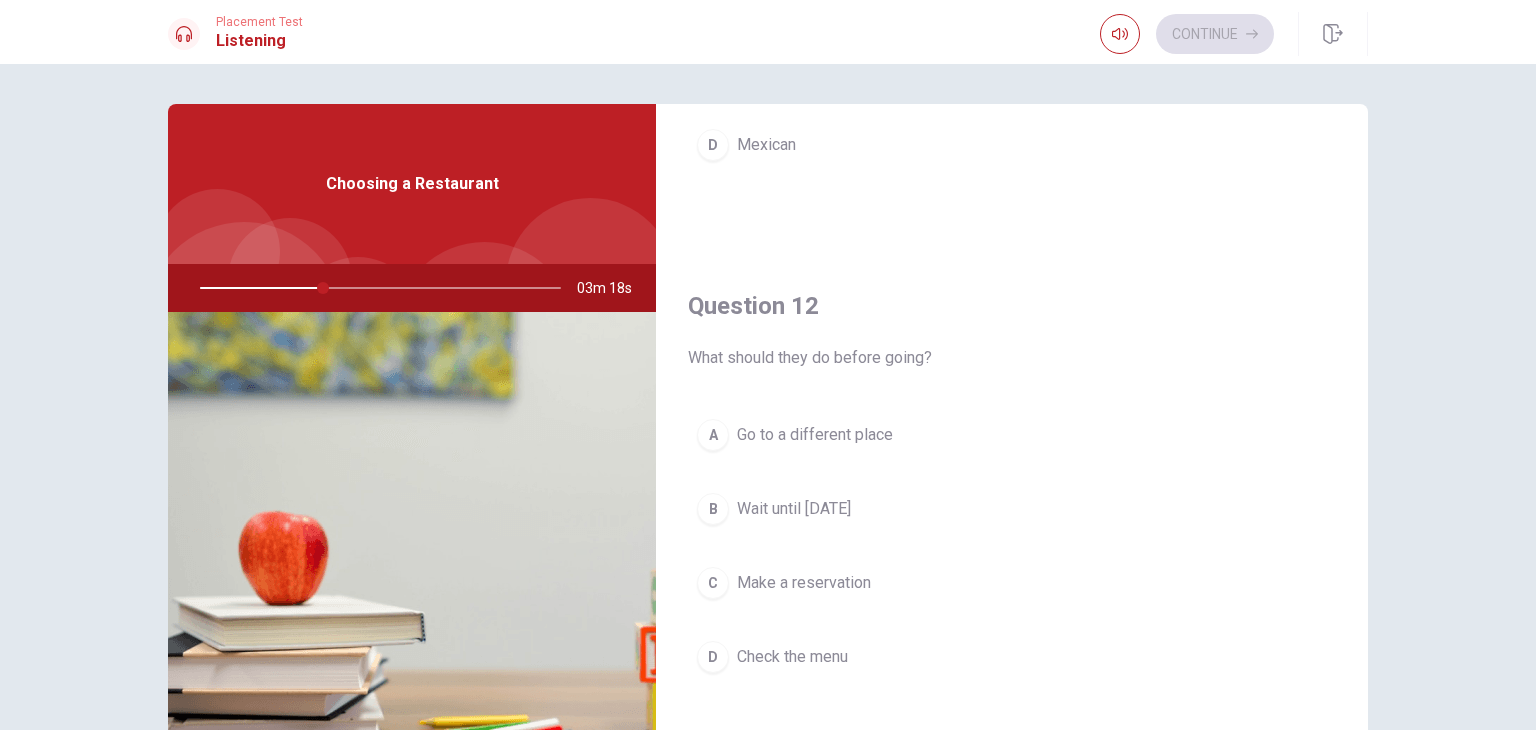 scroll, scrollTop: 400, scrollLeft: 0, axis: vertical 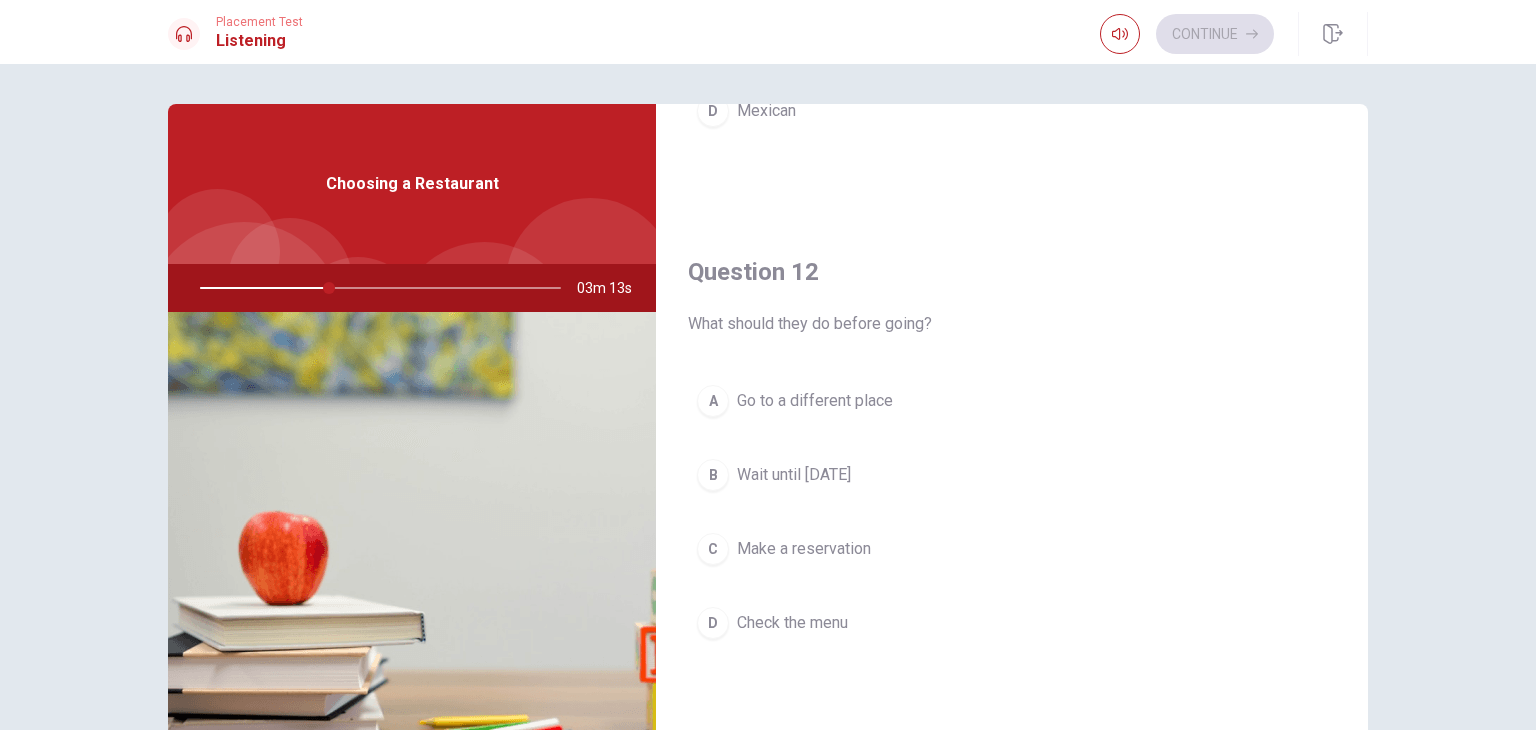 click on "Make a reservation" at bounding box center [804, 549] 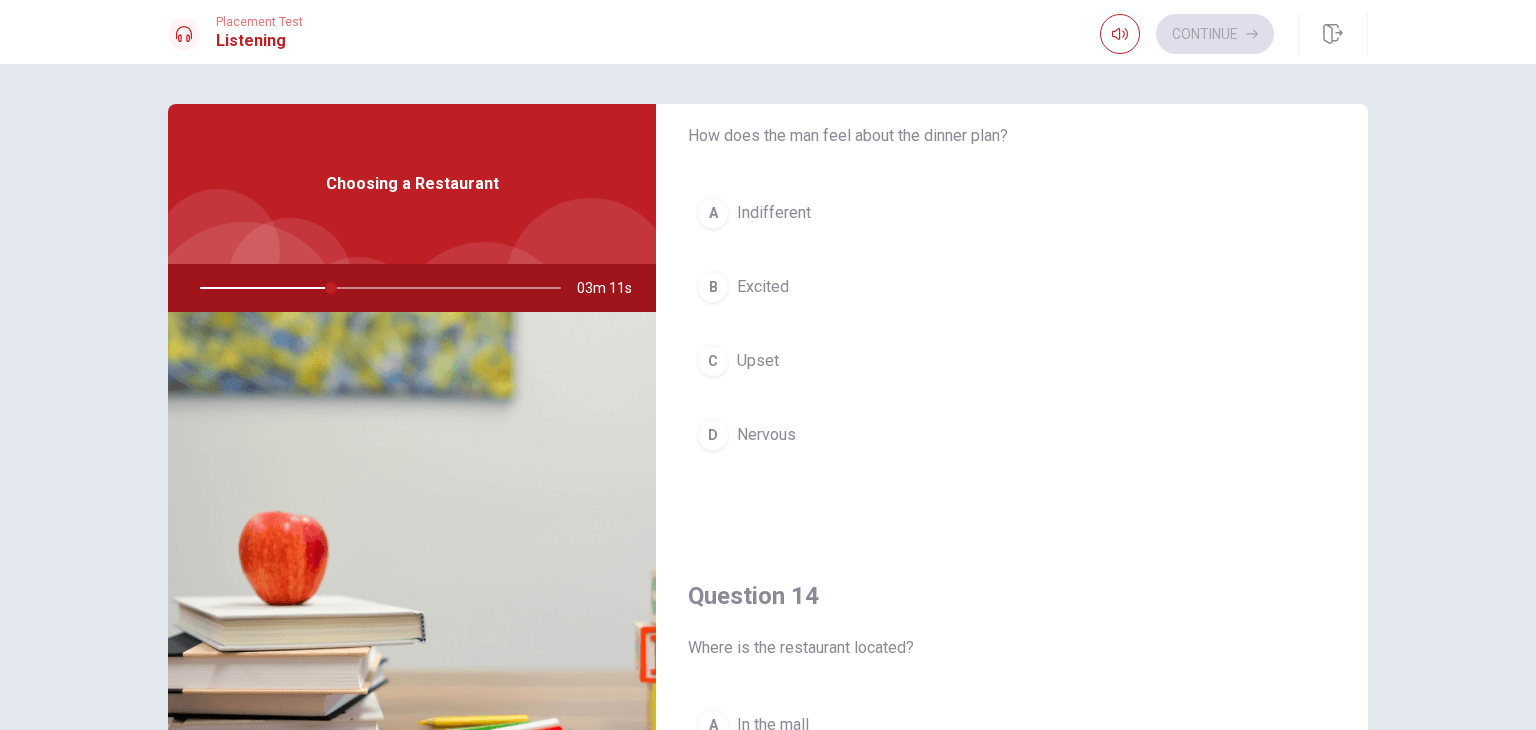 scroll, scrollTop: 1000, scrollLeft: 0, axis: vertical 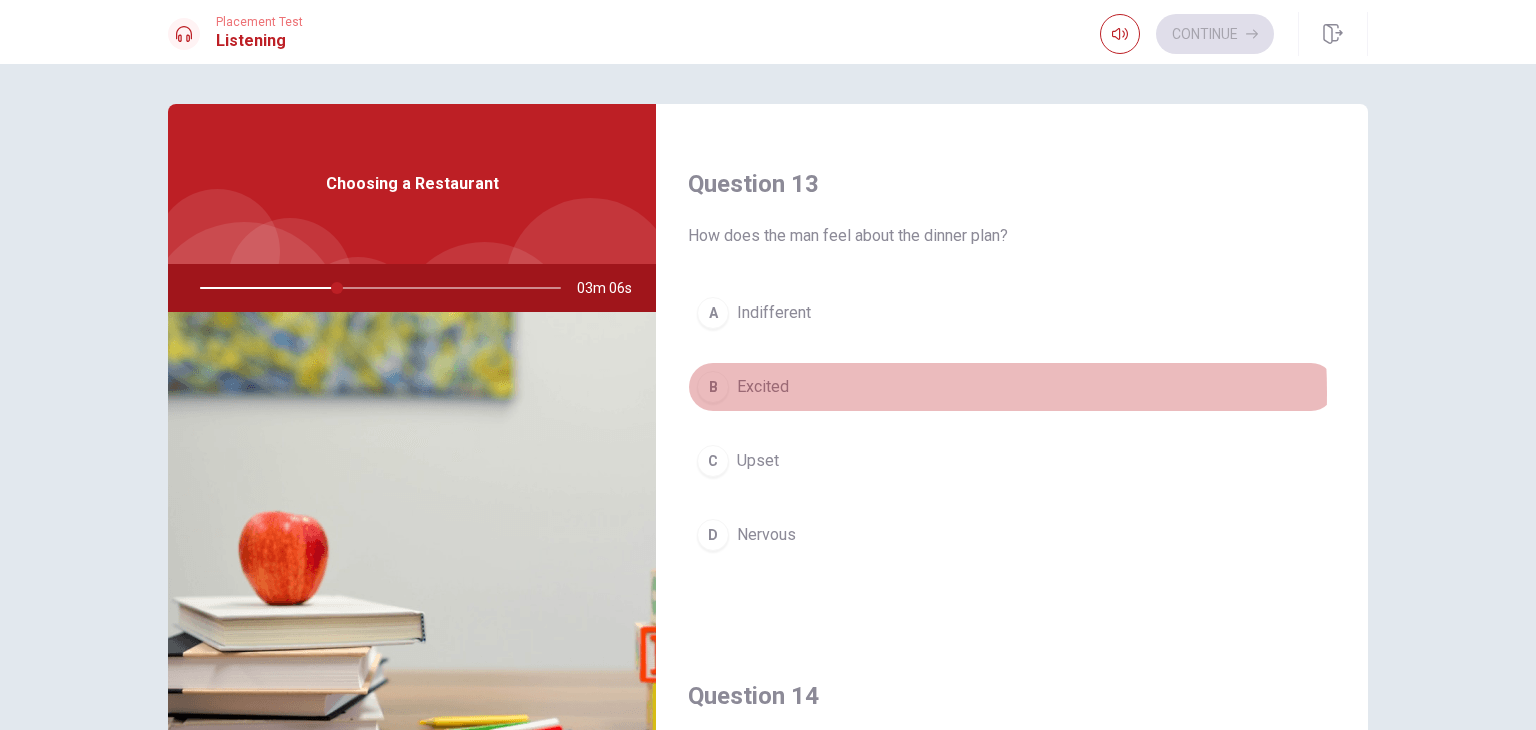 click on "Excited" at bounding box center [763, 387] 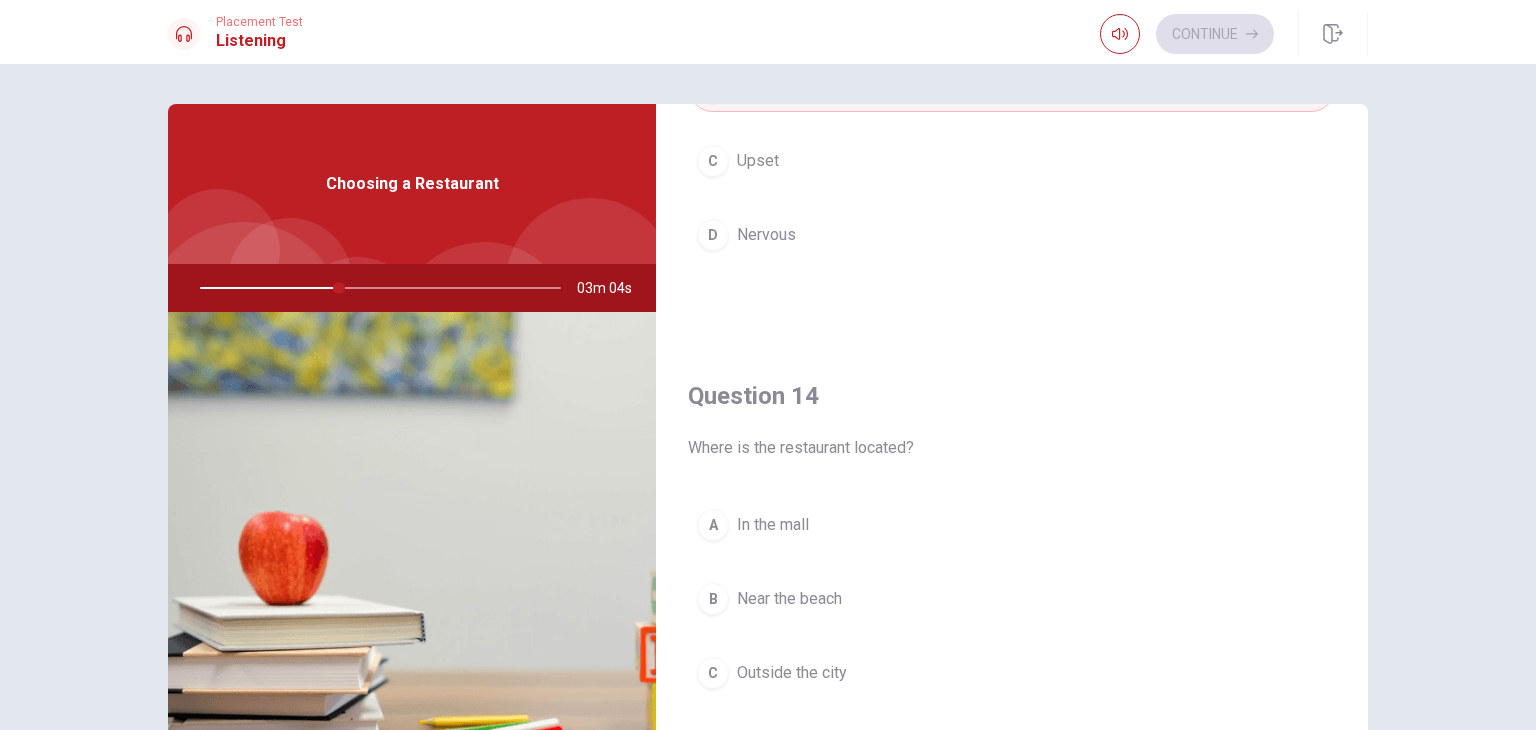scroll, scrollTop: 1400, scrollLeft: 0, axis: vertical 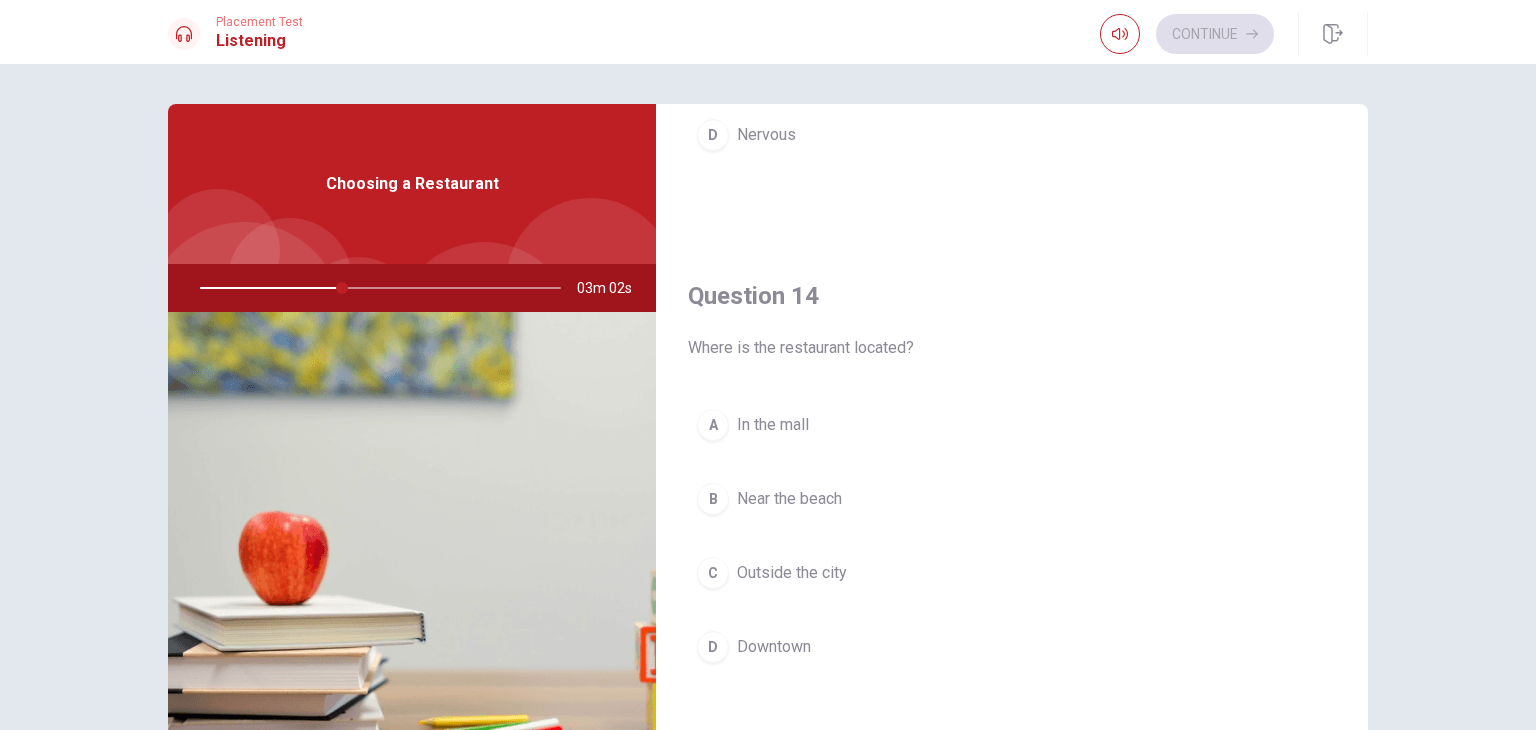 click on "Downtown" at bounding box center (774, 647) 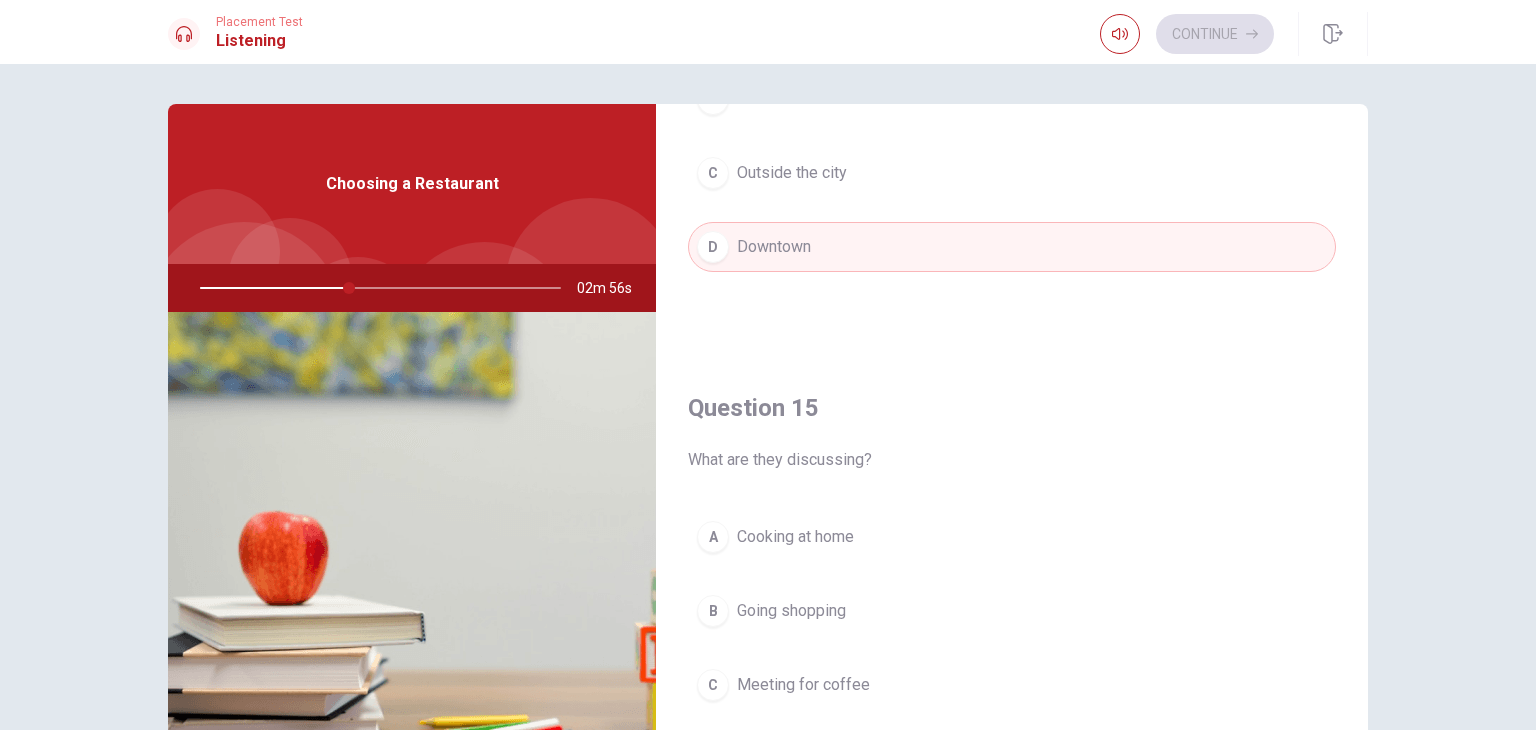 scroll, scrollTop: 1856, scrollLeft: 0, axis: vertical 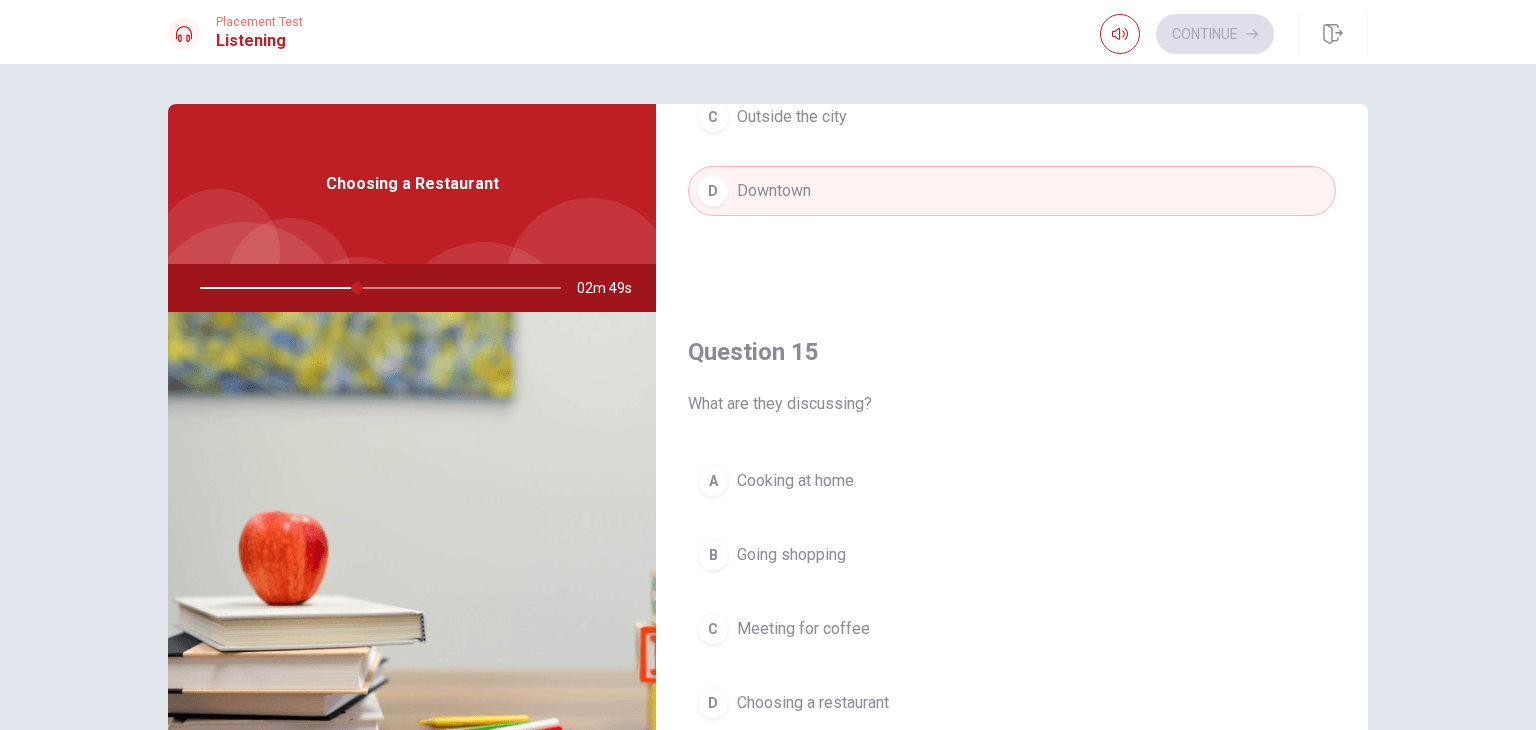 click on "Choosing a restaurant" at bounding box center (813, 703) 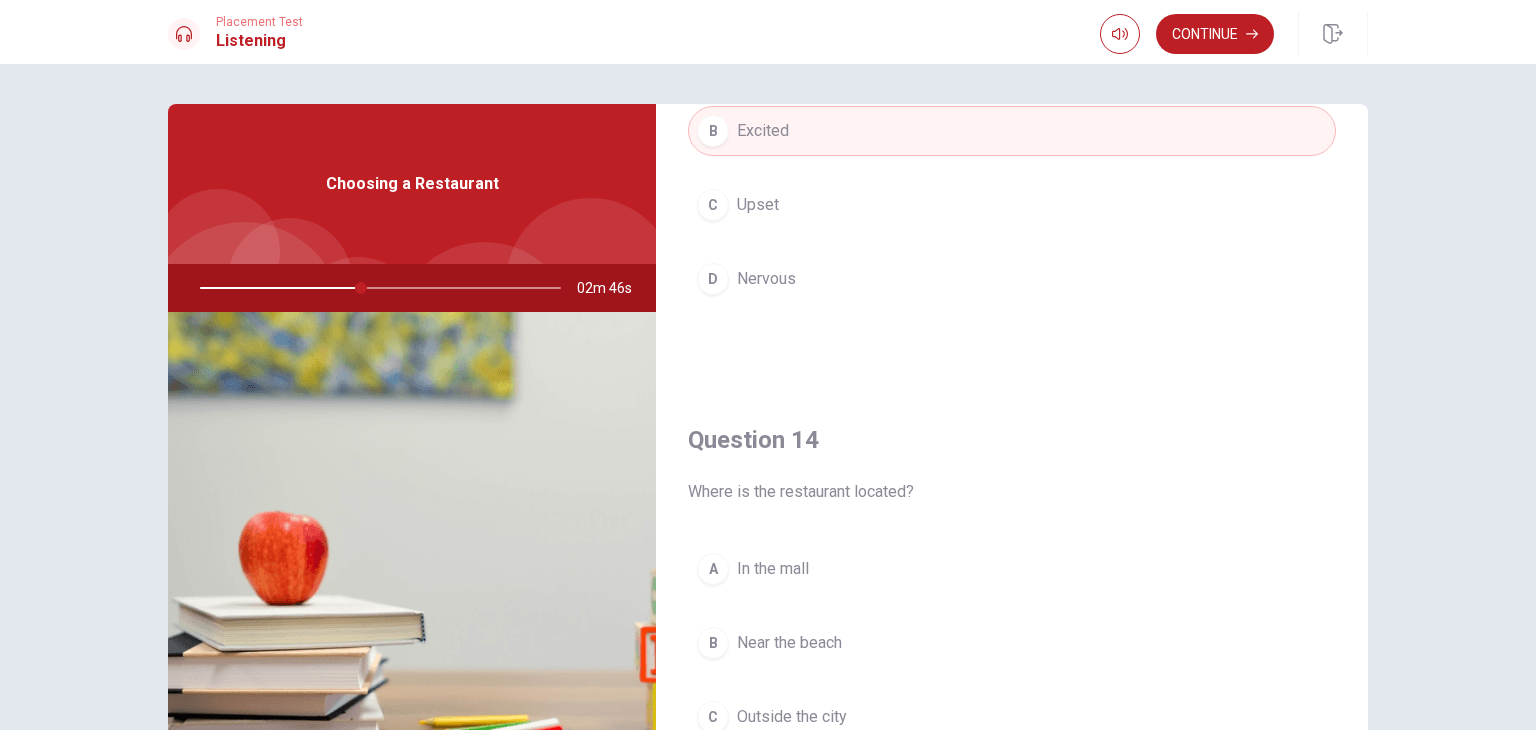 scroll, scrollTop: 1156, scrollLeft: 0, axis: vertical 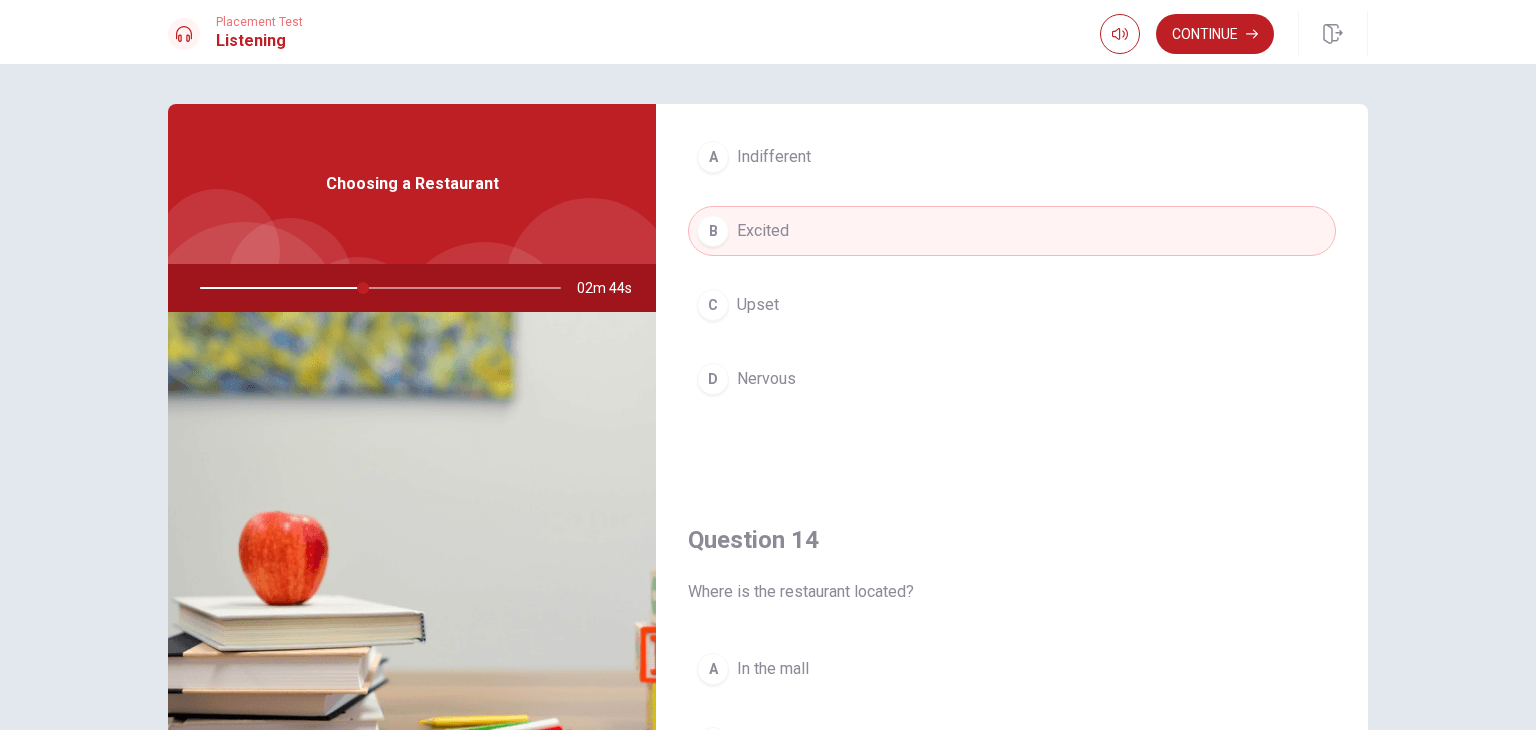 click on "Continue" at bounding box center [1215, 34] 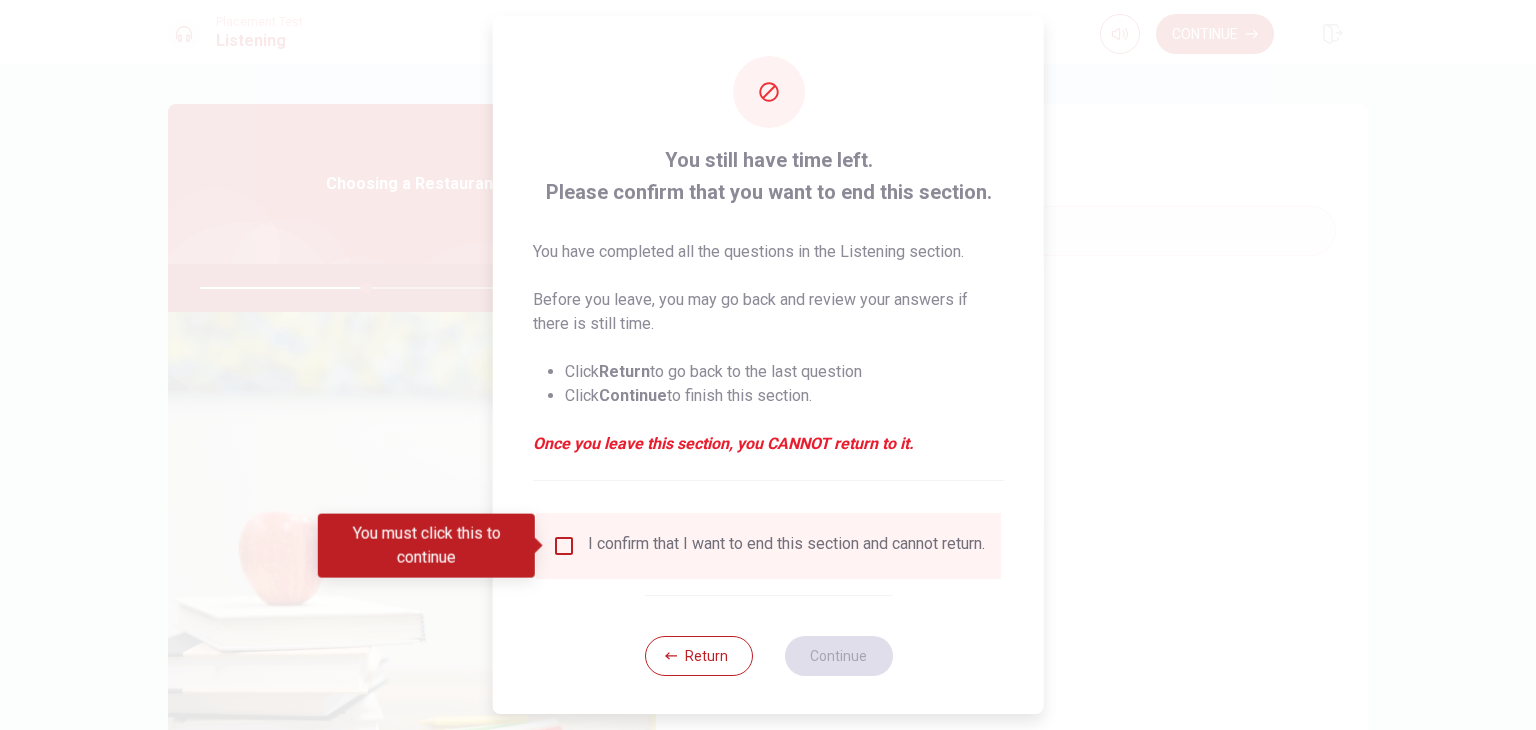 click on "I confirm that I want to end this section and cannot return." at bounding box center [786, 546] 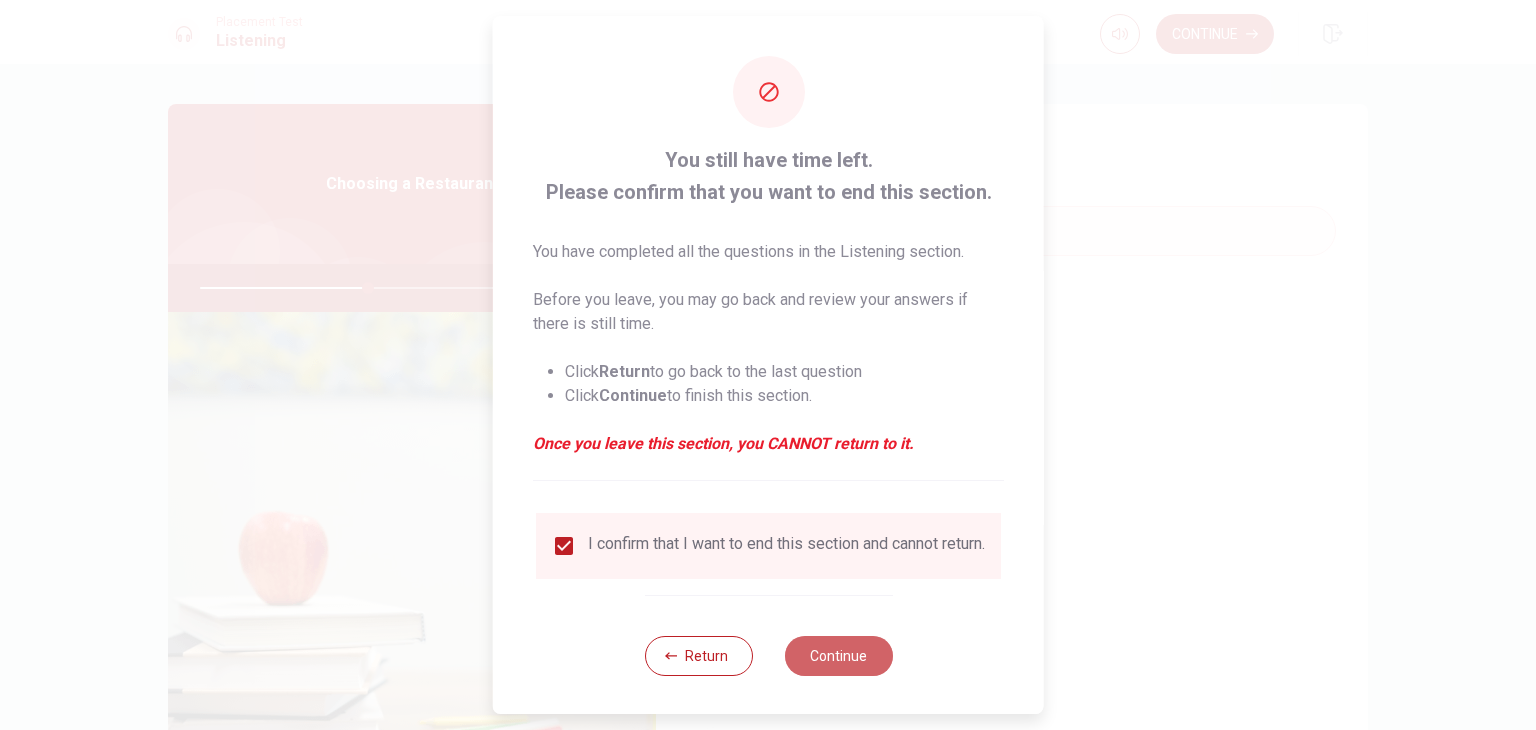 click on "Continue" at bounding box center [838, 656] 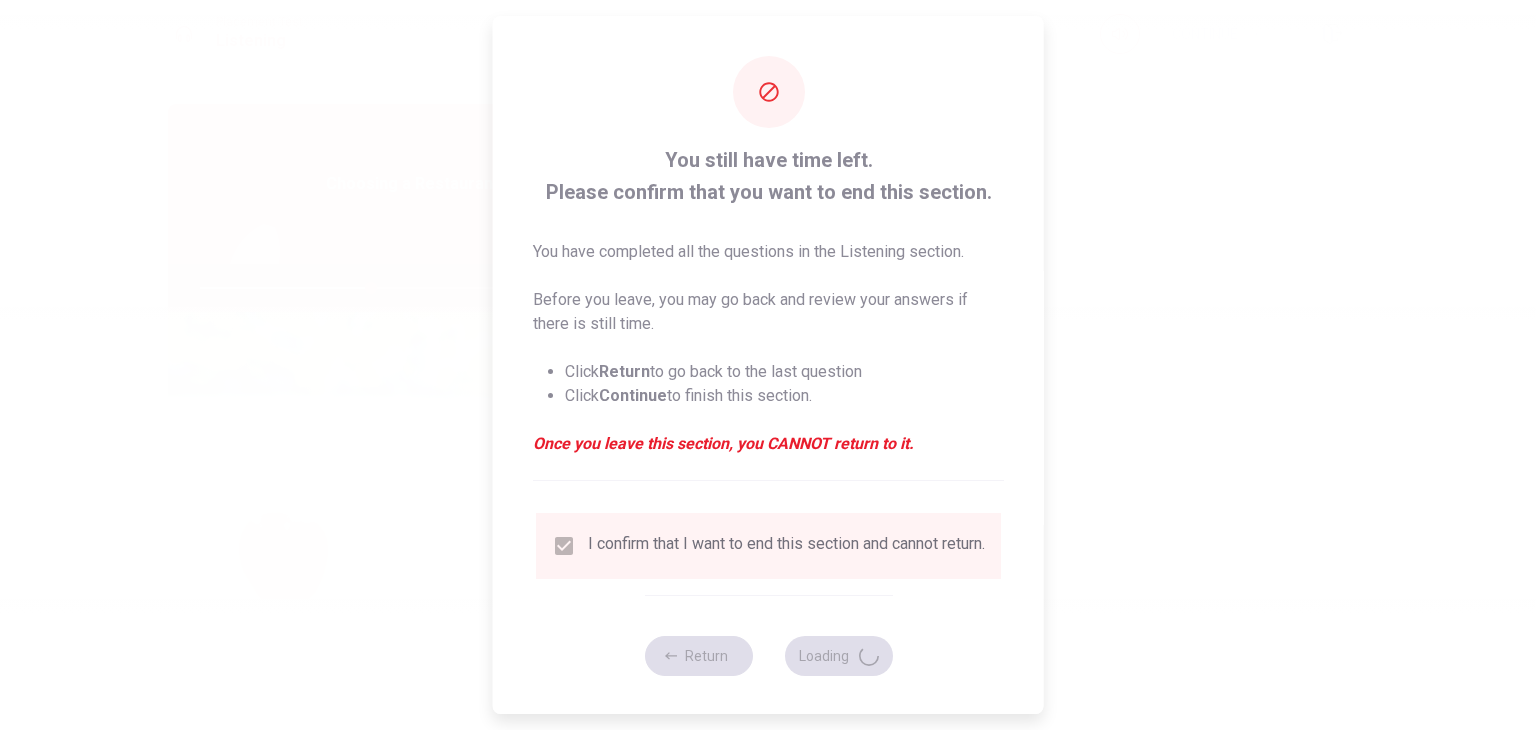type on "48" 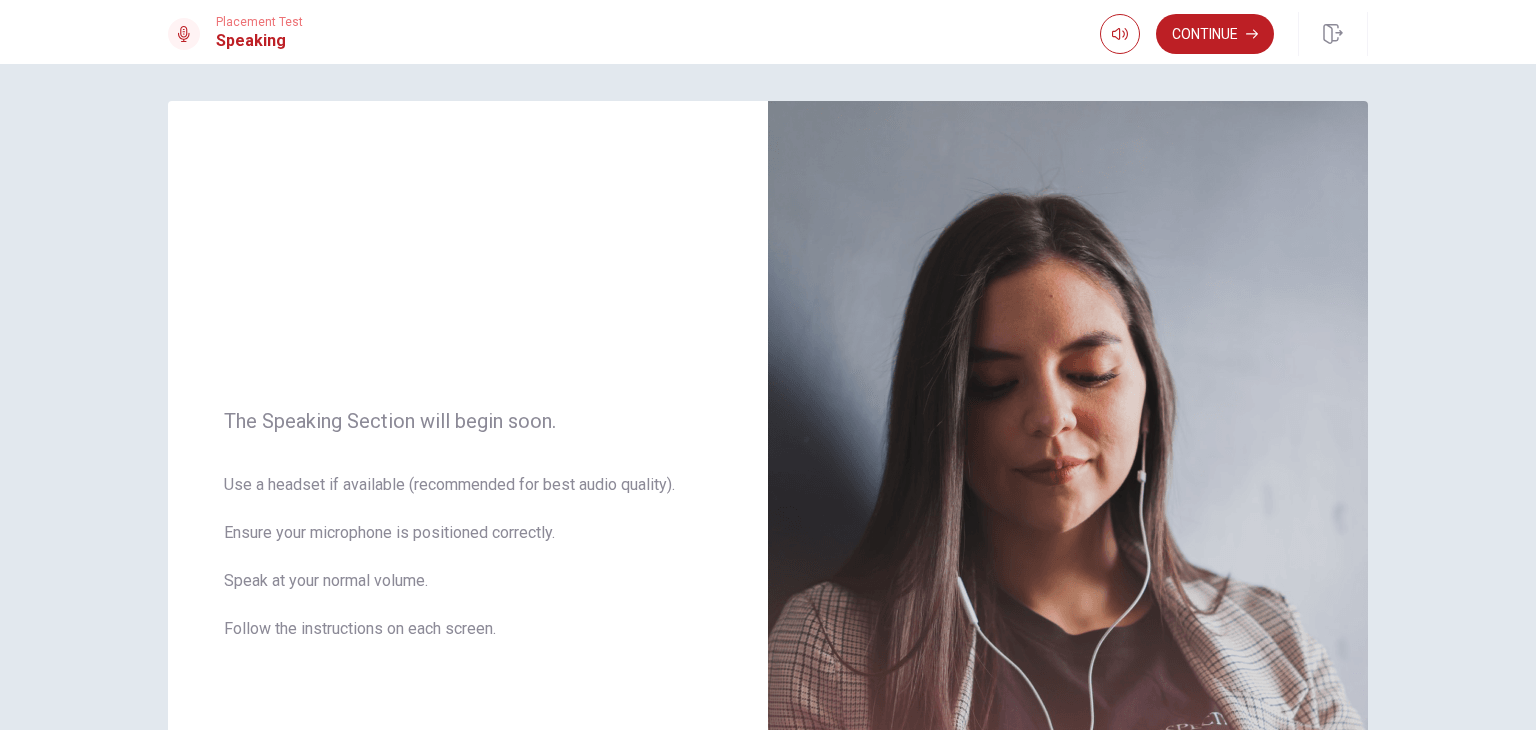 scroll, scrollTop: 0, scrollLeft: 0, axis: both 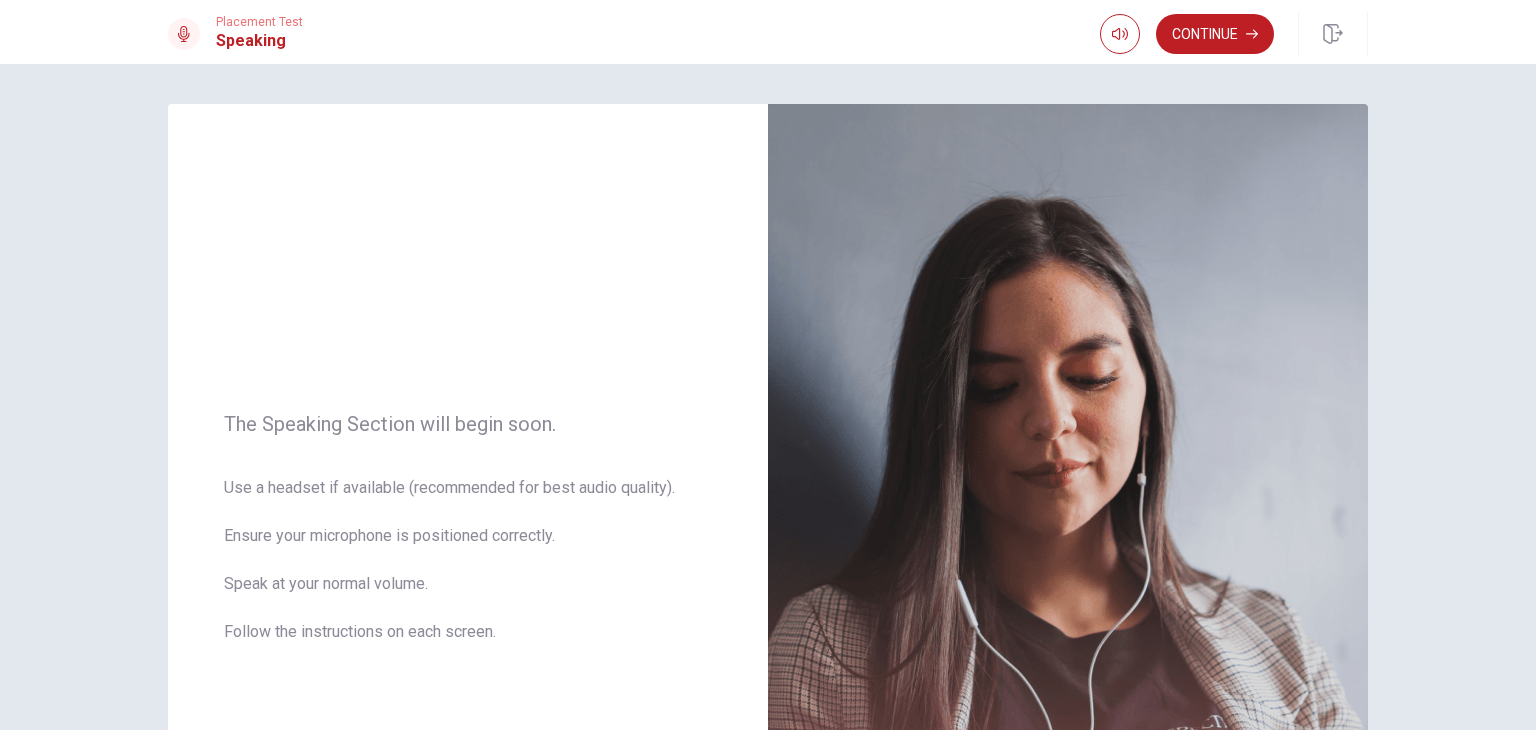 click on "Continue" at bounding box center (1215, 34) 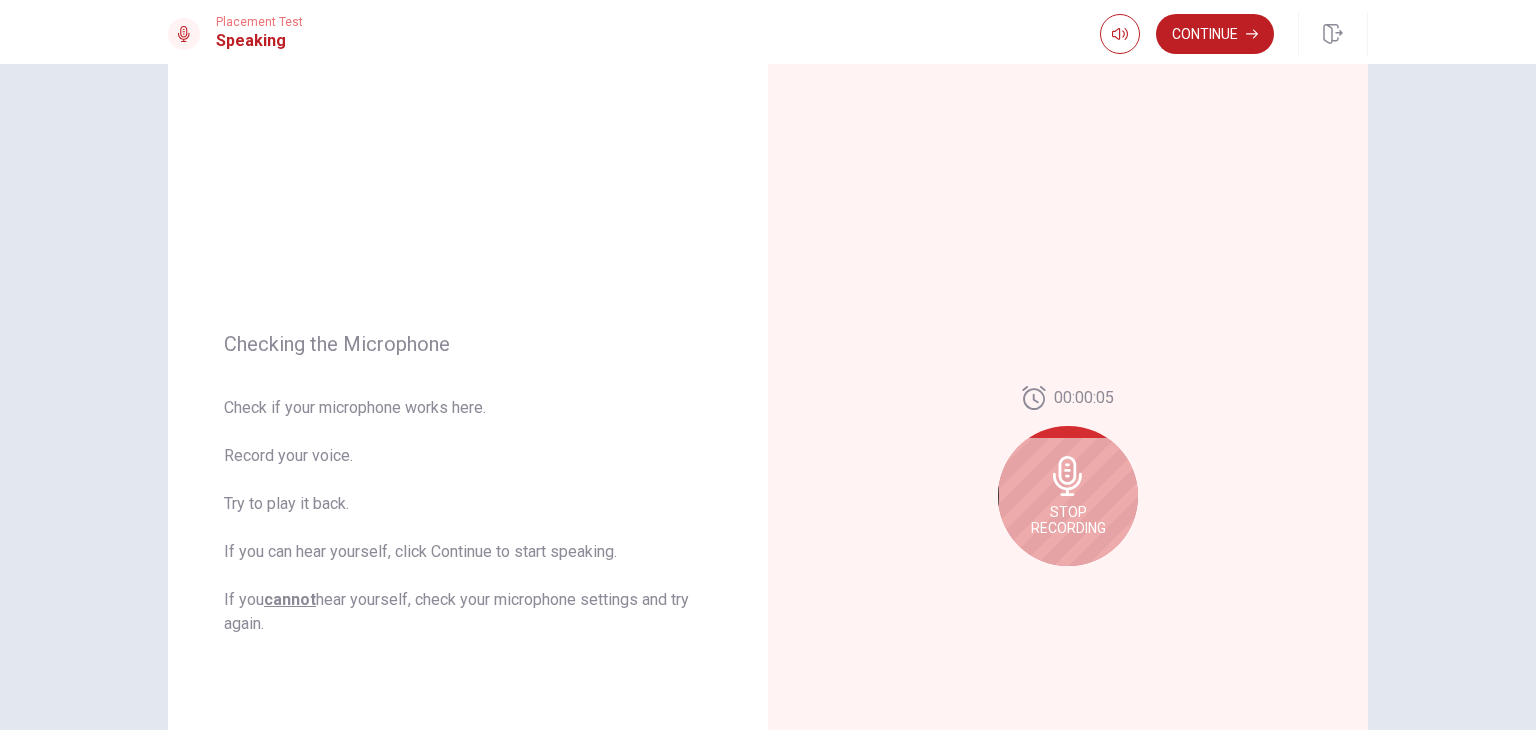 scroll, scrollTop: 100, scrollLeft: 0, axis: vertical 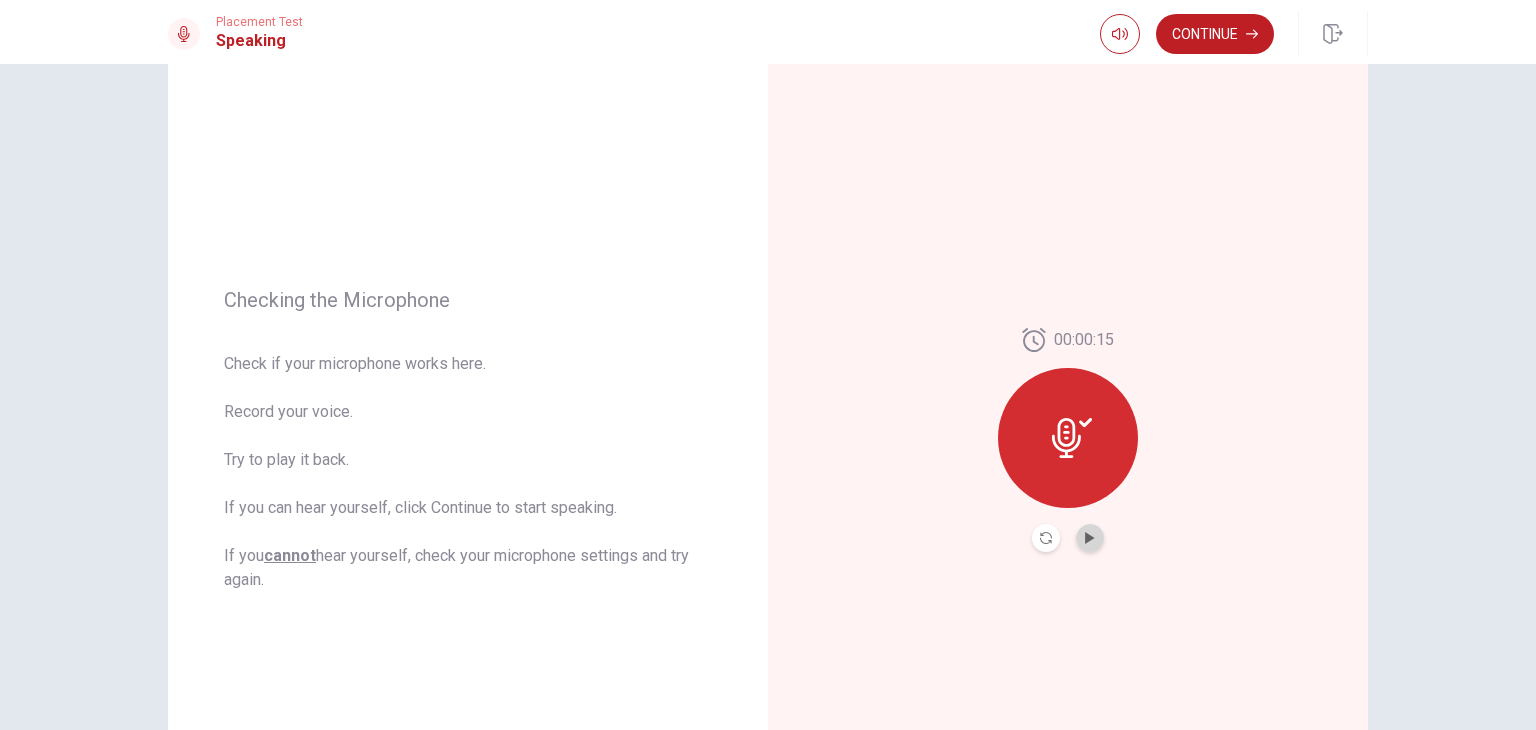 click at bounding box center [1090, 538] 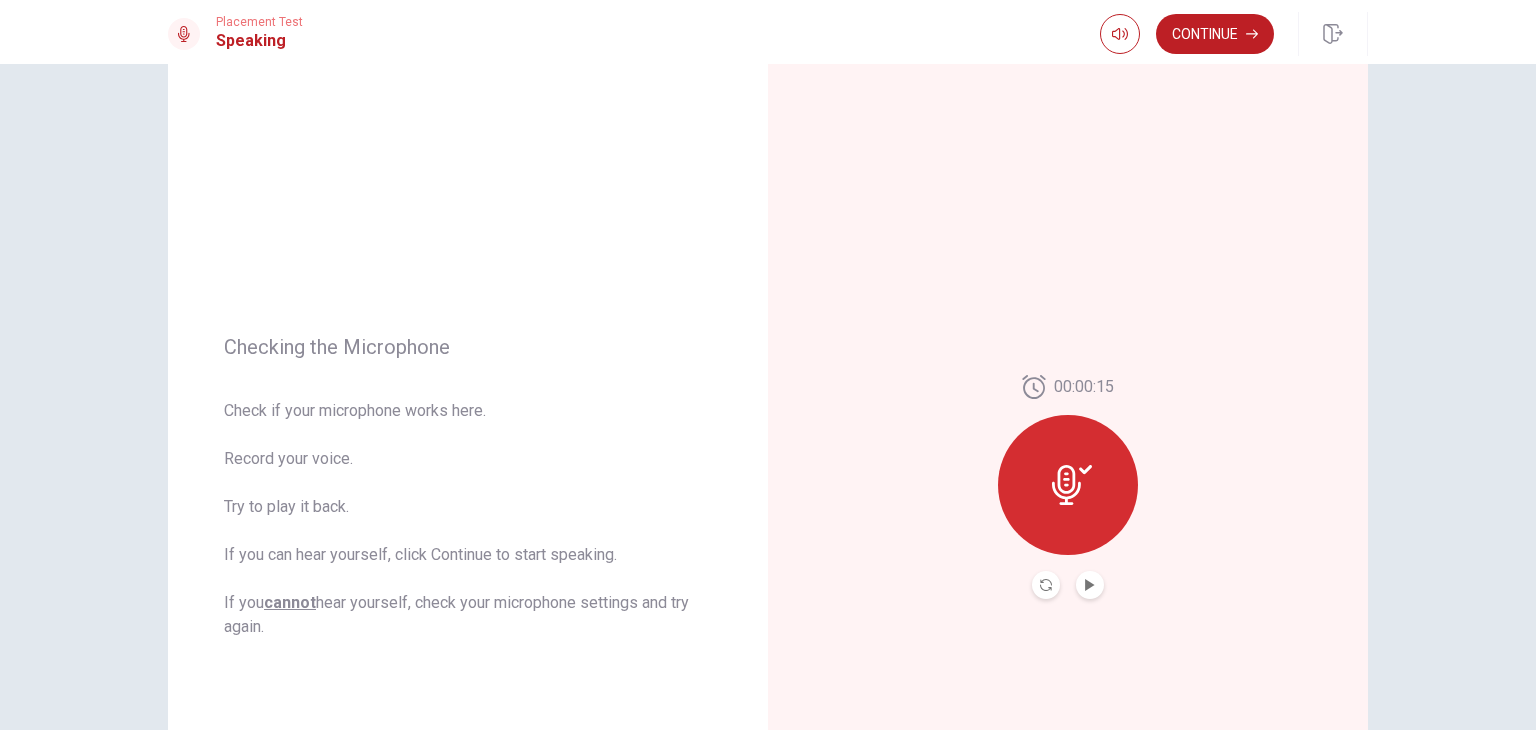 scroll, scrollTop: 100, scrollLeft: 0, axis: vertical 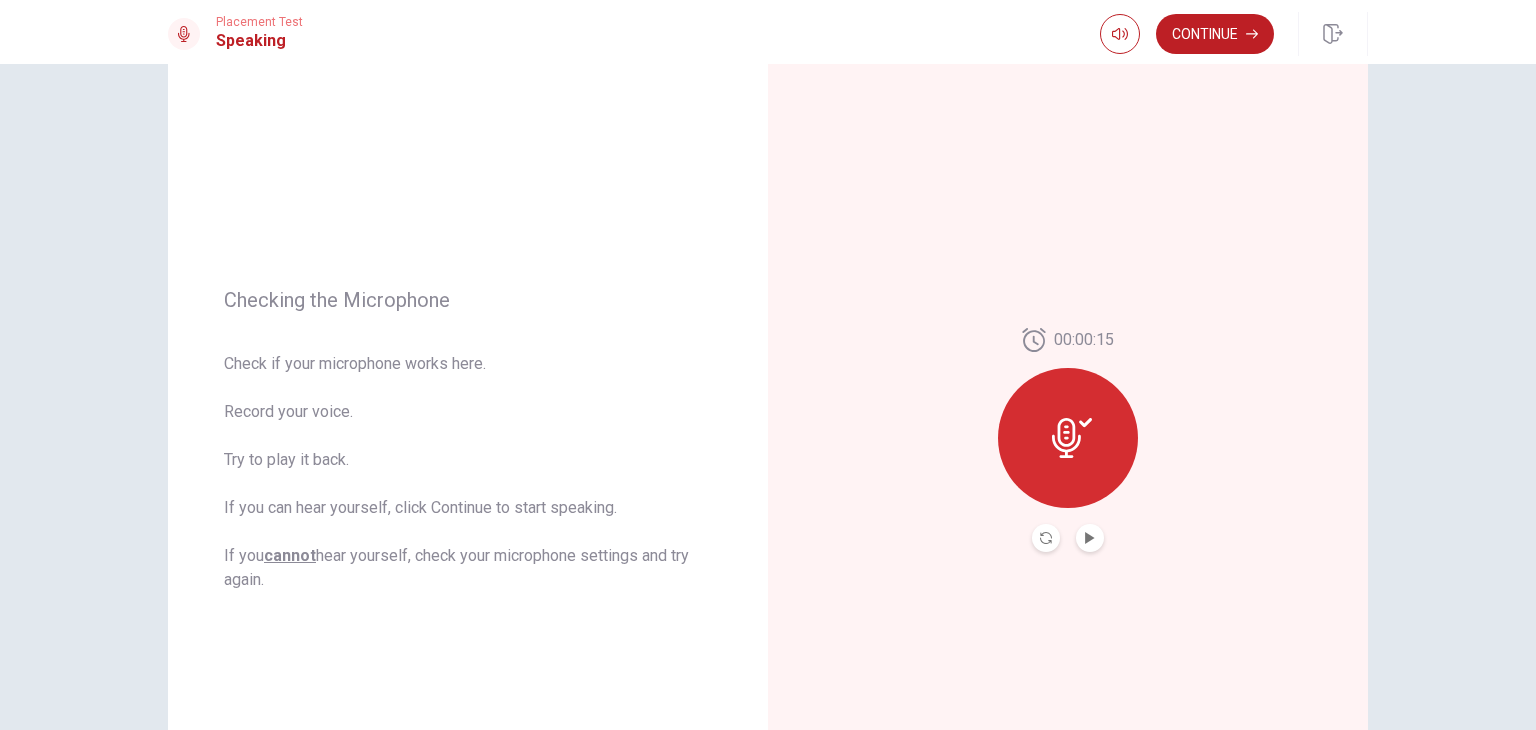 click on "Continue" at bounding box center [1215, 34] 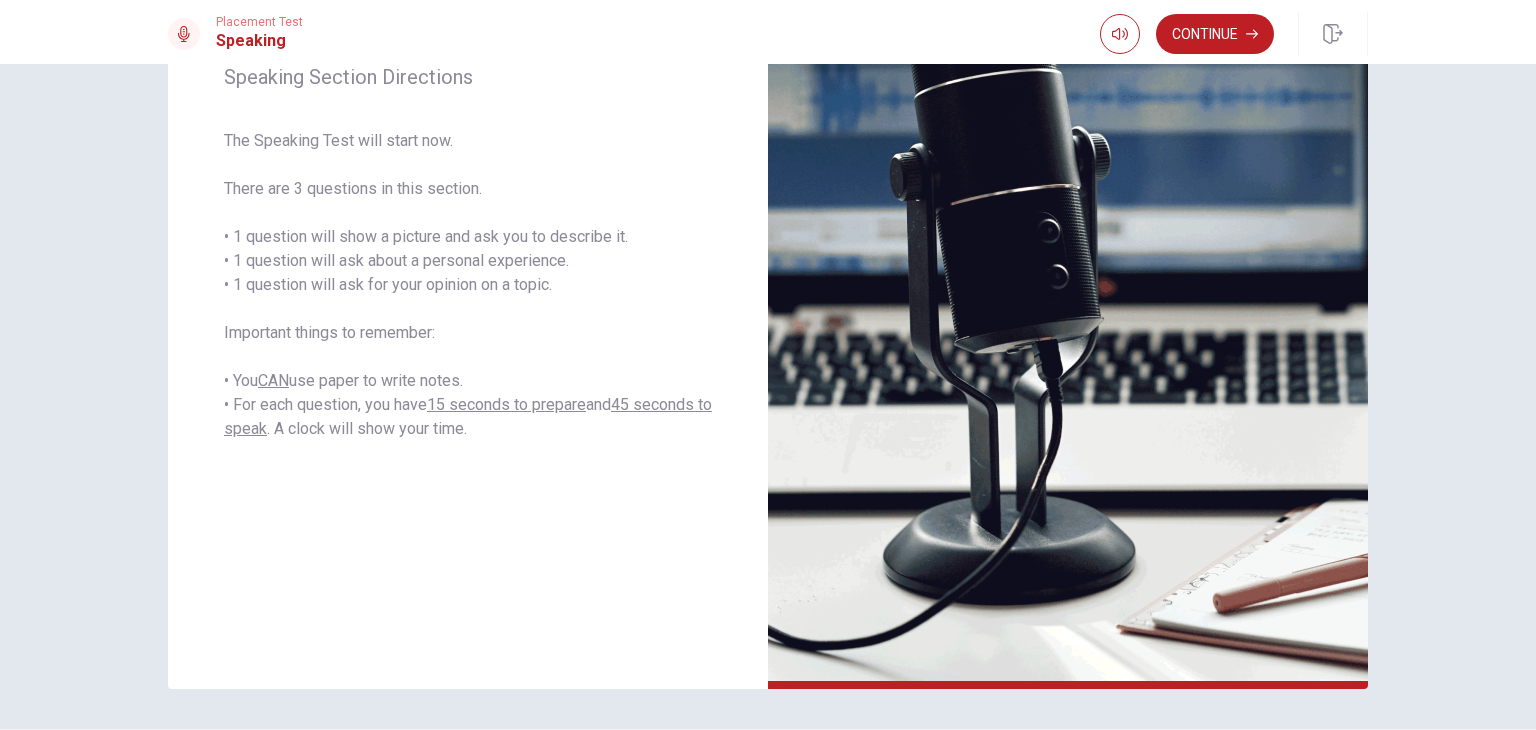 scroll, scrollTop: 300, scrollLeft: 0, axis: vertical 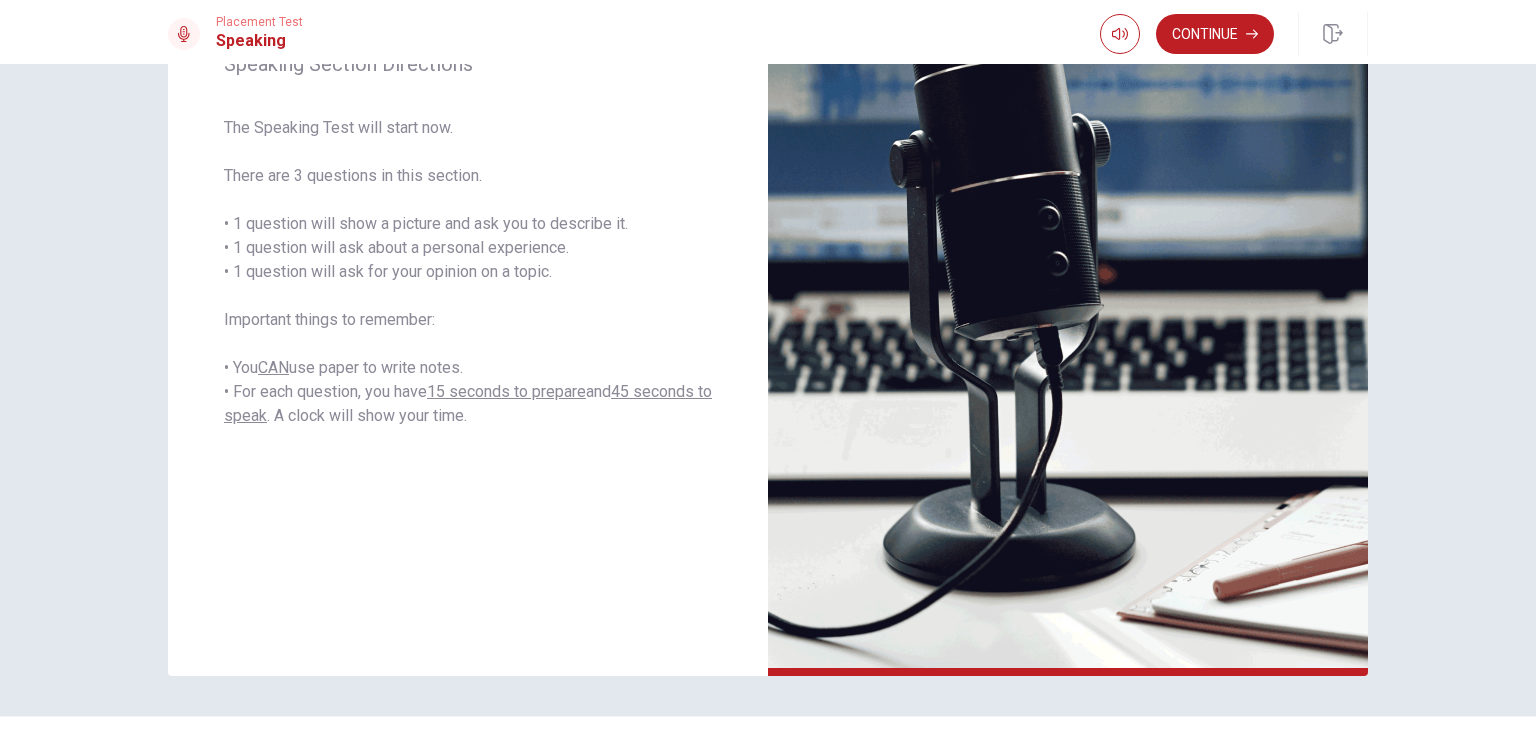 drag, startPoint x: 251, startPoint y: 223, endPoint x: 507, endPoint y: 229, distance: 256.0703 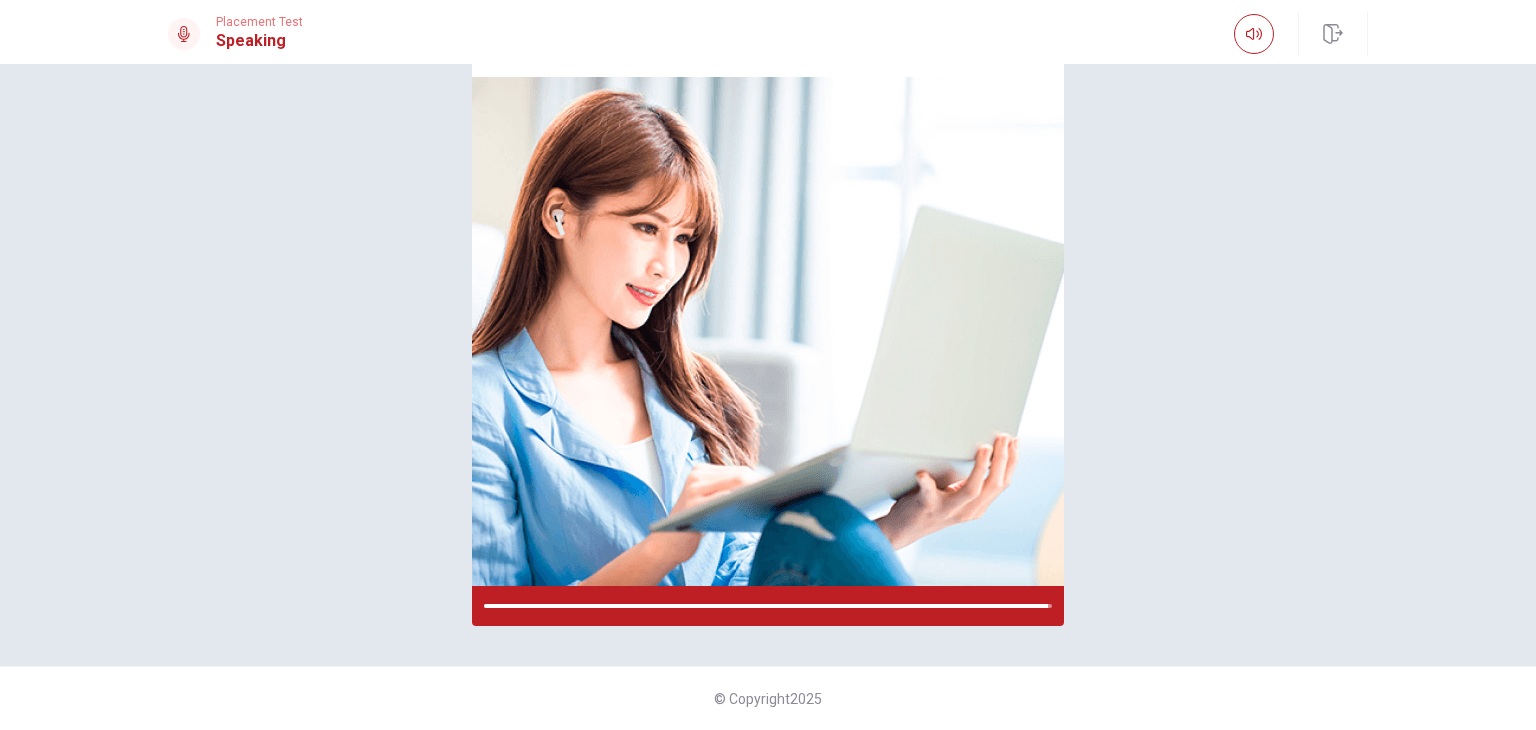 scroll, scrollTop: 300, scrollLeft: 0, axis: vertical 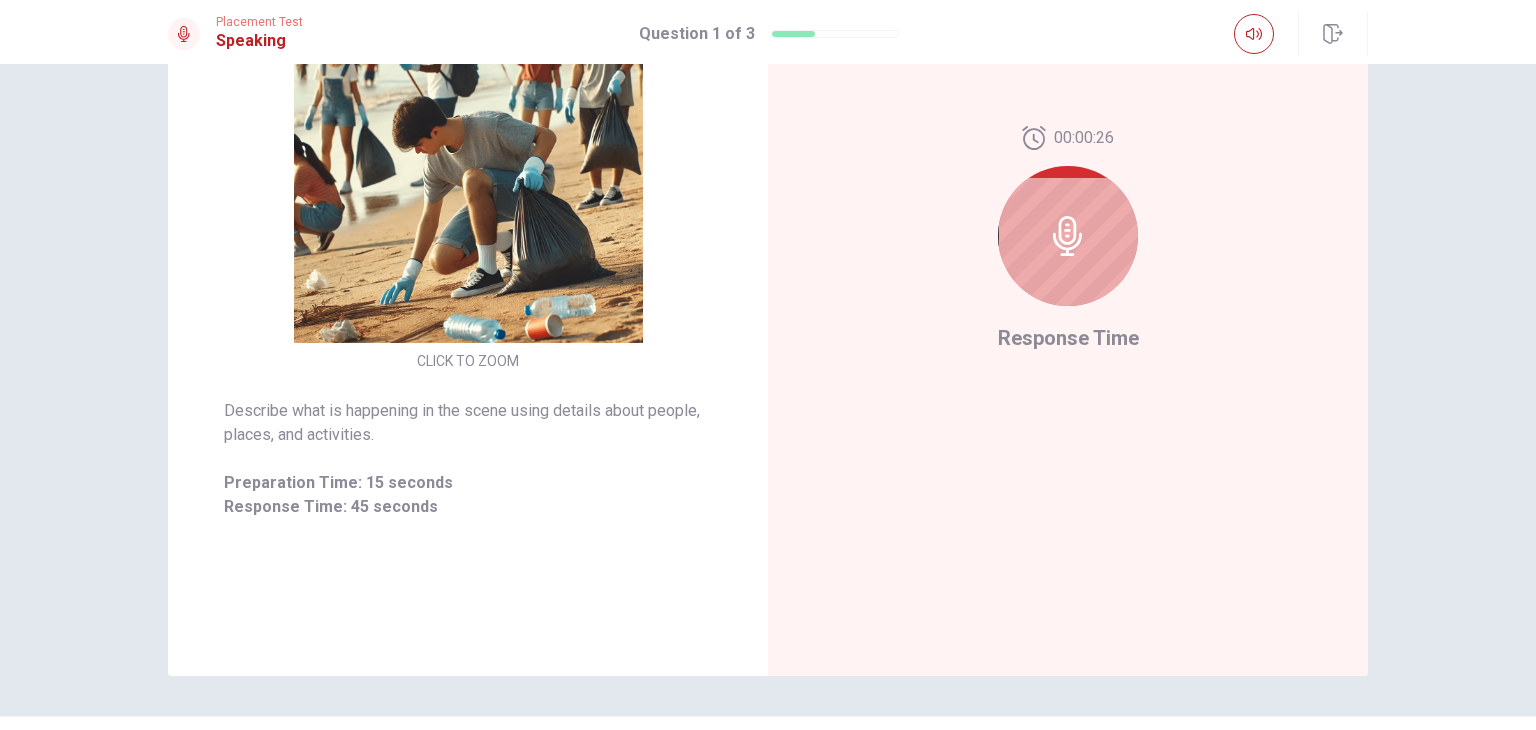 click 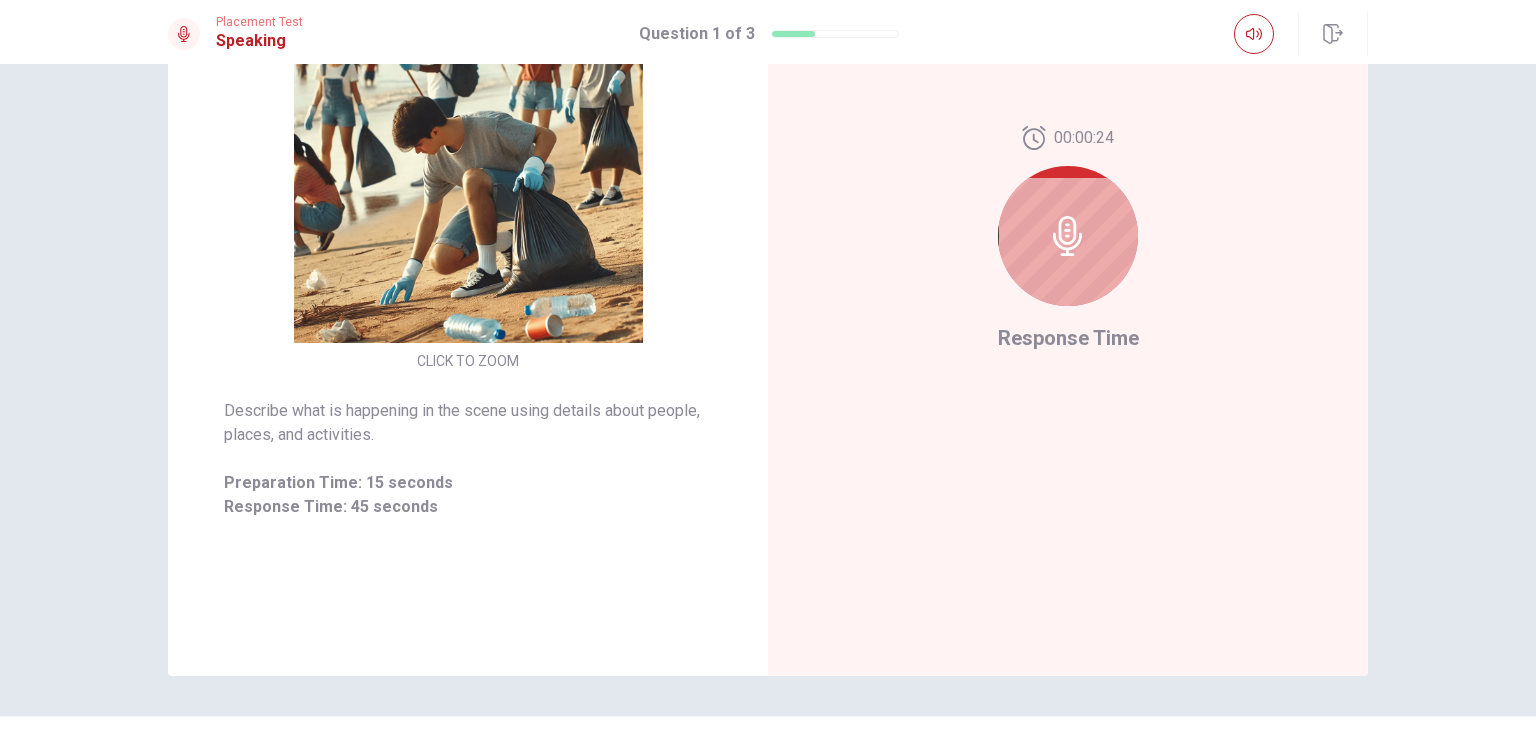 click at bounding box center [1068, 236] 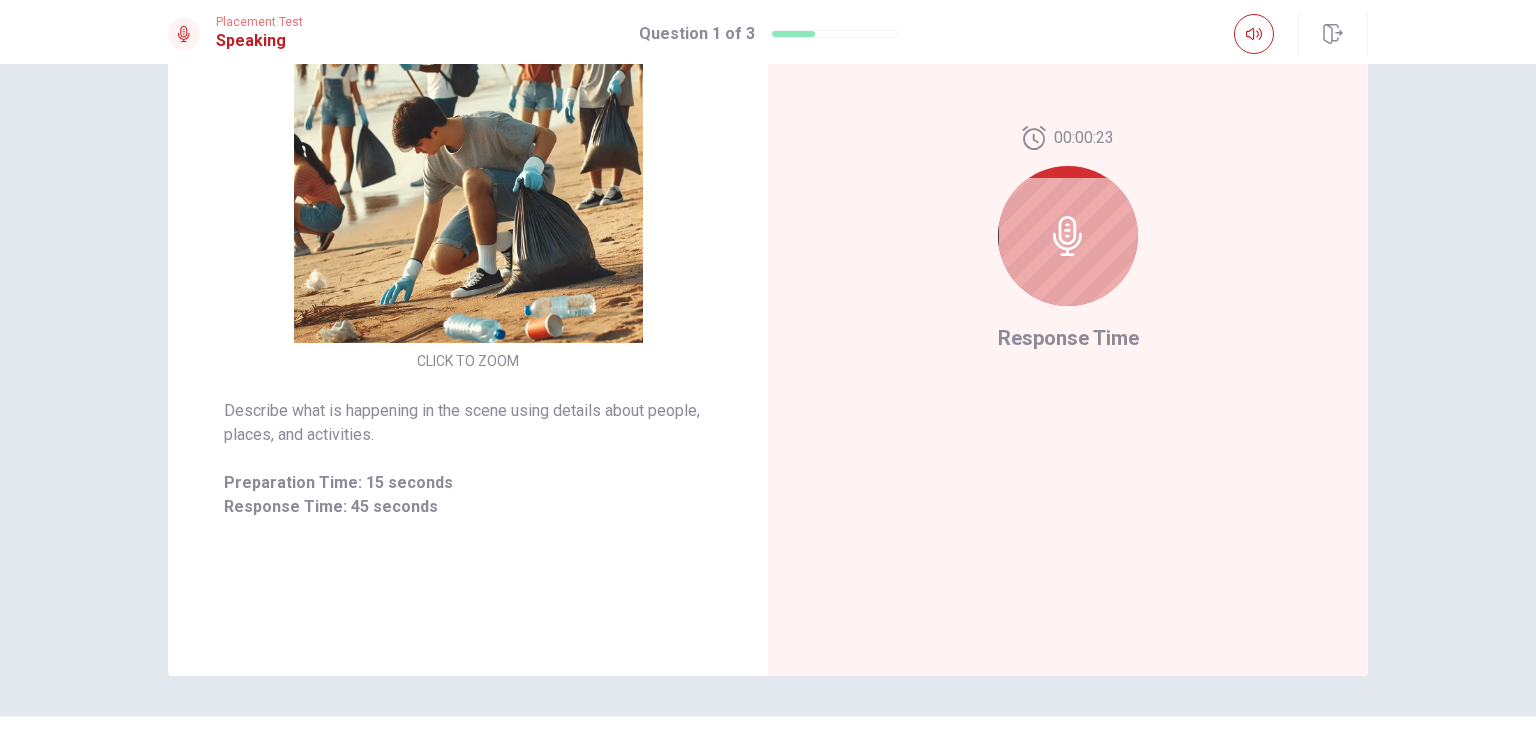 click 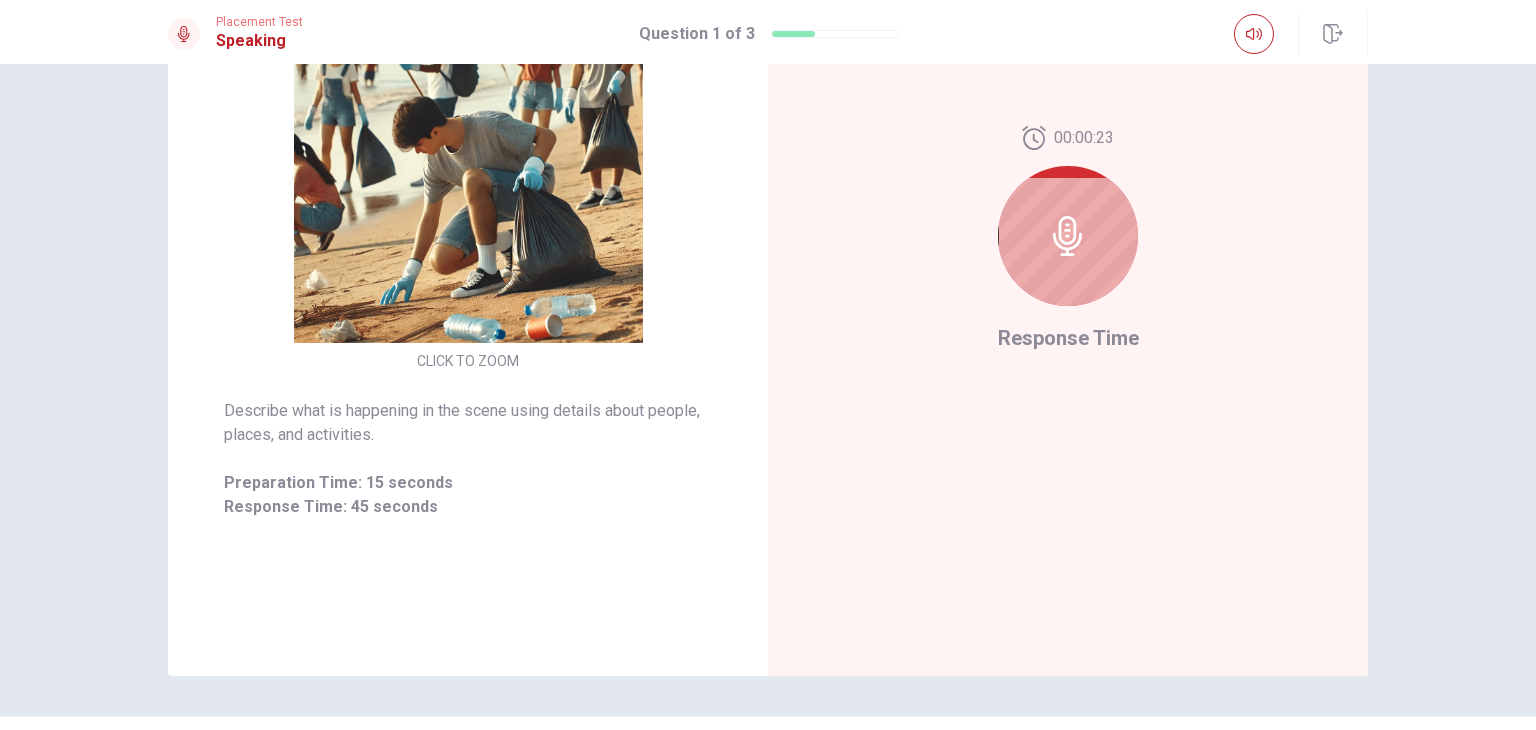 click on "Response Time" at bounding box center [1068, 338] 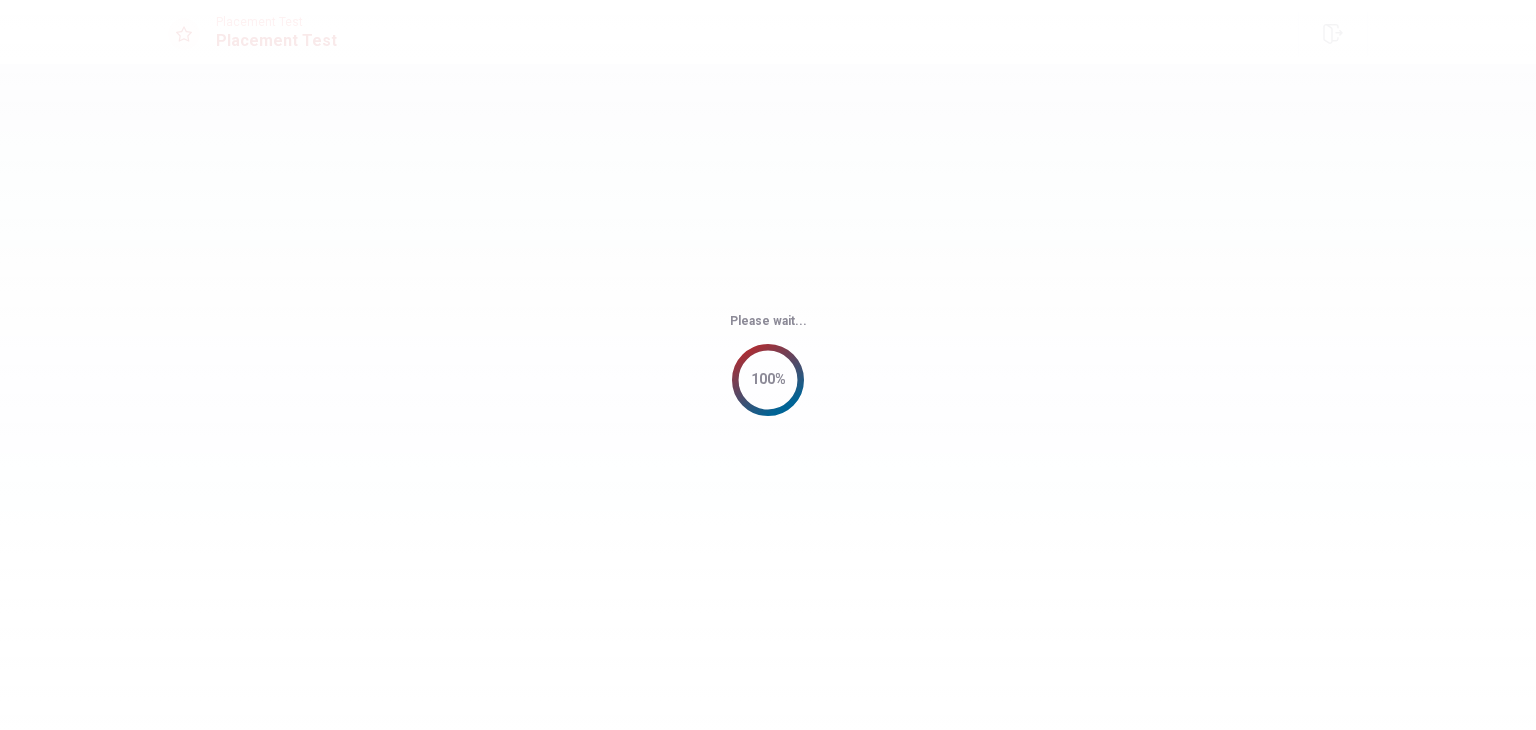 scroll, scrollTop: 0, scrollLeft: 0, axis: both 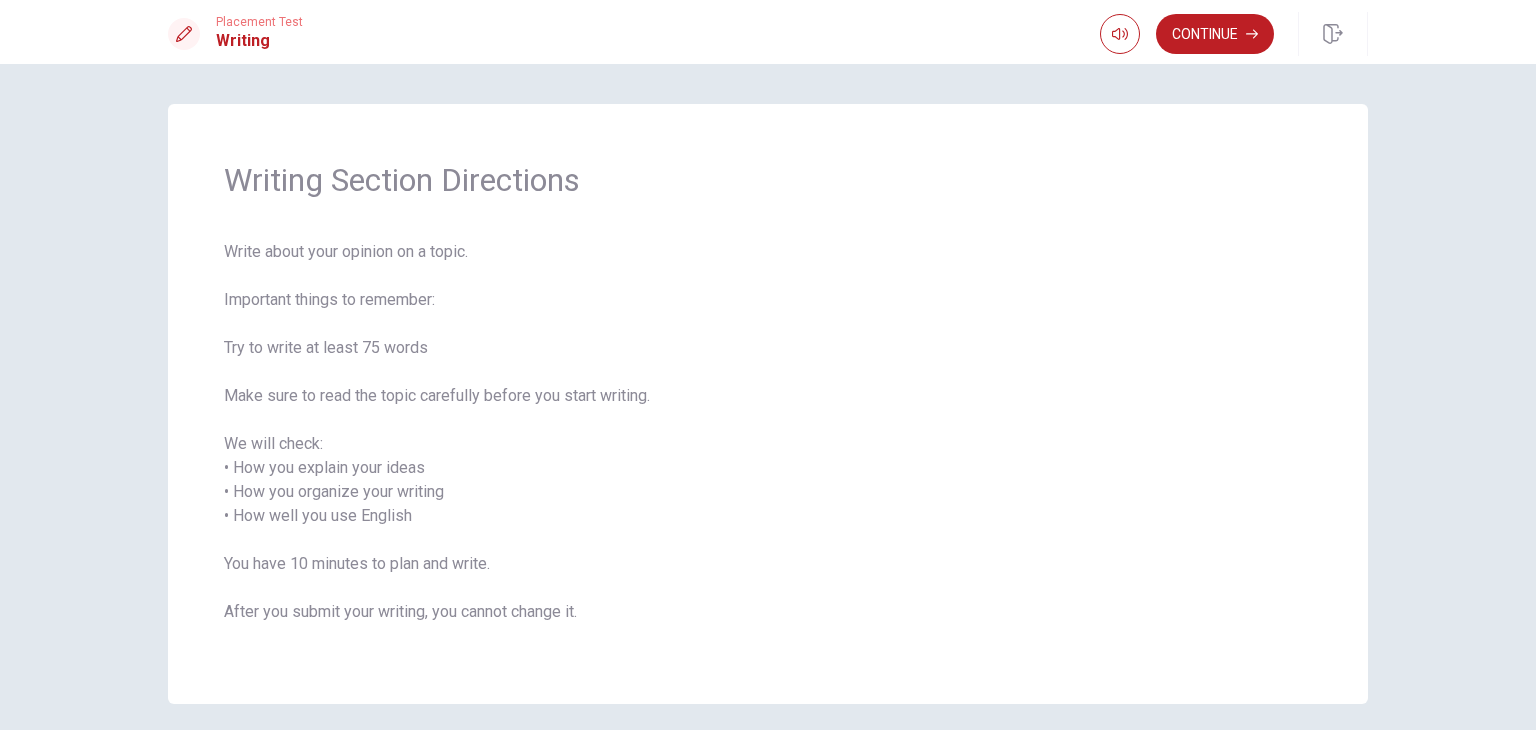 drag, startPoint x: 224, startPoint y: 449, endPoint x: 500, endPoint y: 478, distance: 277.51938 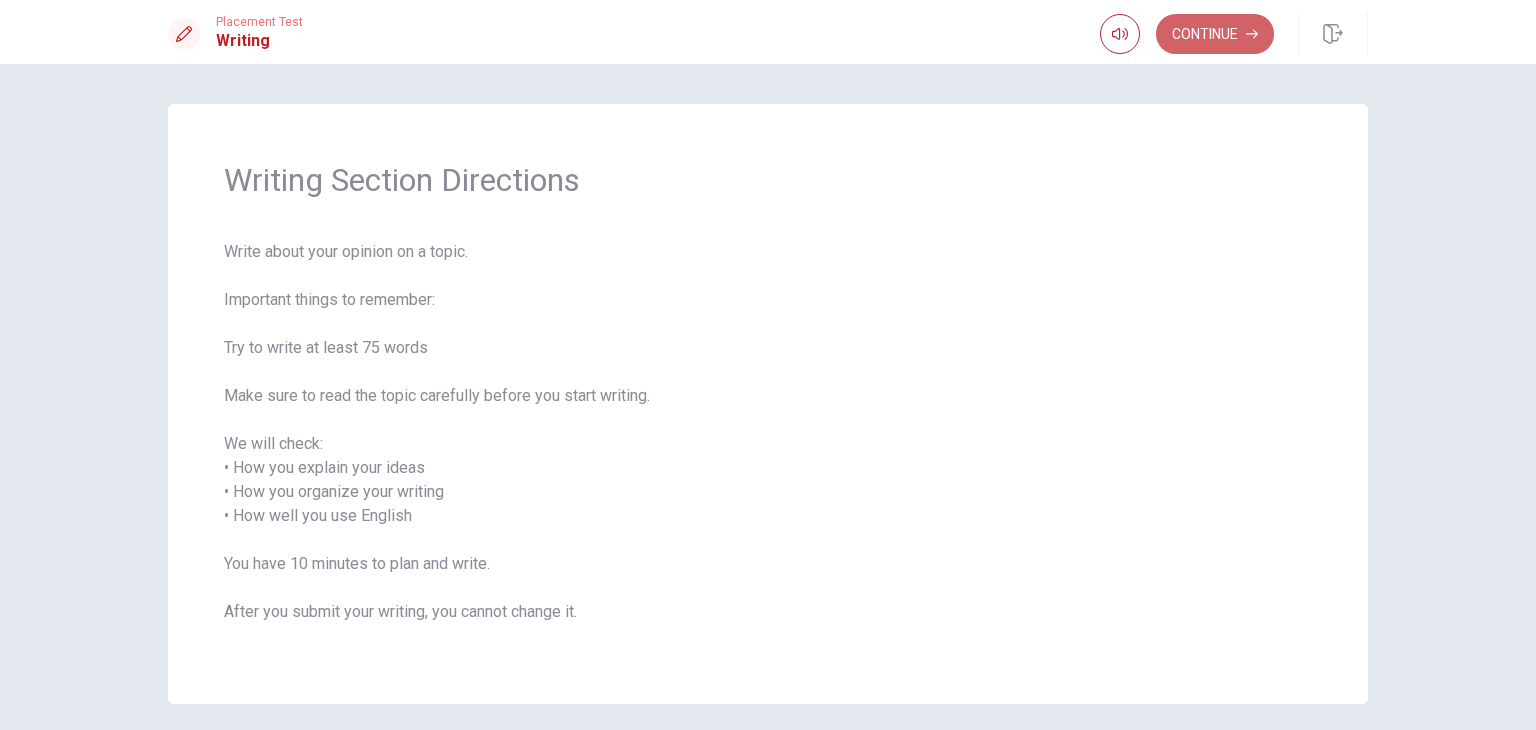 click on "Continue" at bounding box center [1215, 34] 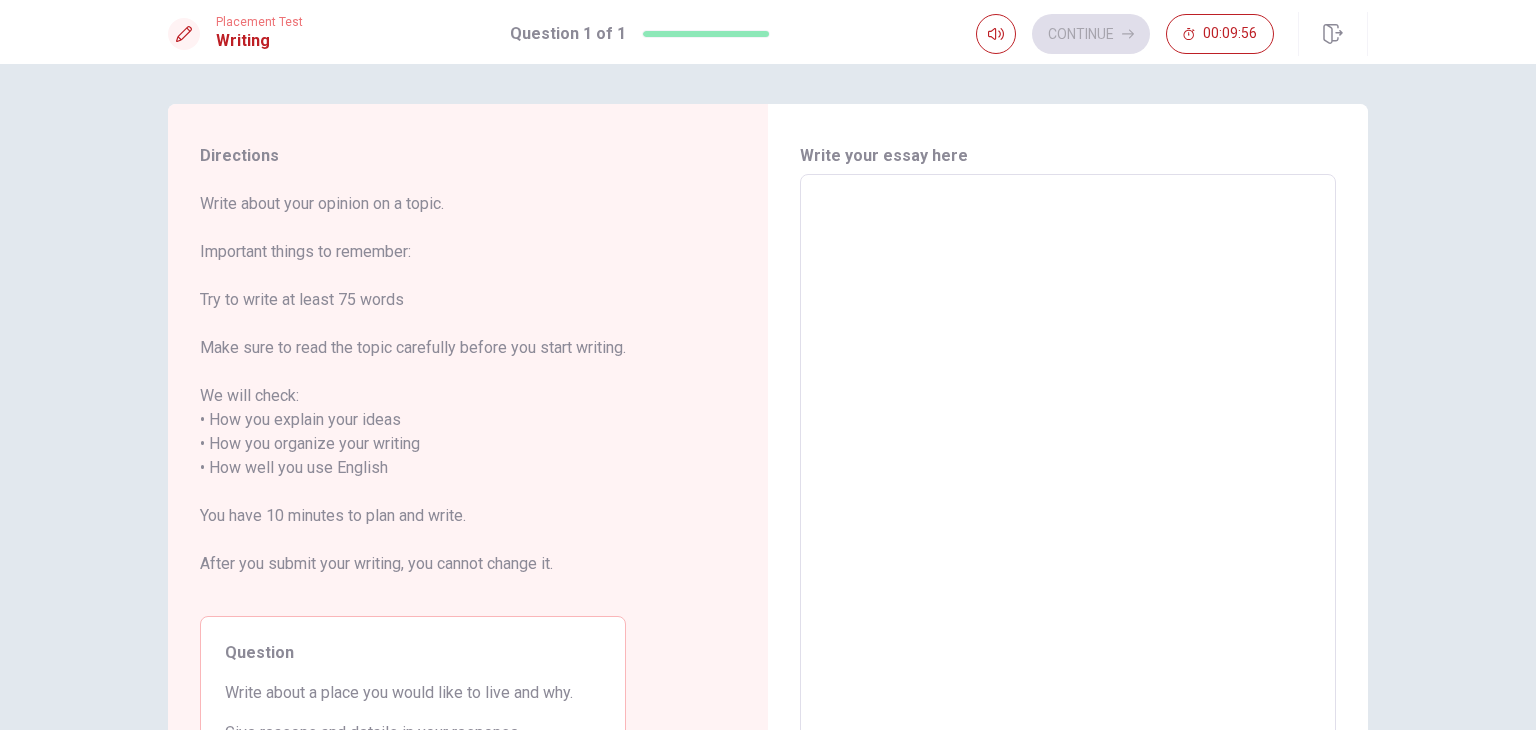 drag, startPoint x: 223, startPoint y: 207, endPoint x: 458, endPoint y: 219, distance: 235.30618 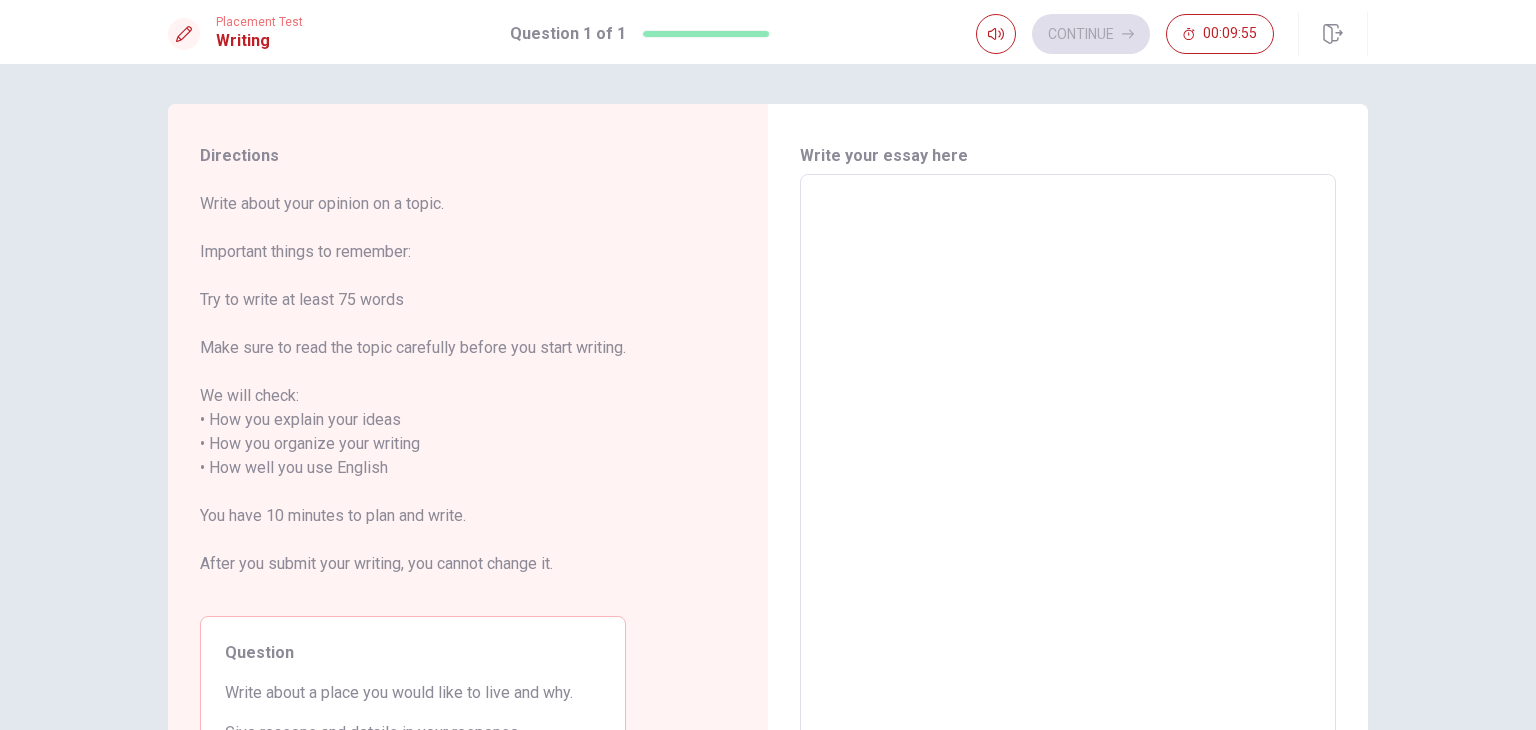drag, startPoint x: 274, startPoint y: 249, endPoint x: 431, endPoint y: 258, distance: 157.25775 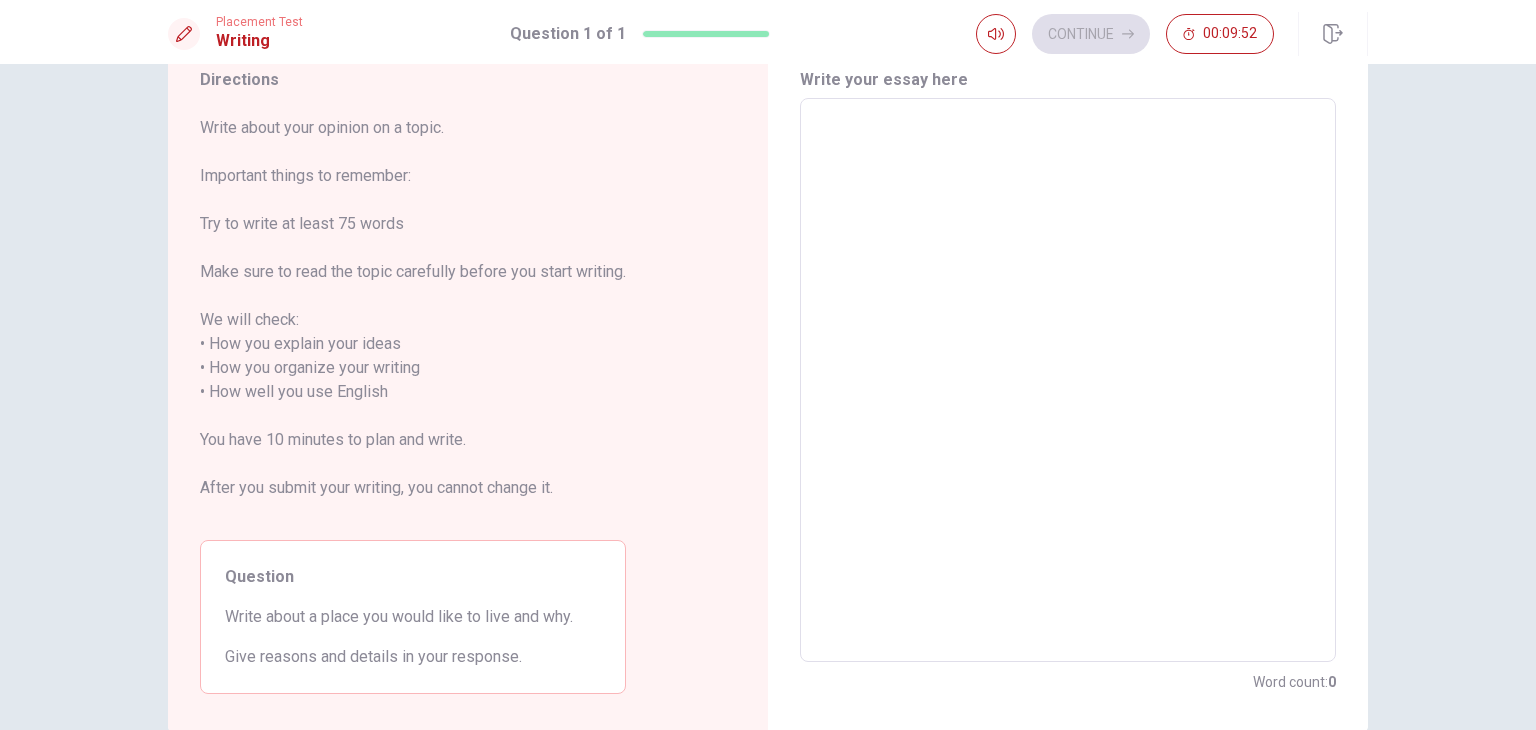 scroll, scrollTop: 184, scrollLeft: 0, axis: vertical 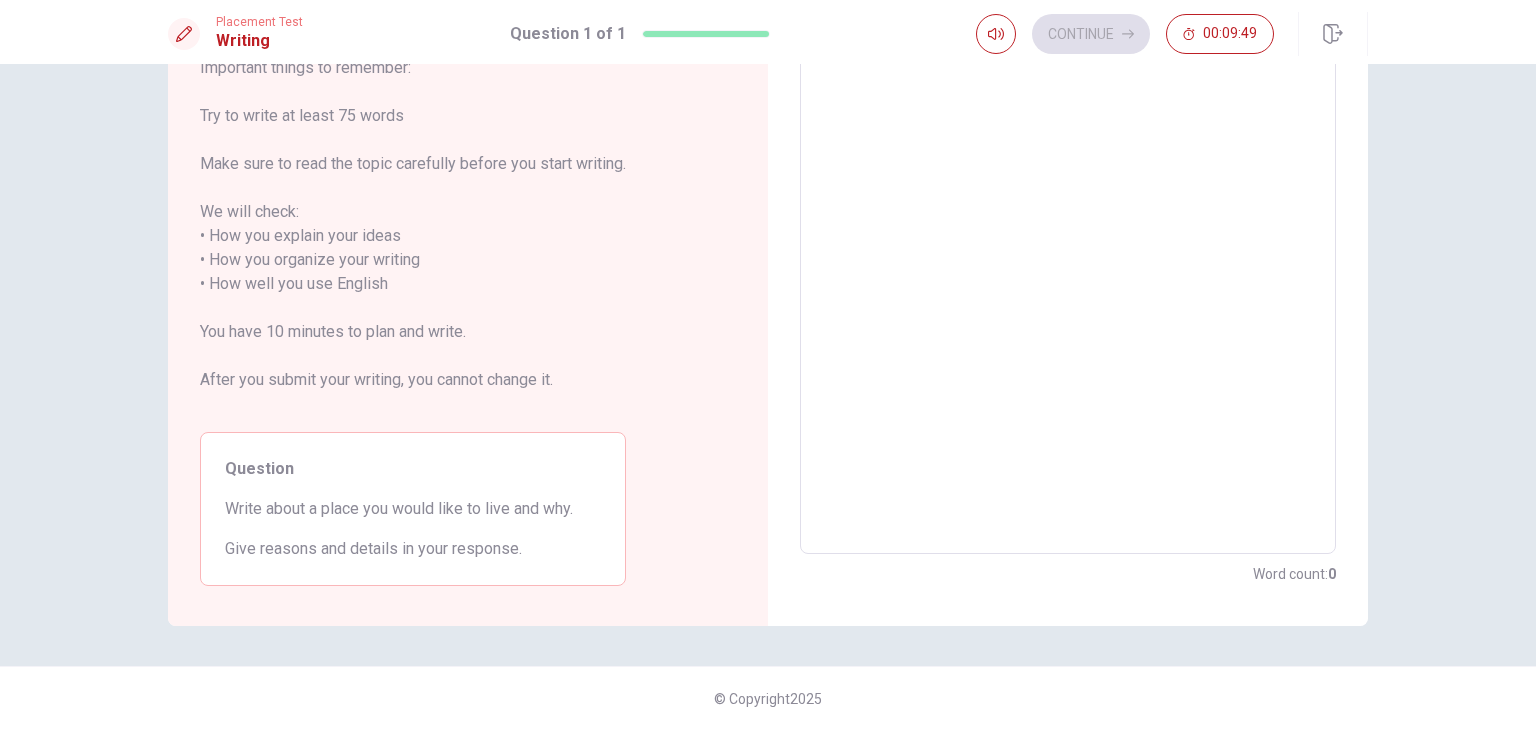 drag, startPoint x: 242, startPoint y: 508, endPoint x: 473, endPoint y: 521, distance: 231.36551 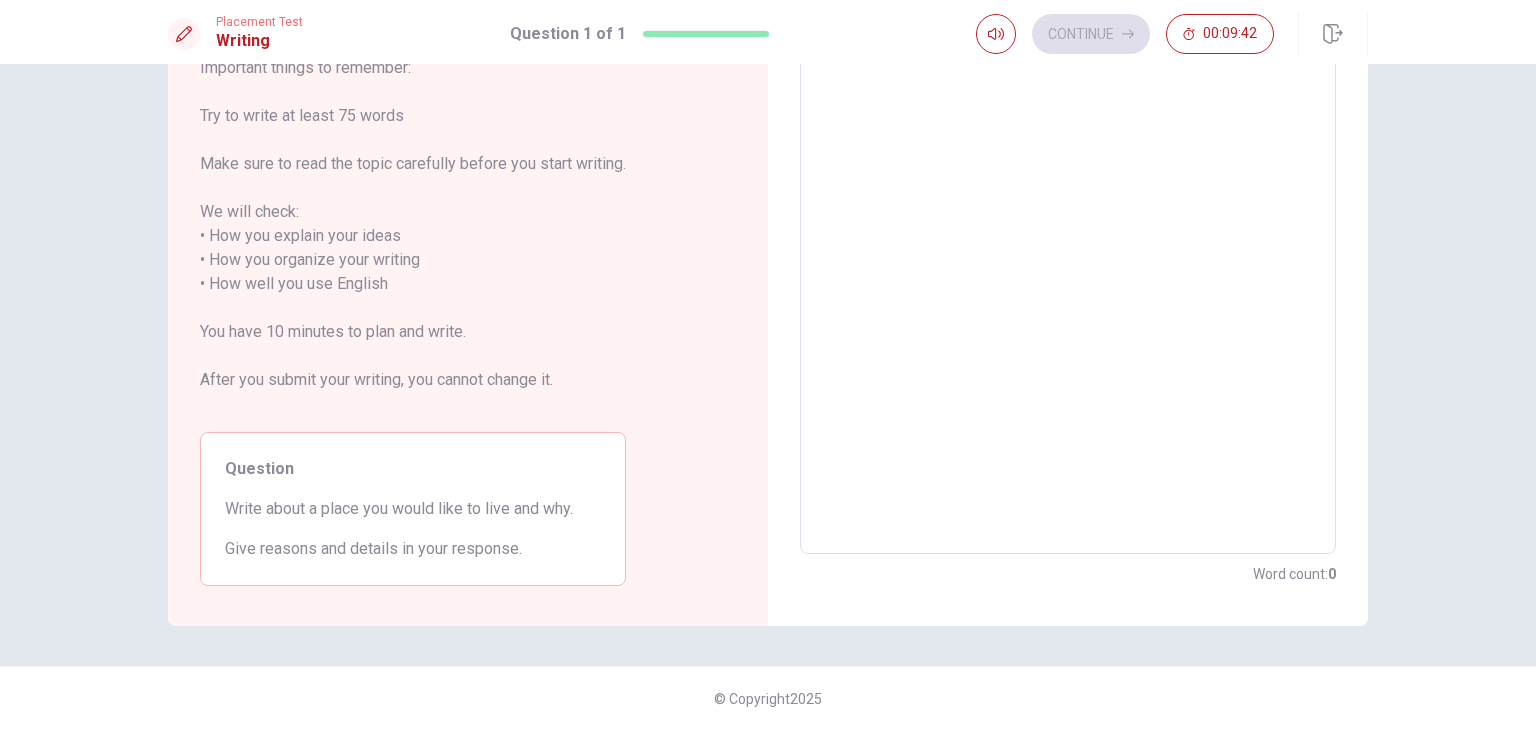 drag, startPoint x: 249, startPoint y: 553, endPoint x: 399, endPoint y: 561, distance: 150.21318 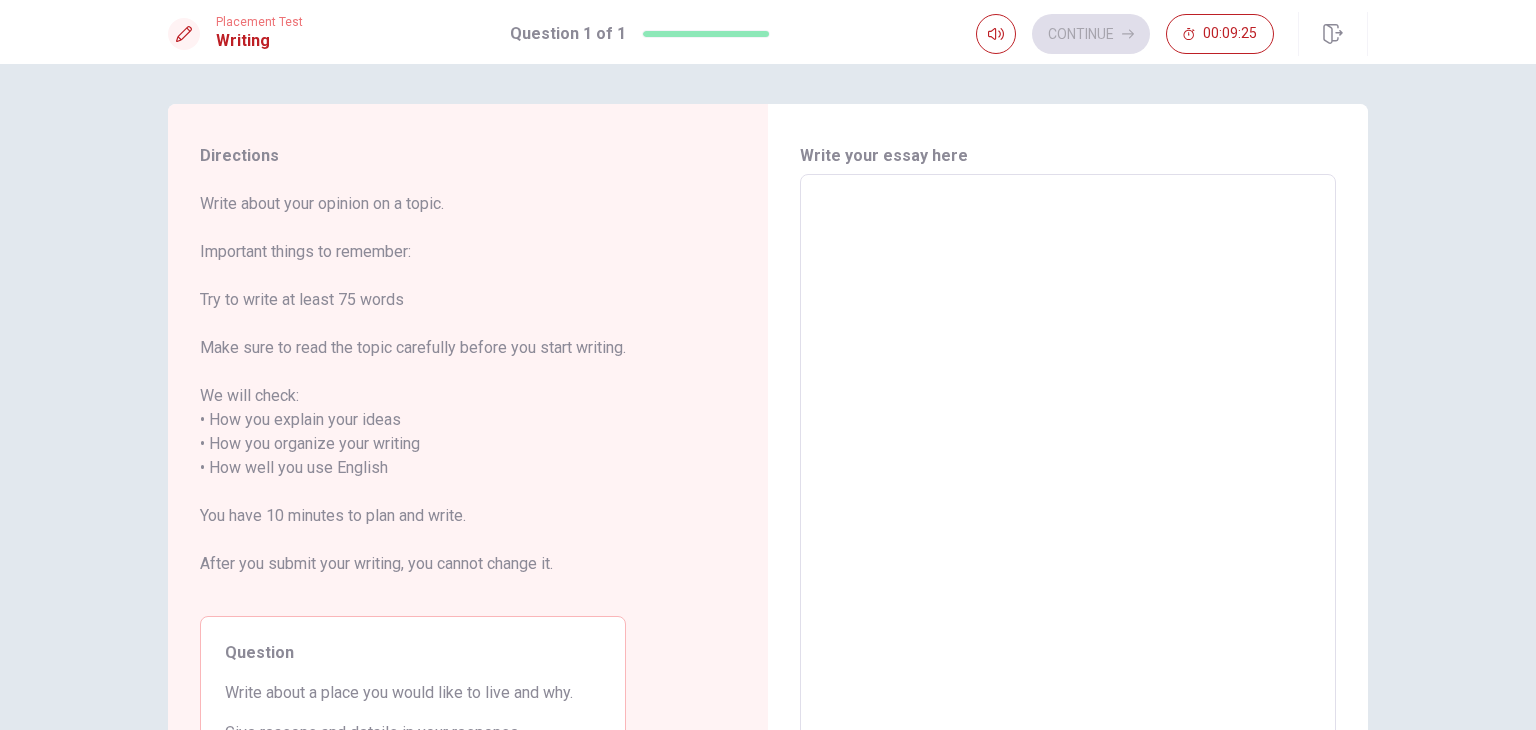 scroll, scrollTop: 100, scrollLeft: 0, axis: vertical 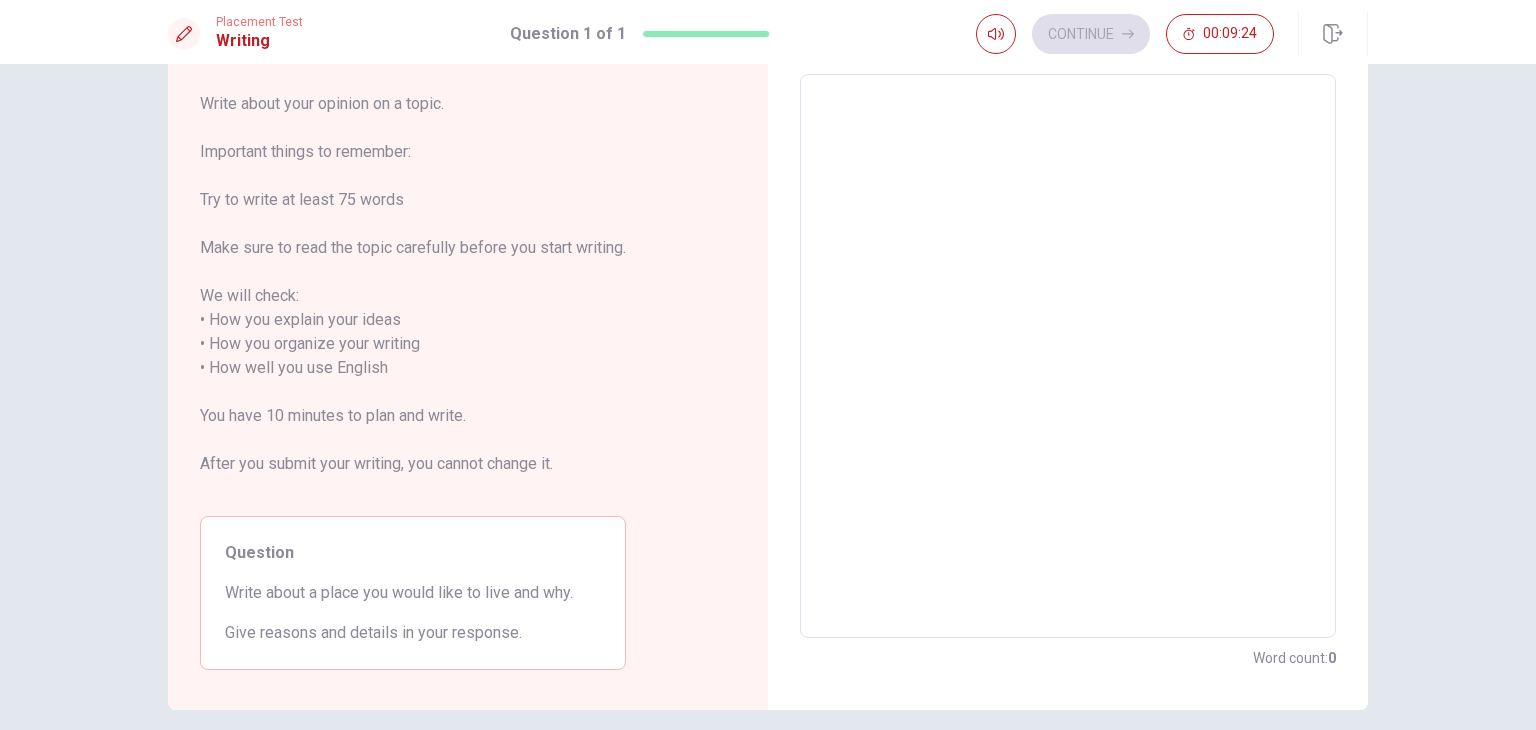 click at bounding box center (1068, 356) 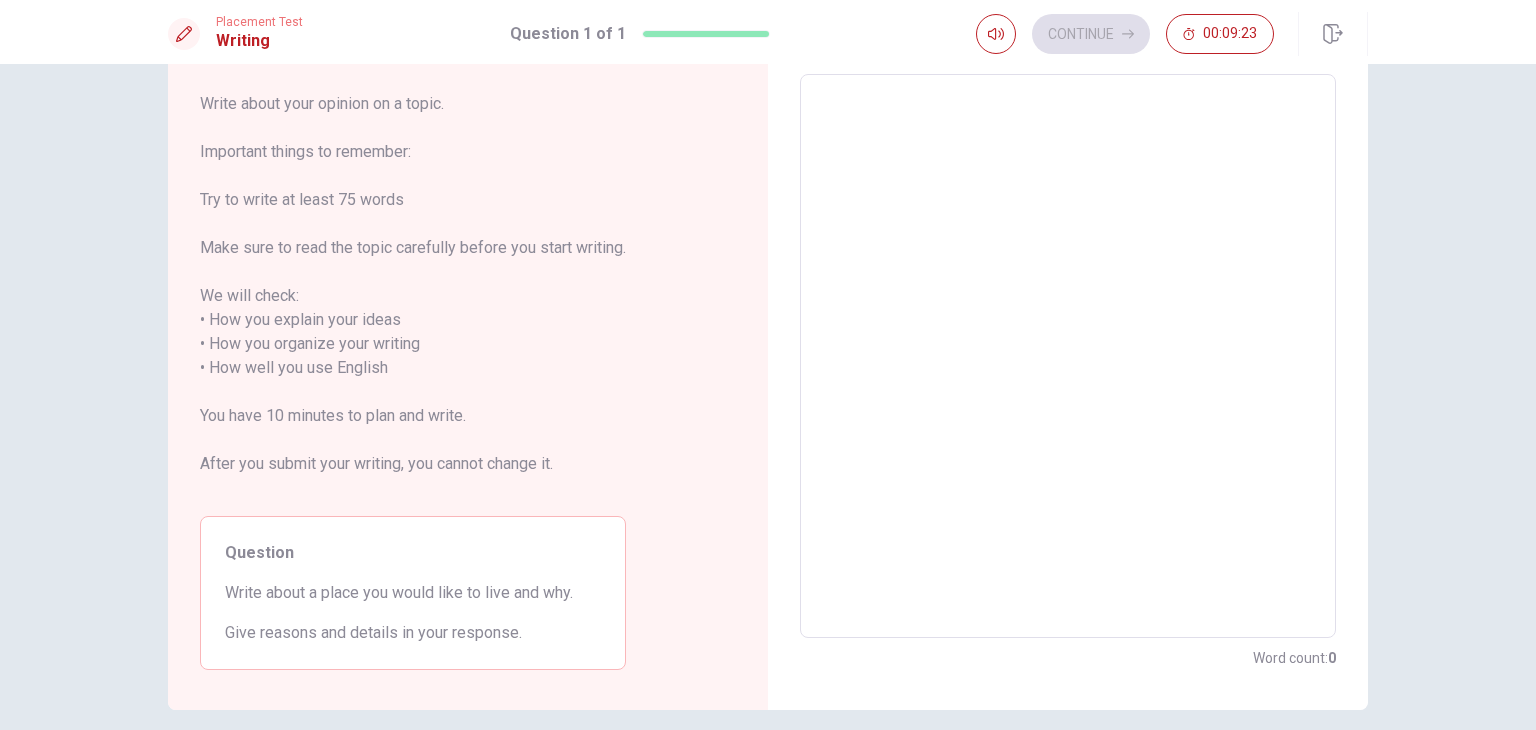 type on "I" 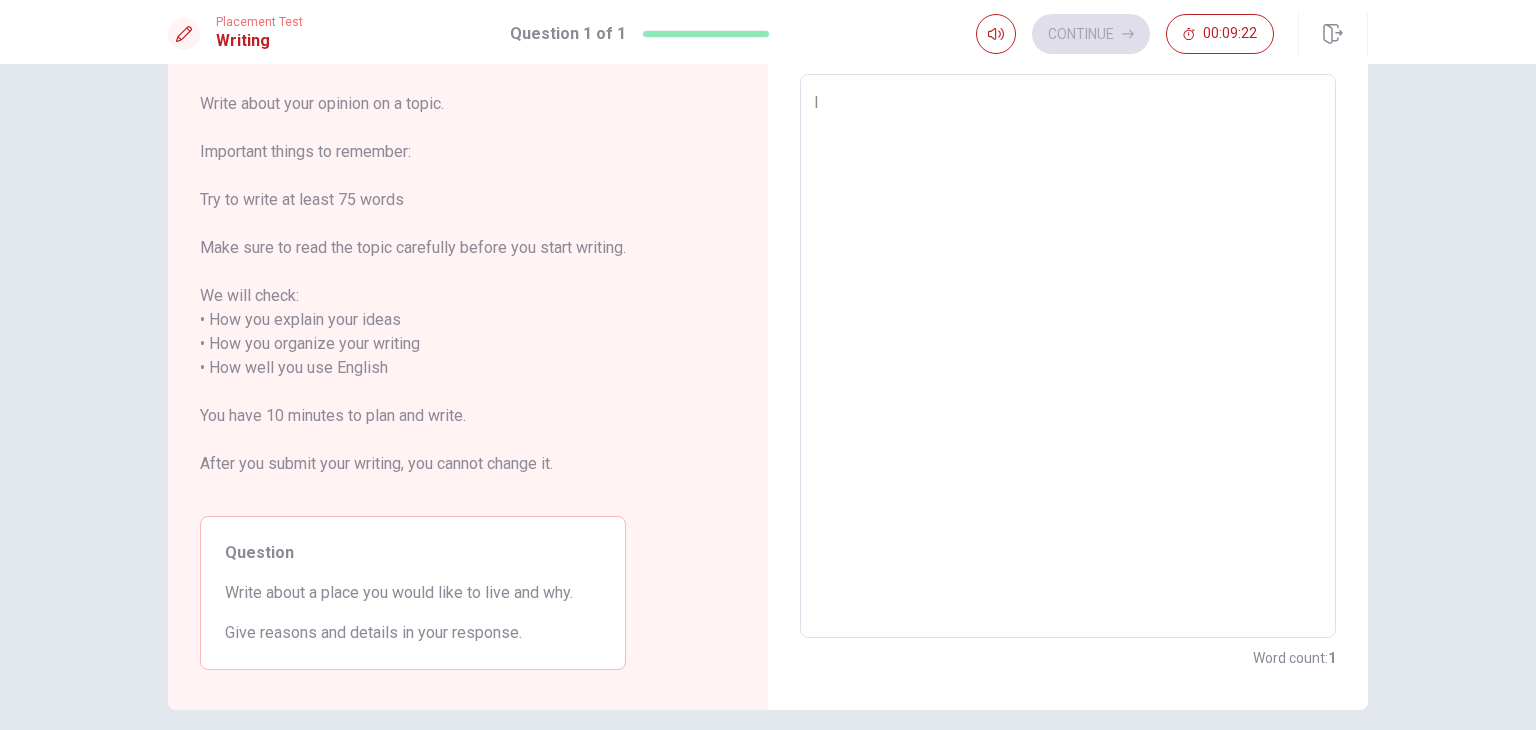 type on "x" 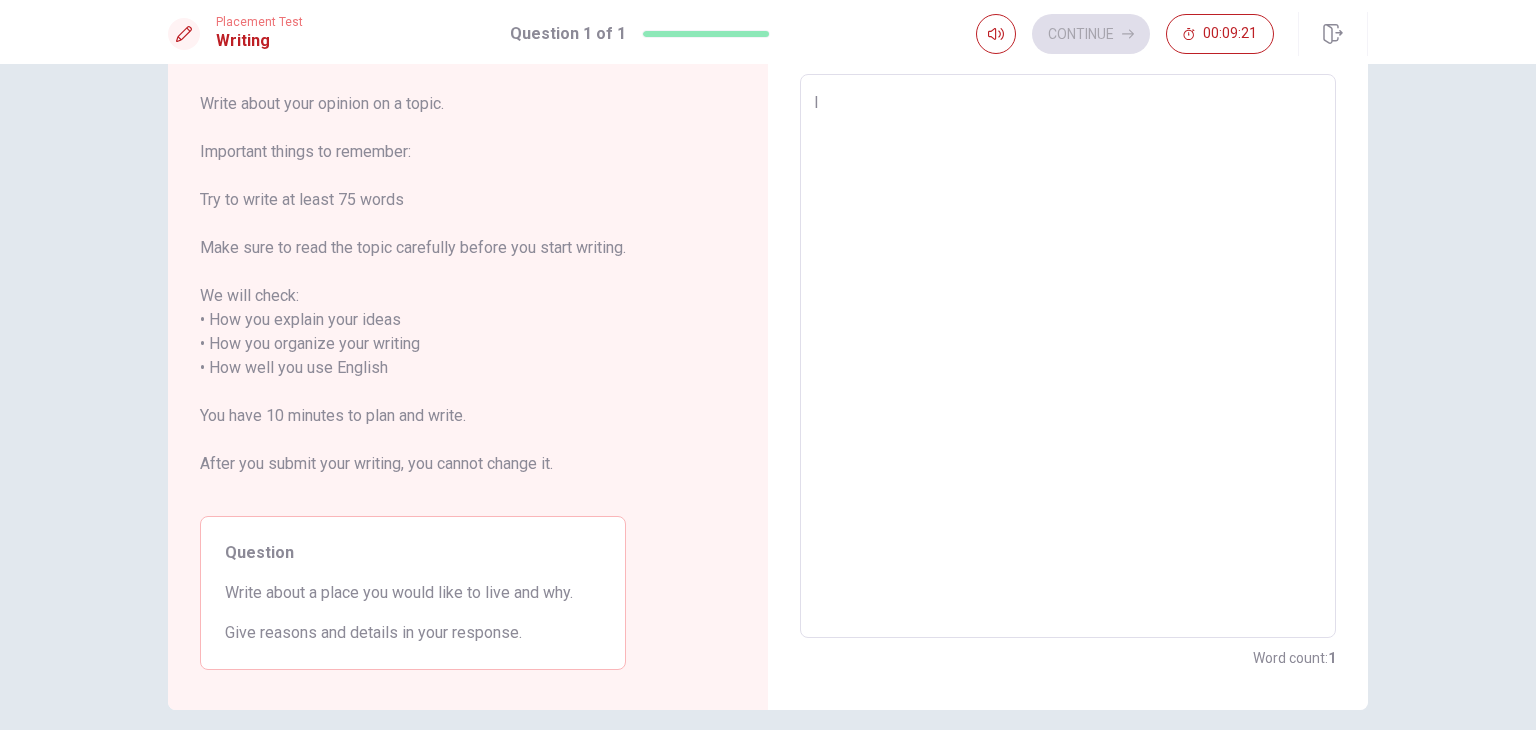 type on "I" 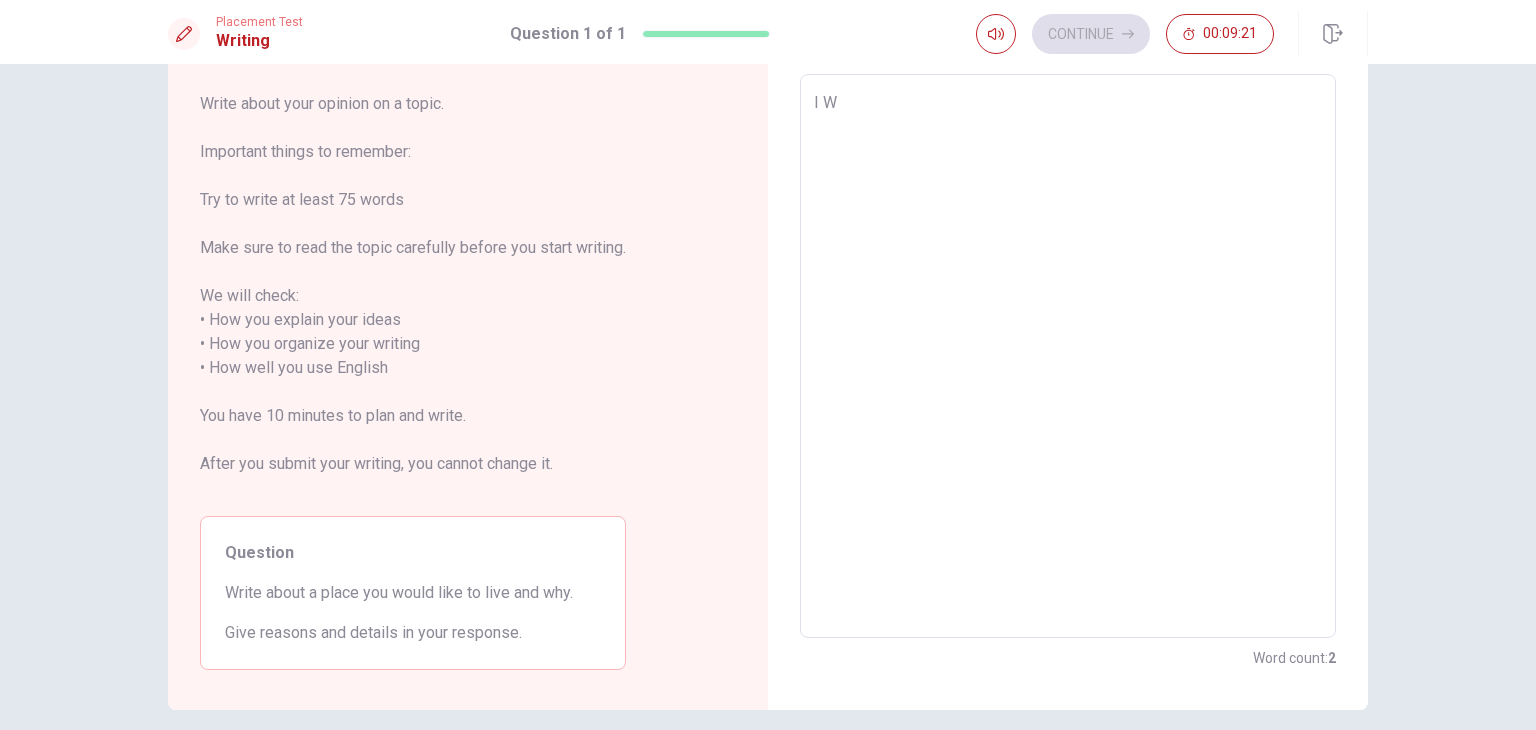 type on "x" 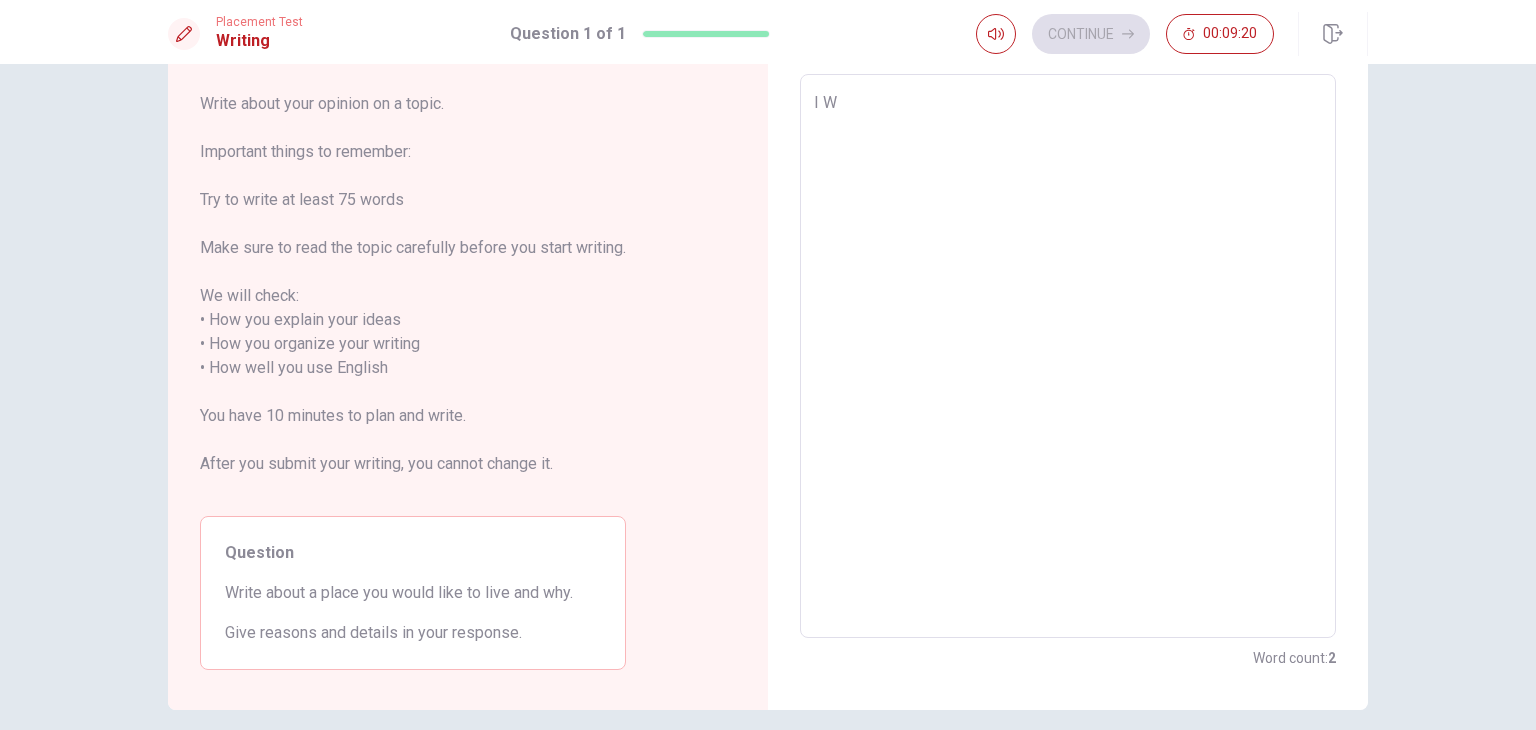 type on "I" 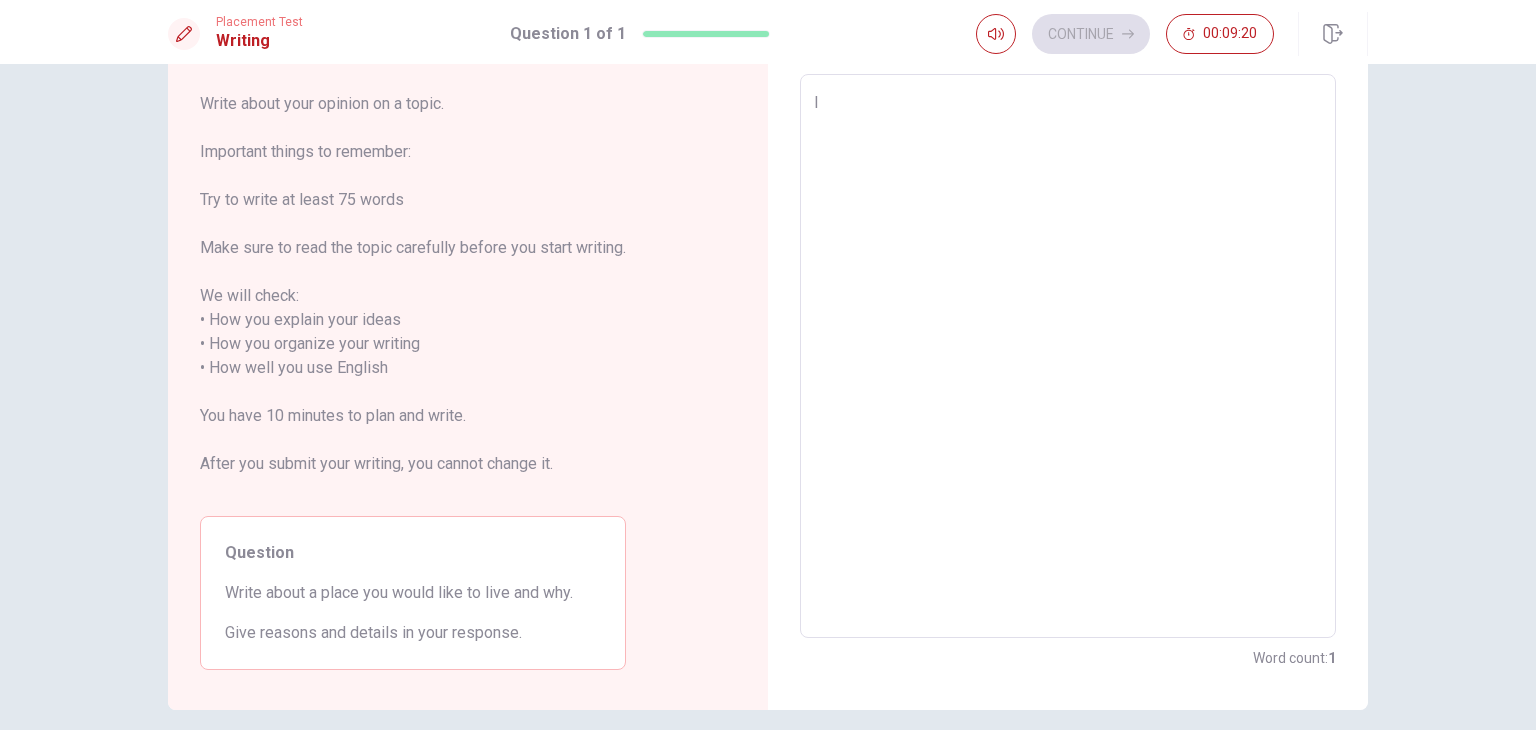 type on "x" 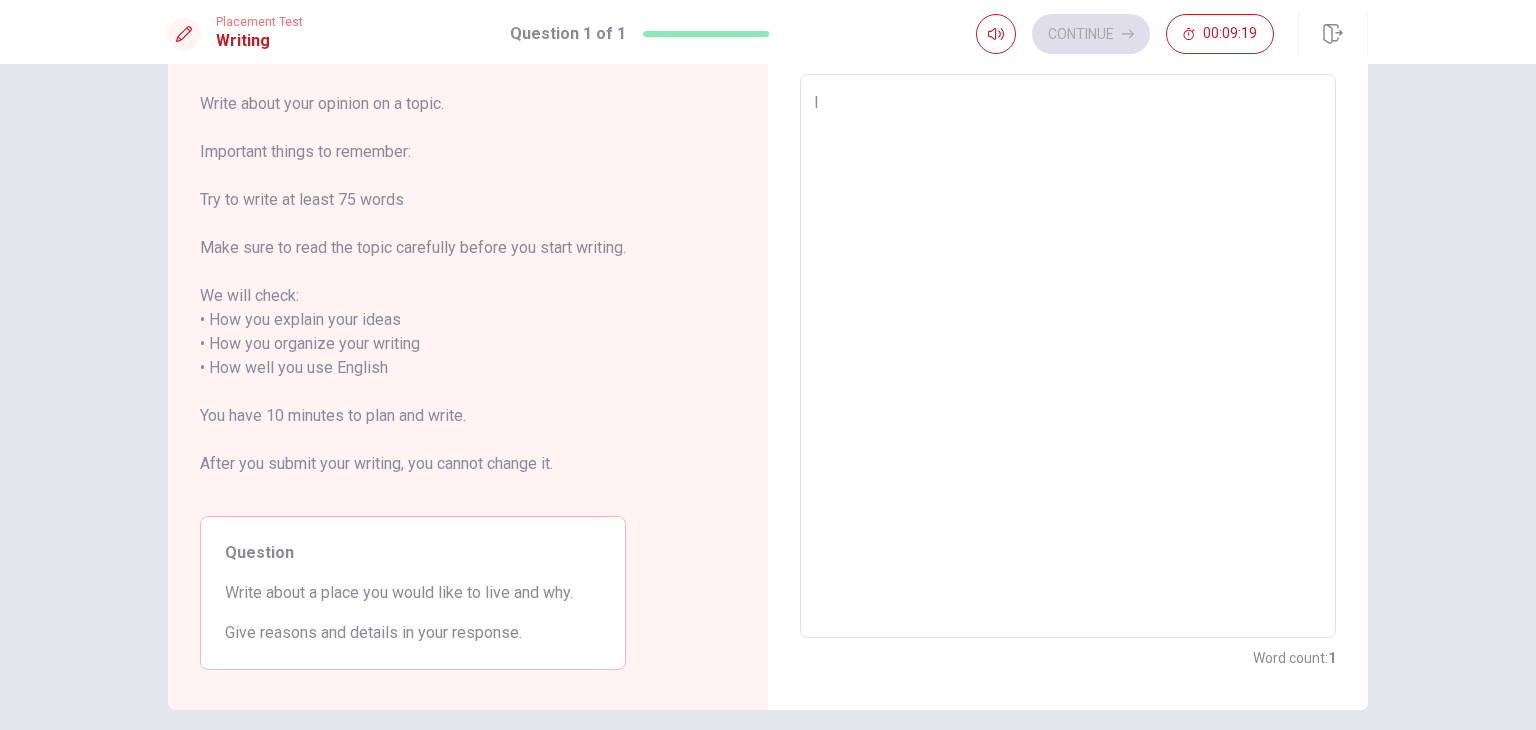 type on "I w" 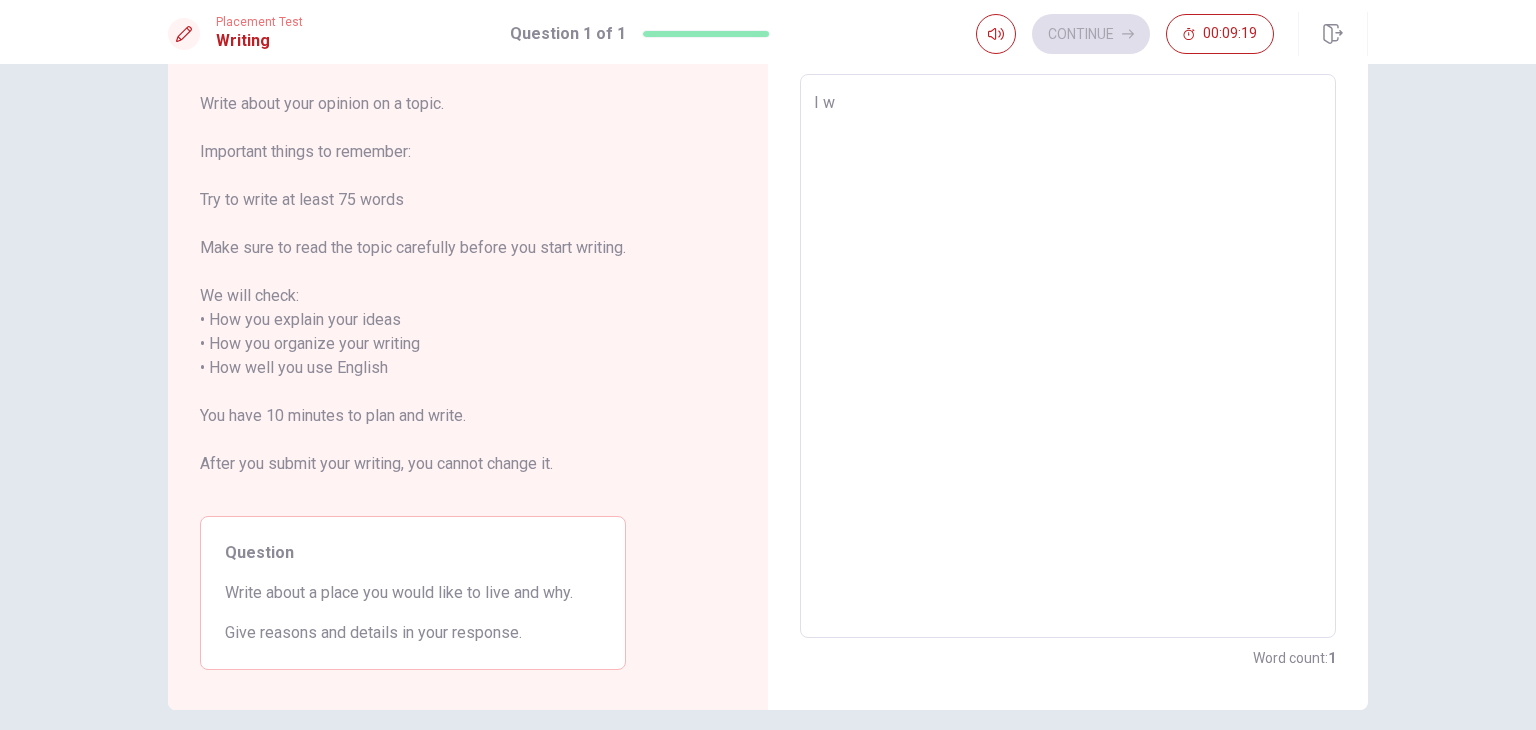 type on "x" 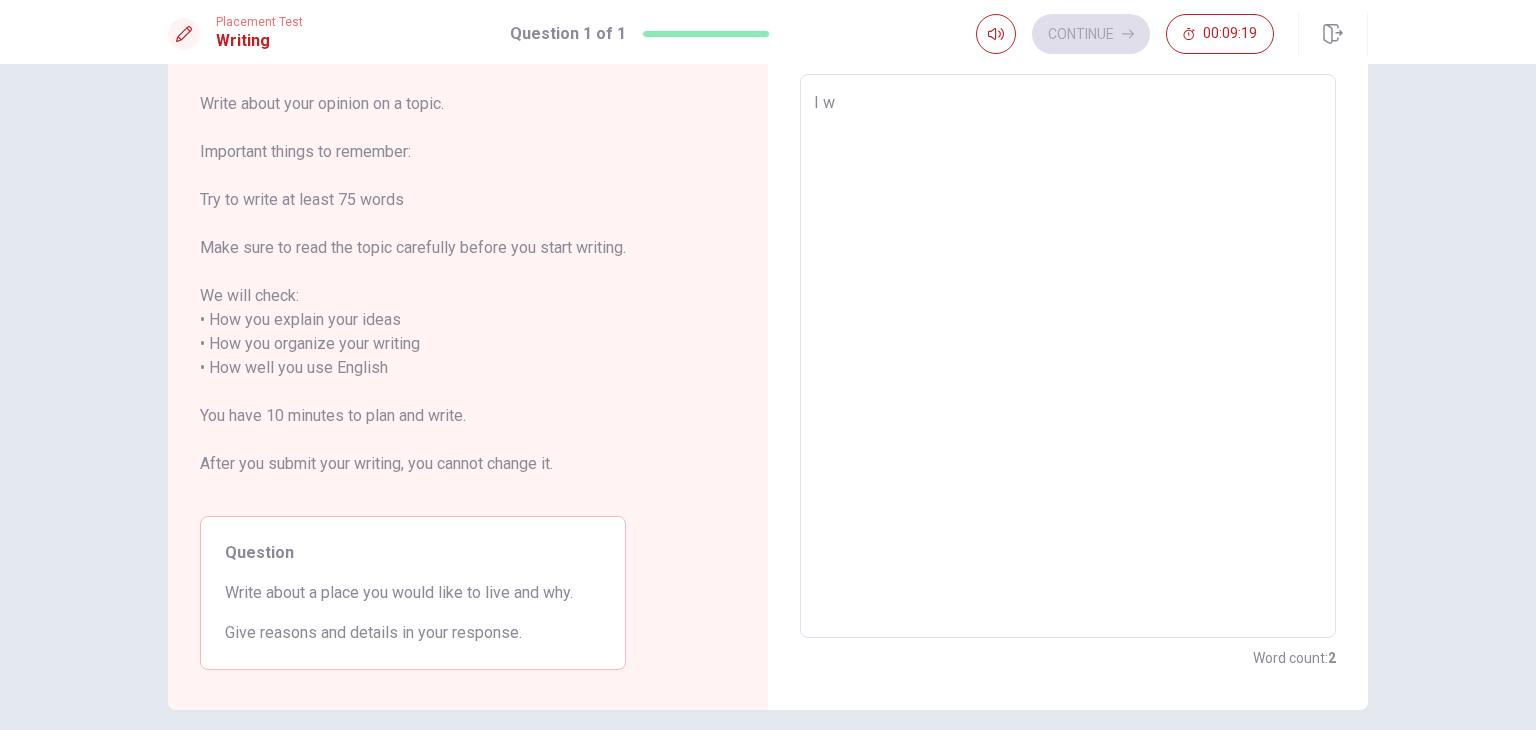 type on "I wo" 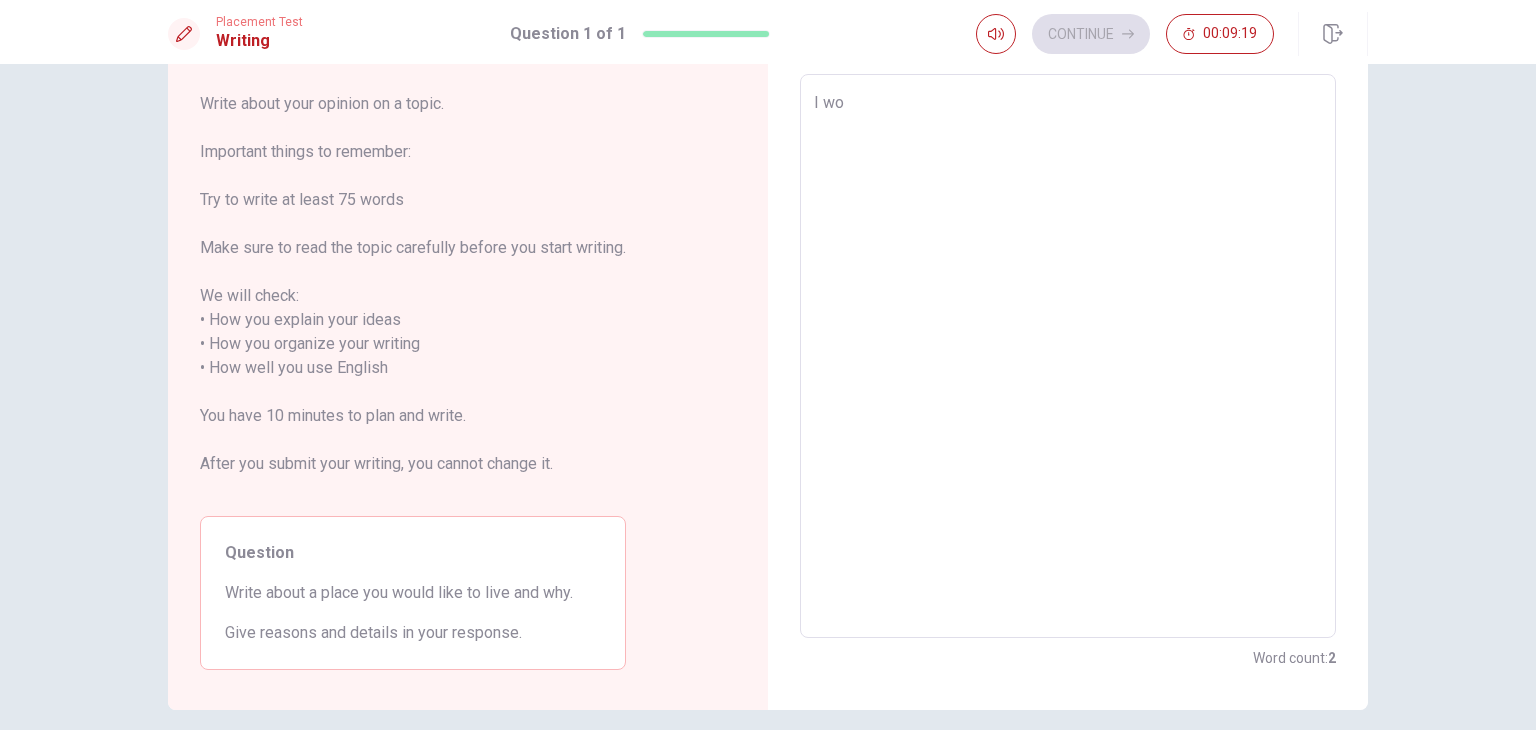 type on "x" 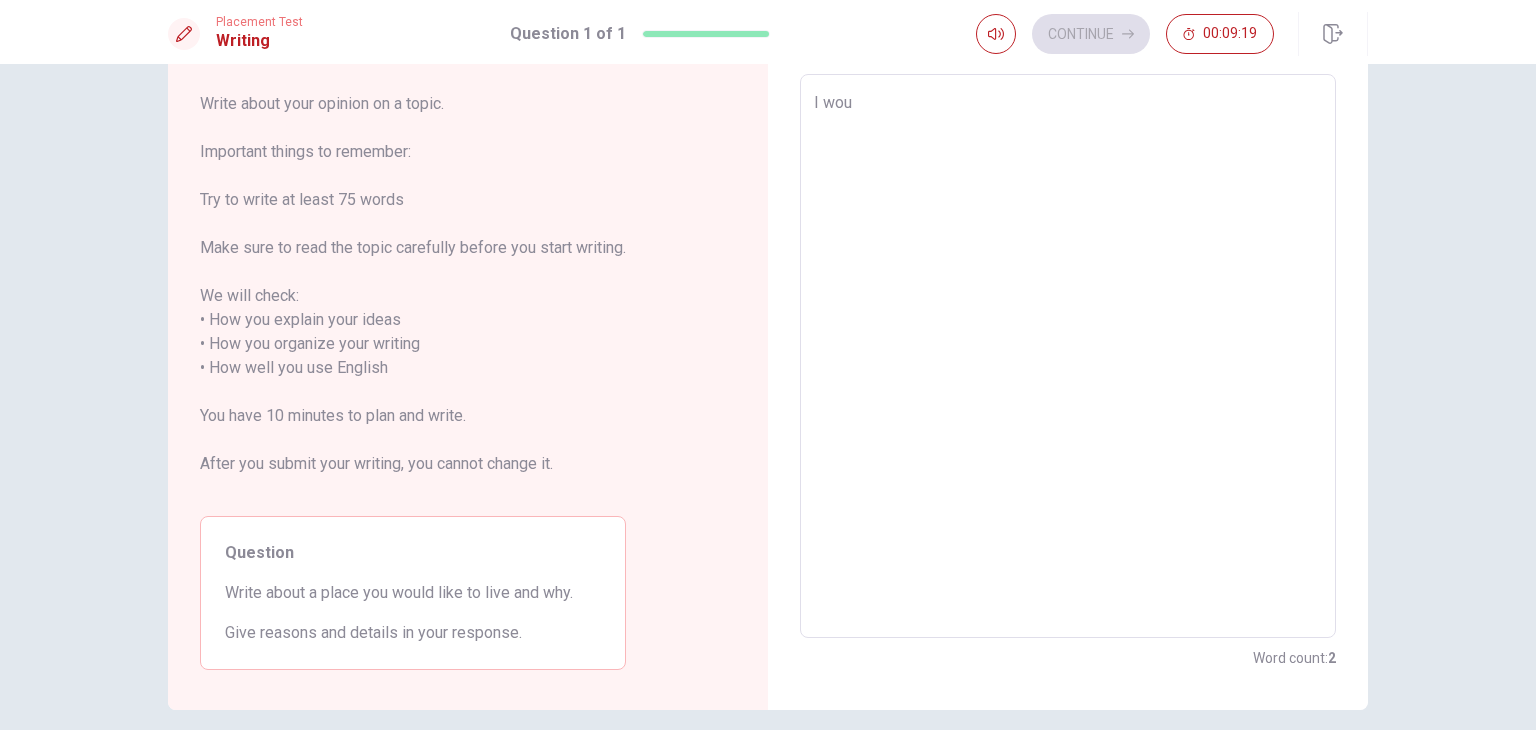 type on "x" 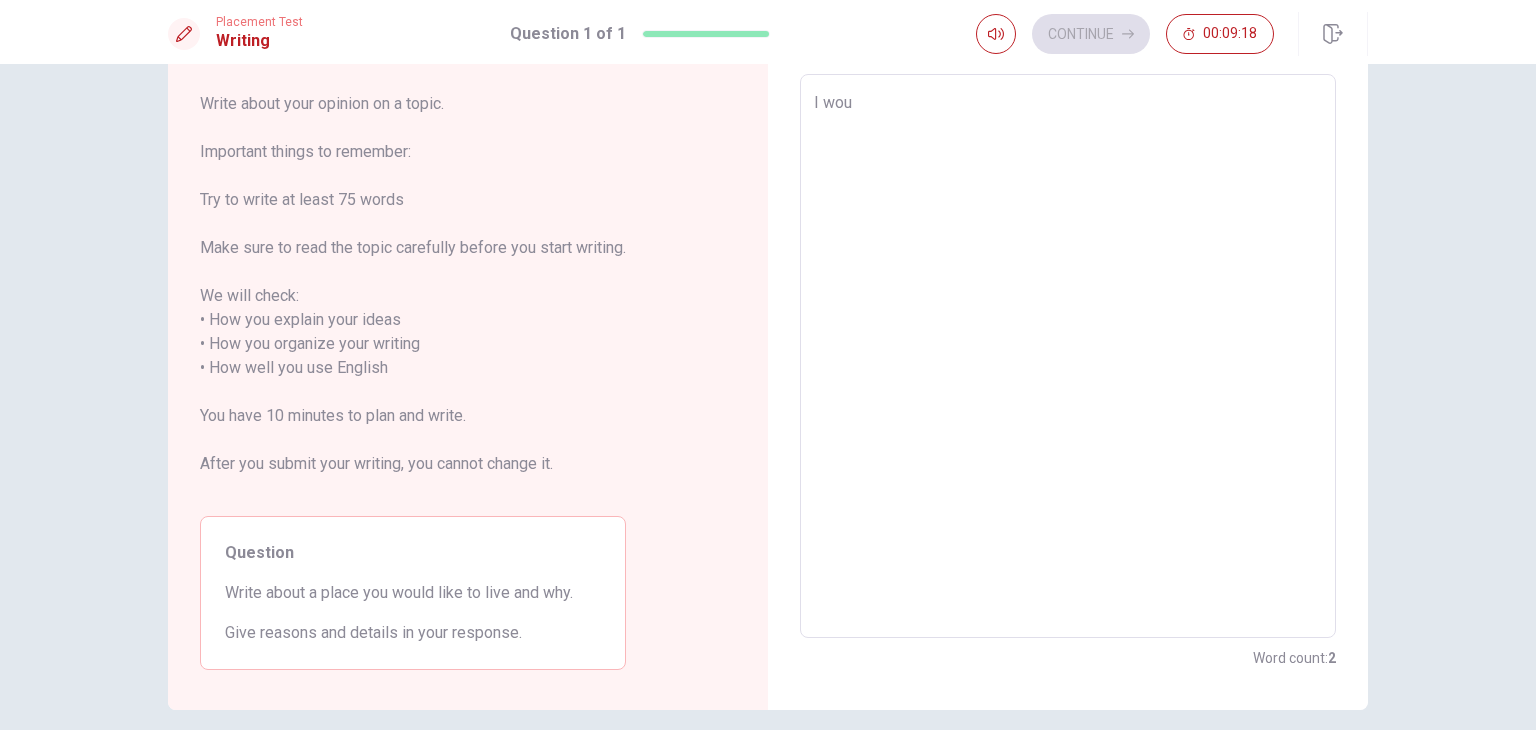 type on "I woul" 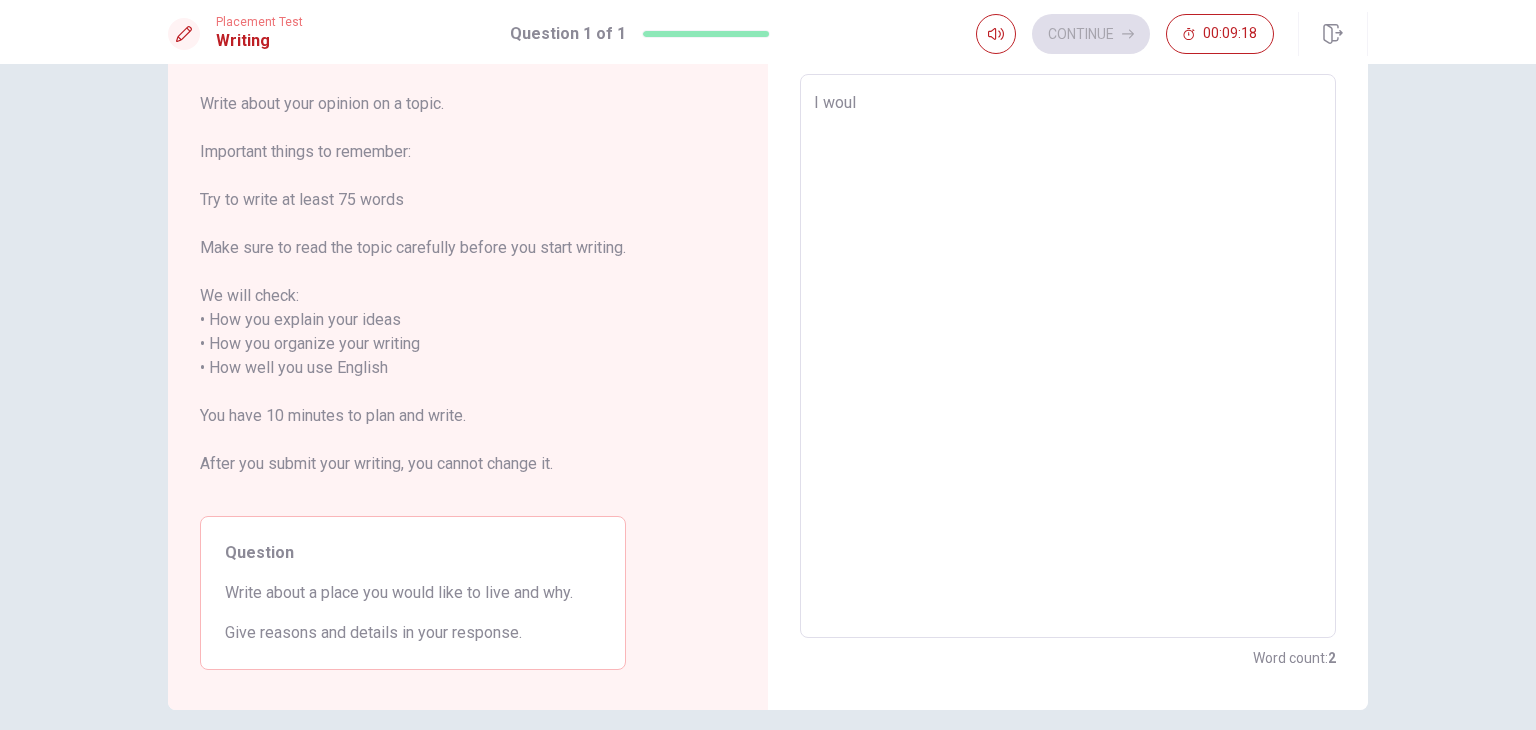 type on "x" 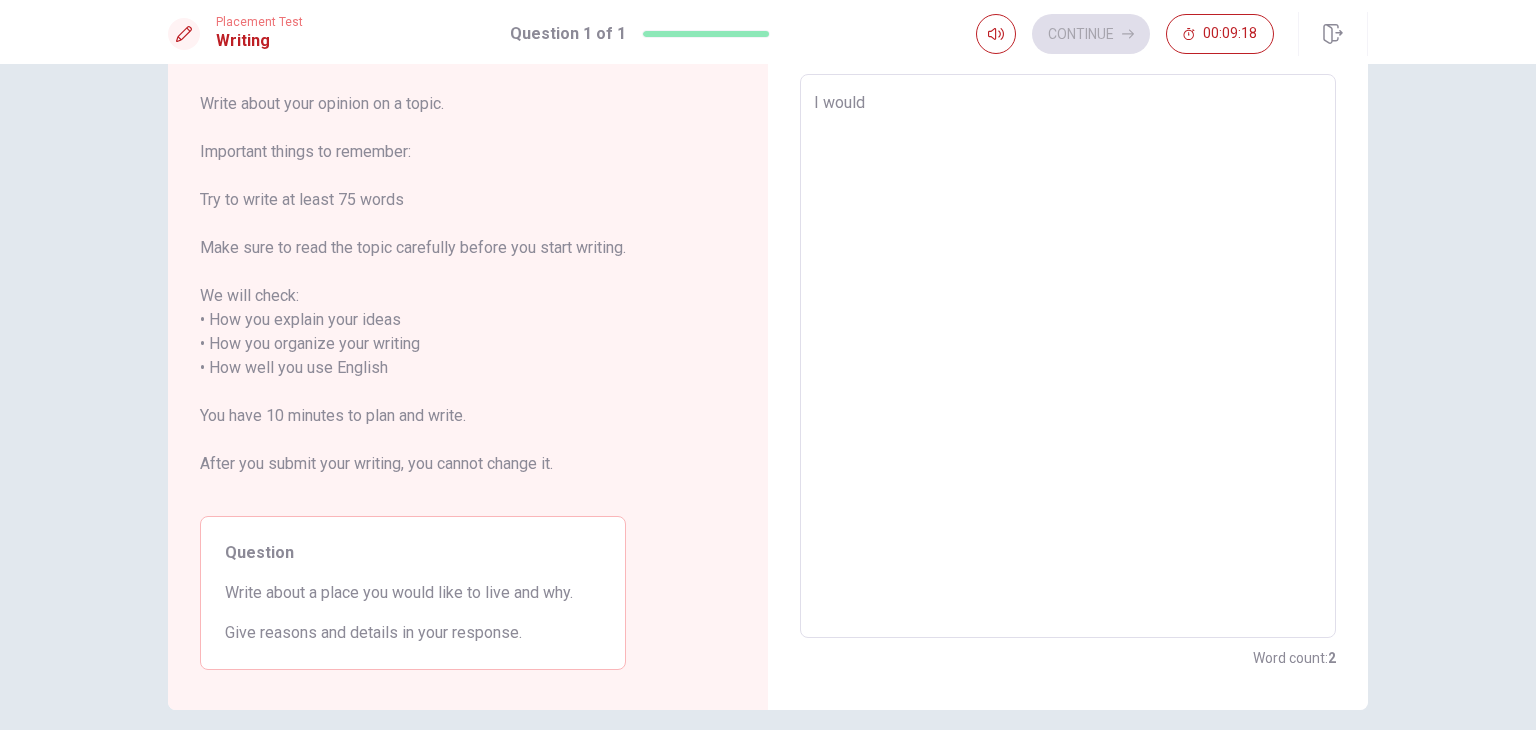 type on "x" 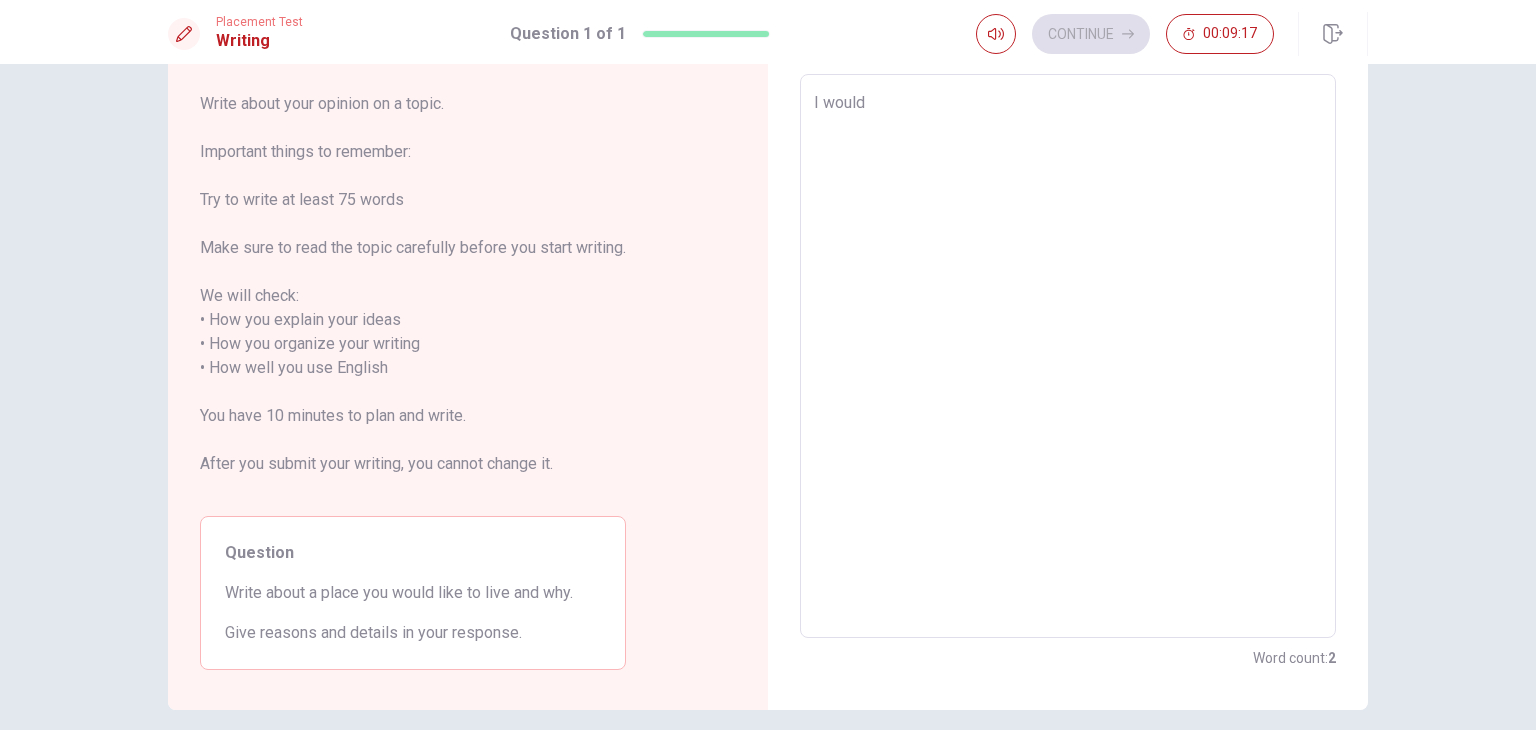 type on "x" 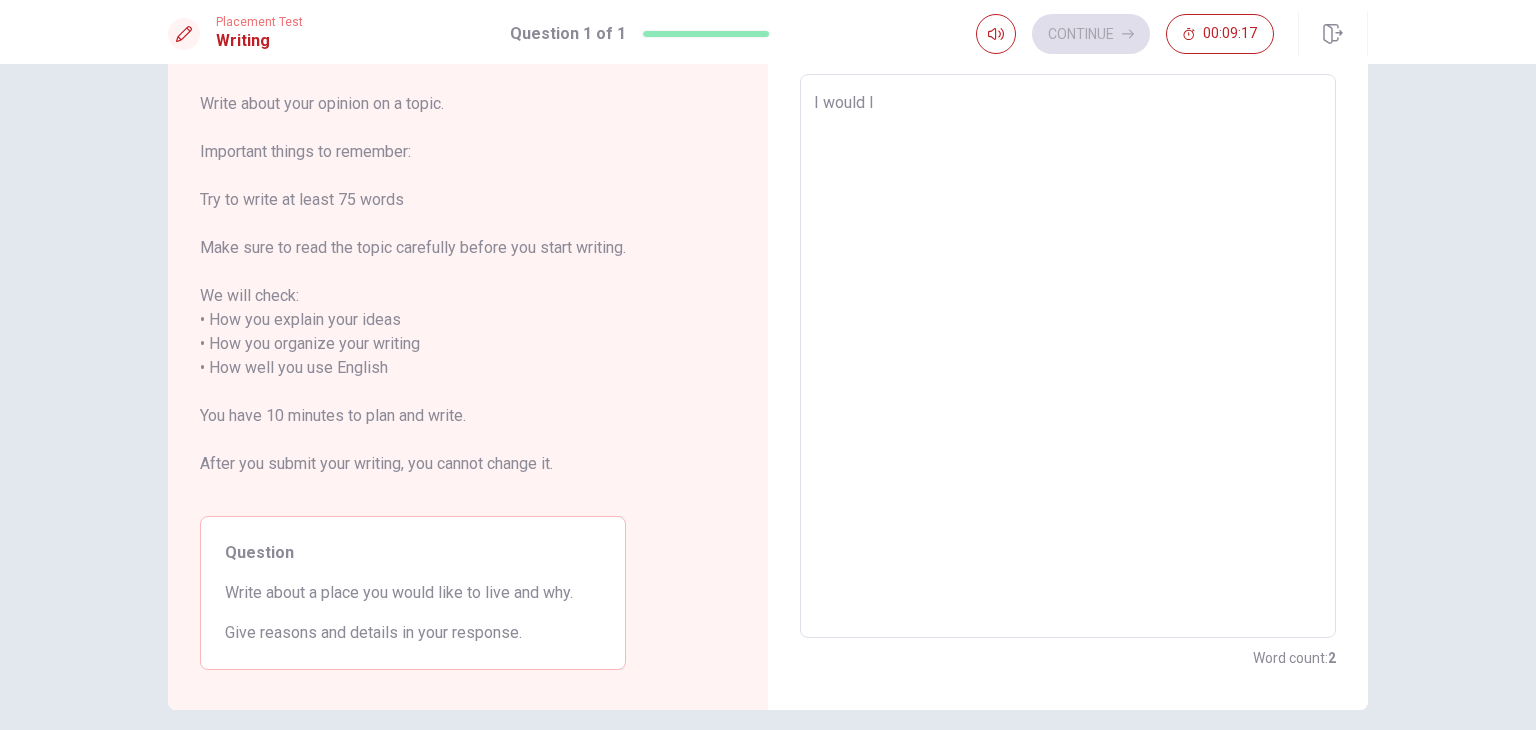 type on "x" 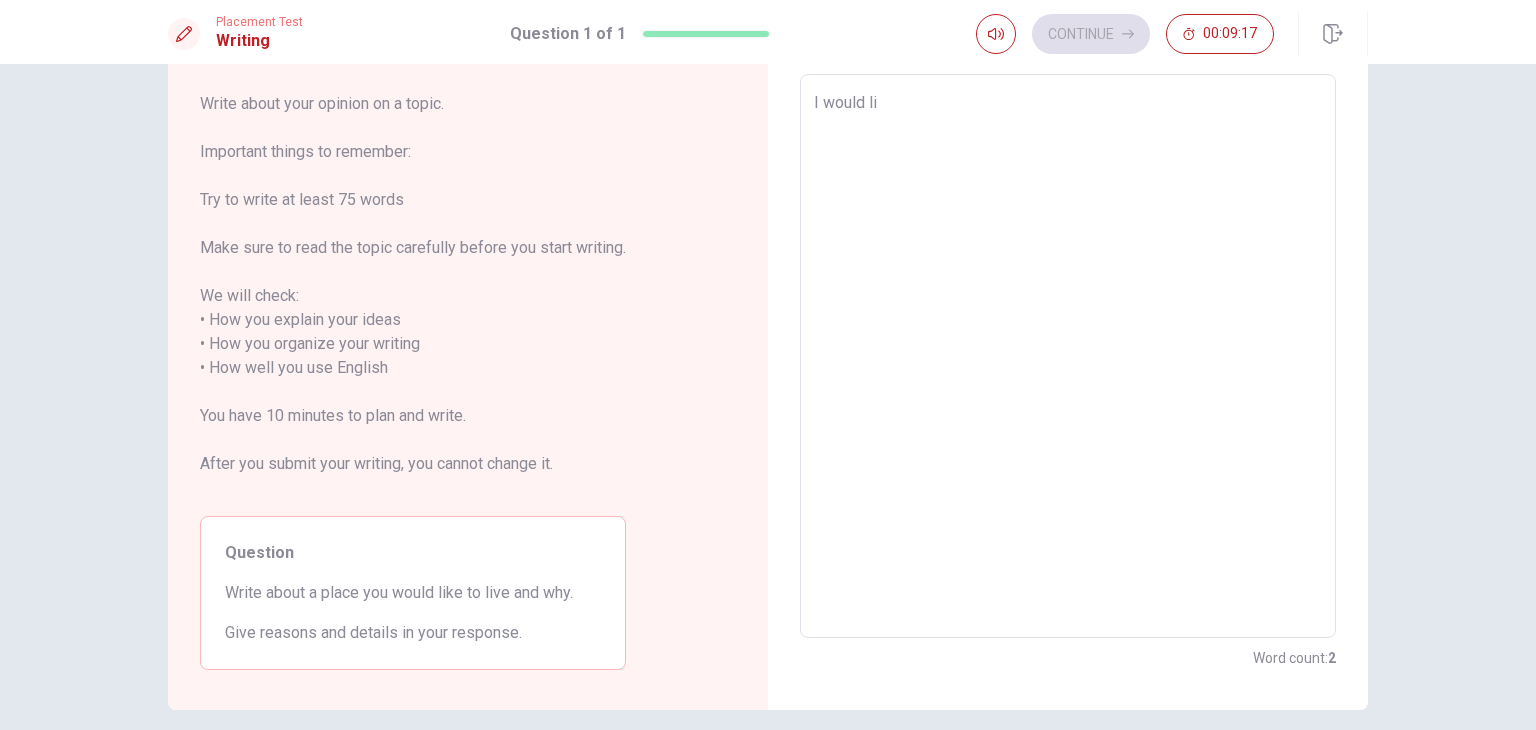 type on "x" 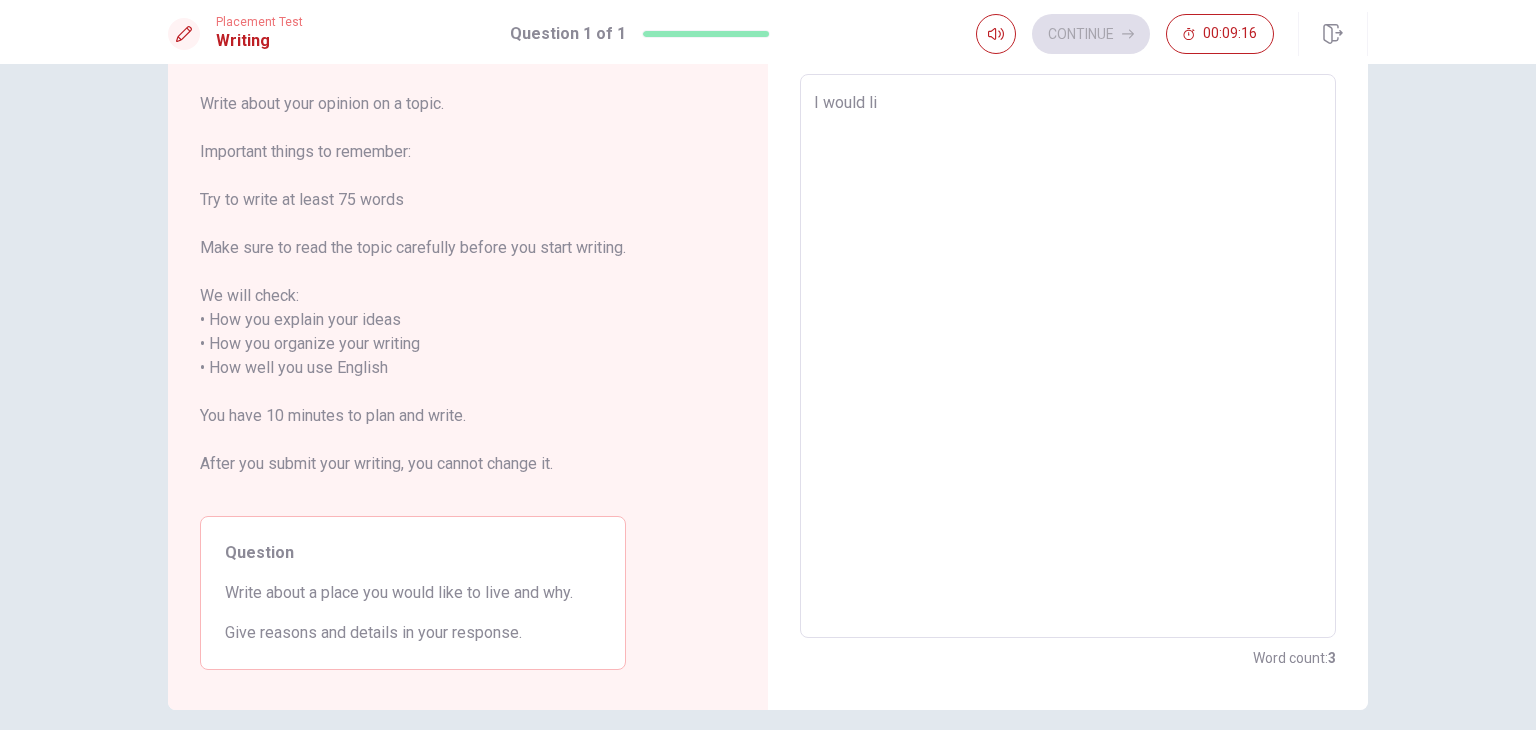 type on "I would lik" 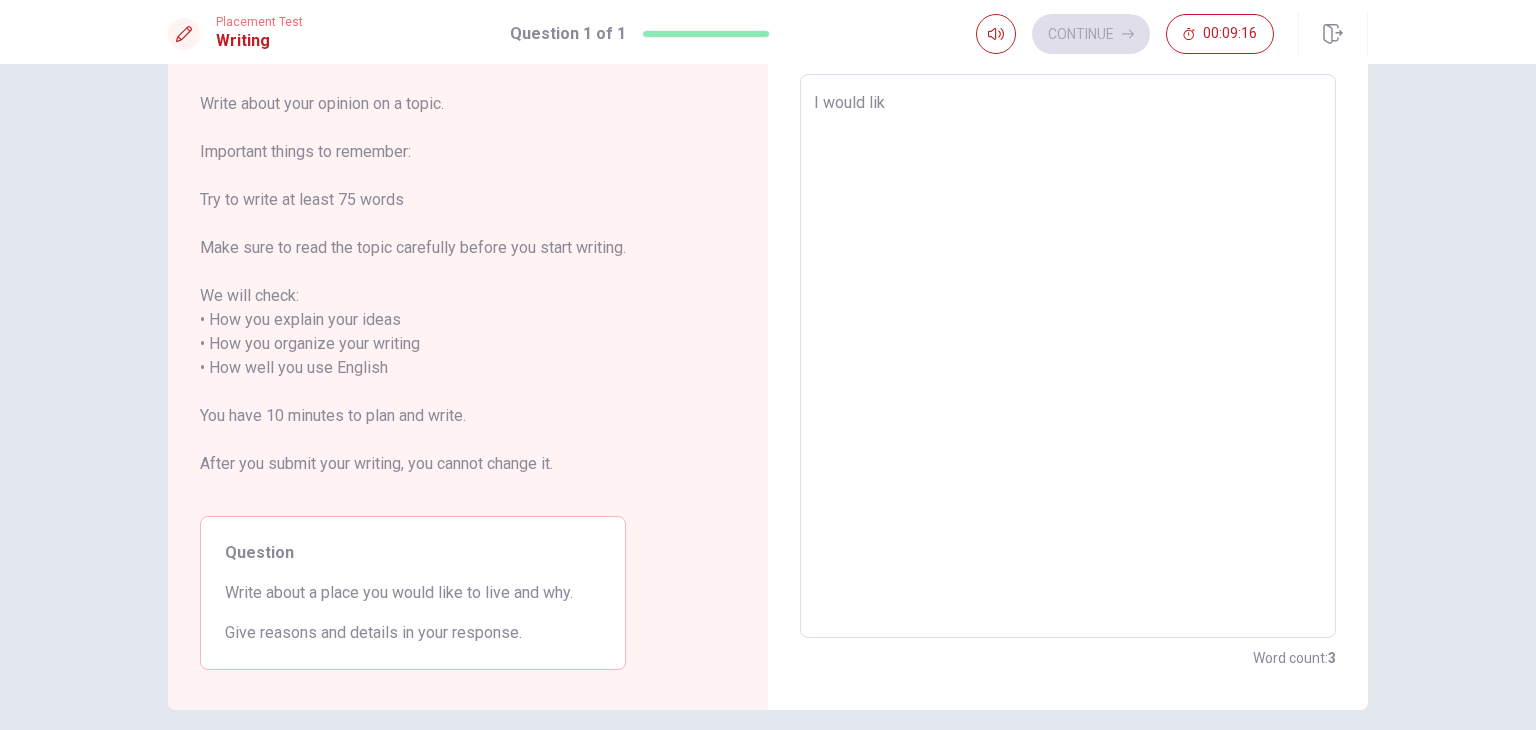 type on "x" 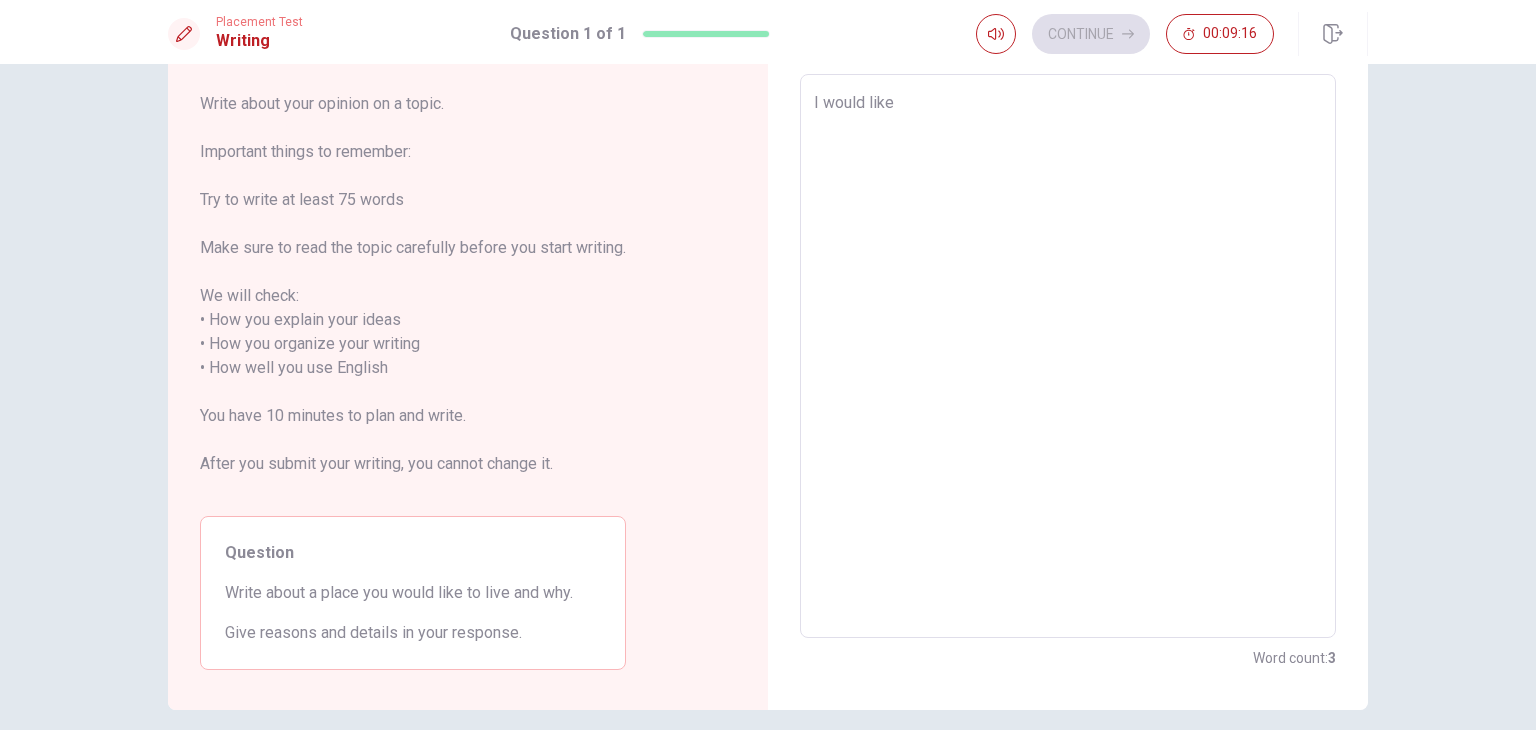type on "x" 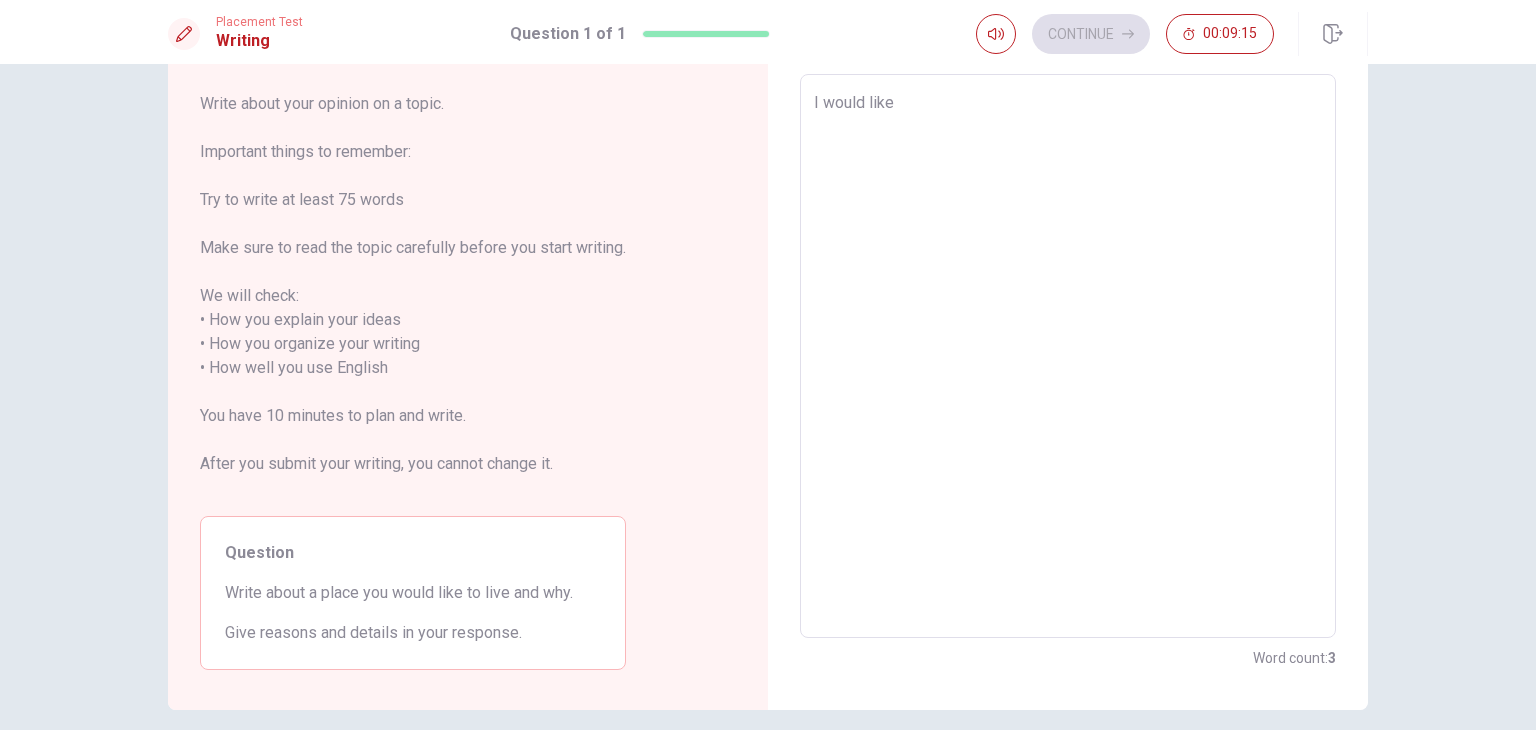 type on "I would like t" 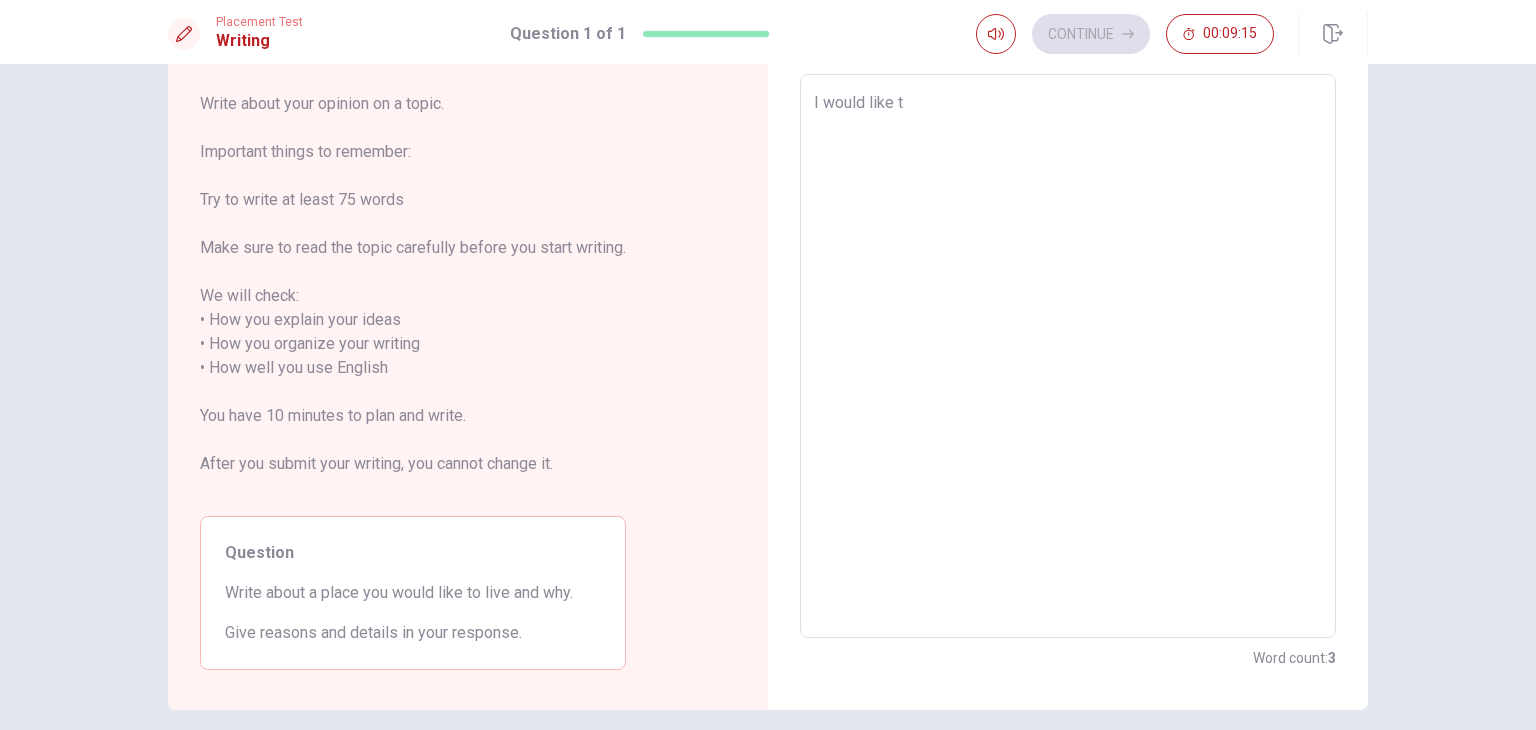 type on "x" 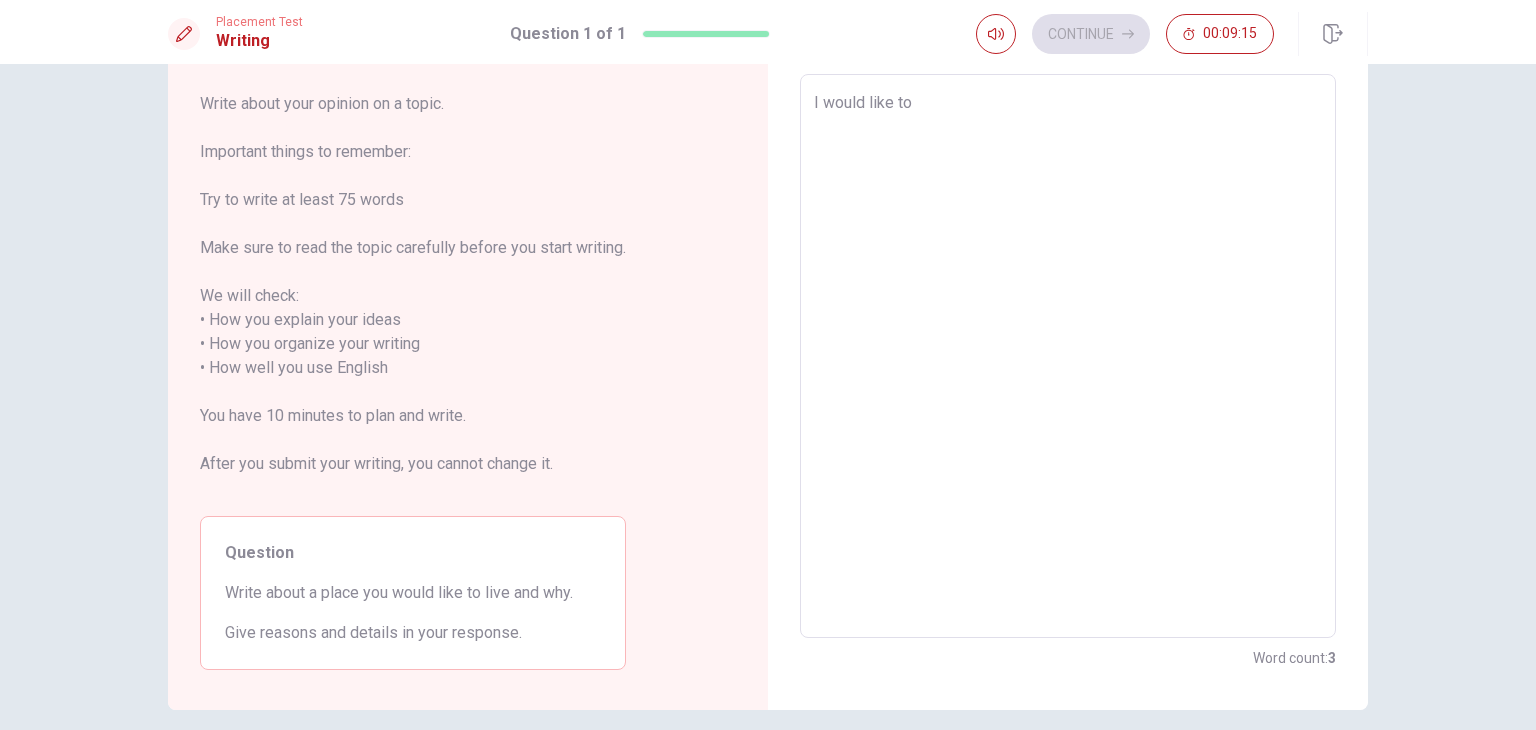 type on "x" 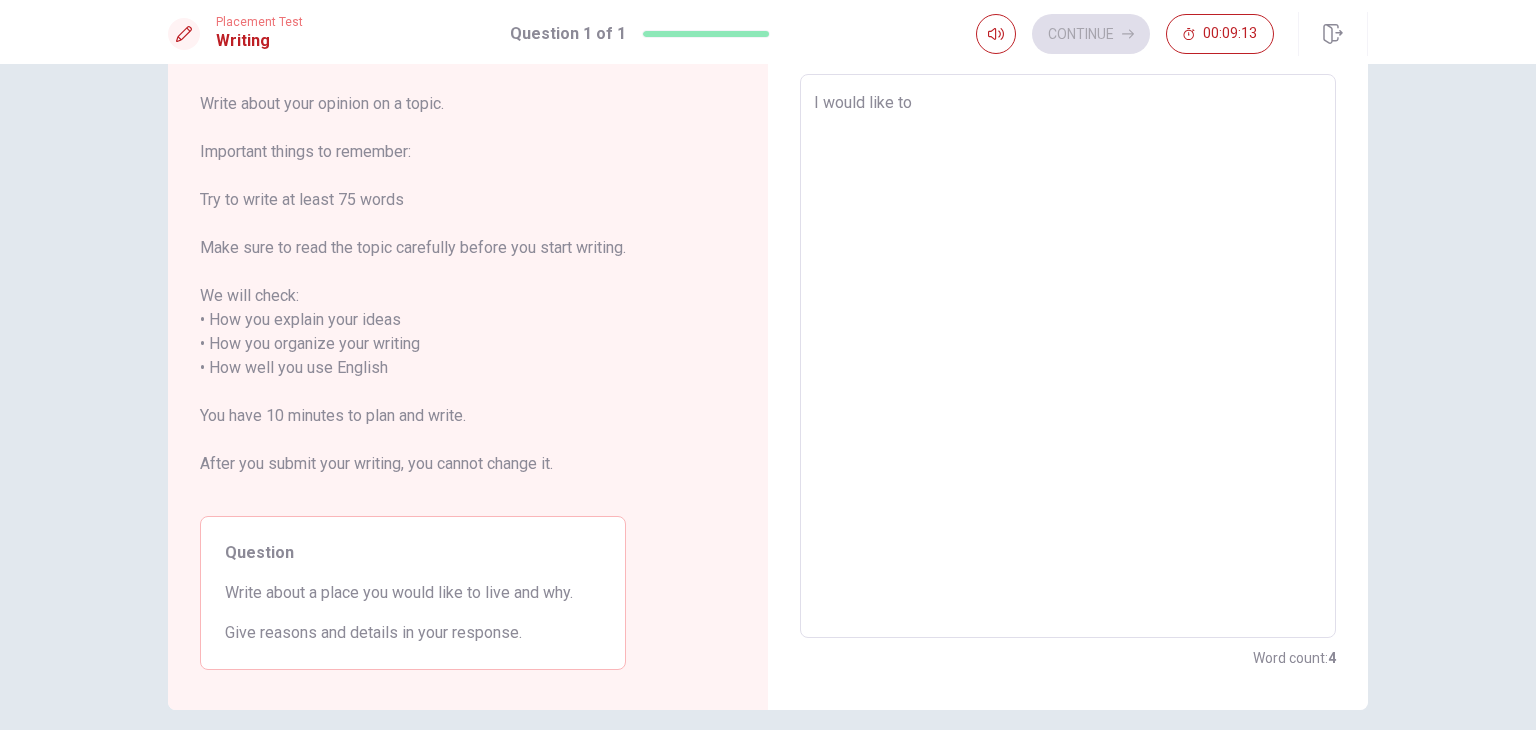 type on "x" 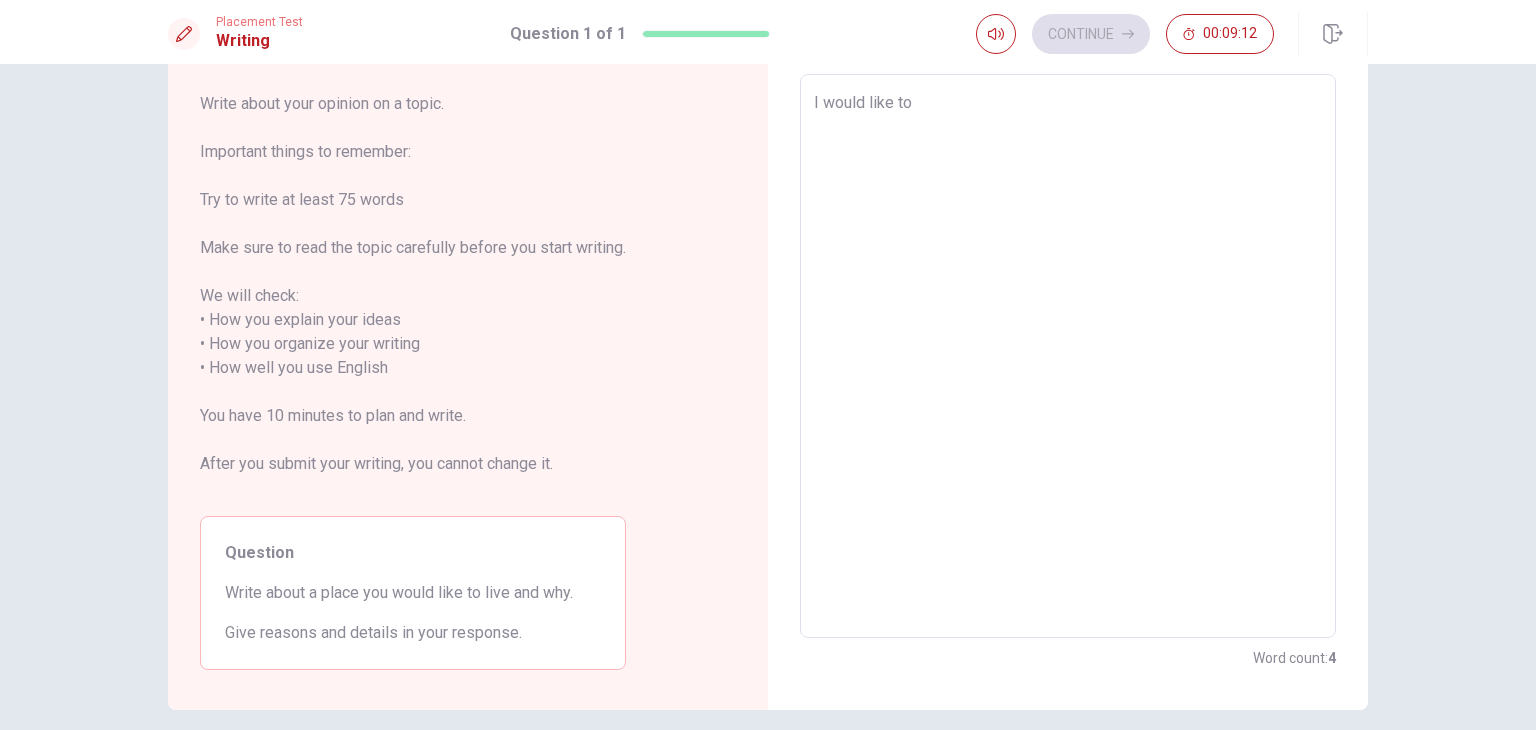 type on "I would like to l" 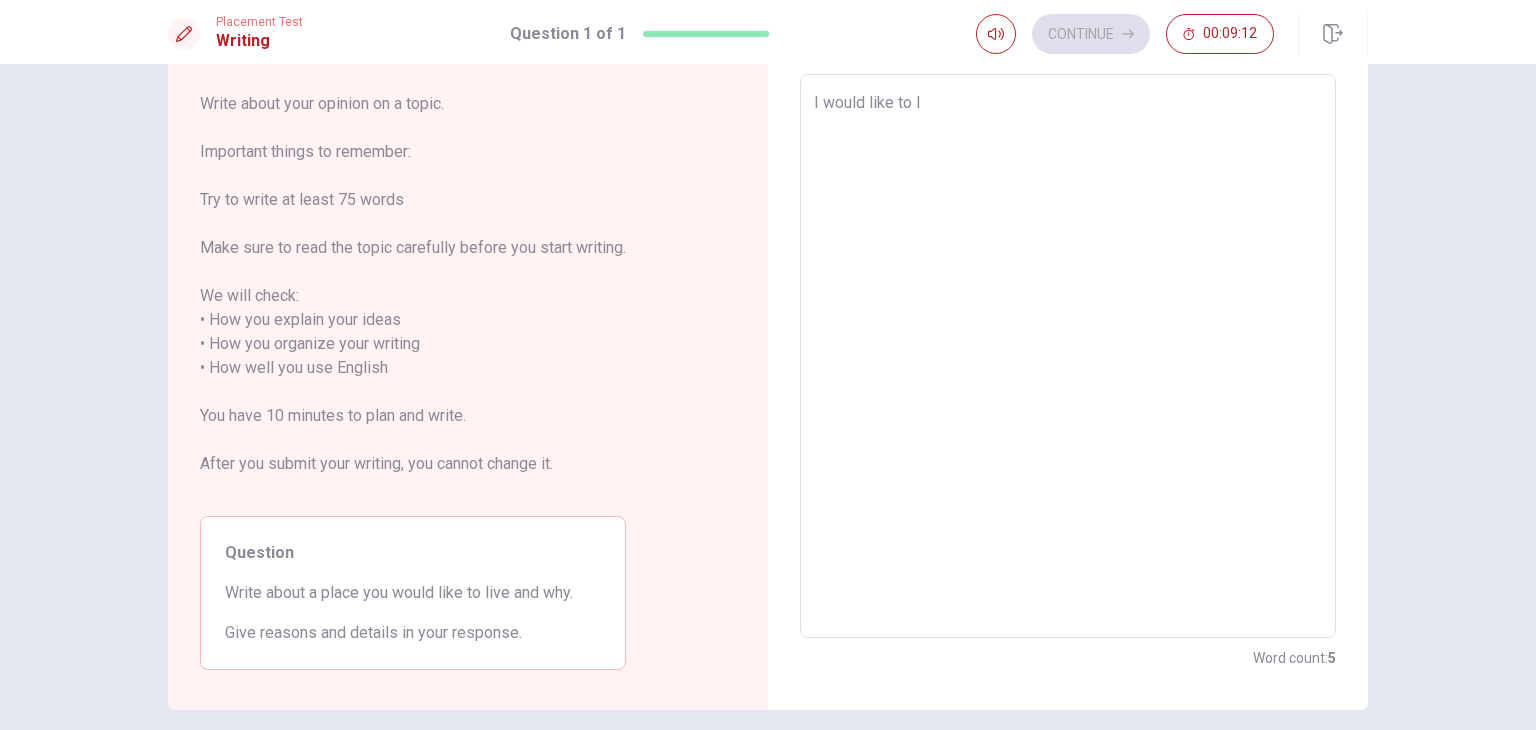 type on "x" 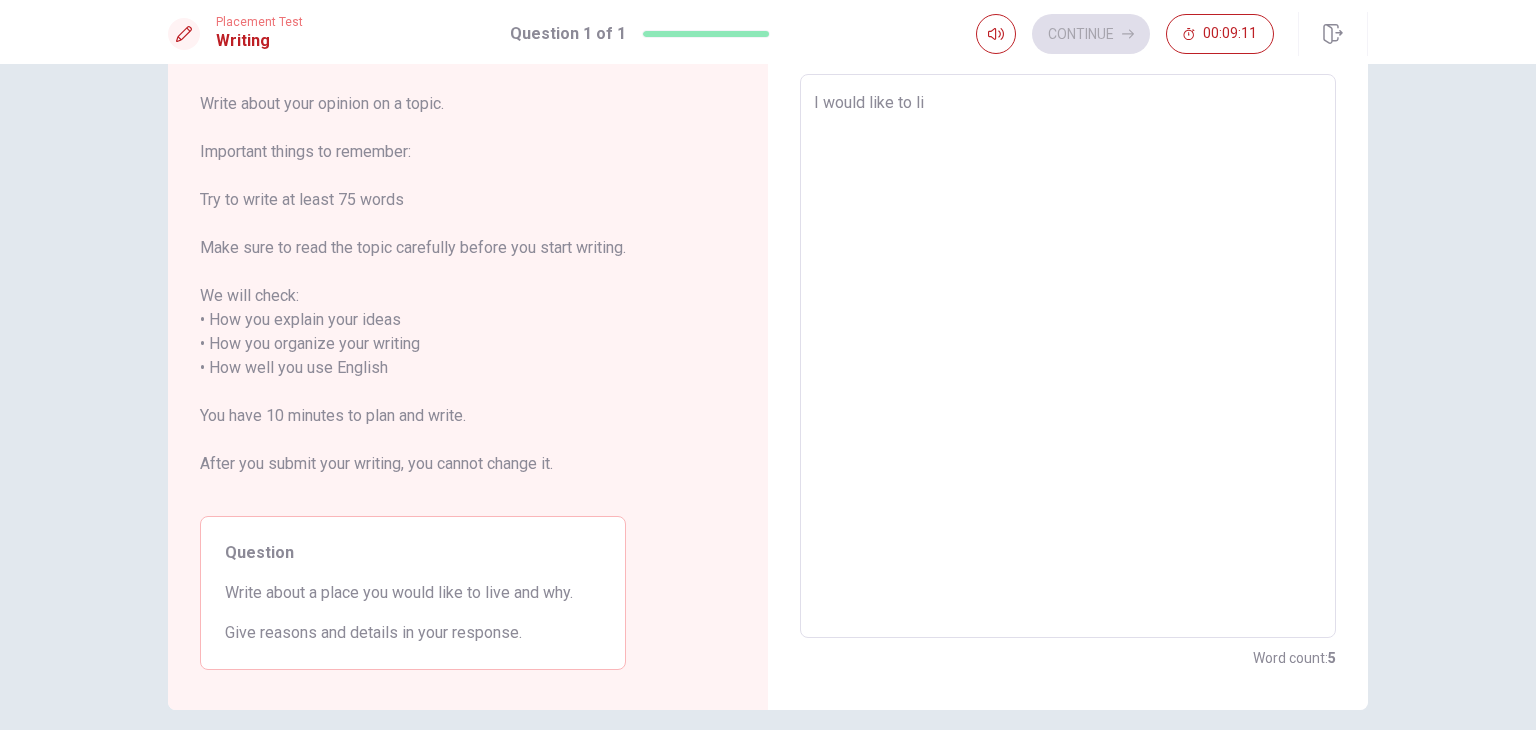 type on "x" 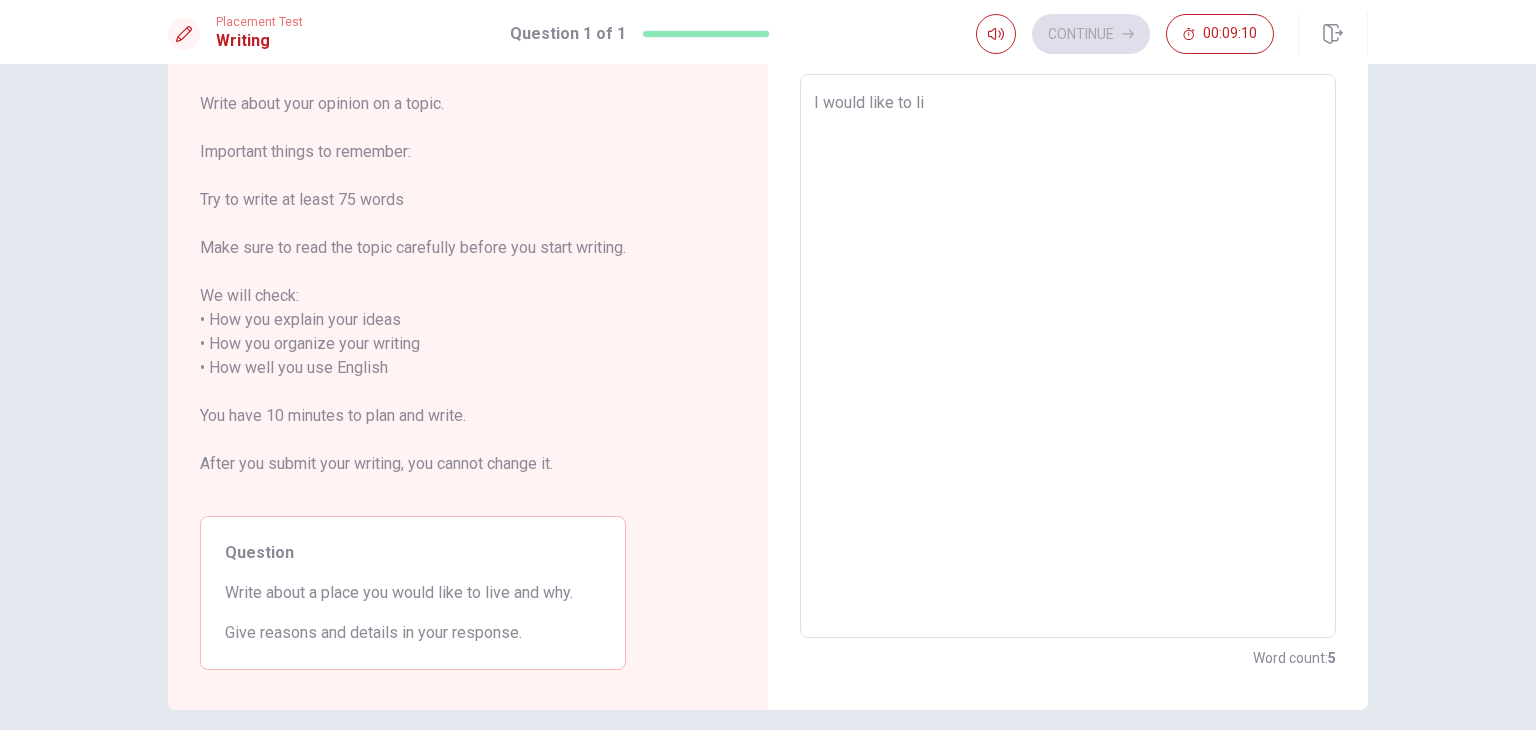 type on "I would like to liv" 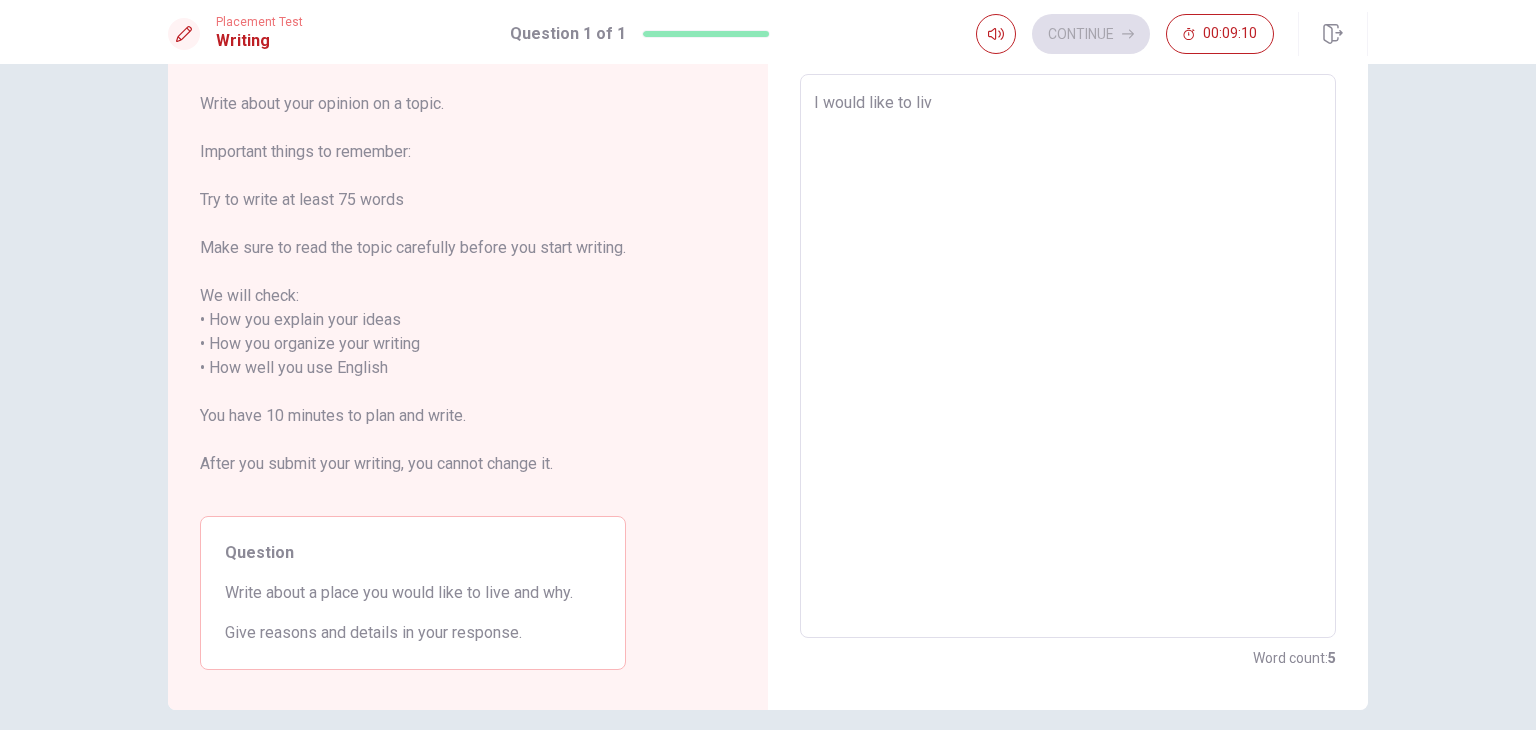type on "x" 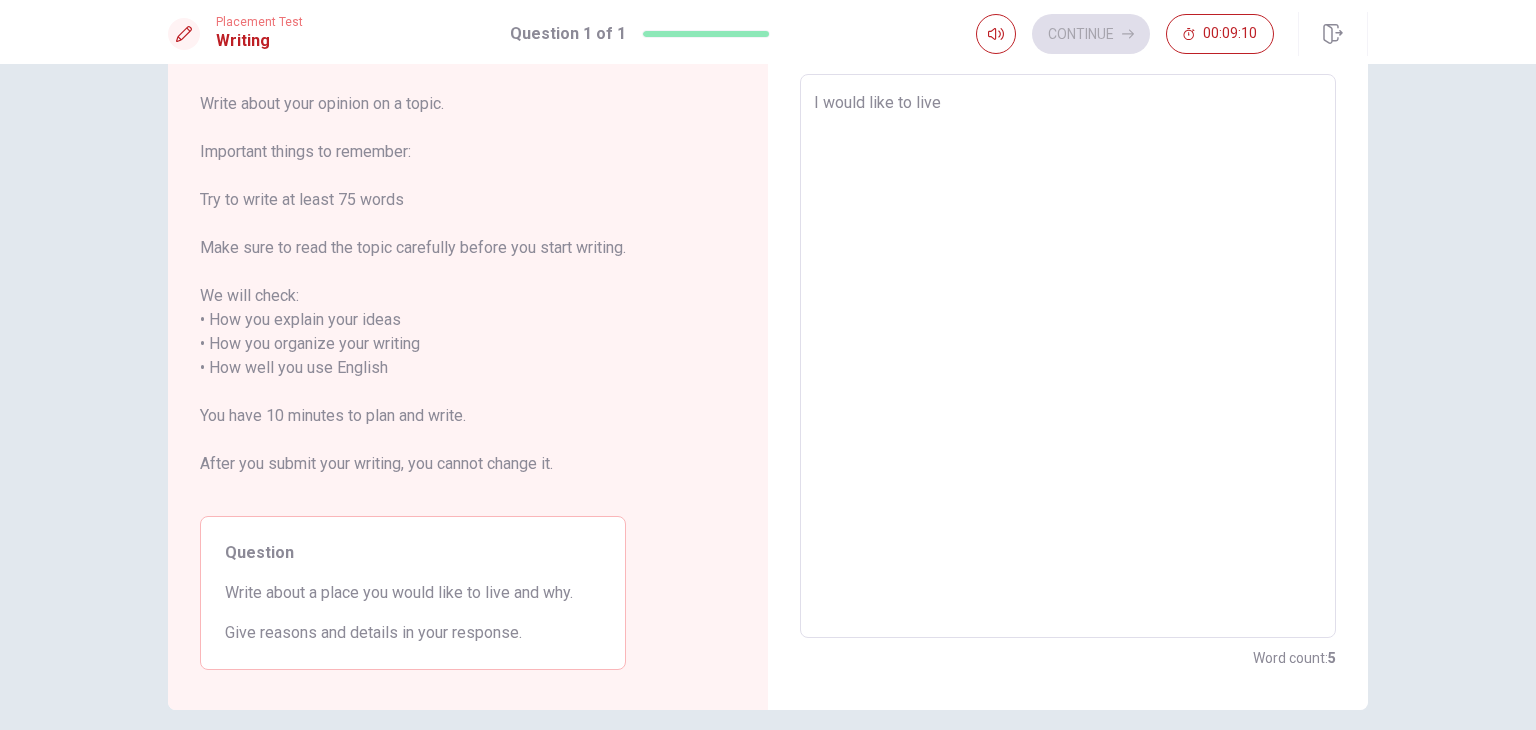 type on "x" 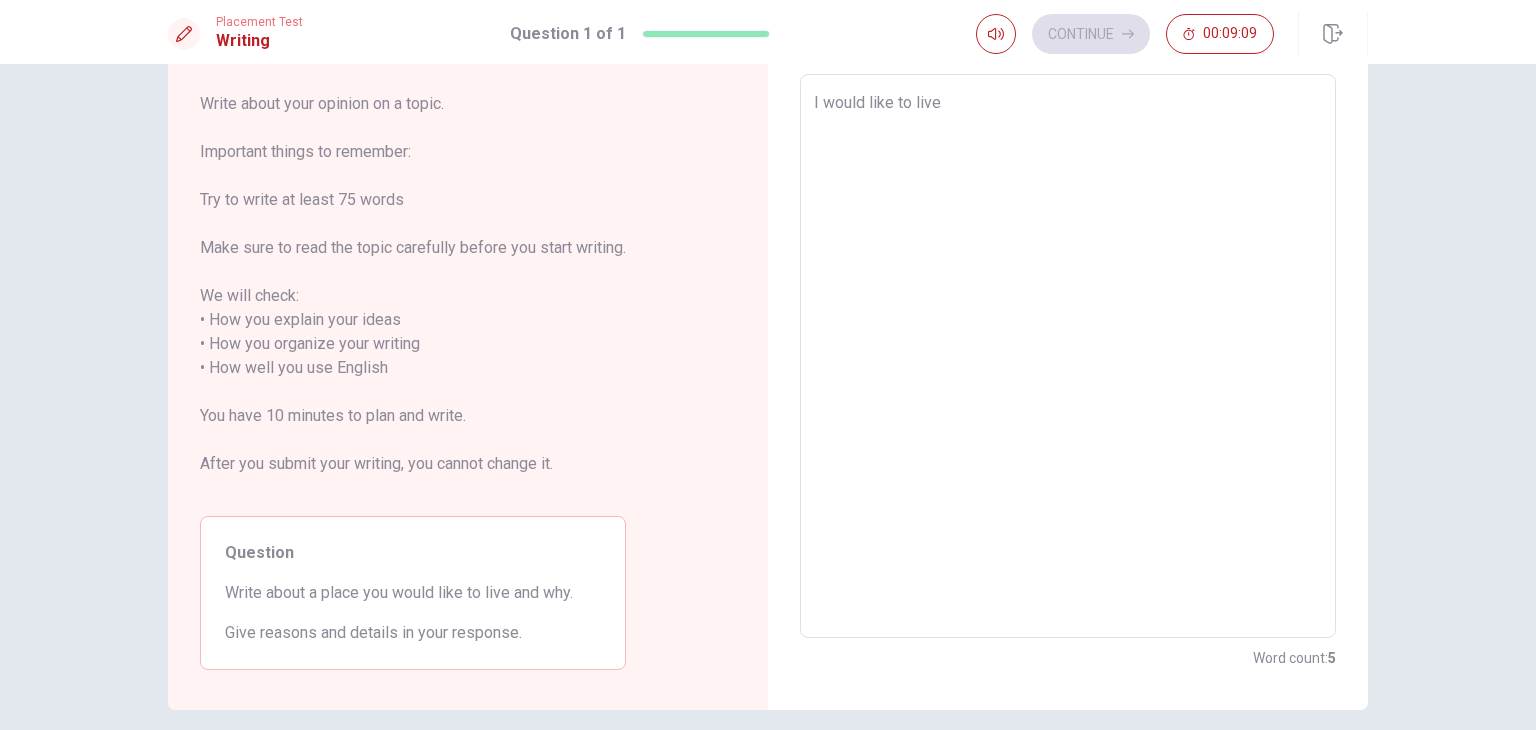 type on "I would like to live" 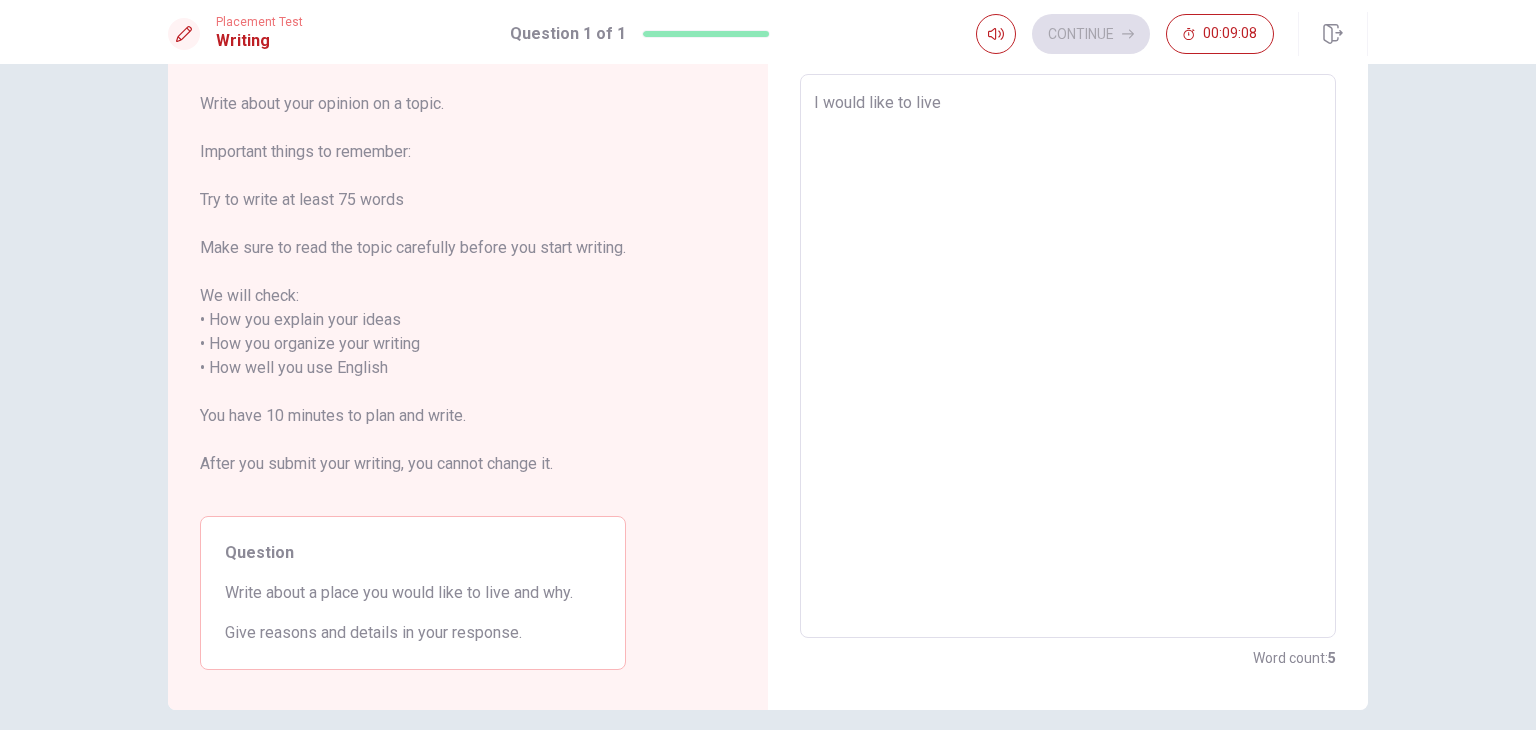 type on "x" 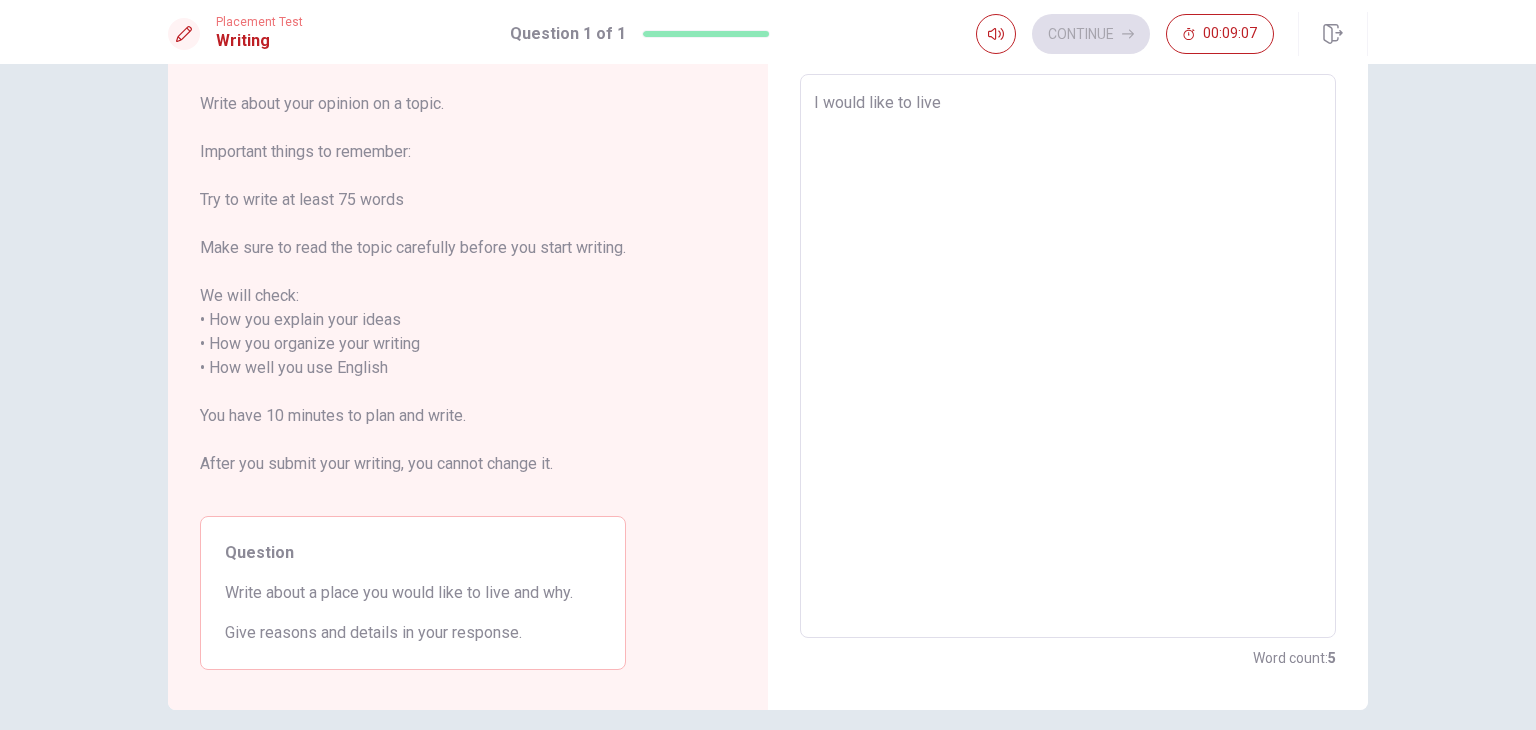type on "I would like to live m" 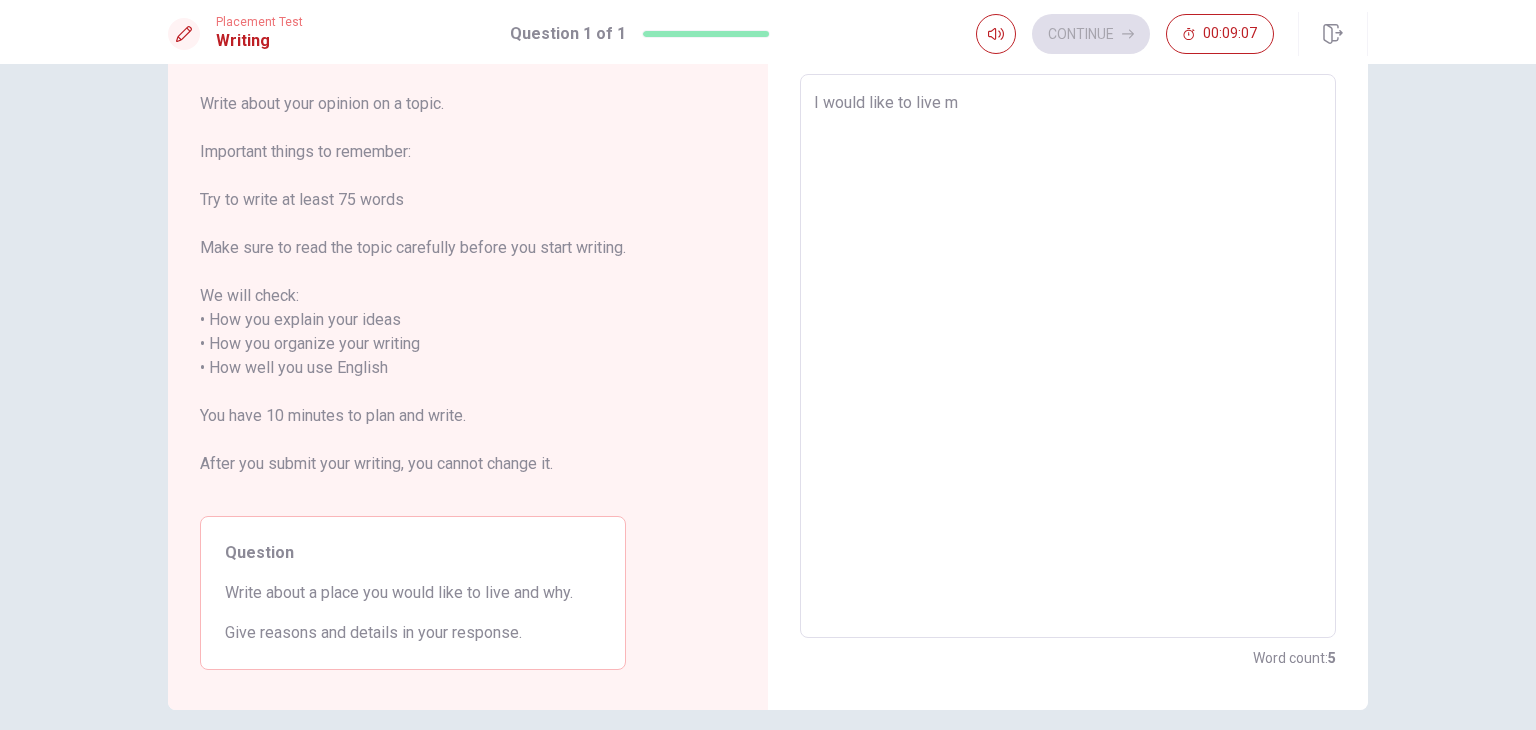 type on "x" 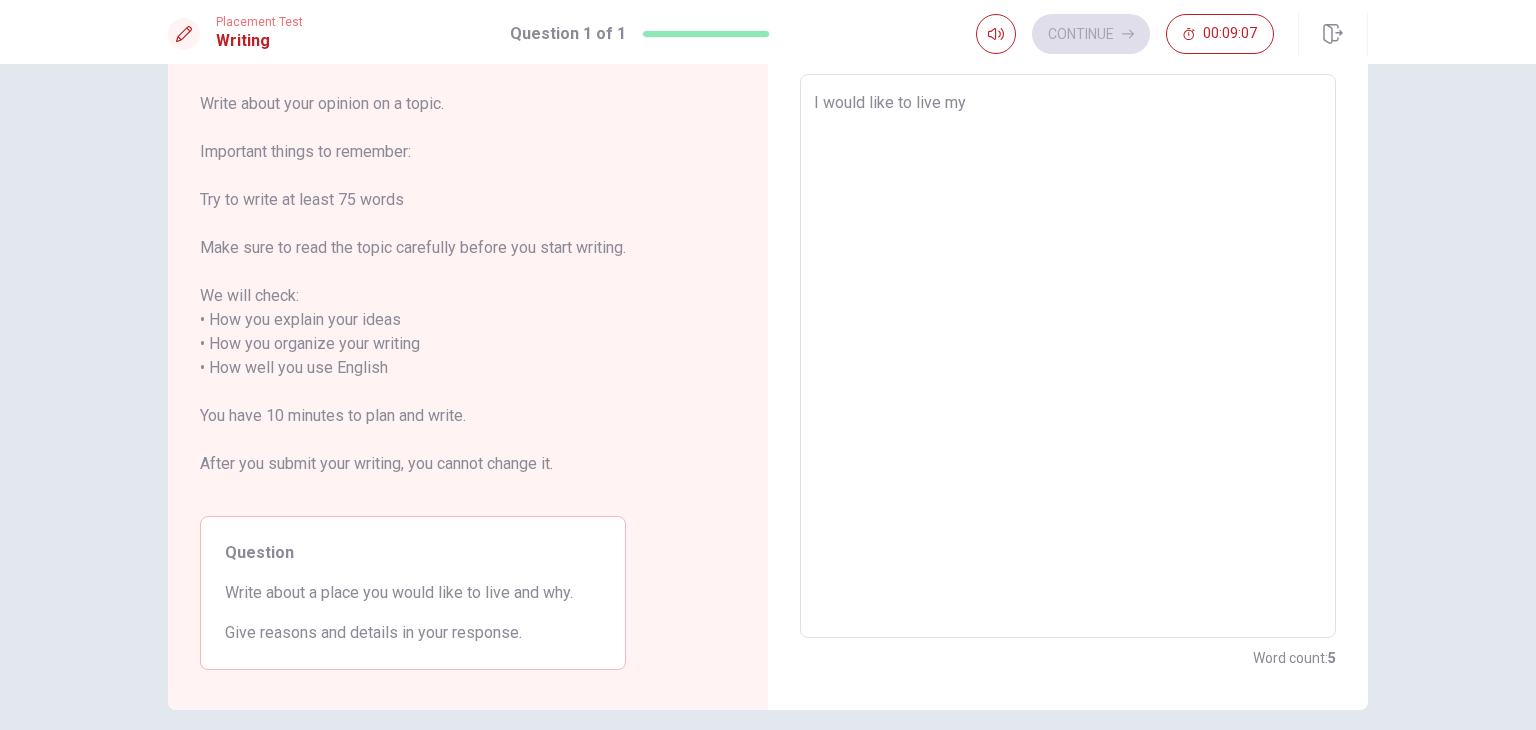 type on "x" 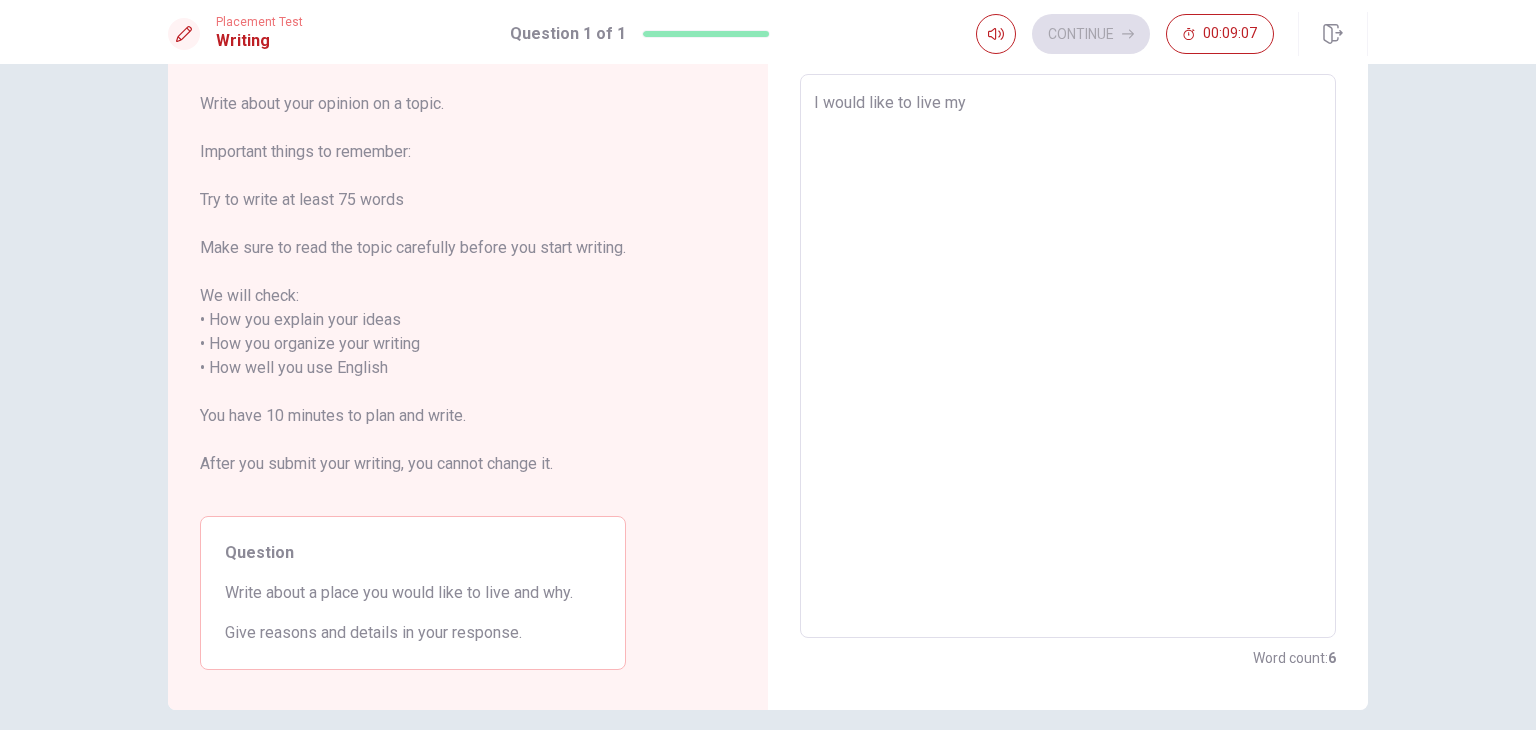 type on "I would like to live my" 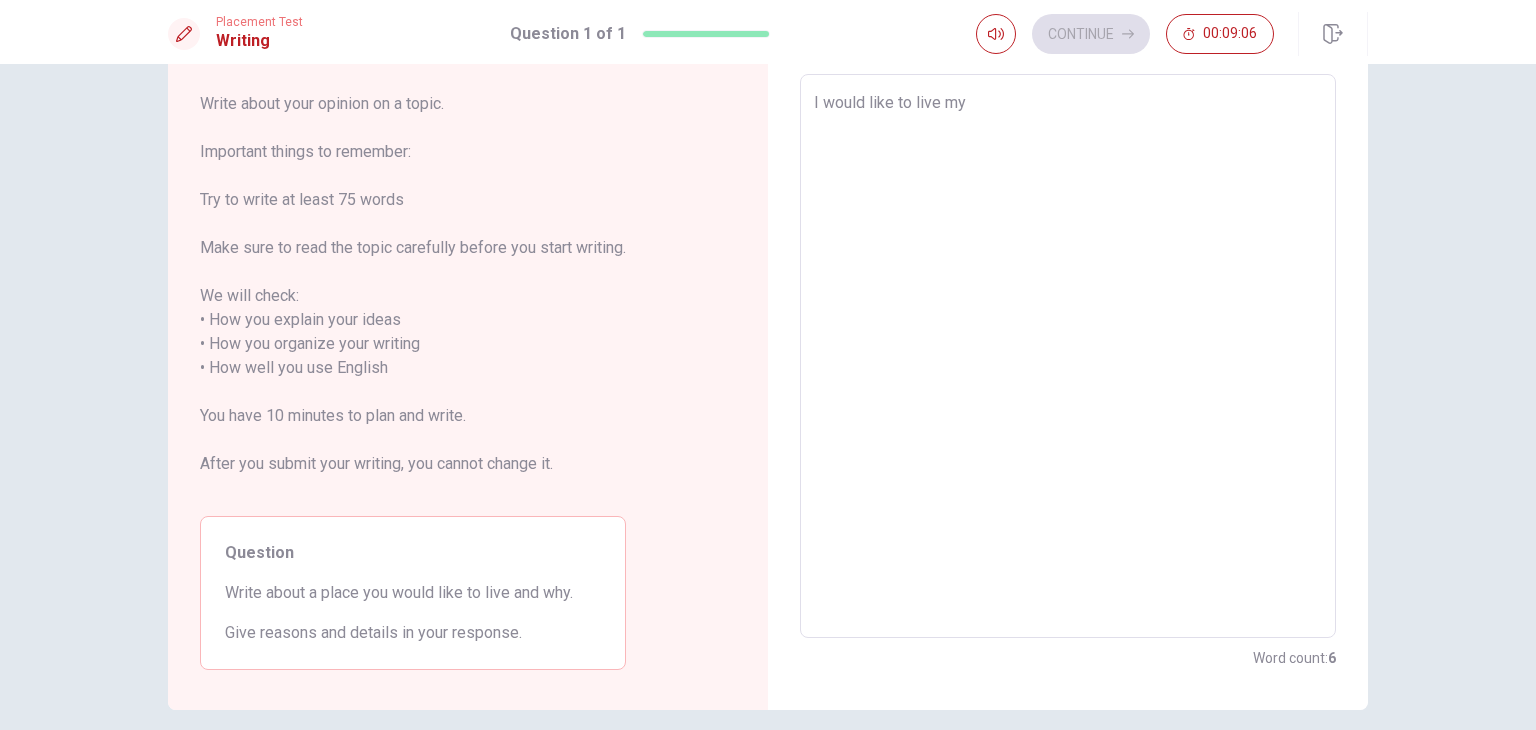 type on "I would like to live my h" 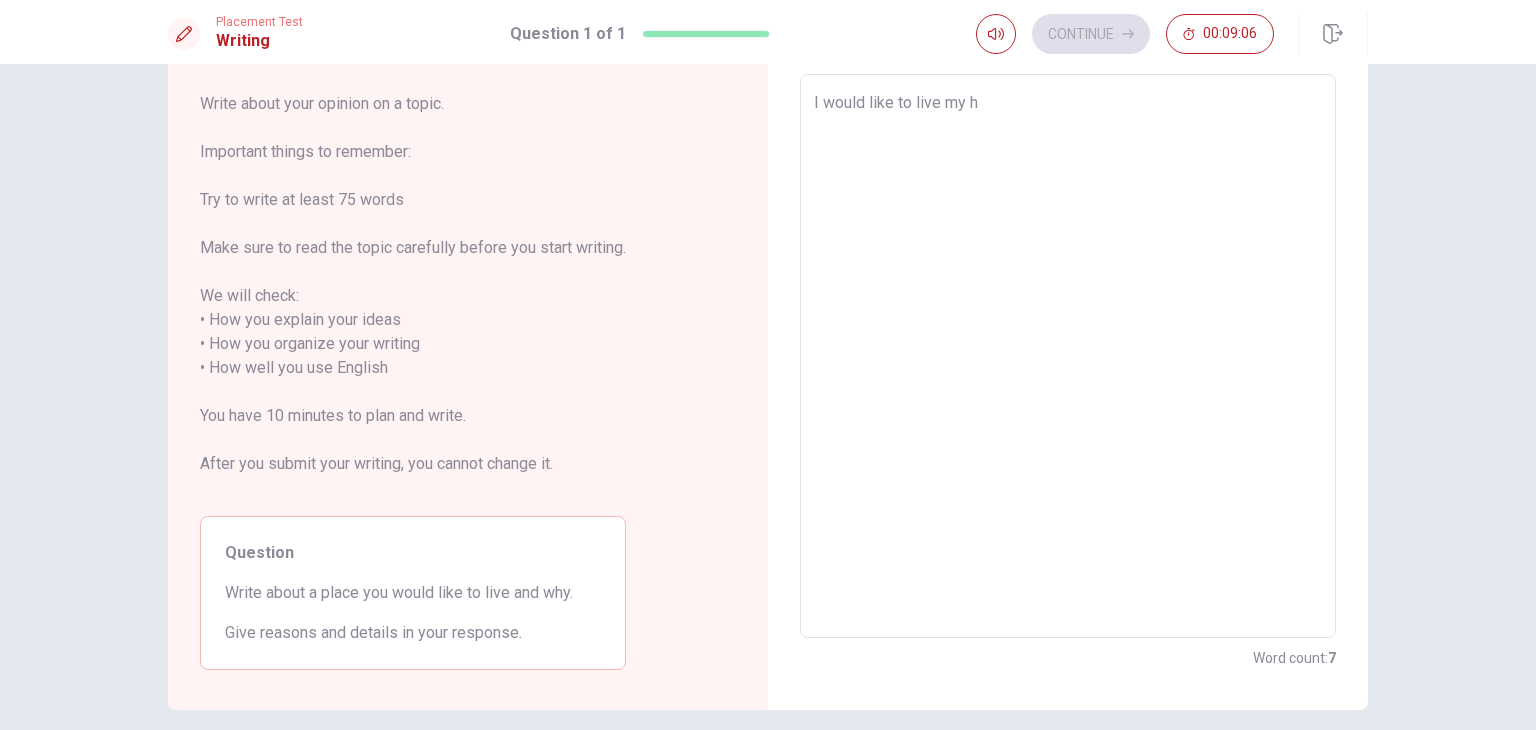 type on "x" 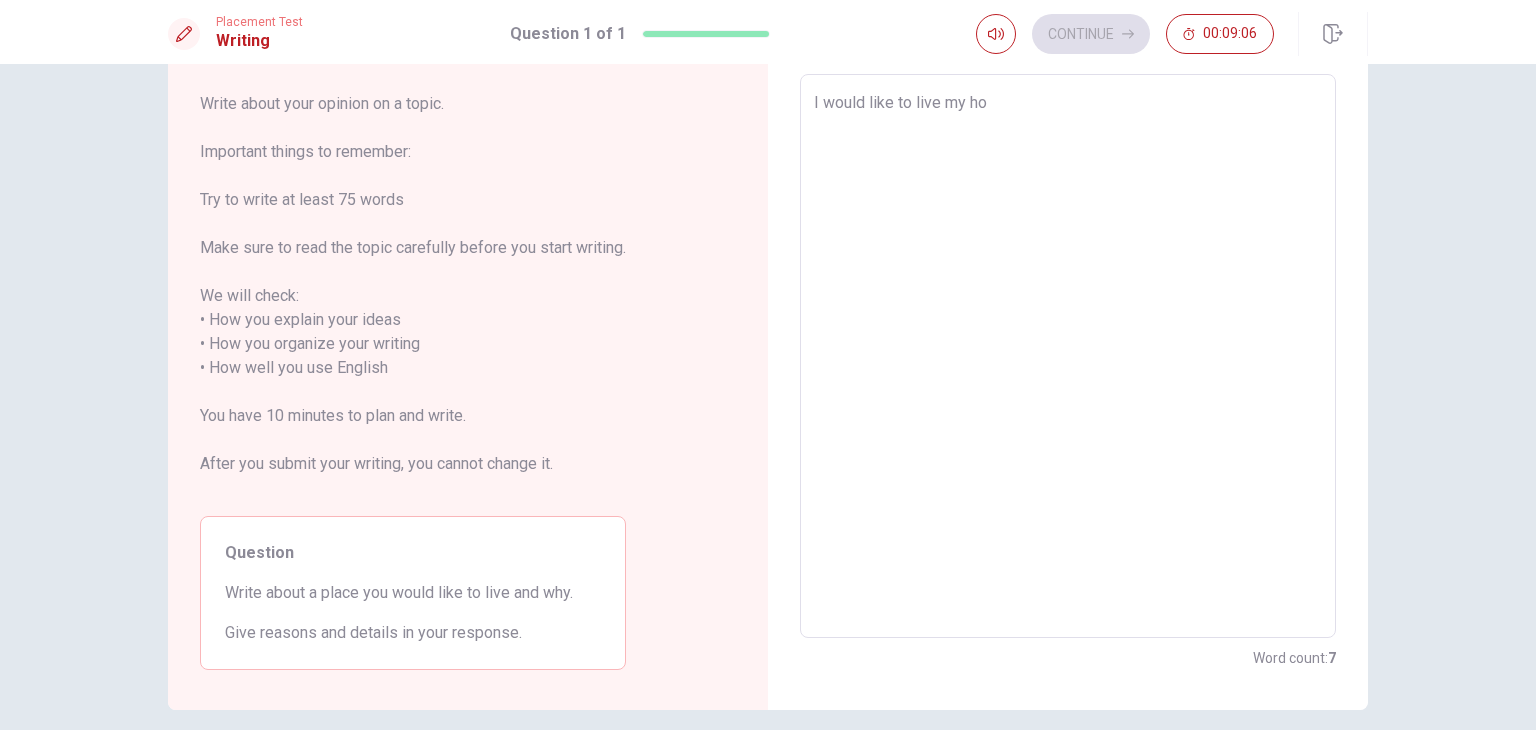 type on "x" 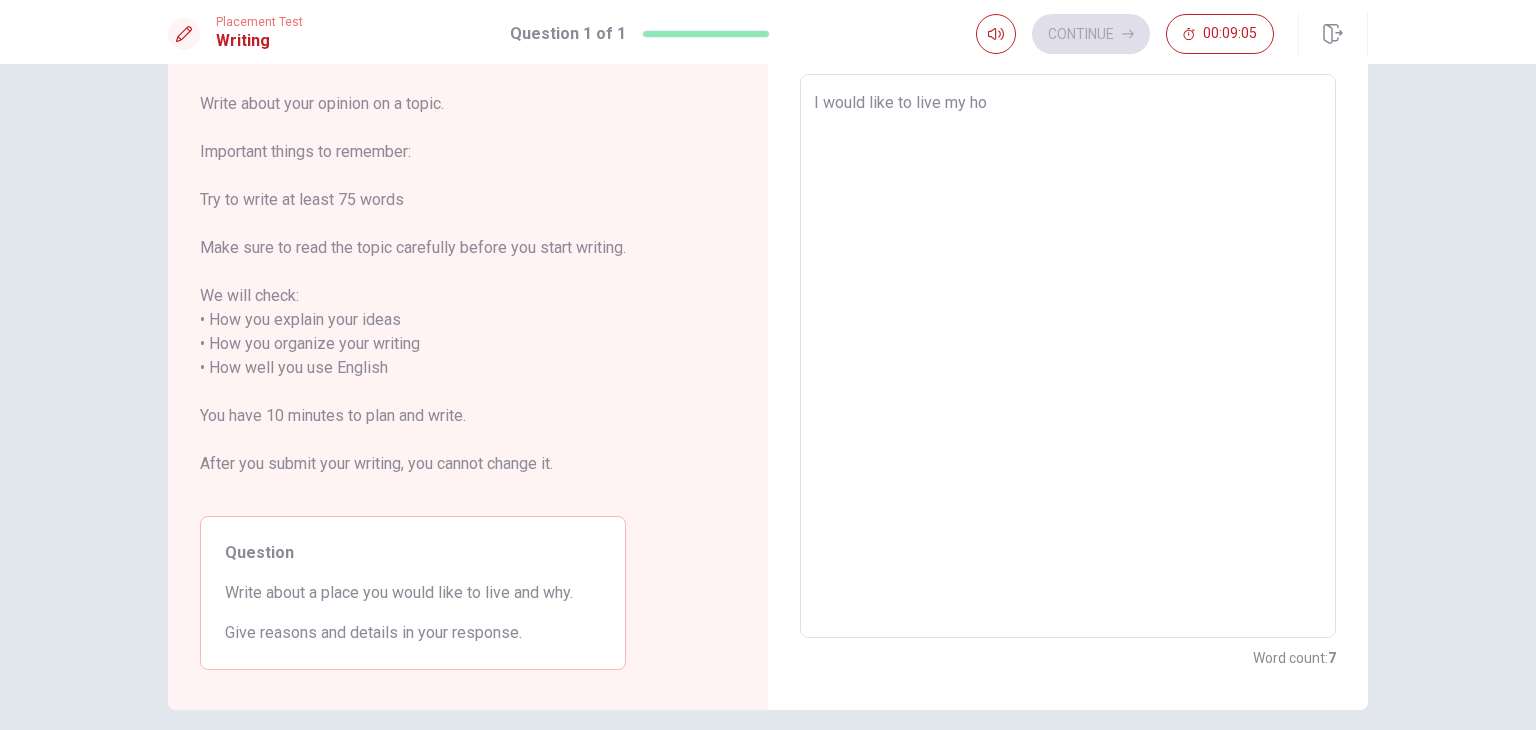 type on "I would like to live my hom" 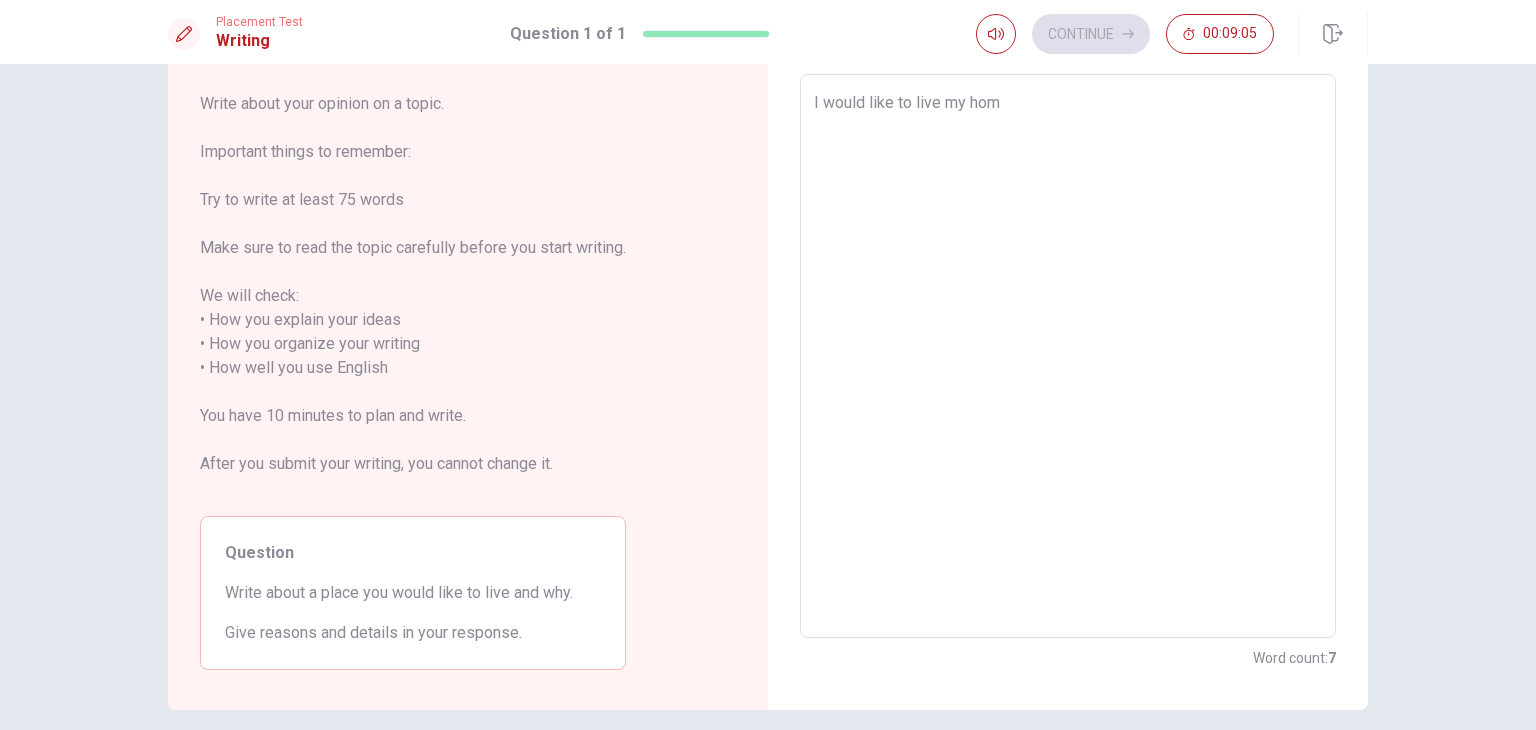 type on "x" 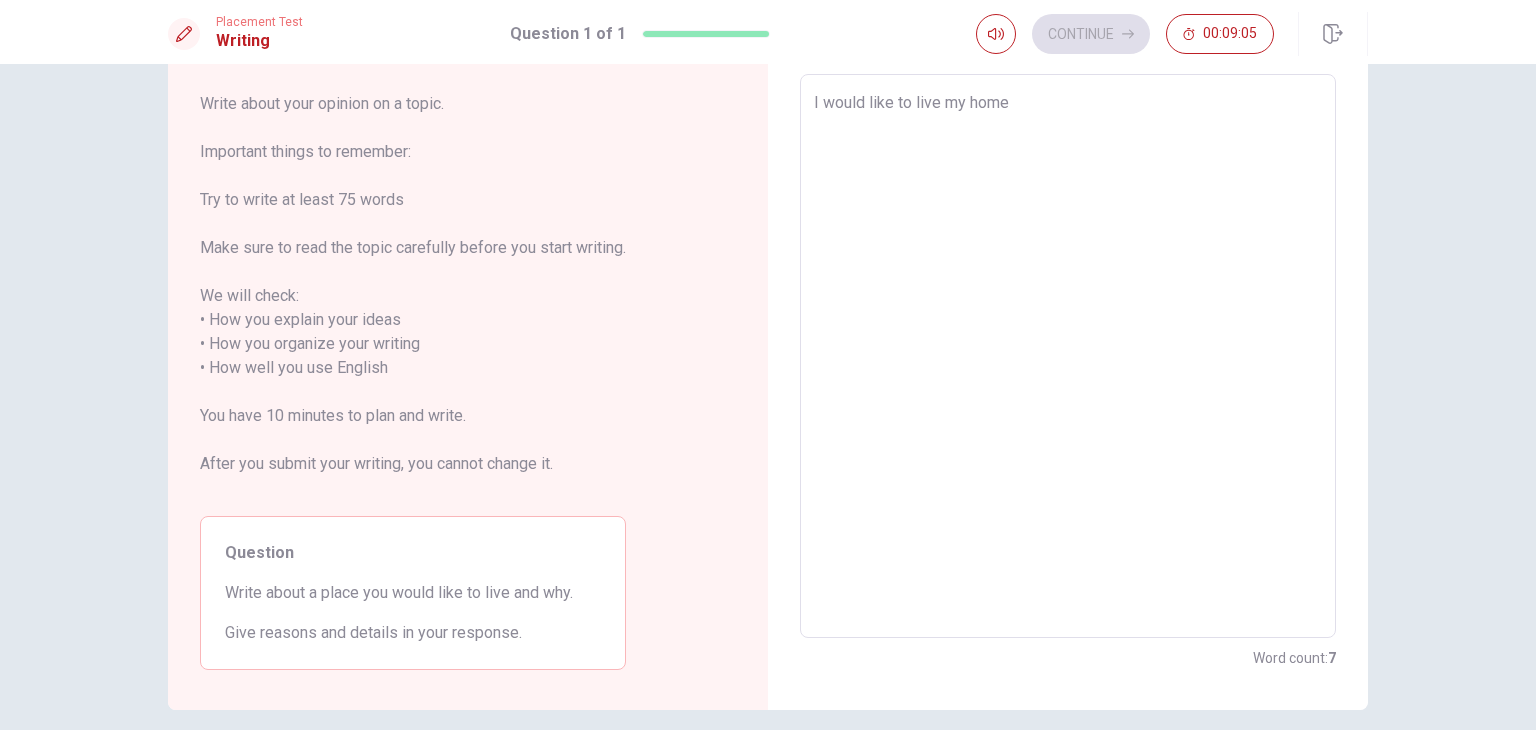 type on "x" 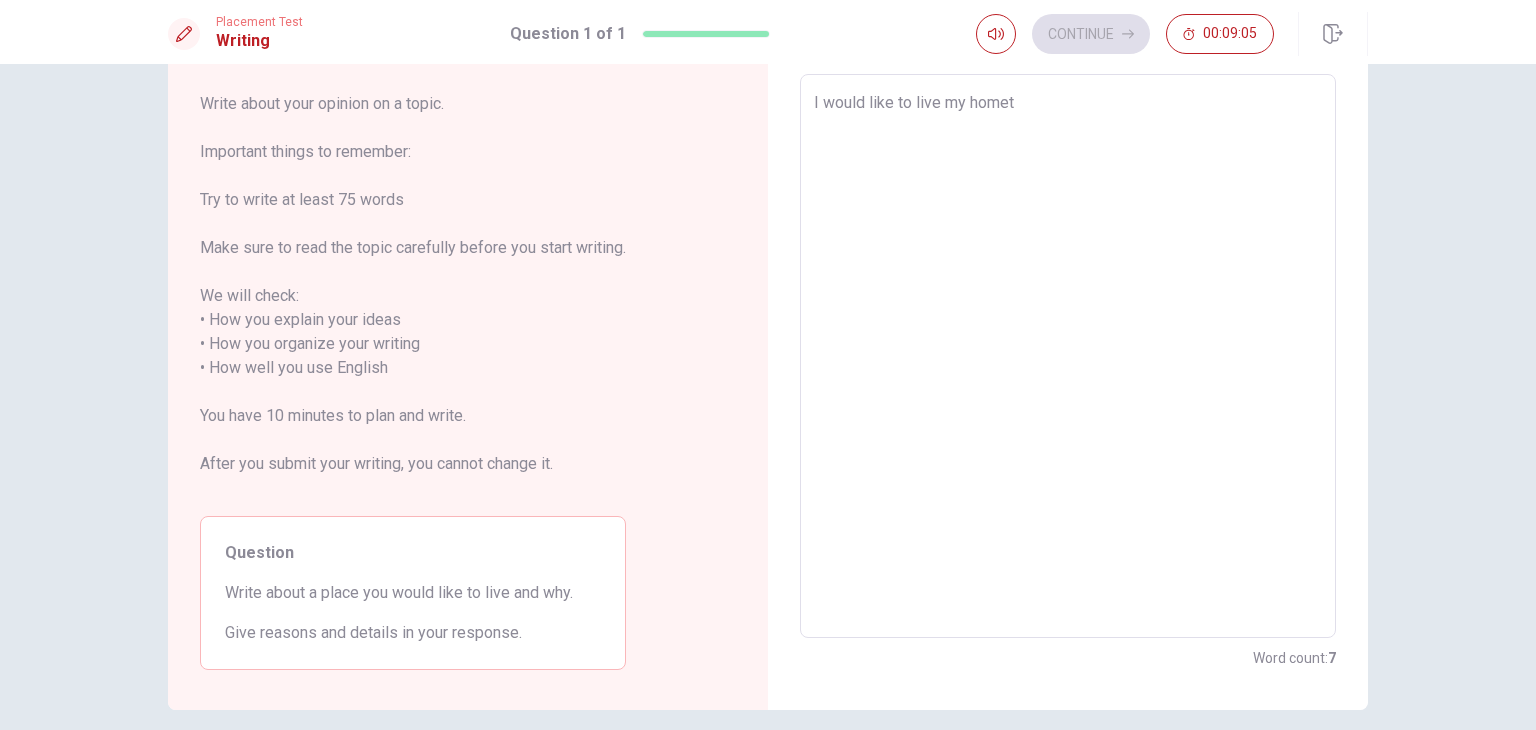 type on "x" 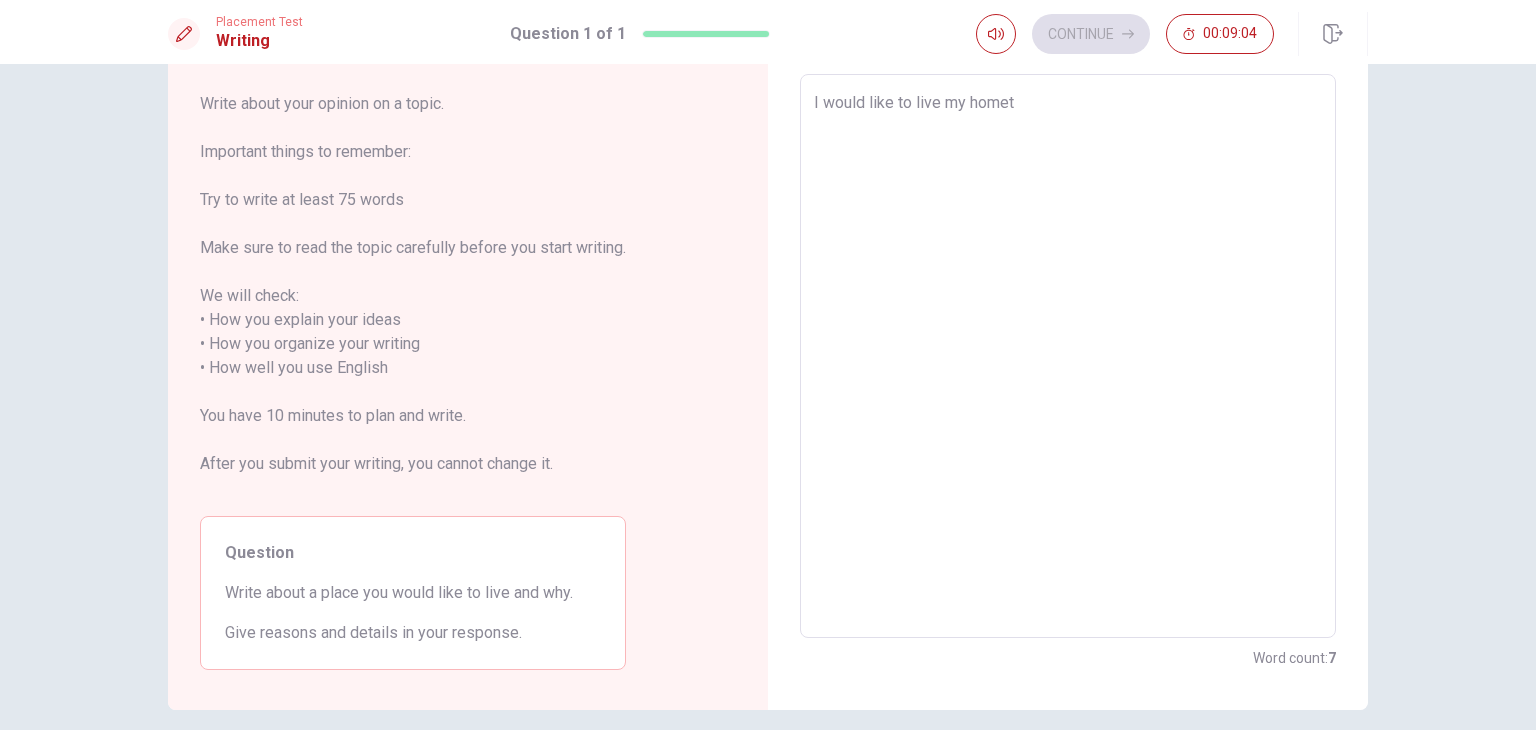 type on "I would like to live my hometo" 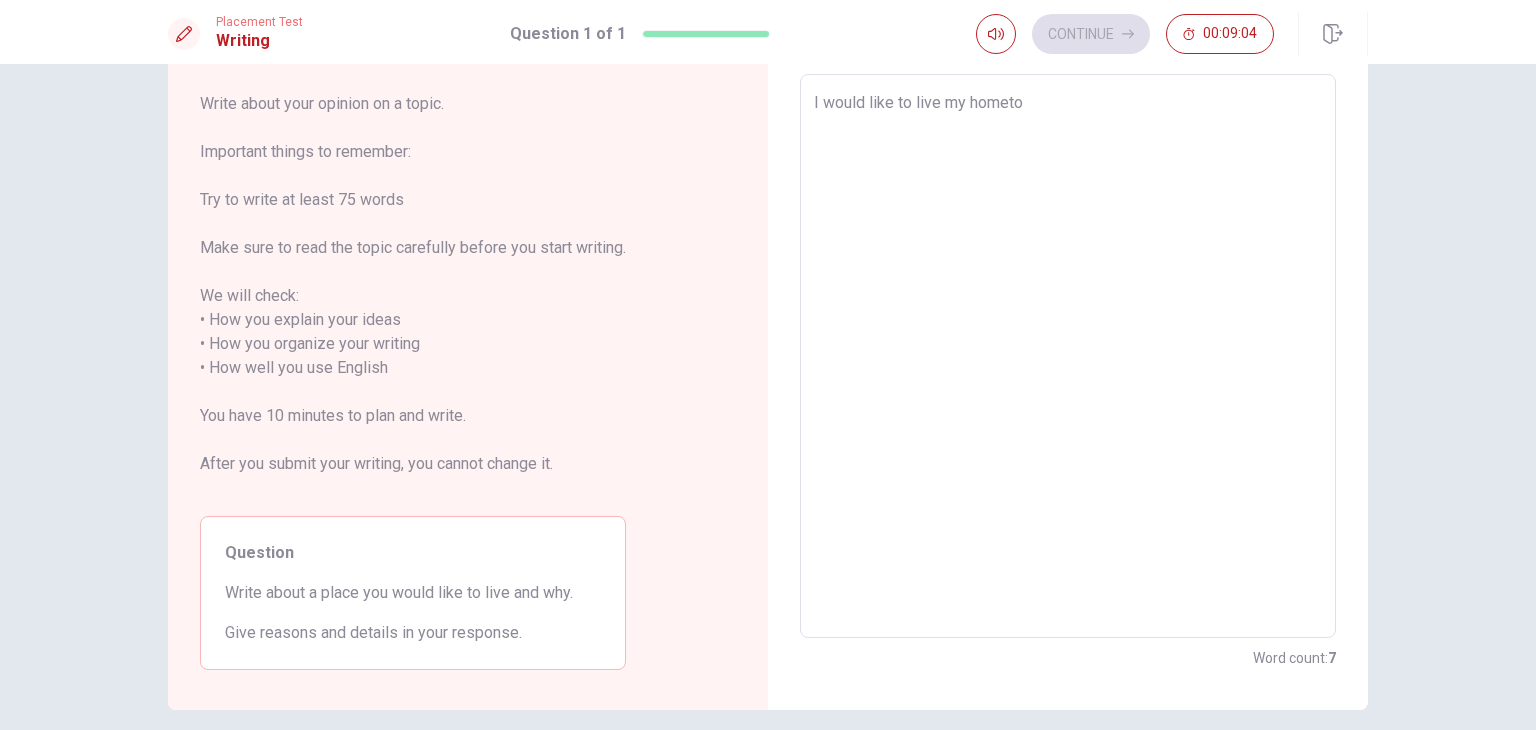 type on "x" 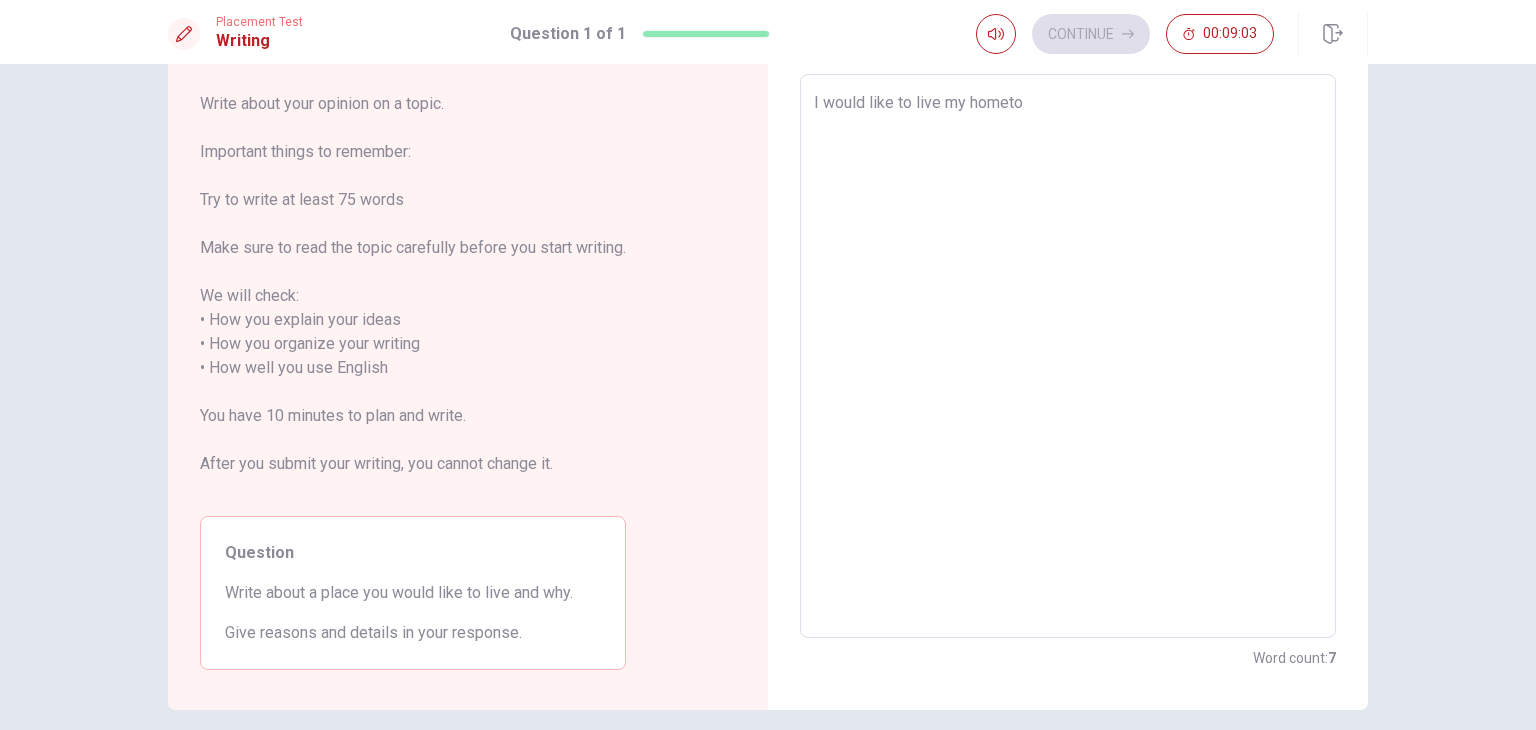 type on "I would like to live my hometow" 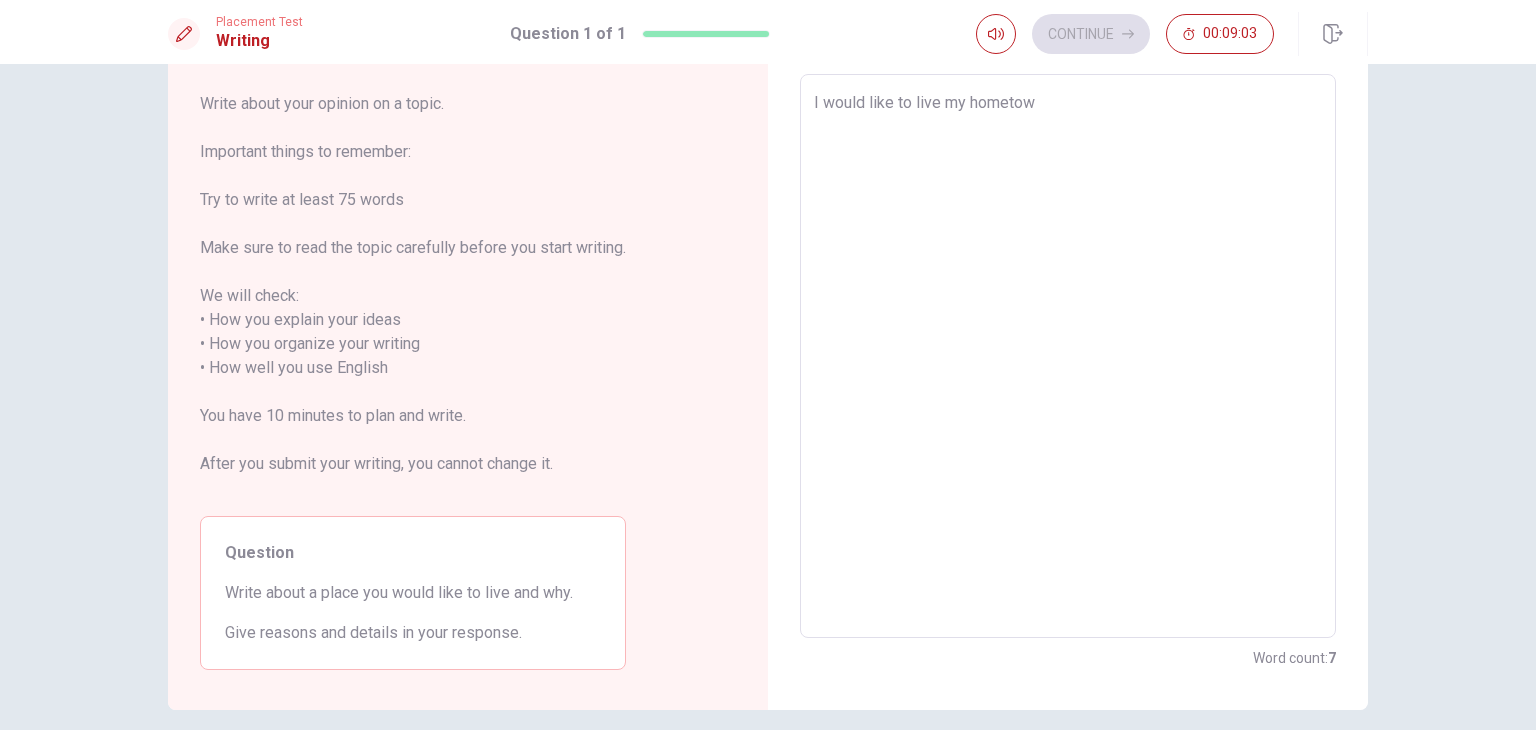 type on "x" 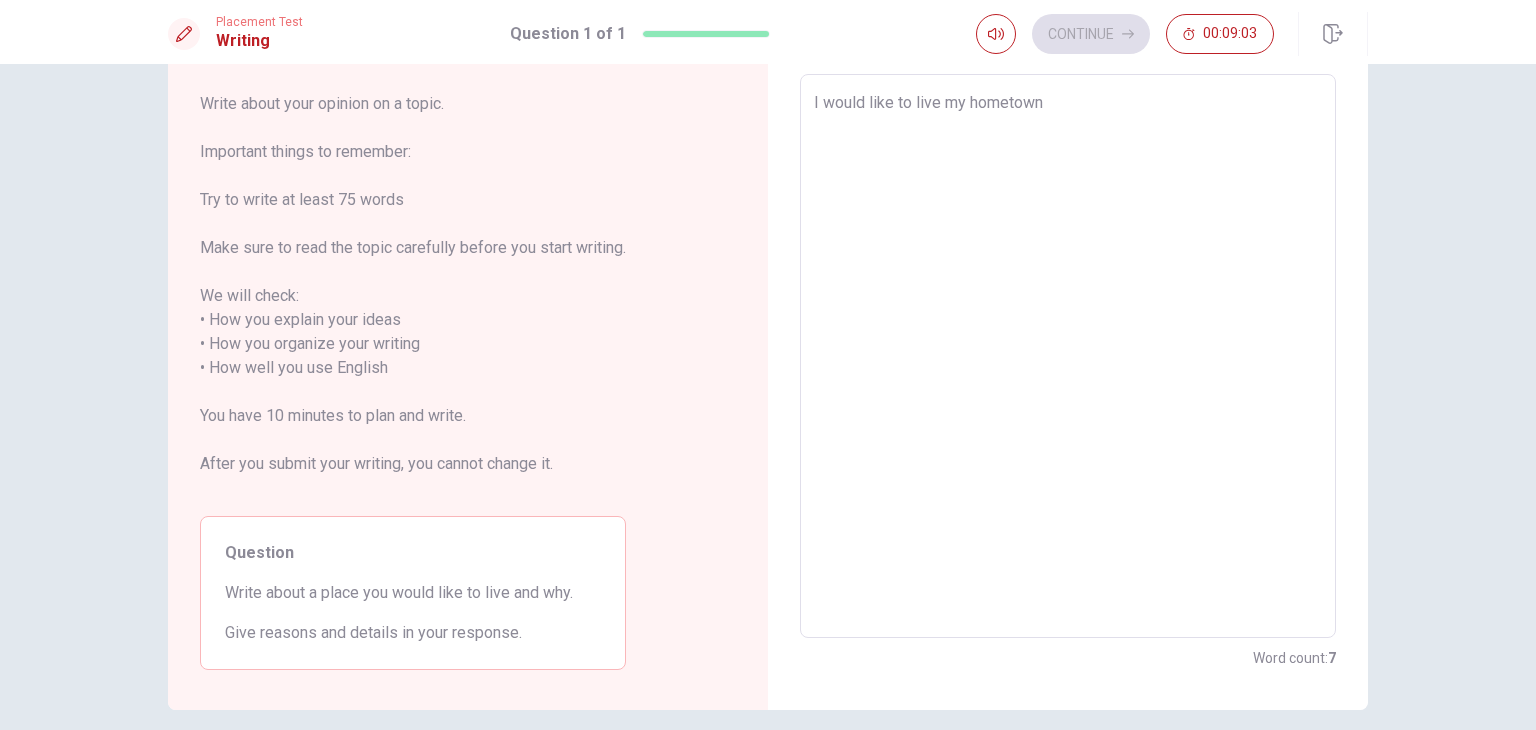 type on "x" 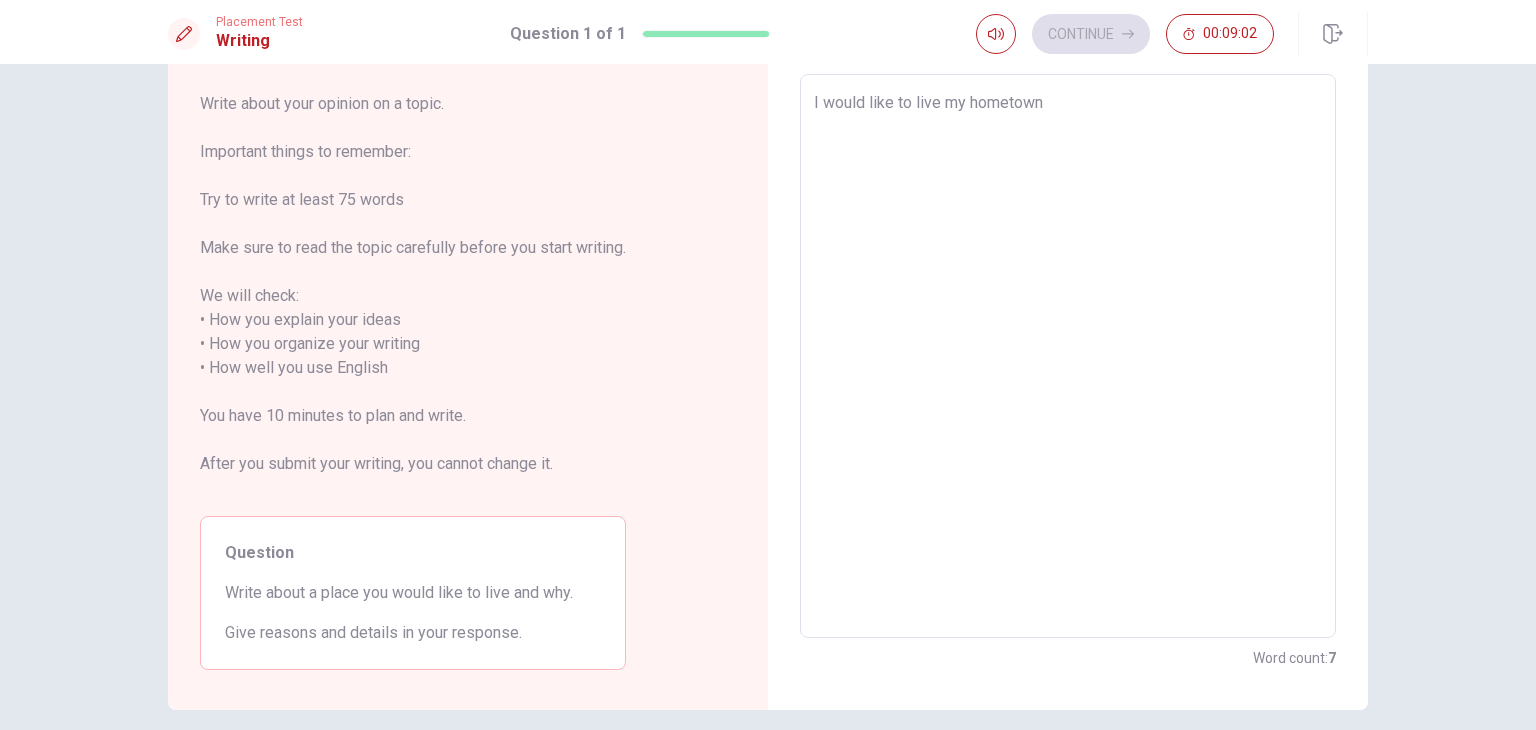type on "x" 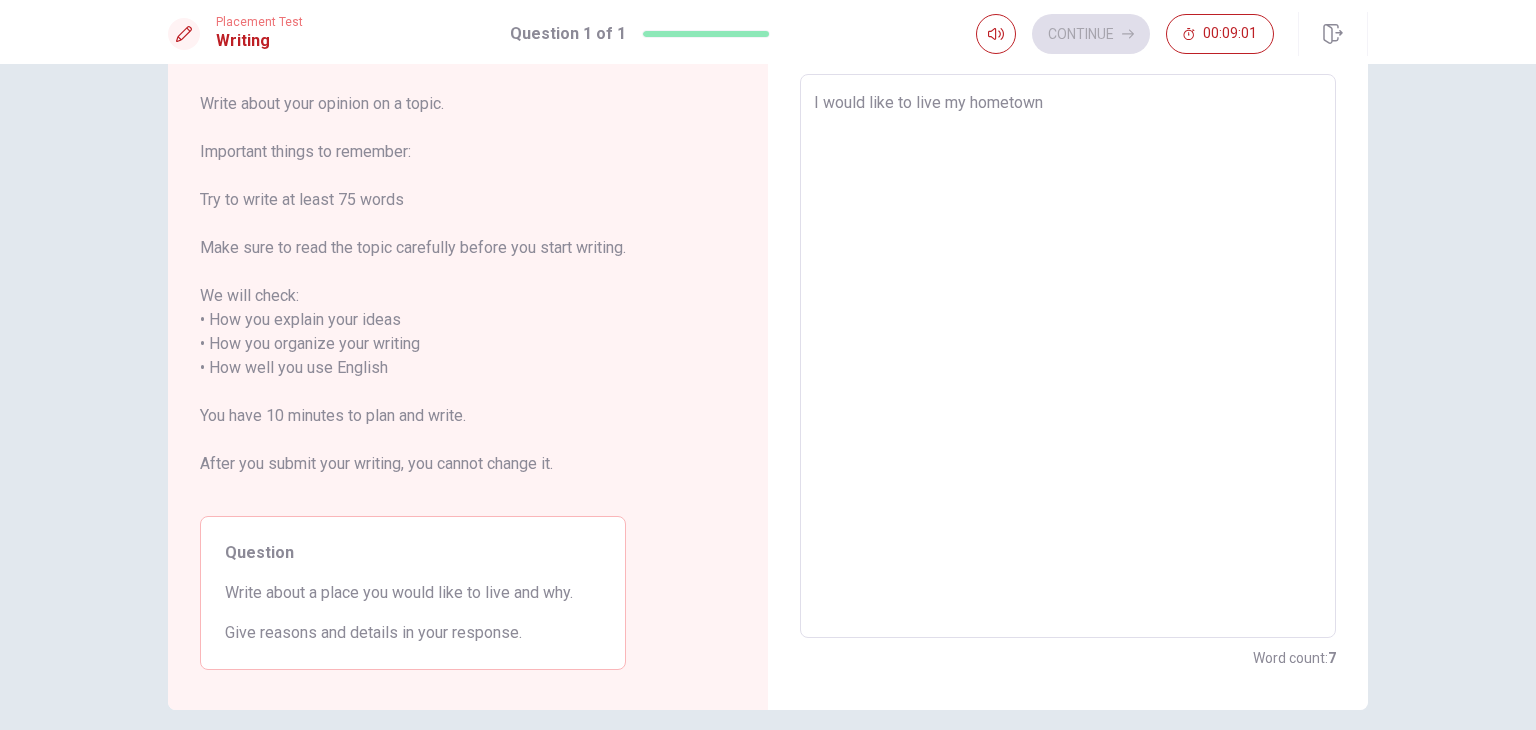 type on "I would like to live my hometown ," 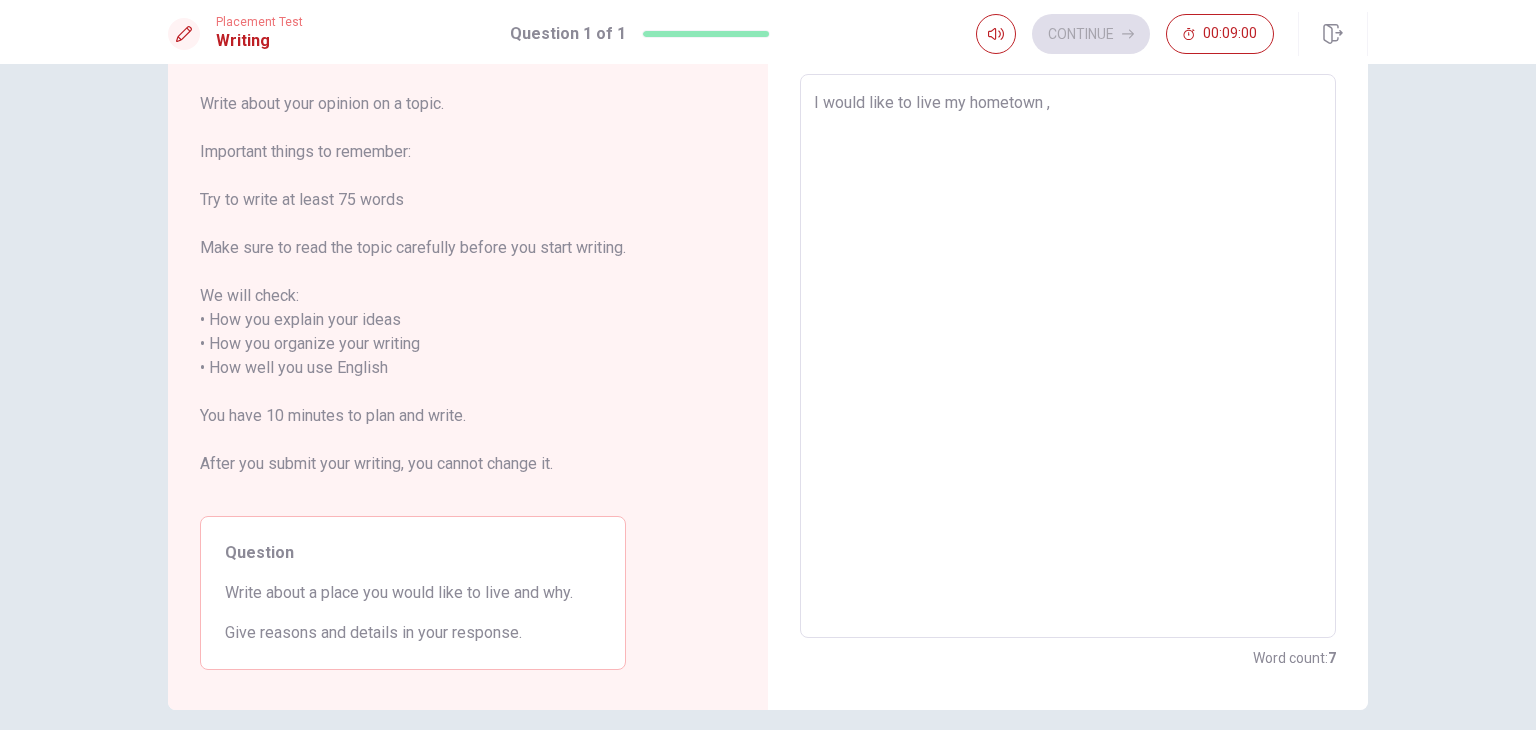 type on "x" 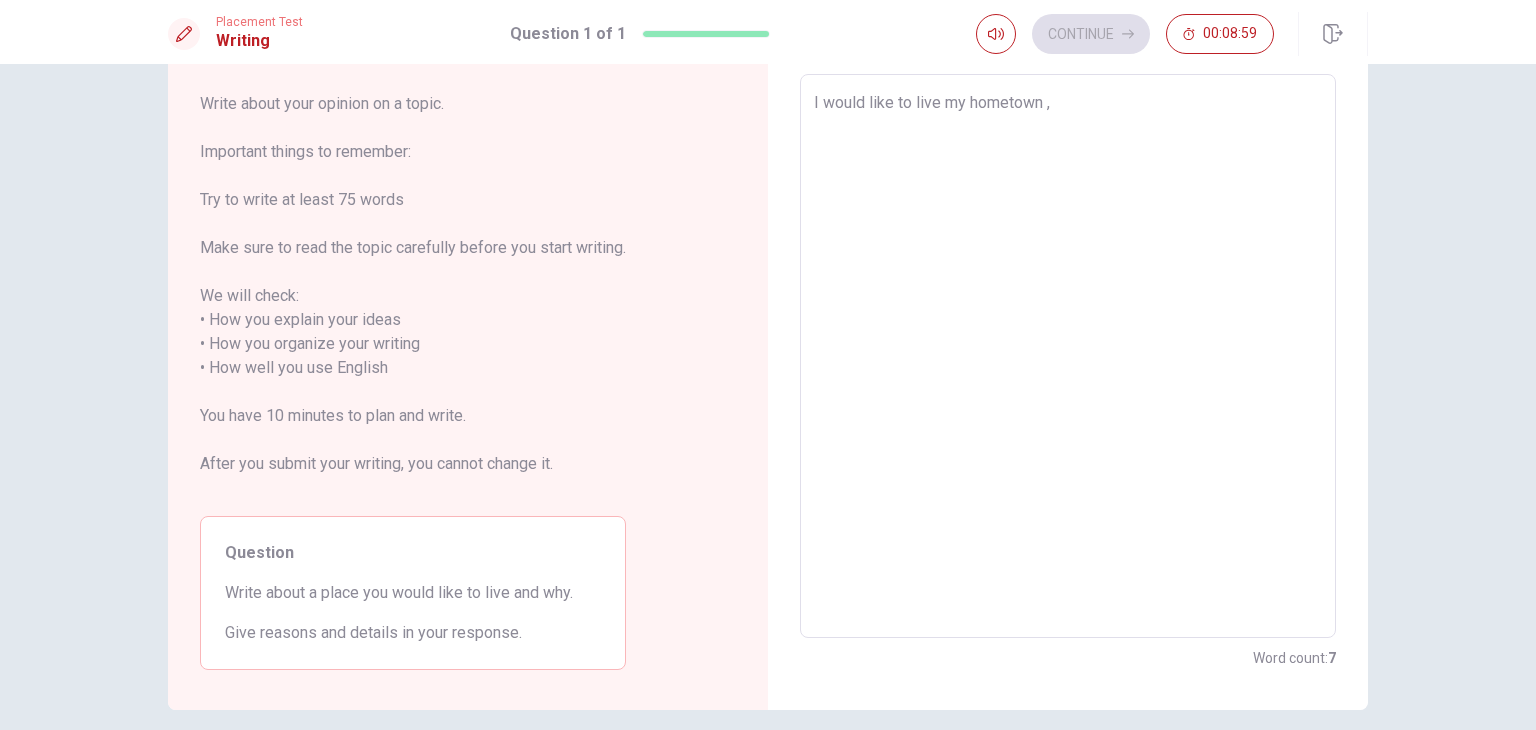 type on "I would like to live my hometown ,K" 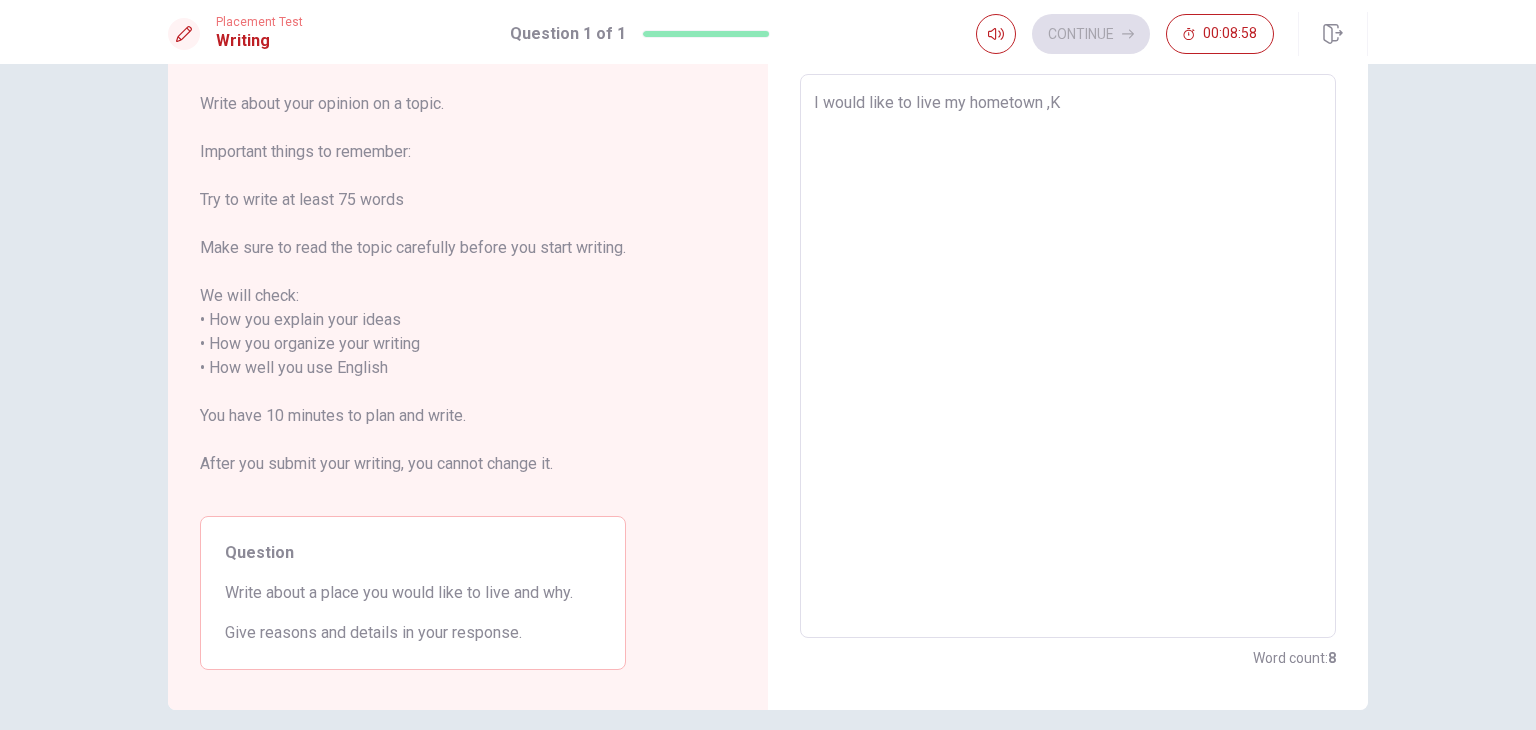 type on "x" 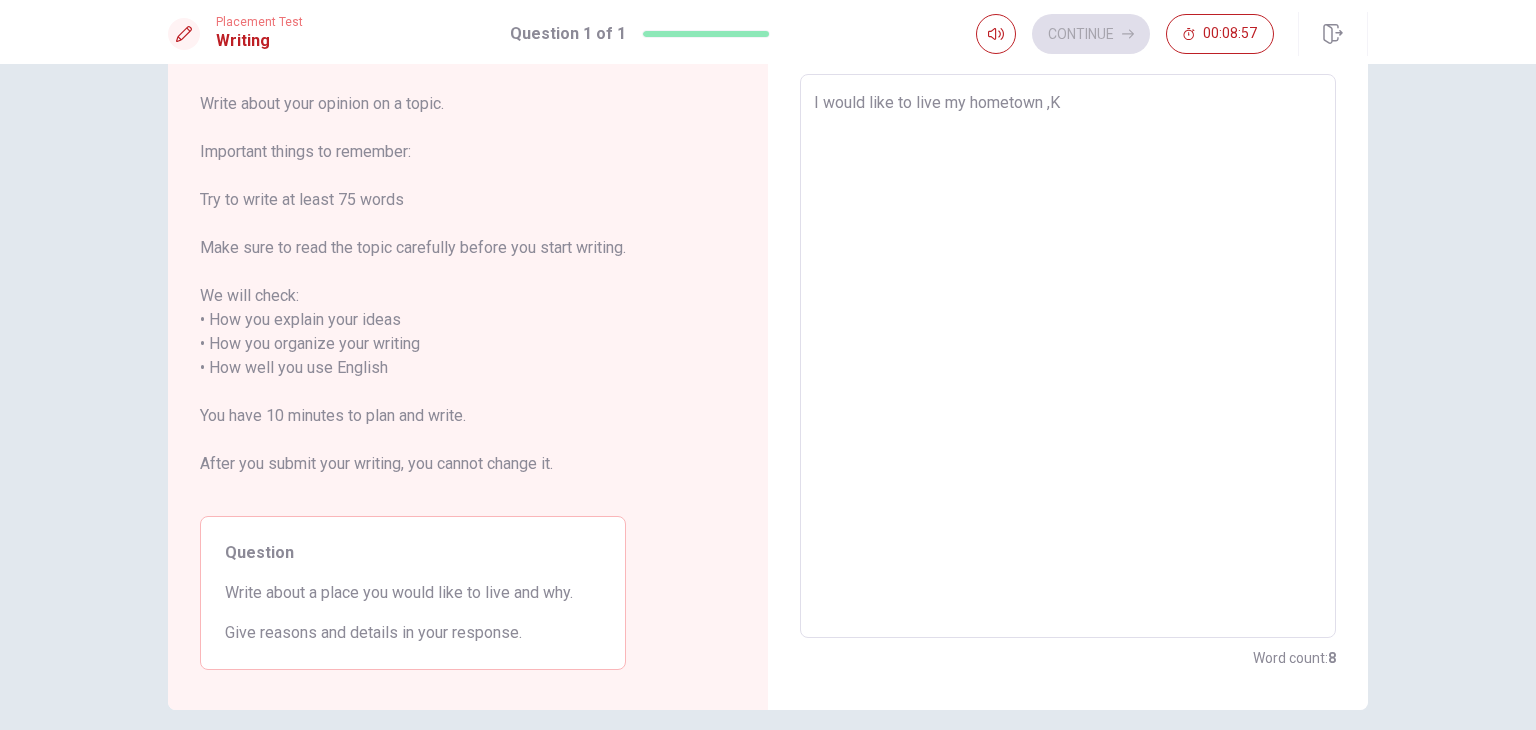 type on "I would like to live my hometown ,[GEOGRAPHIC_DATA]" 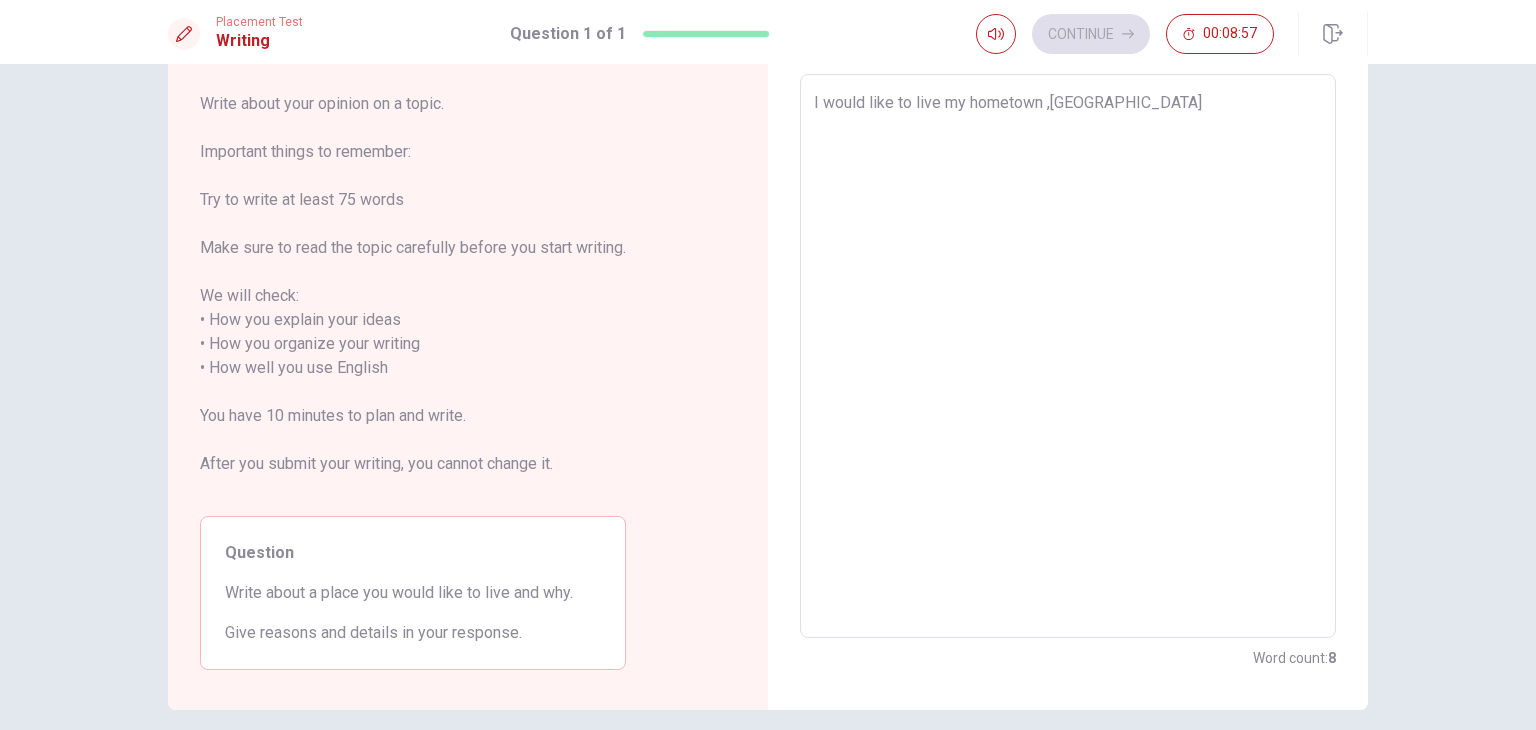 type on "x" 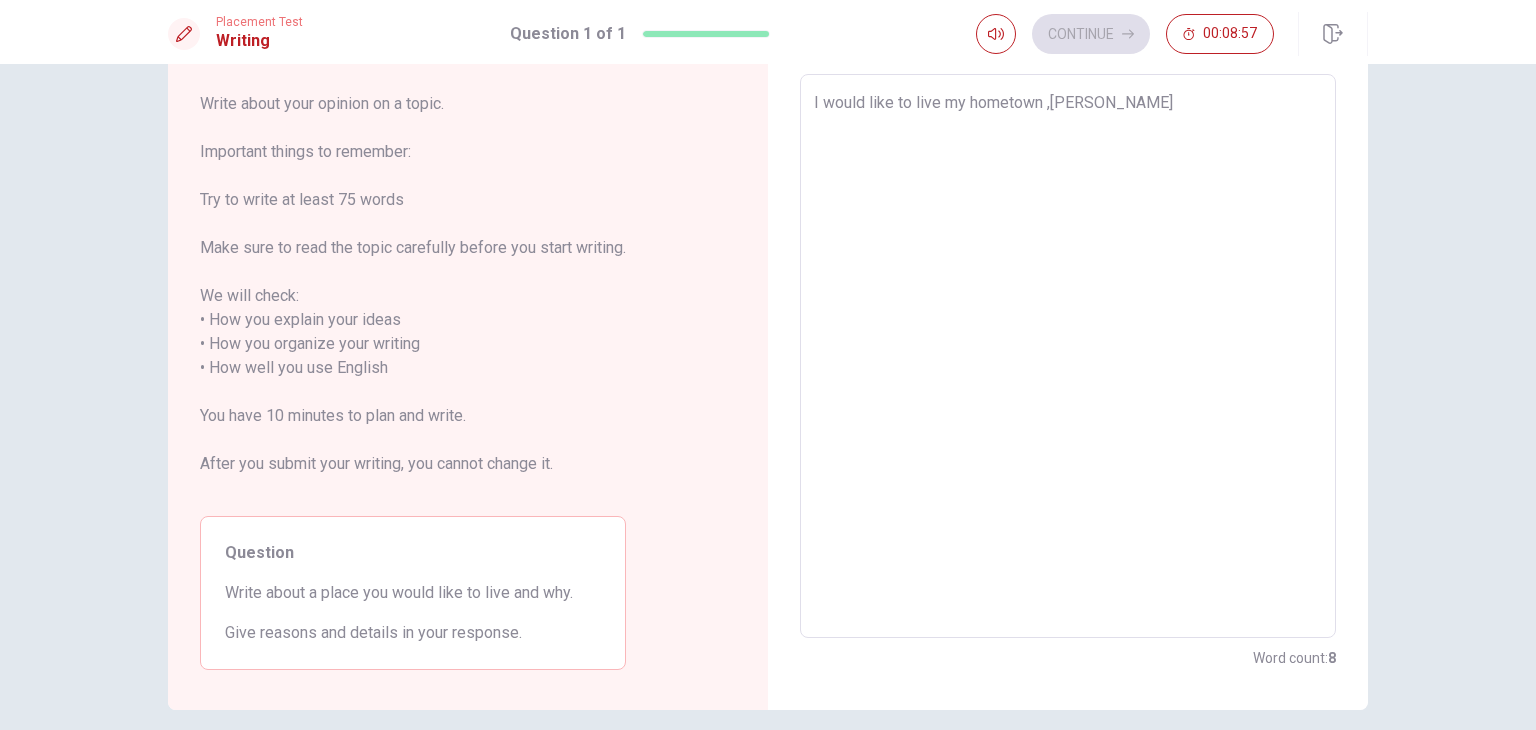 type on "x" 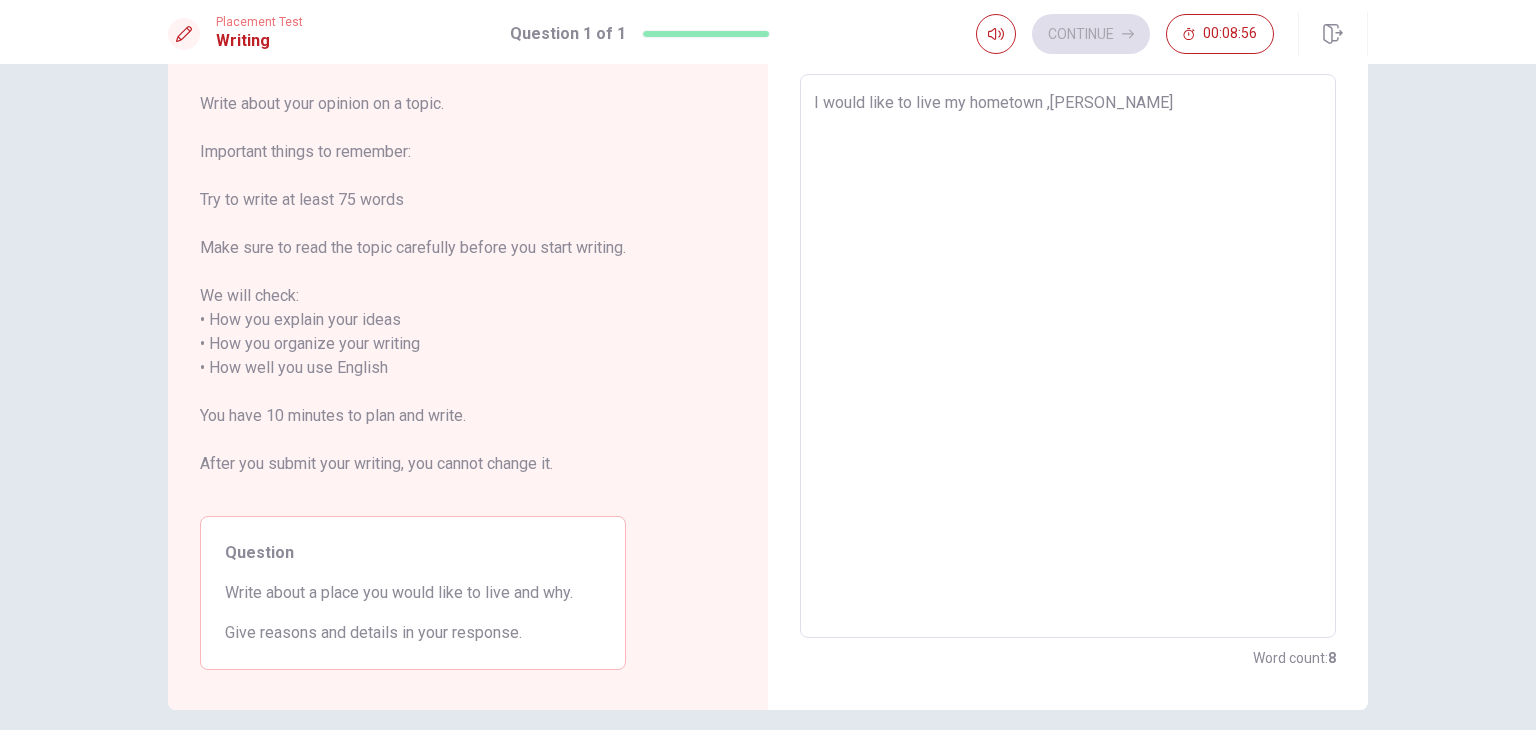 type on "I would like to live my hometown ,[GEOGRAPHIC_DATA]" 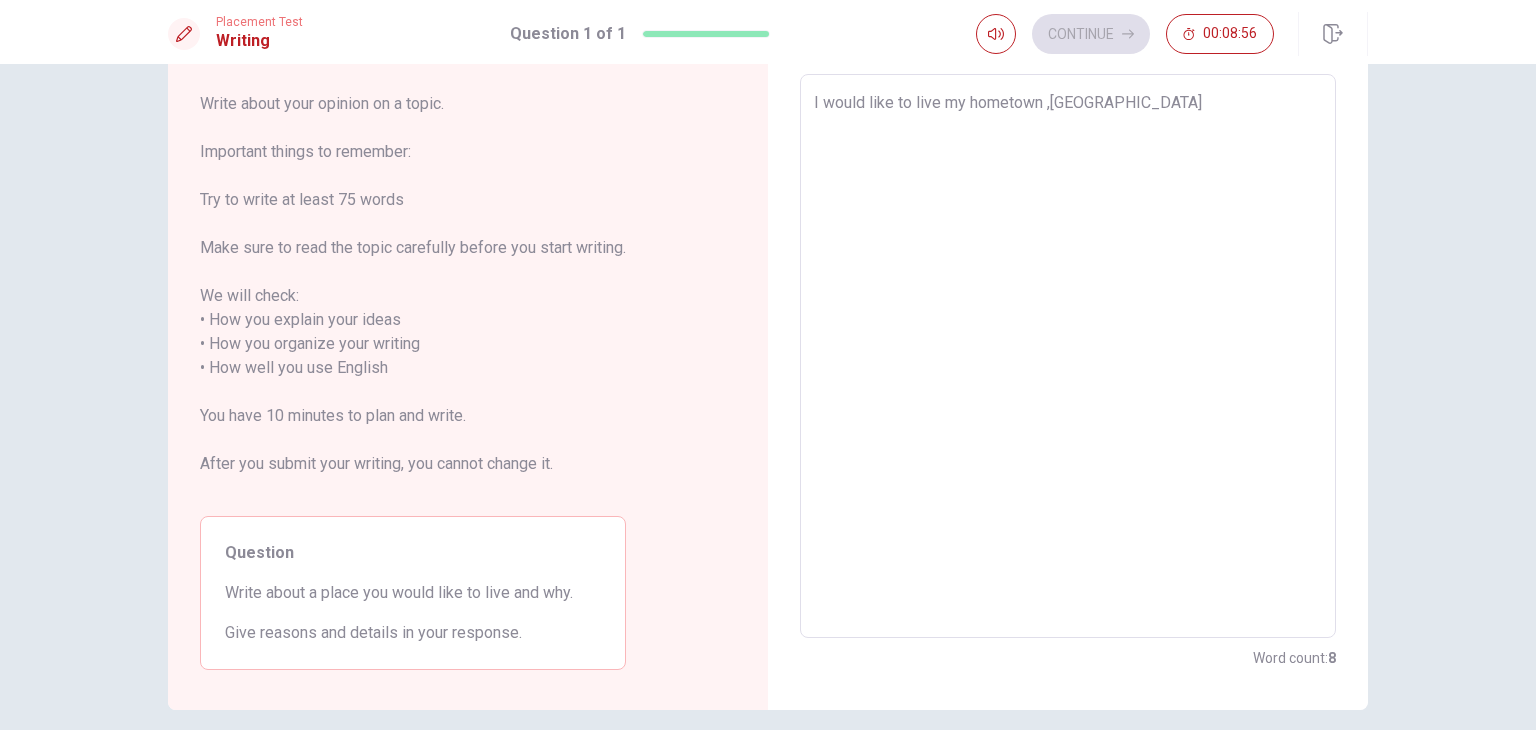 type on "x" 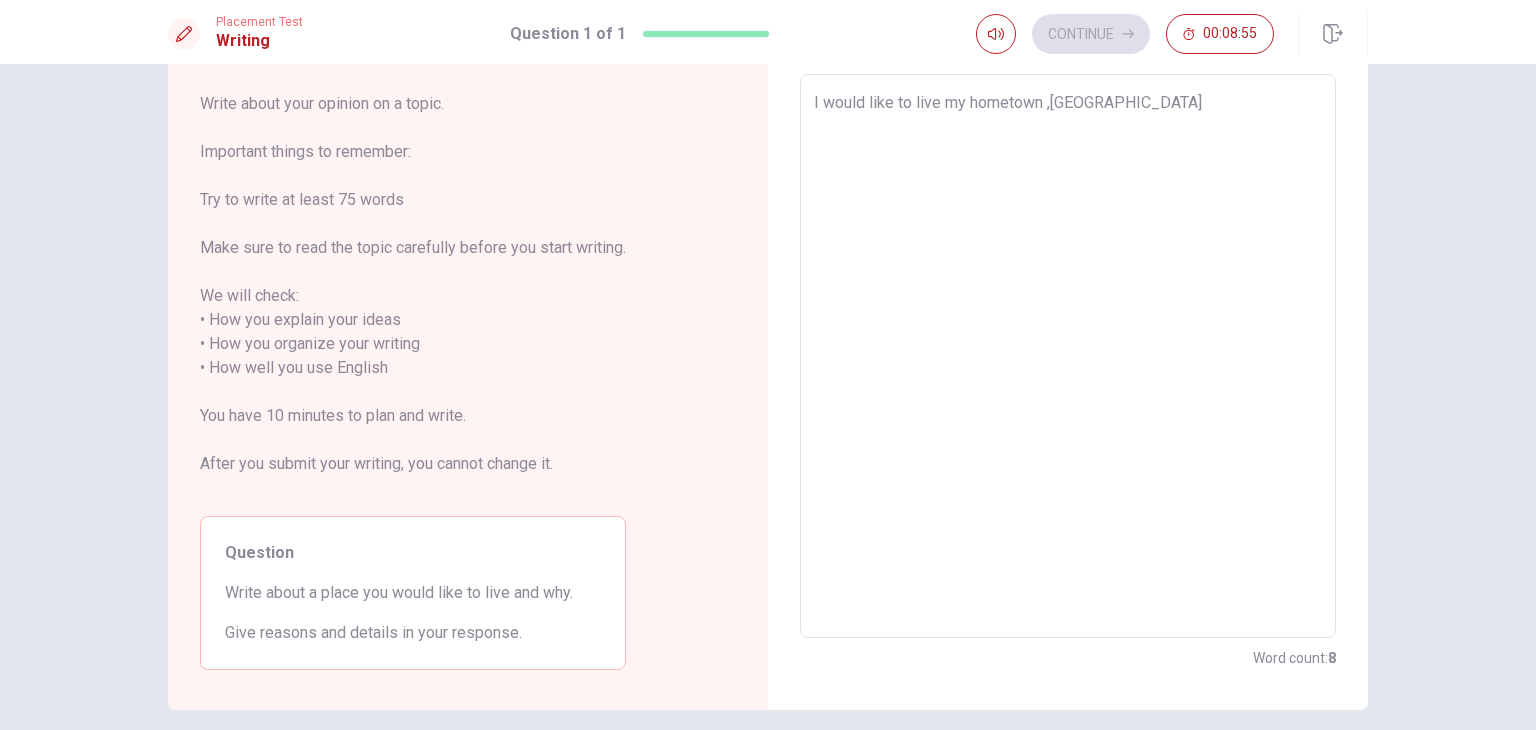 type on "I would like to live my hometown ,[GEOGRAPHIC_DATA]" 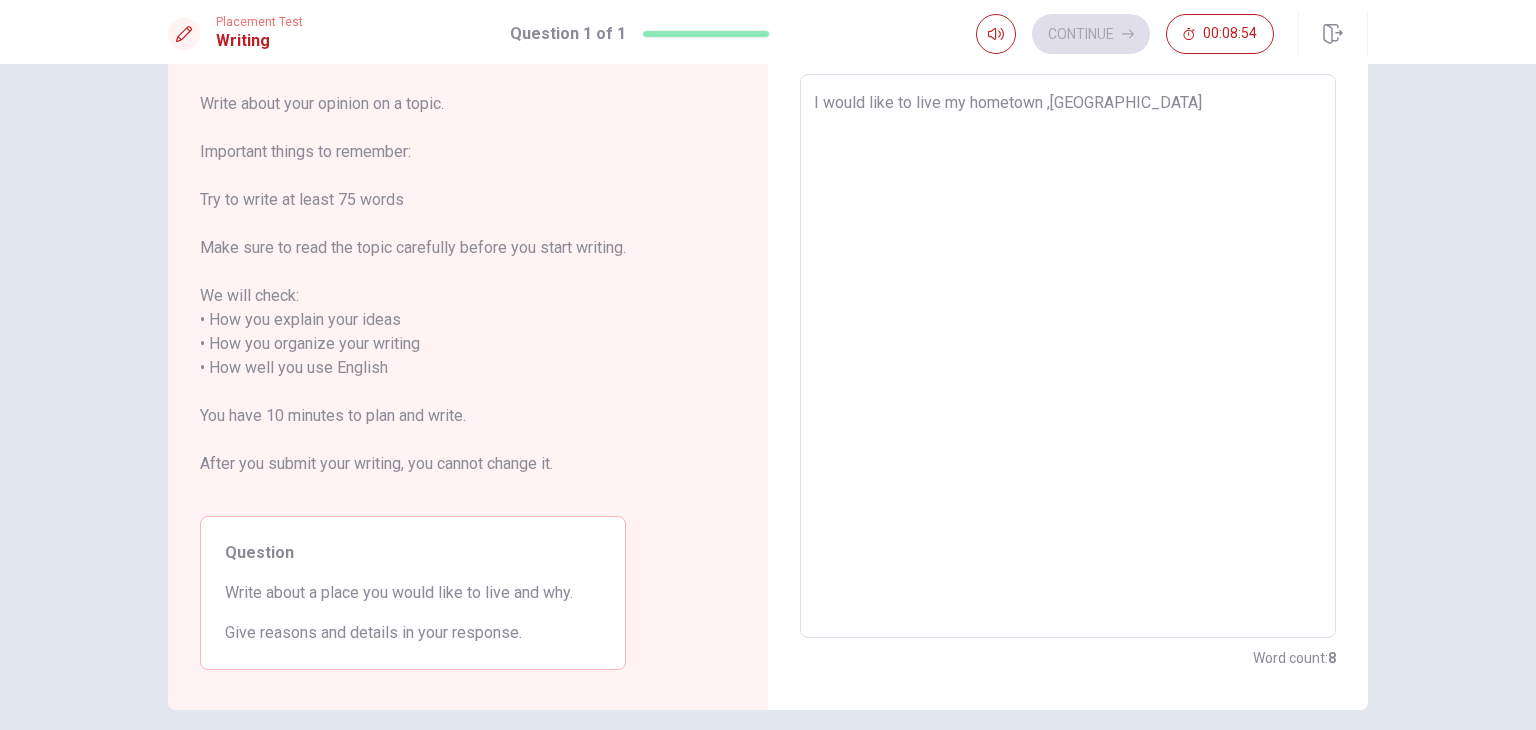 type on "x" 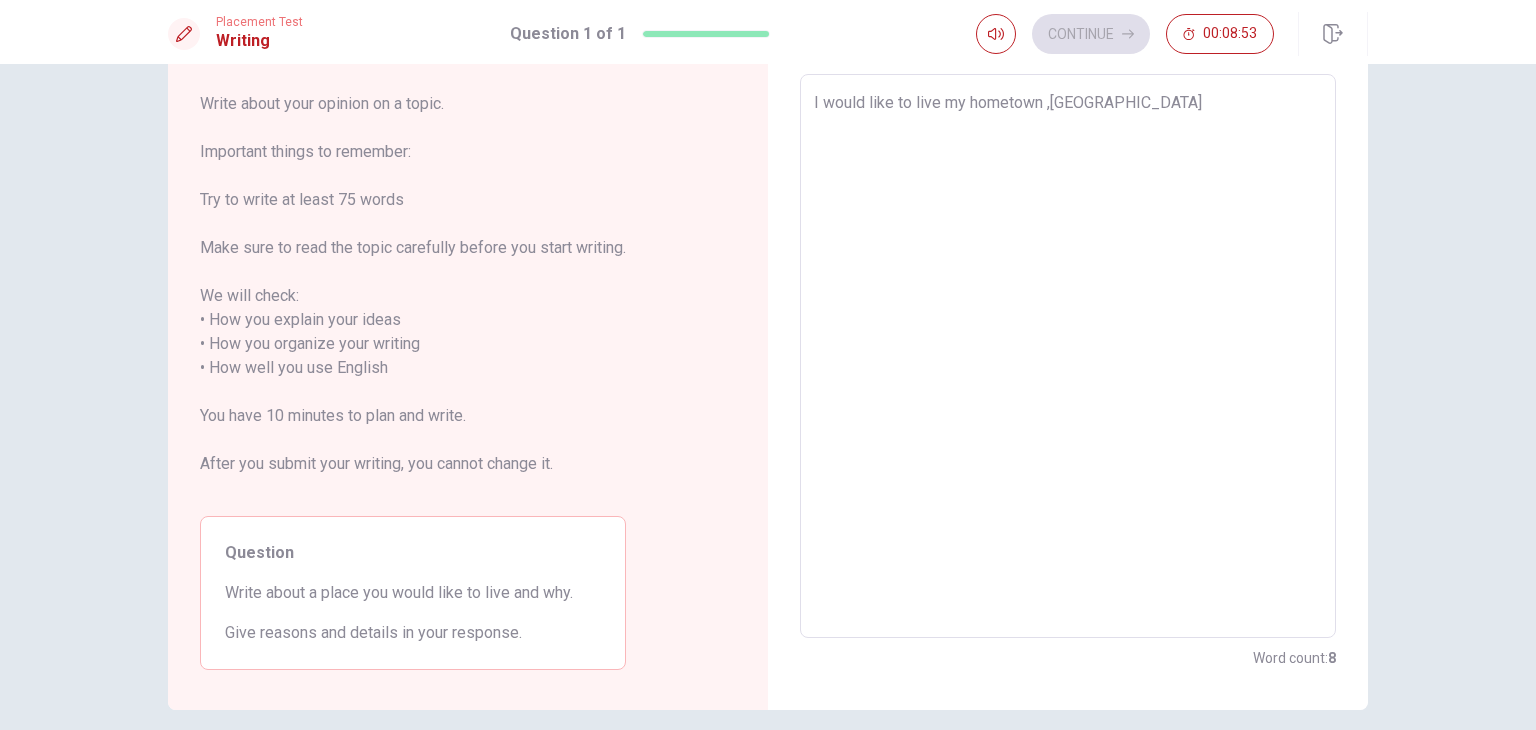 type on "I would like to live my hometown ,[GEOGRAPHIC_DATA]" 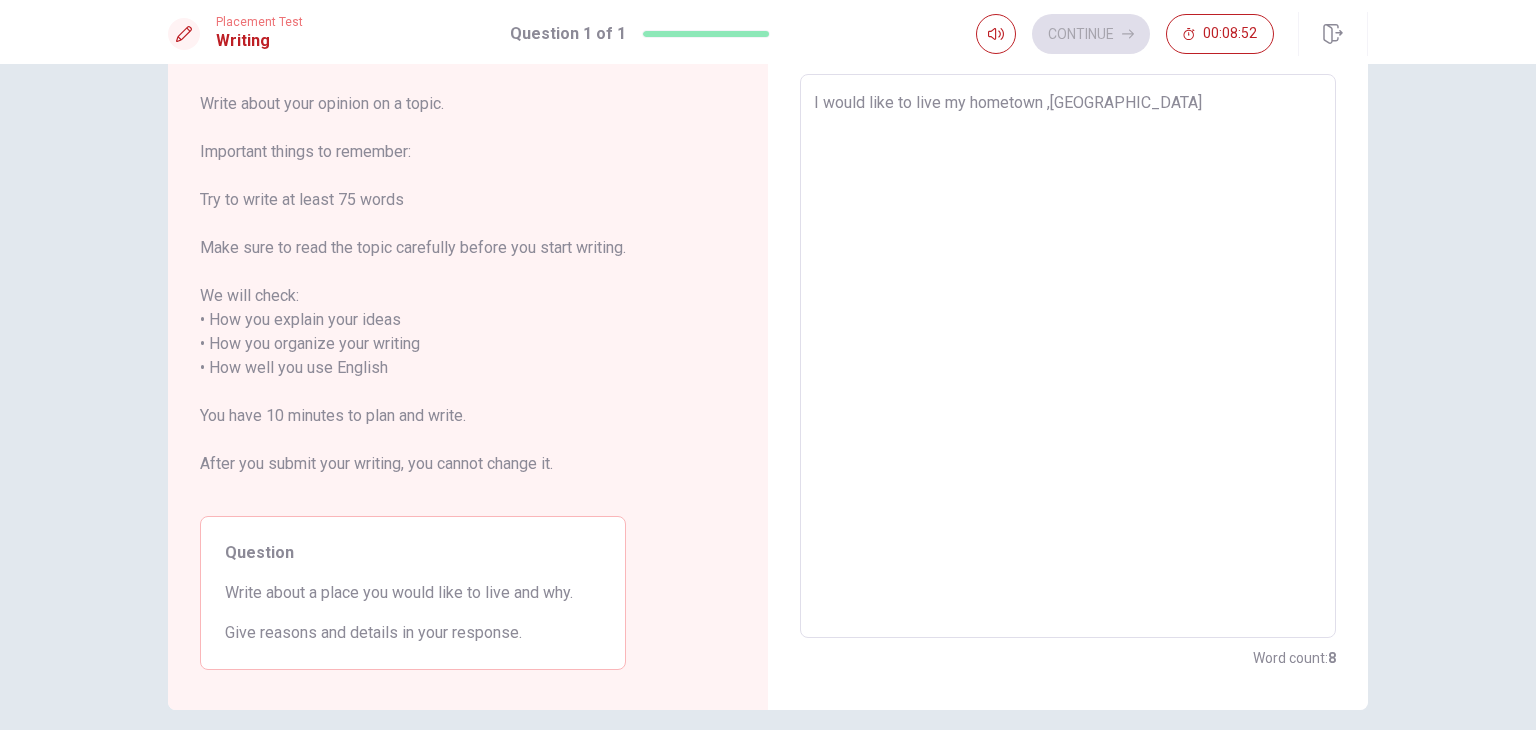 type on "x" 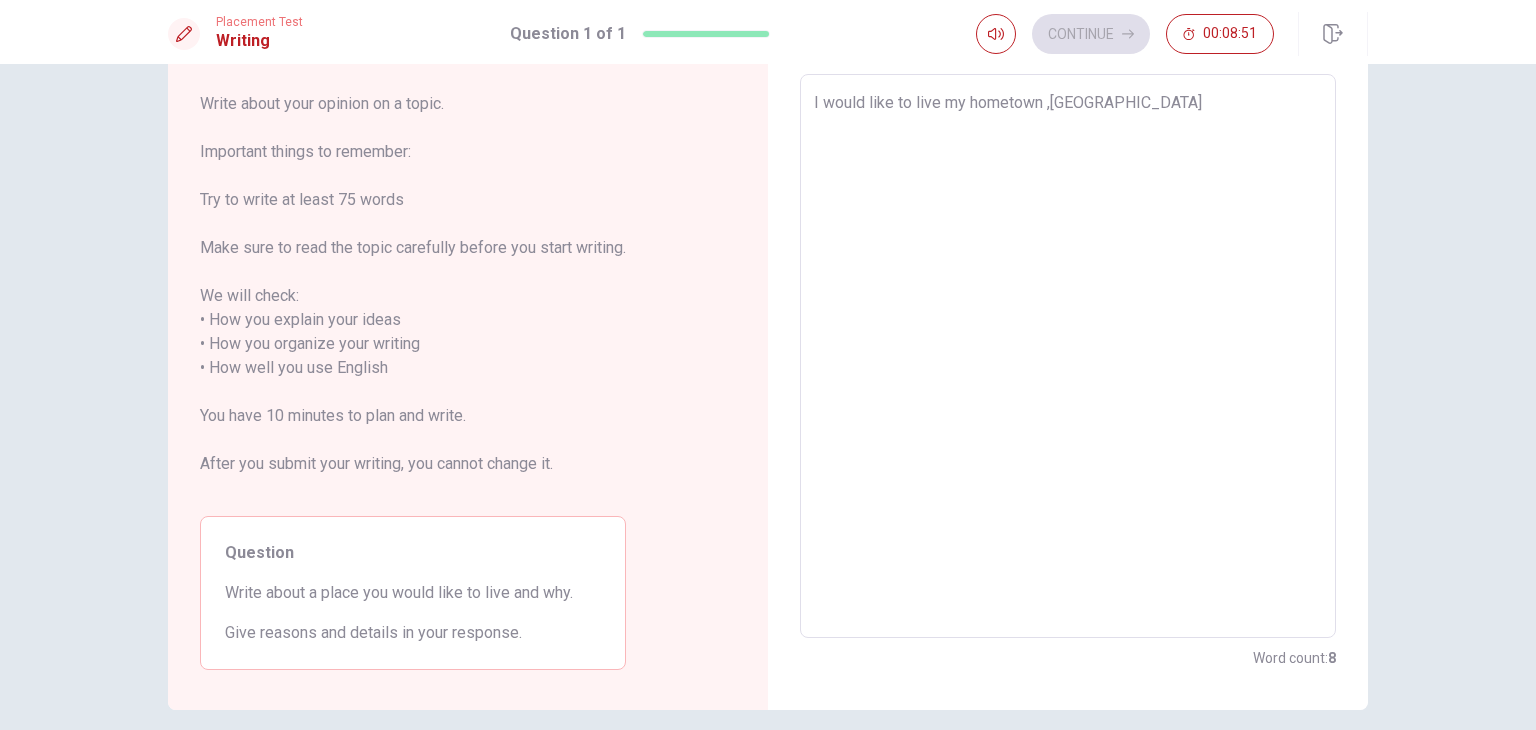 type on "I would like to live my hometown ,[PERSON_NAME]" 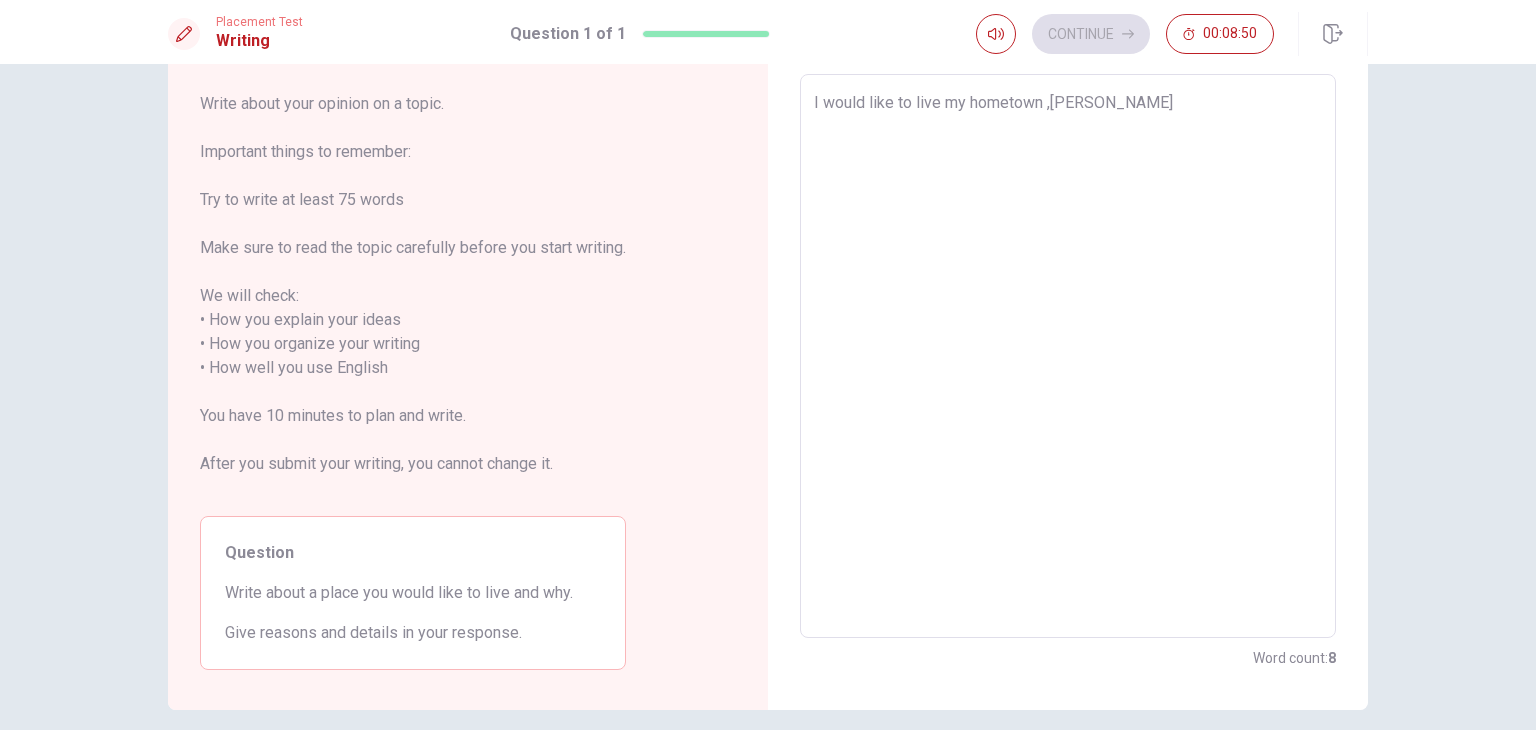 type on "x" 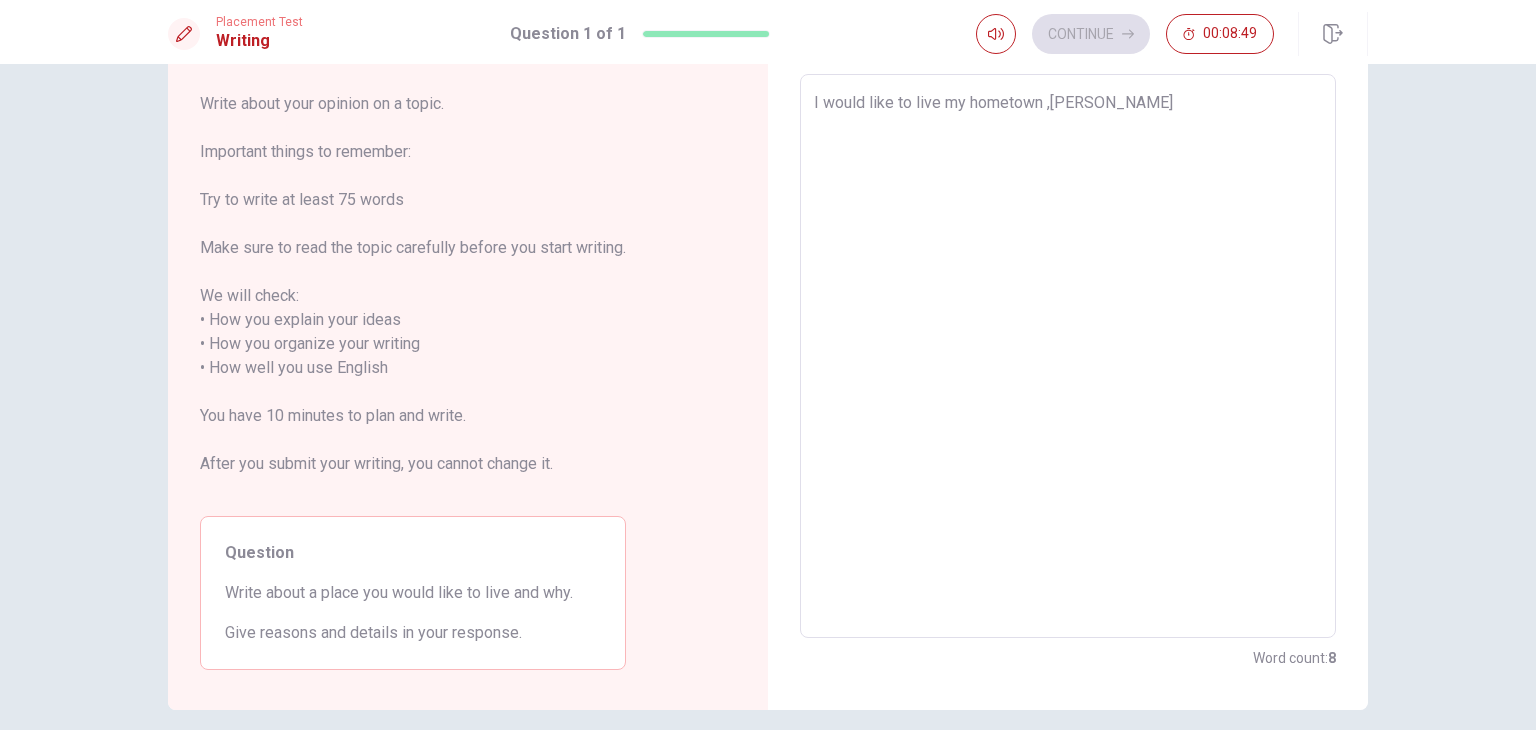 type on "I would like to live my hometown ,Kaos" 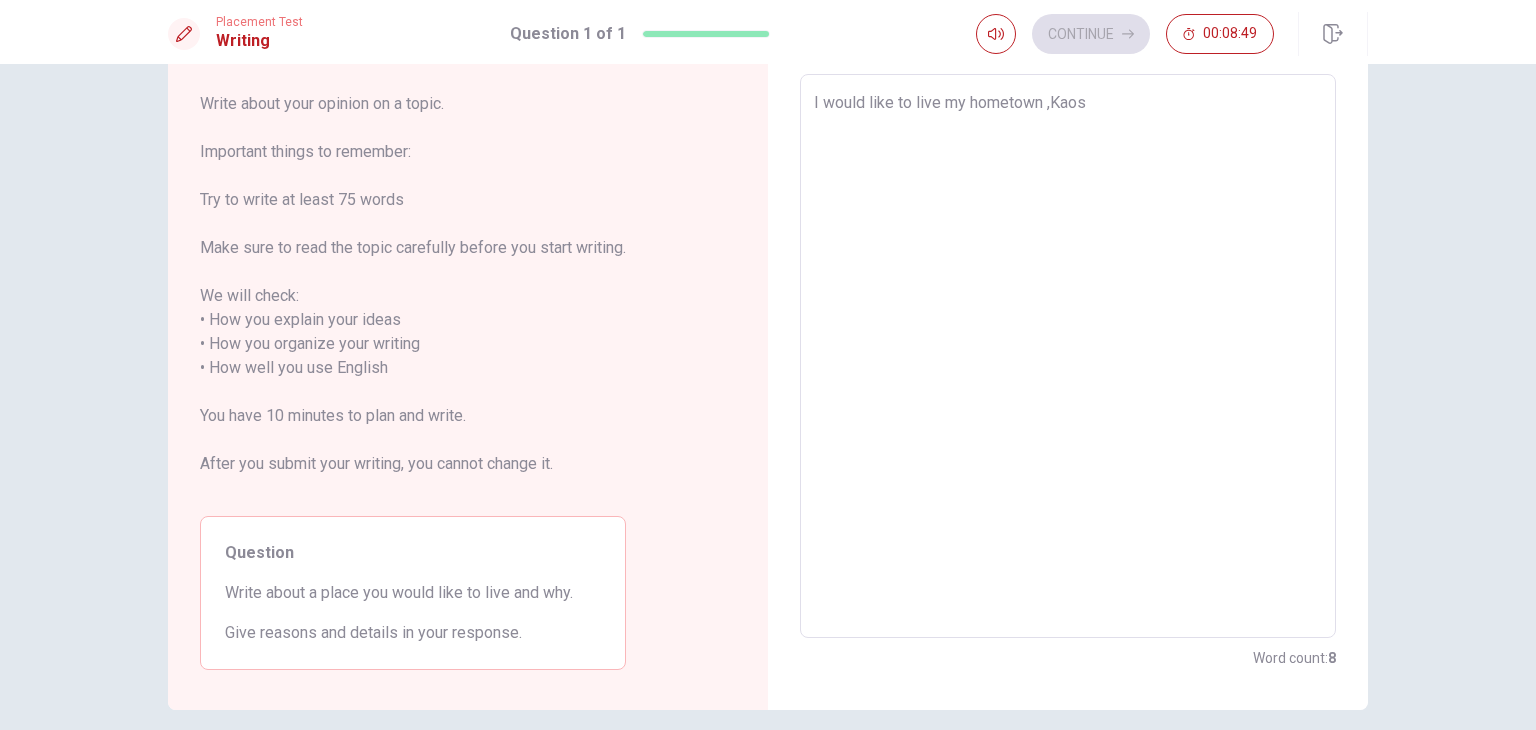 type on "x" 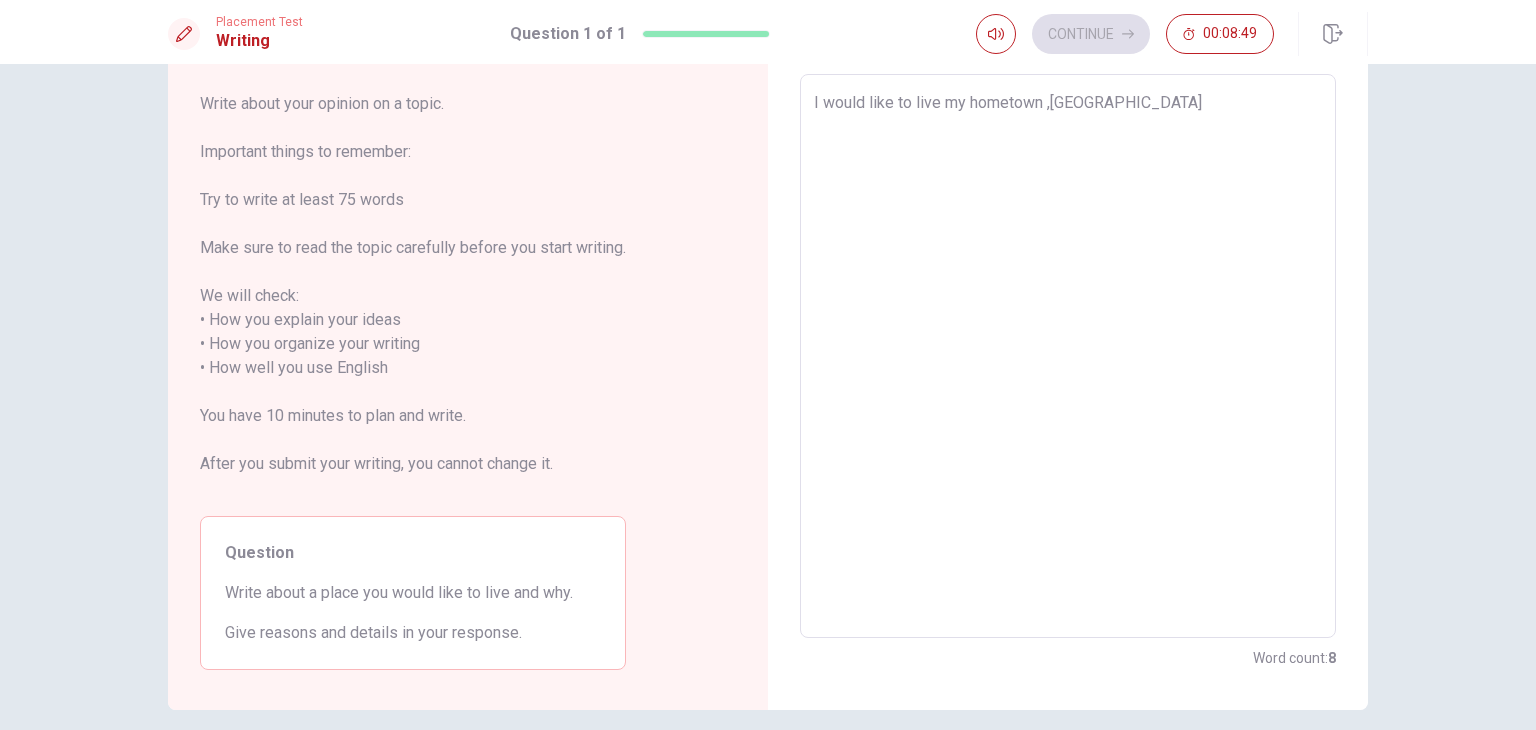 type on "x" 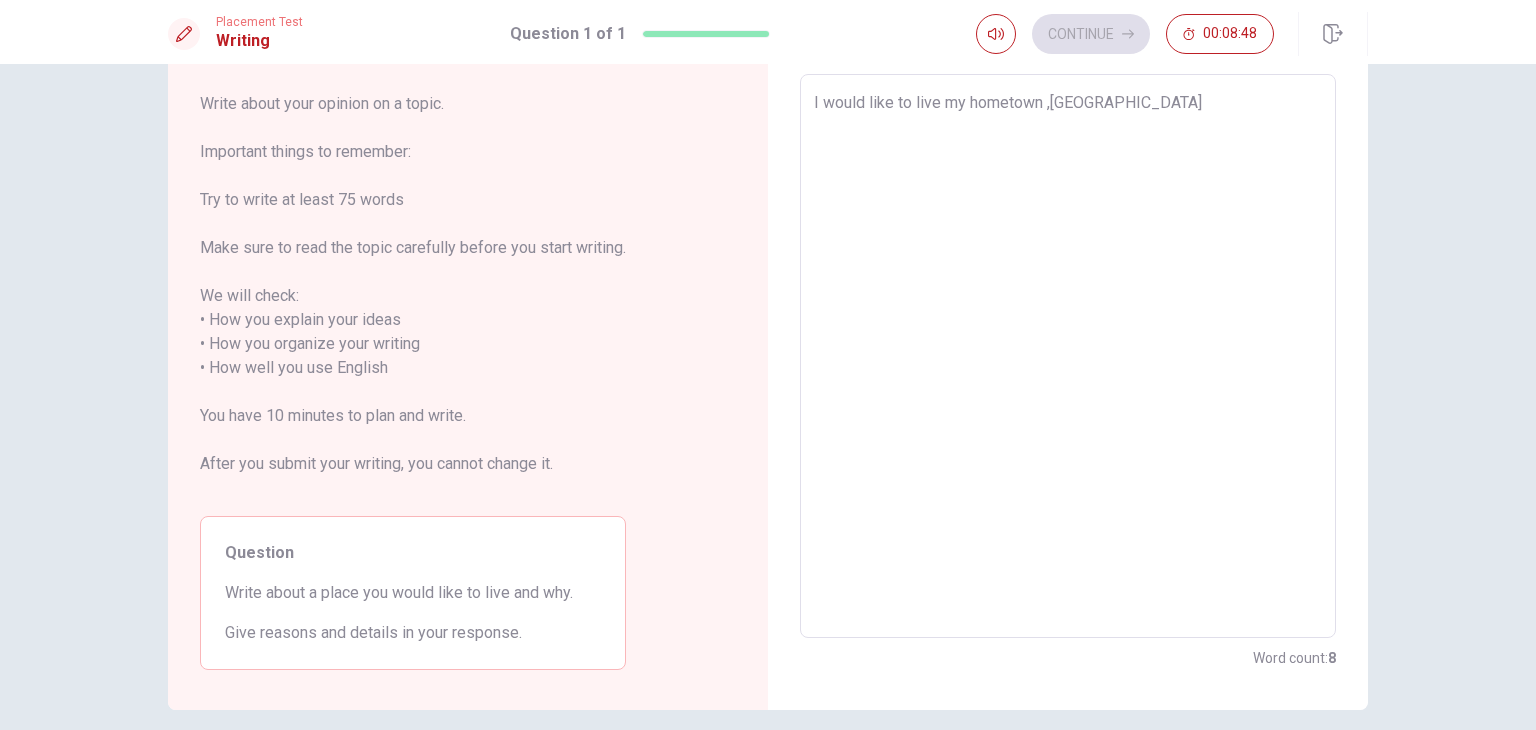 type on "I would like to live my hometown ,[GEOGRAPHIC_DATA]" 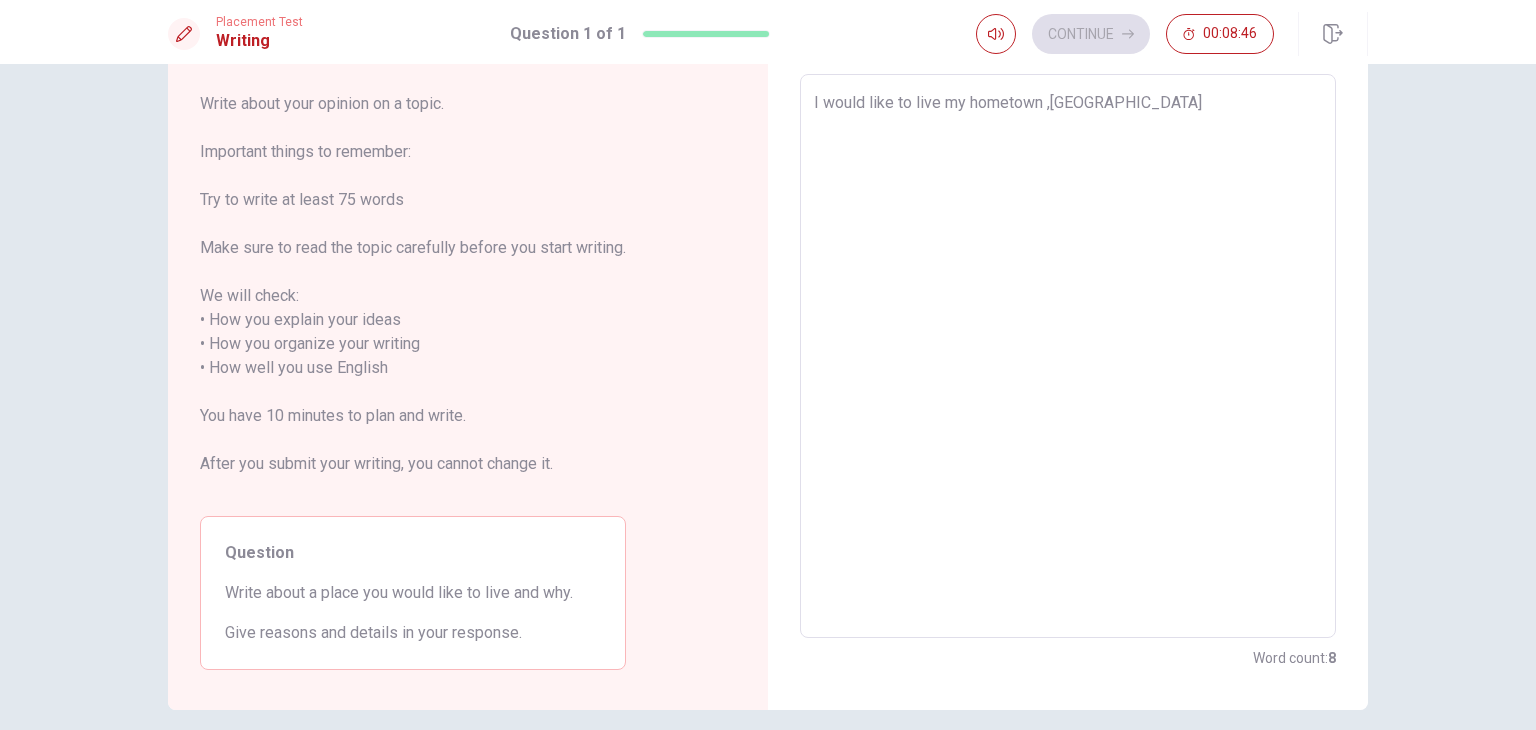 type on "x" 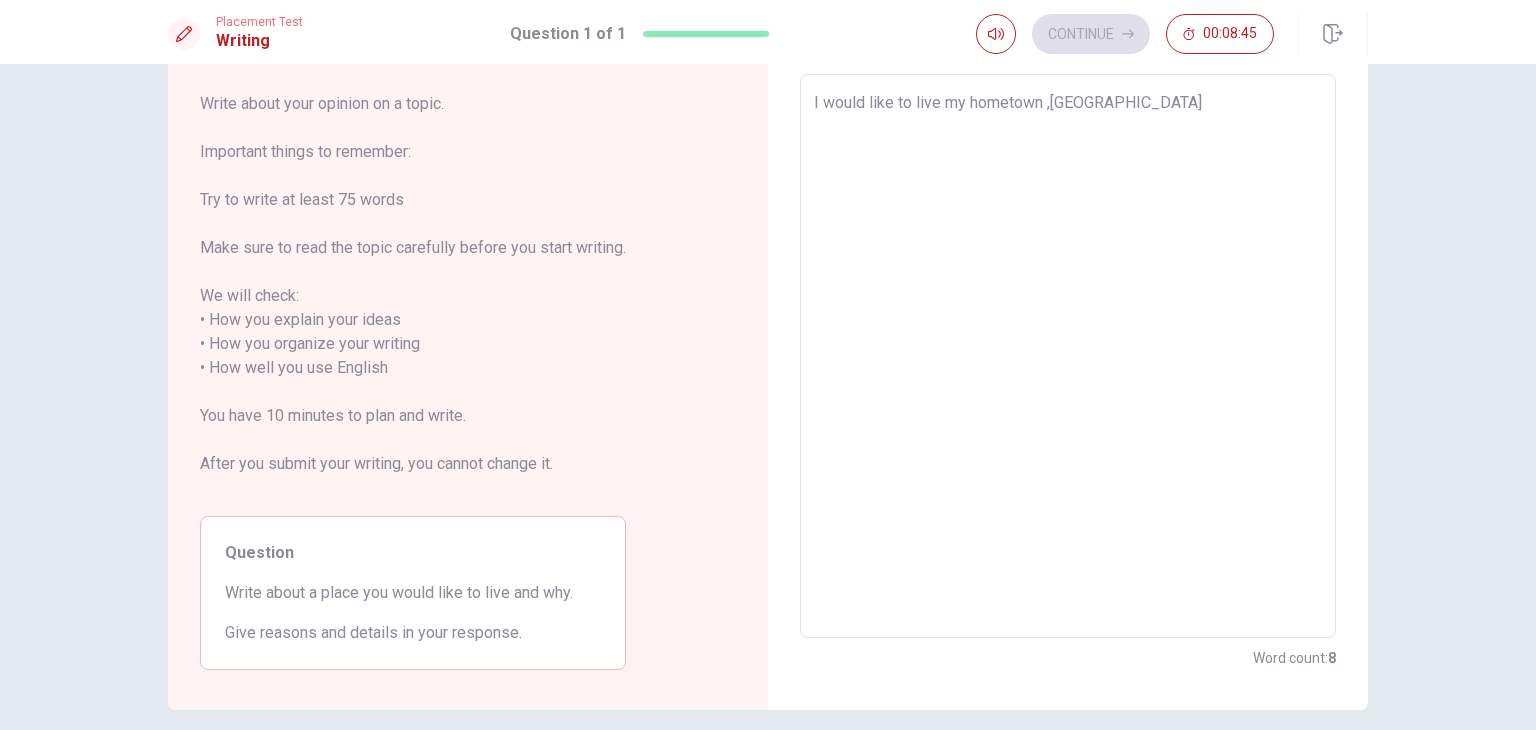 type on "I would like to live my hometown ,[GEOGRAPHIC_DATA]." 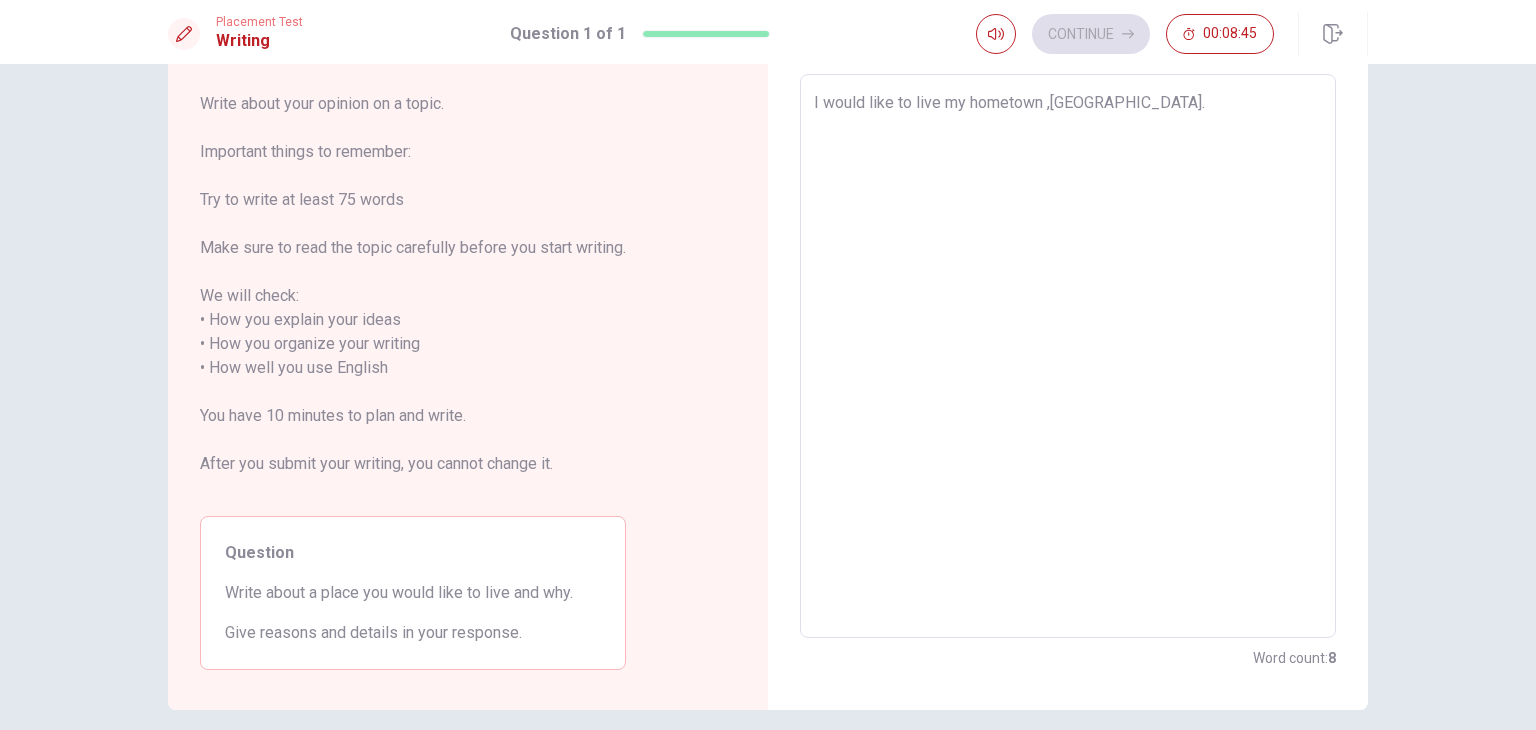 type on "x" 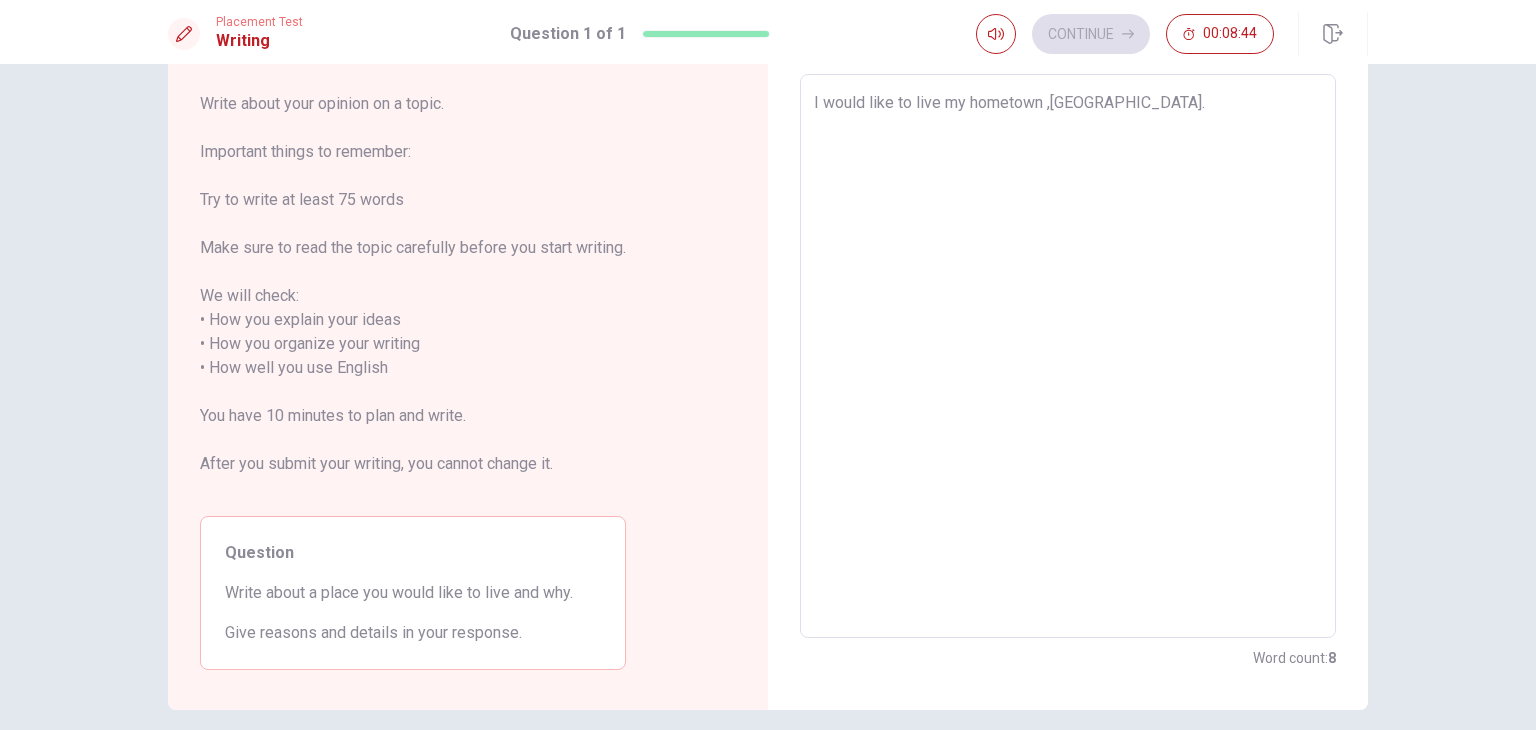 type on "I would like to live my hometown ,[GEOGRAPHIC_DATA]." 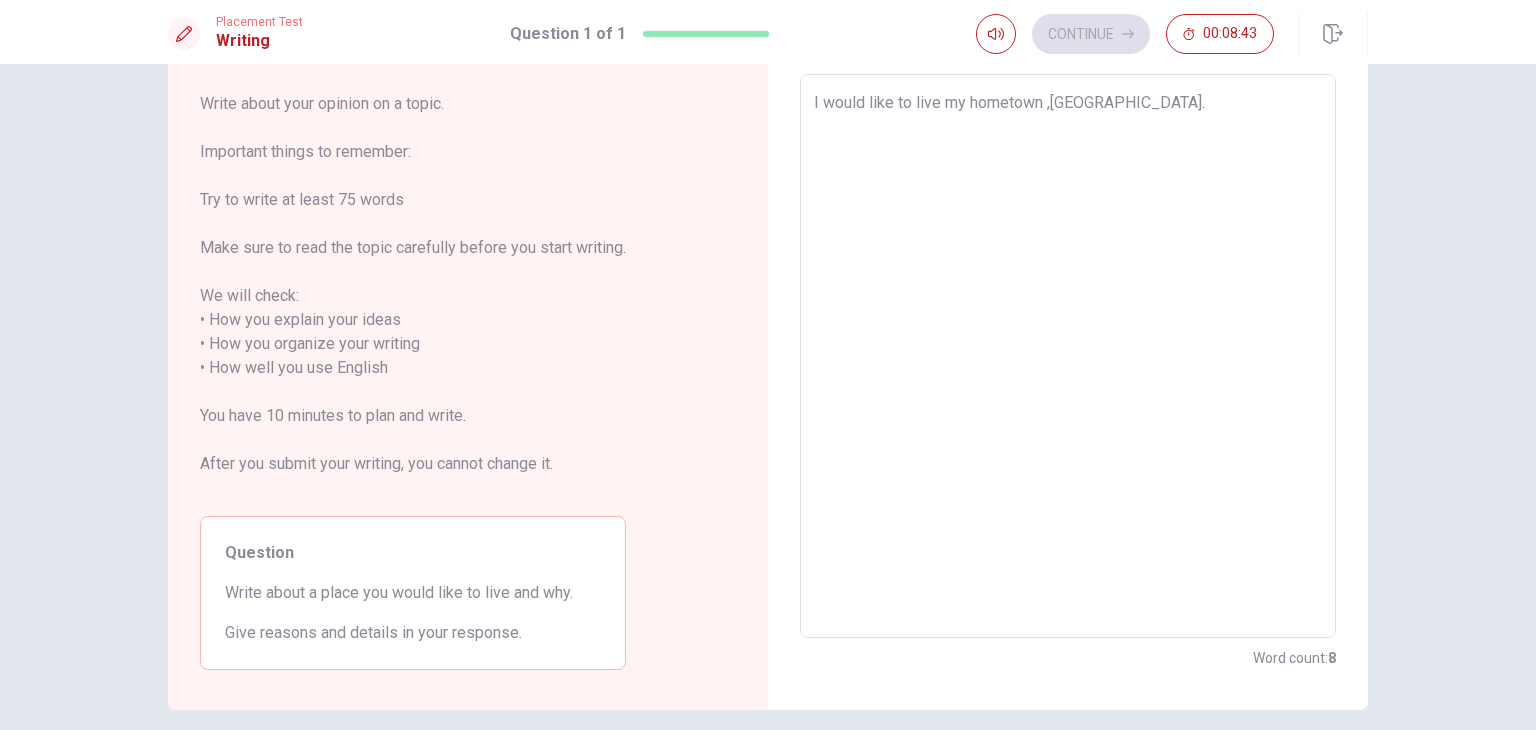 type on "I would like to live my hometown ,[GEOGRAPHIC_DATA]. d" 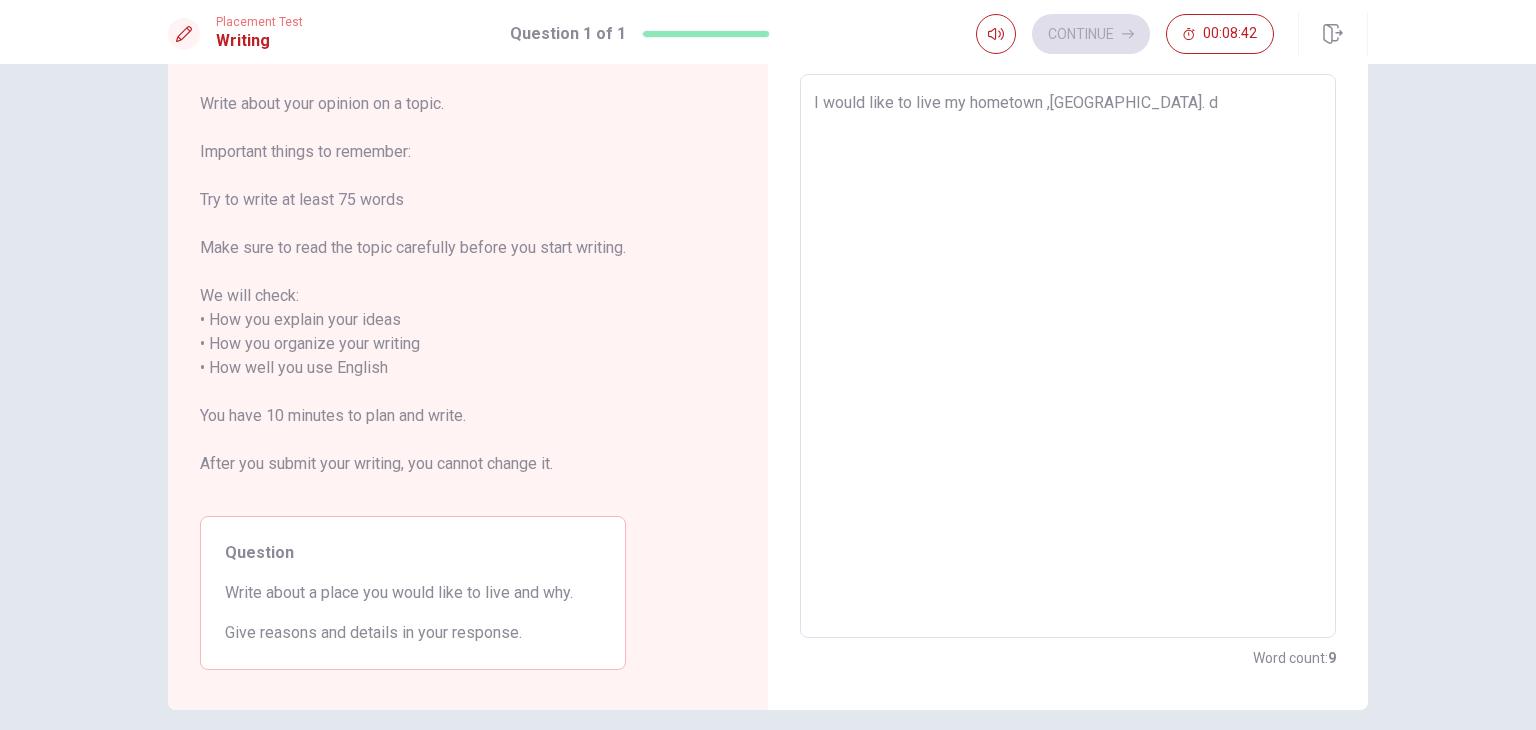 type on "x" 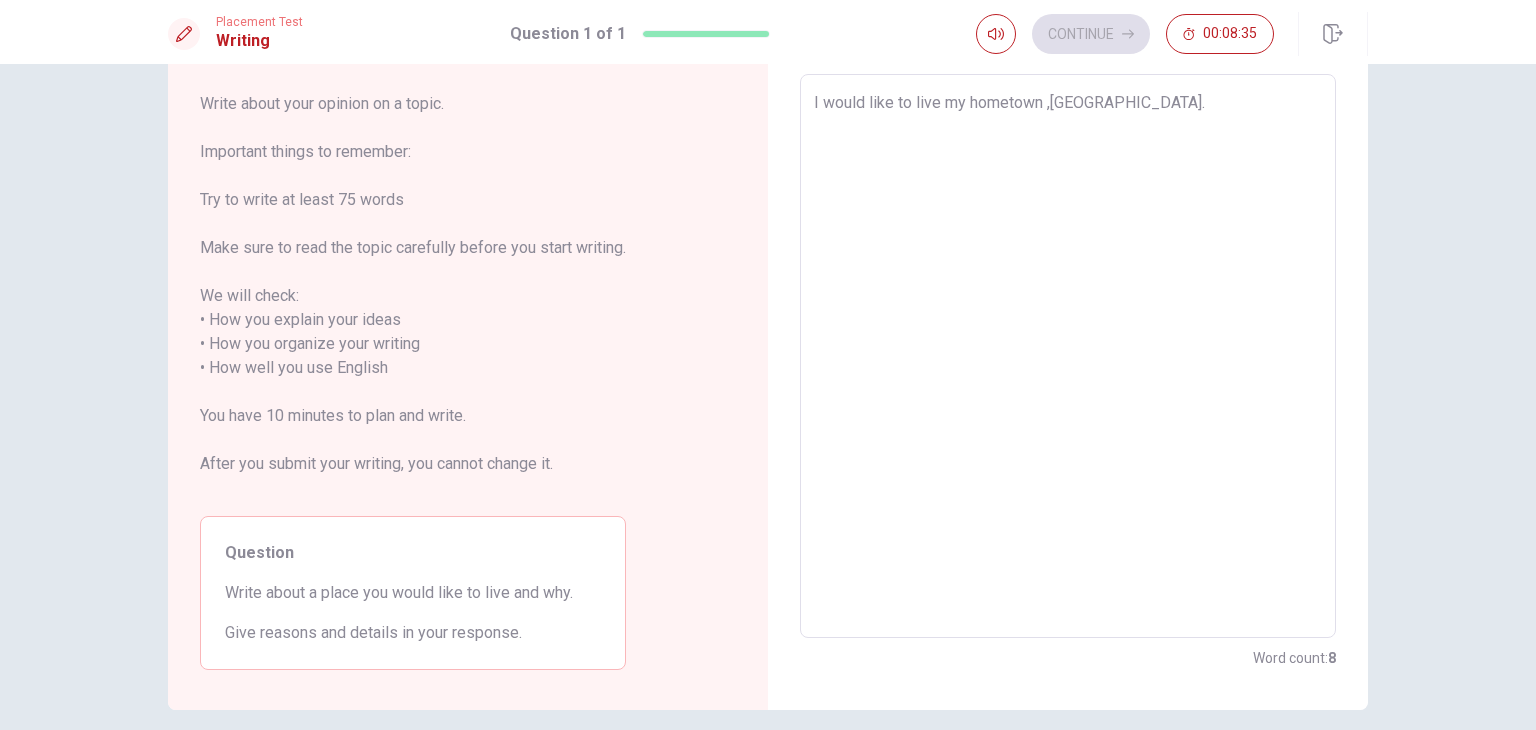 type on "x" 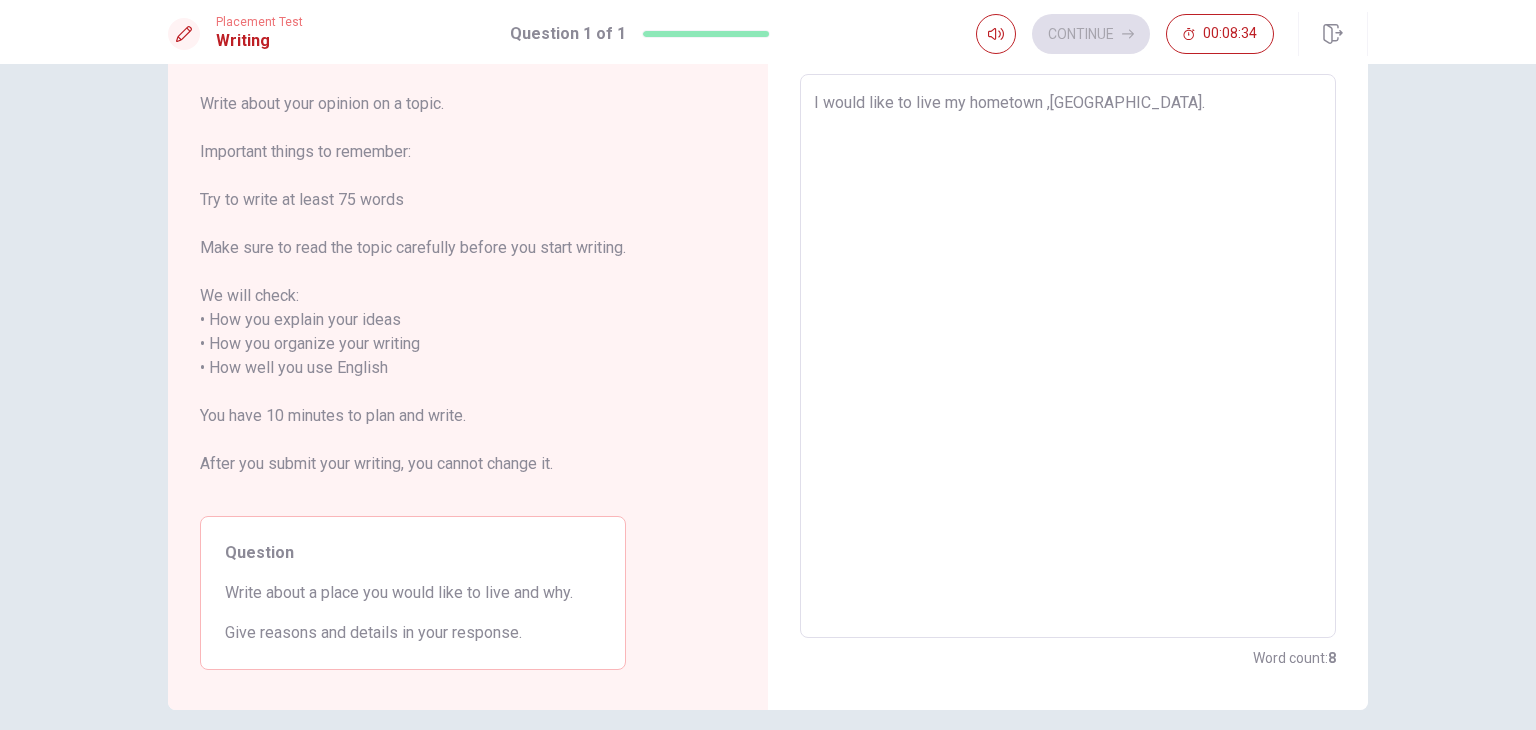 type on "I would like to live my hometown,[GEOGRAPHIC_DATA]." 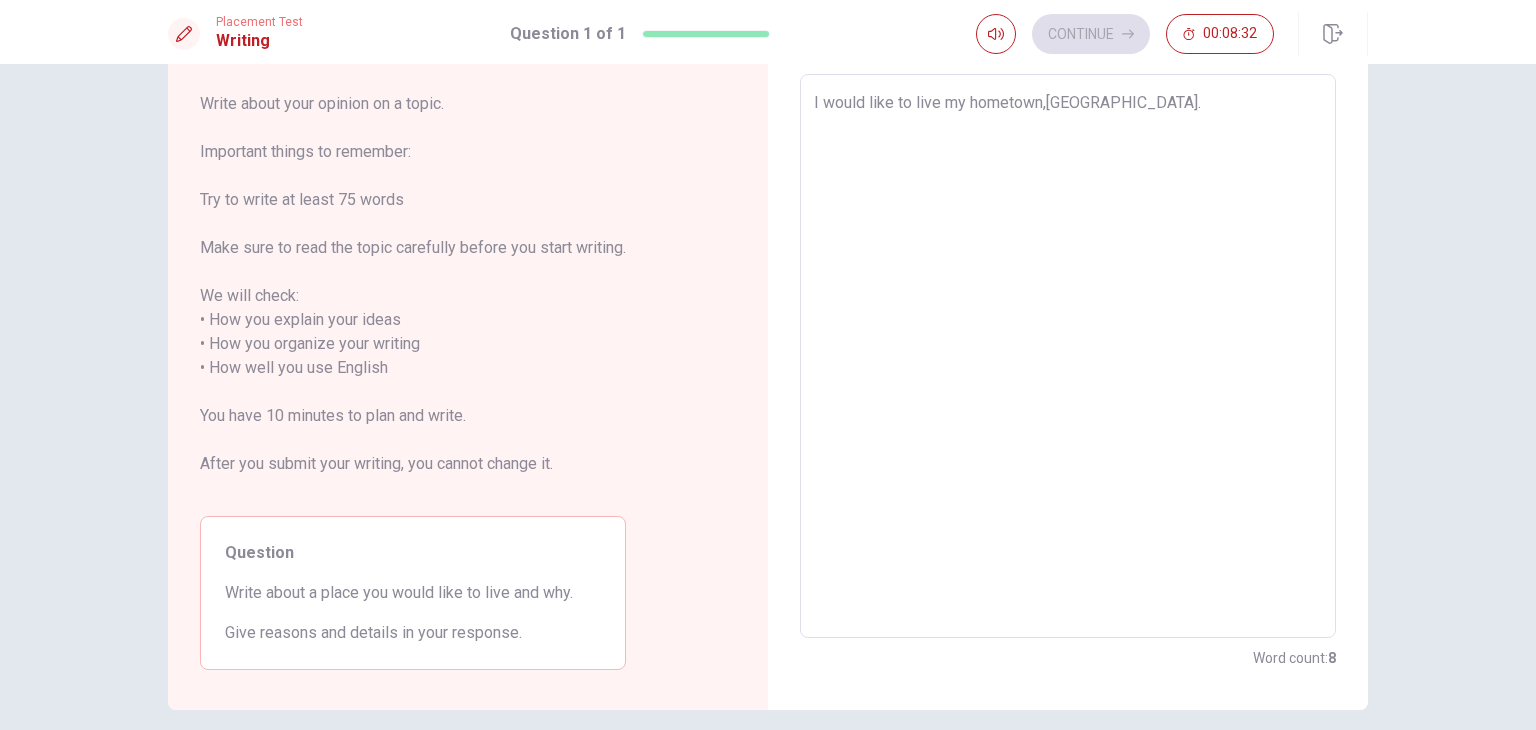 click on "I would like to live my hometown,[GEOGRAPHIC_DATA]." at bounding box center [1068, 356] 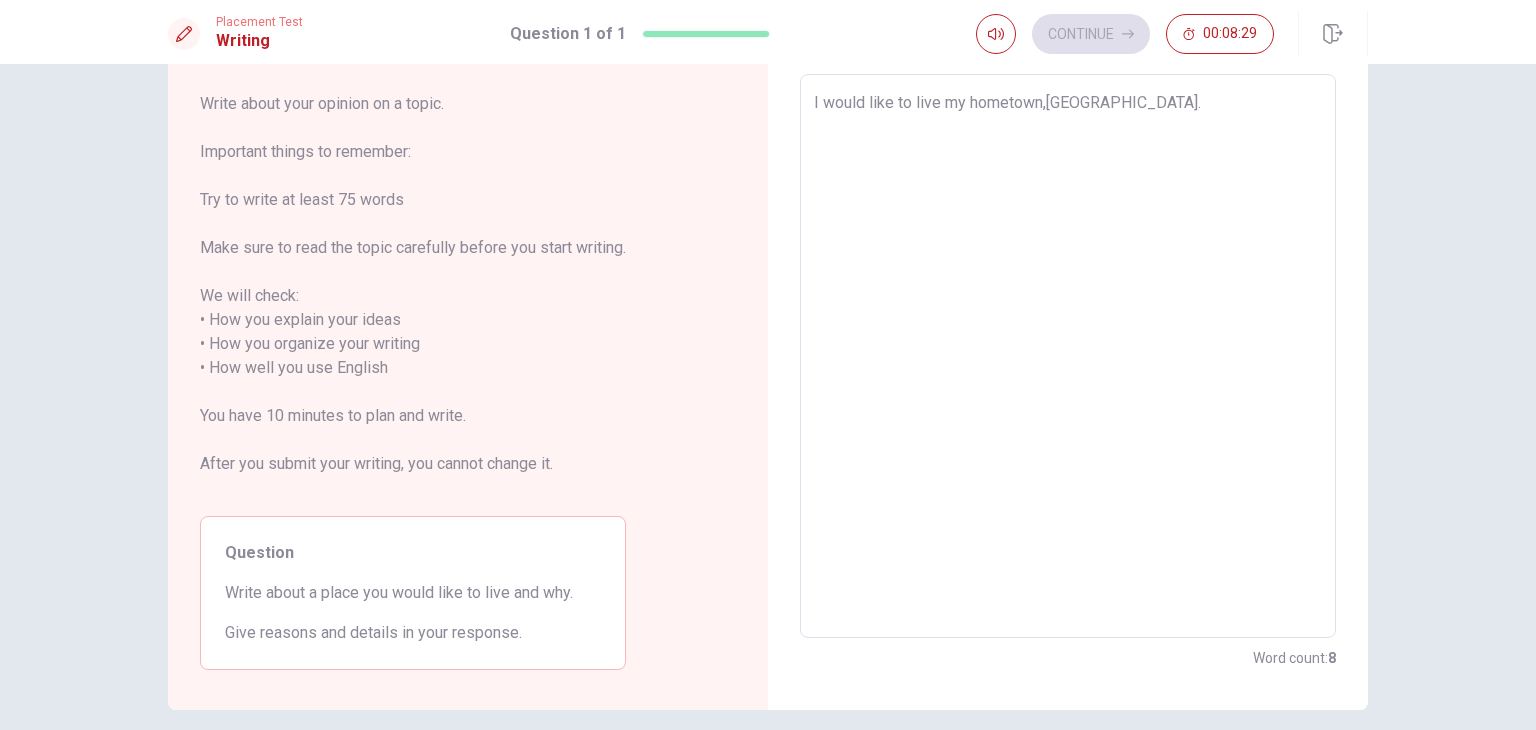type on "x" 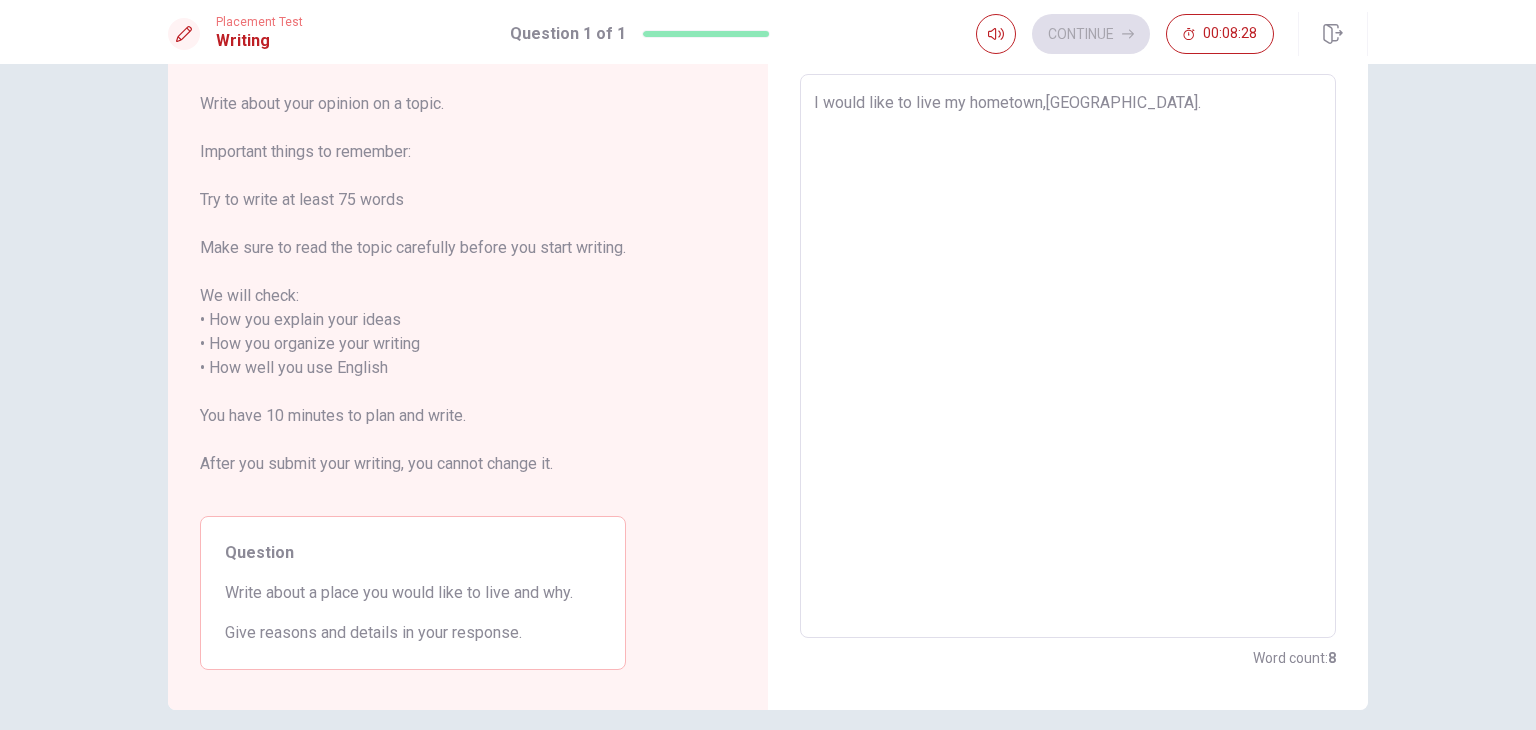 type on "I would like to live my hometown,[GEOGRAPHIC_DATA]. B" 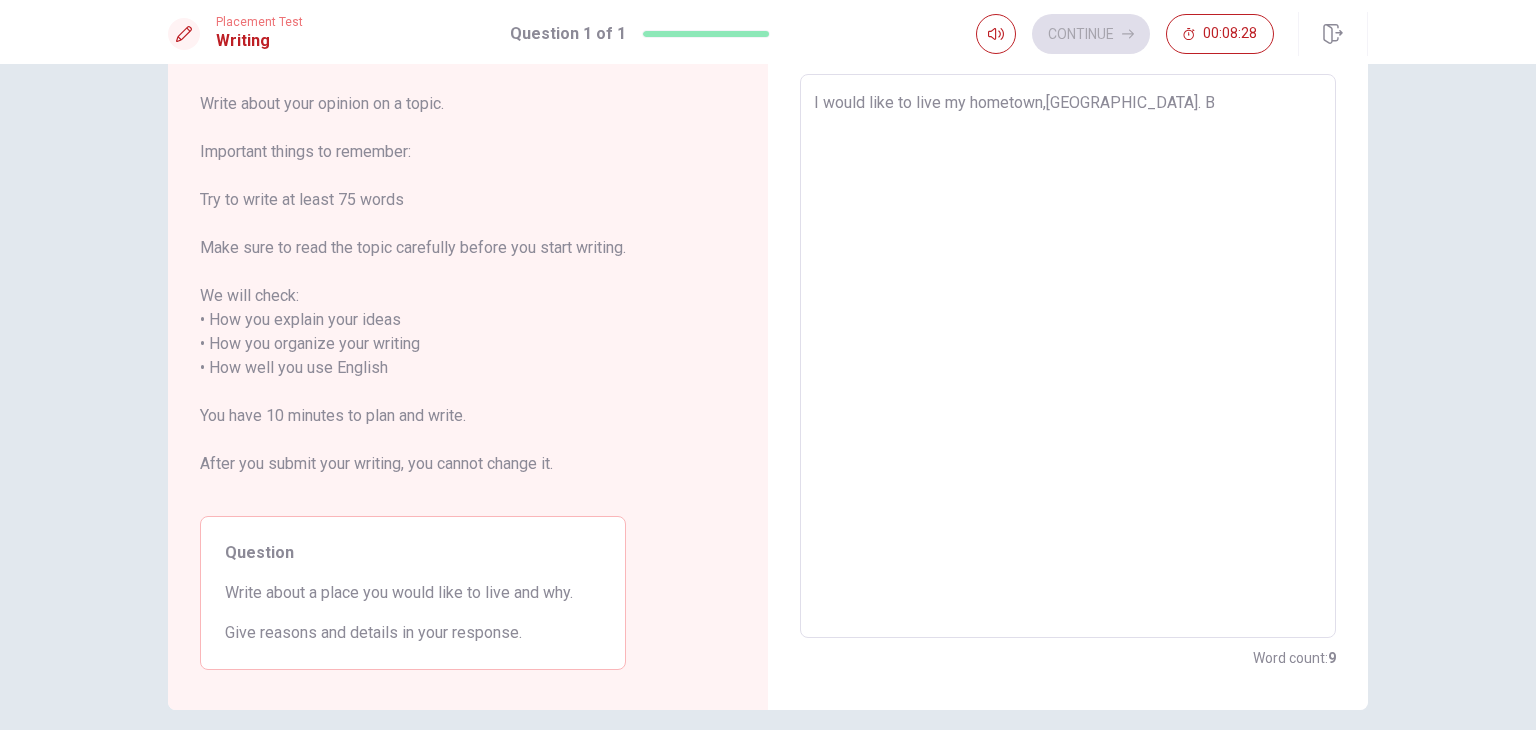 type on "x" 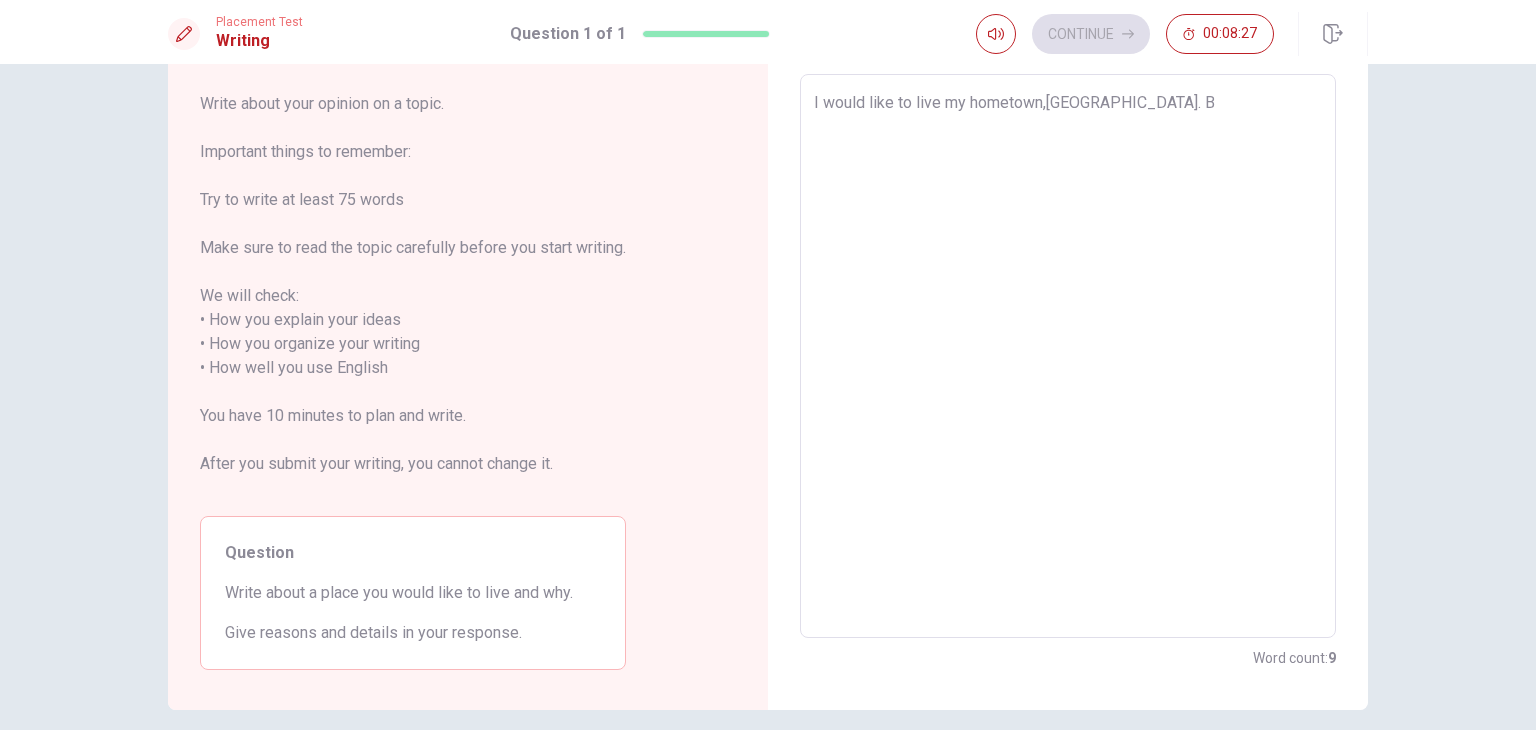 type on "I would like to live my hometown,[GEOGRAPHIC_DATA]. Be" 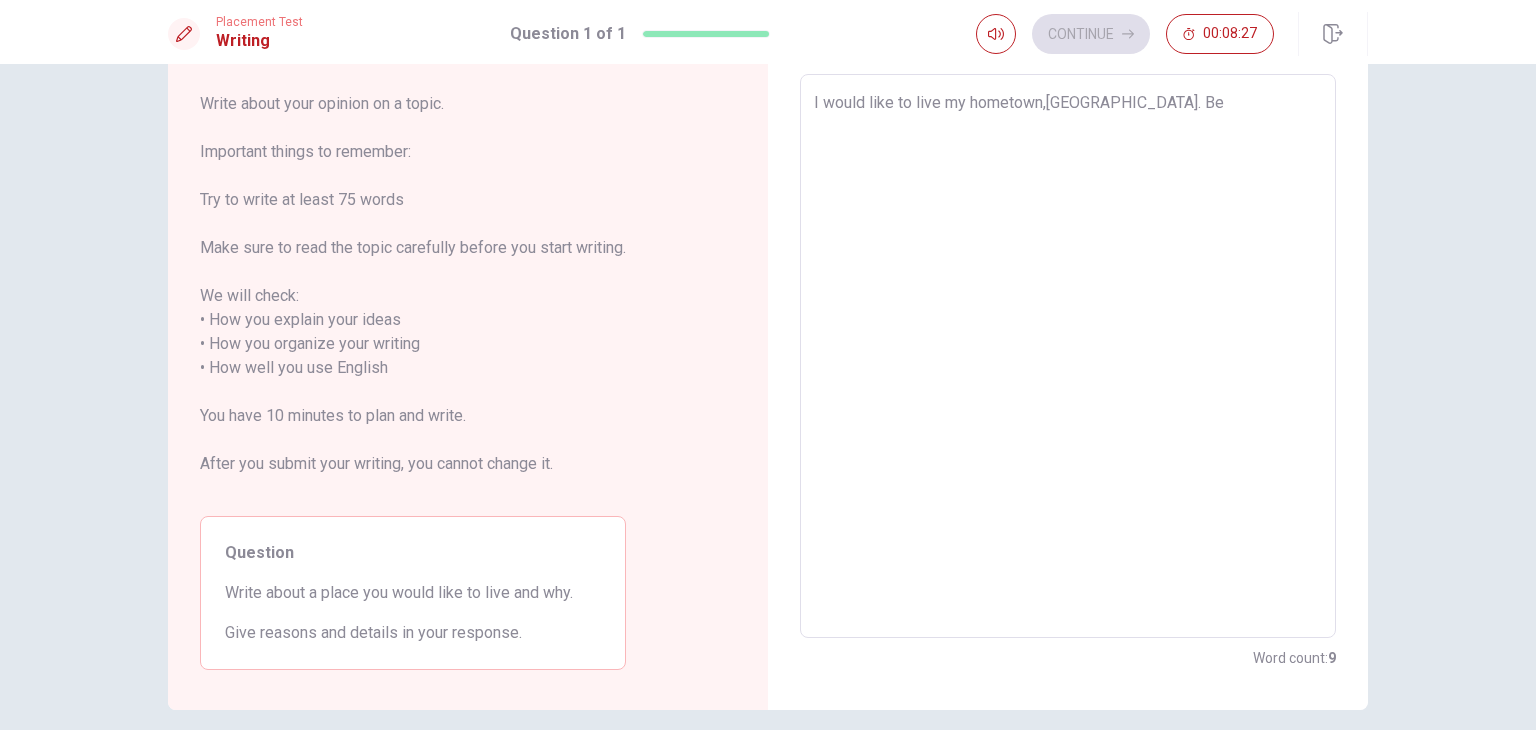 type on "x" 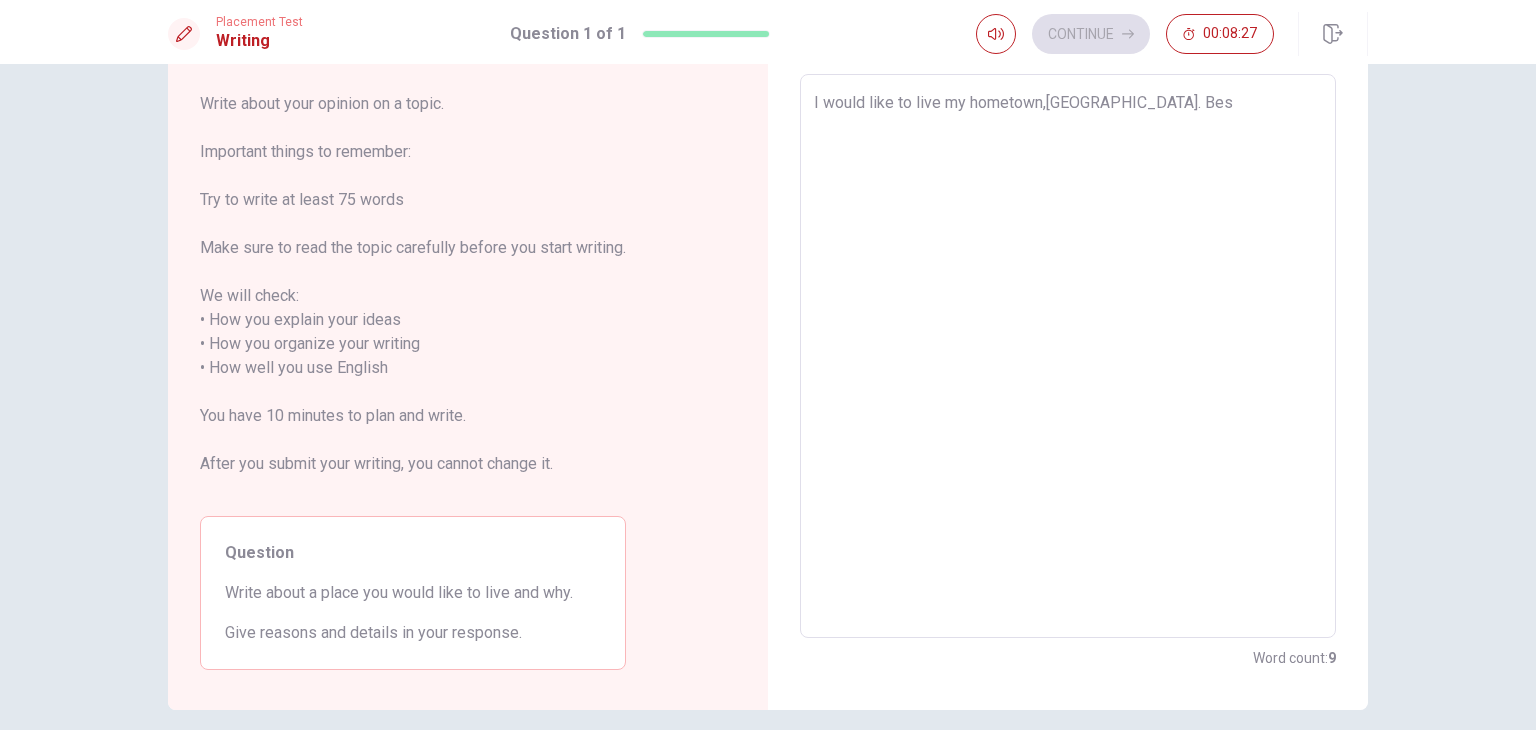 type on "x" 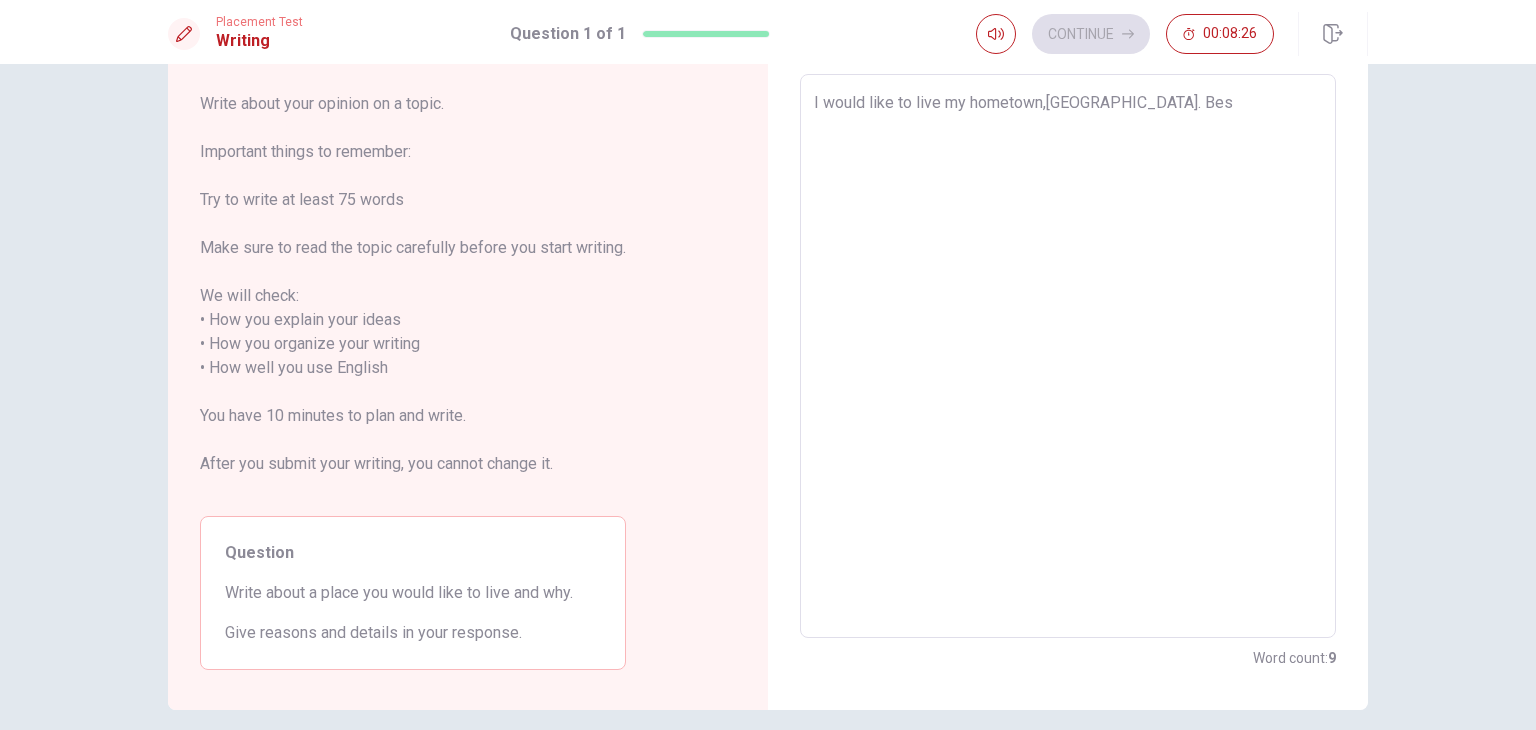 type on "I would like to live my hometown,[GEOGRAPHIC_DATA]. Be" 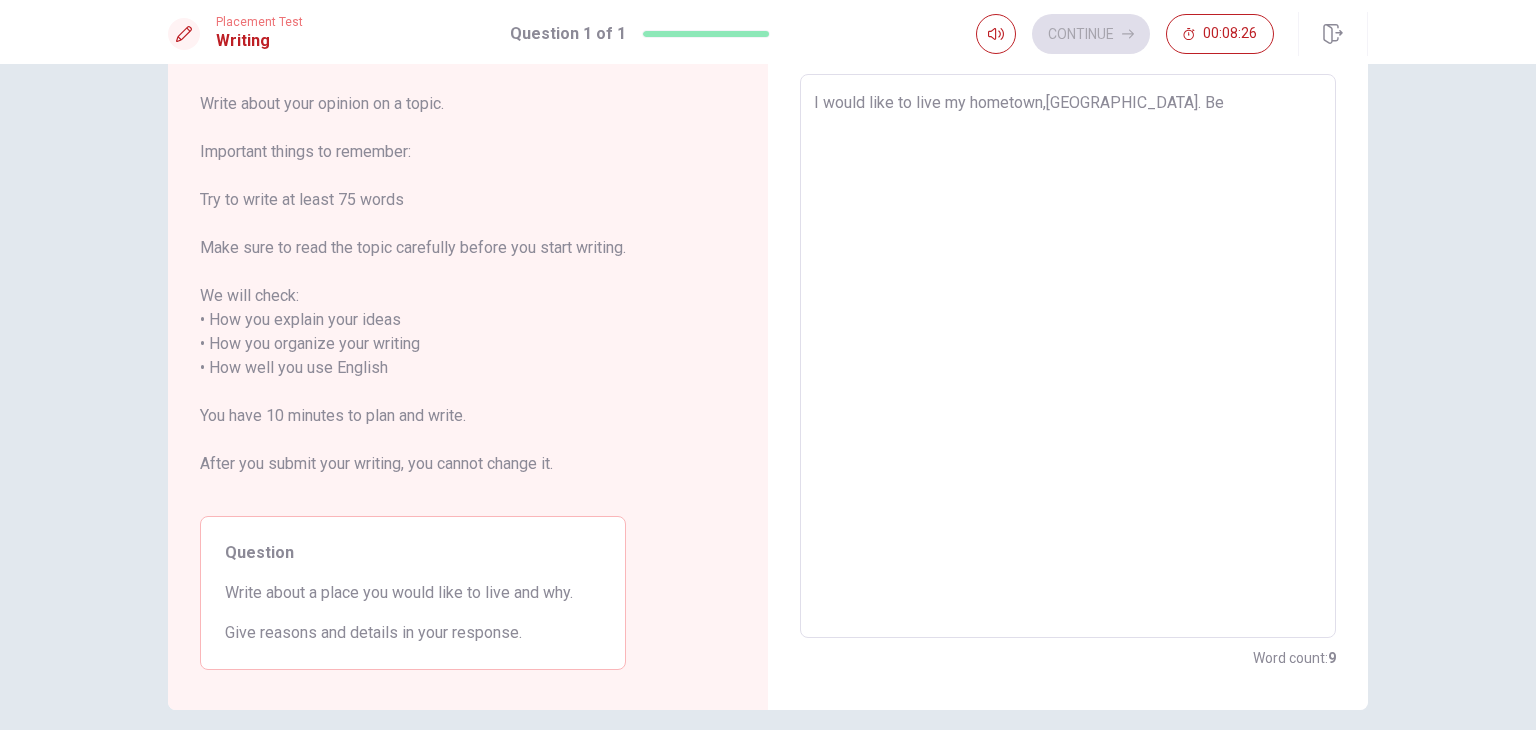 type on "x" 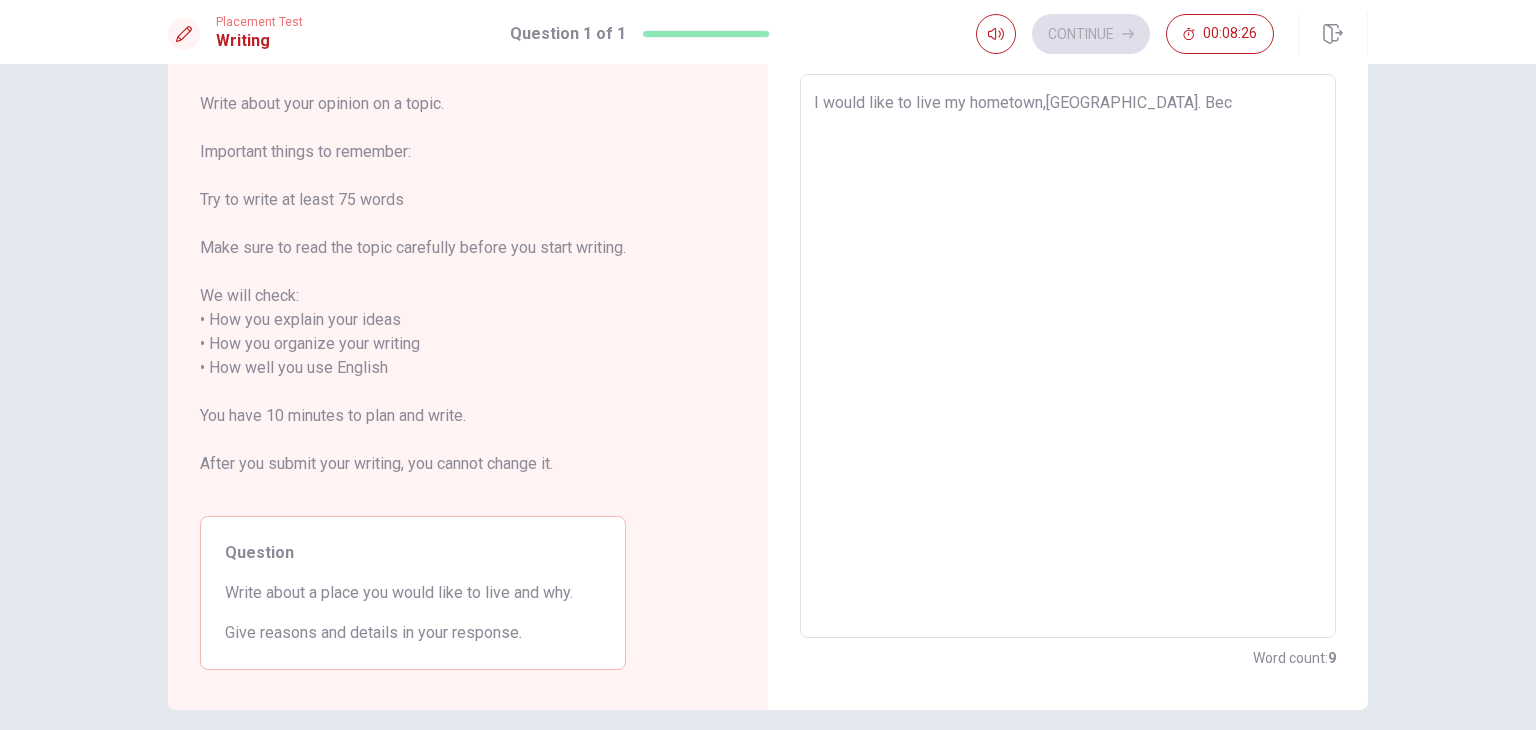 type on "x" 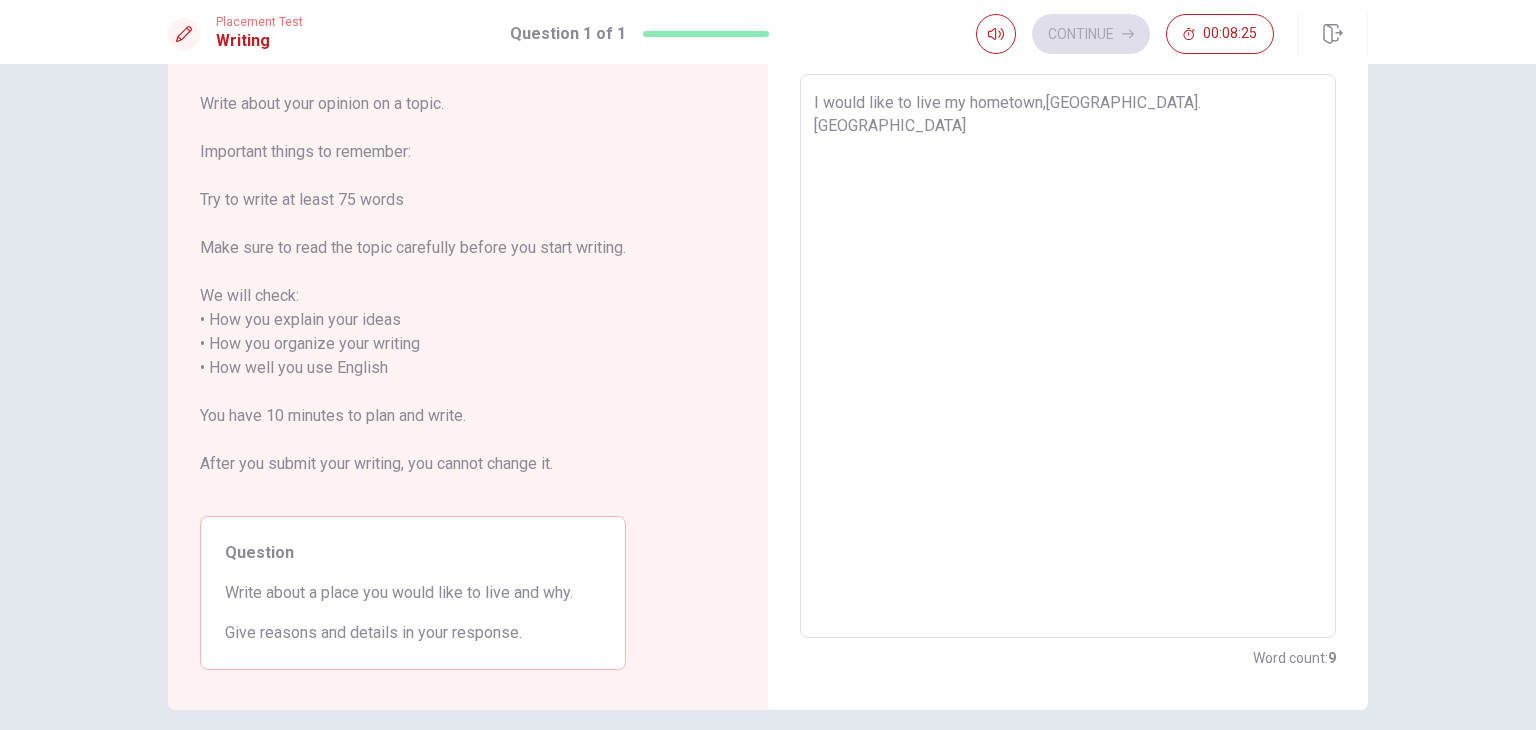 type on "x" 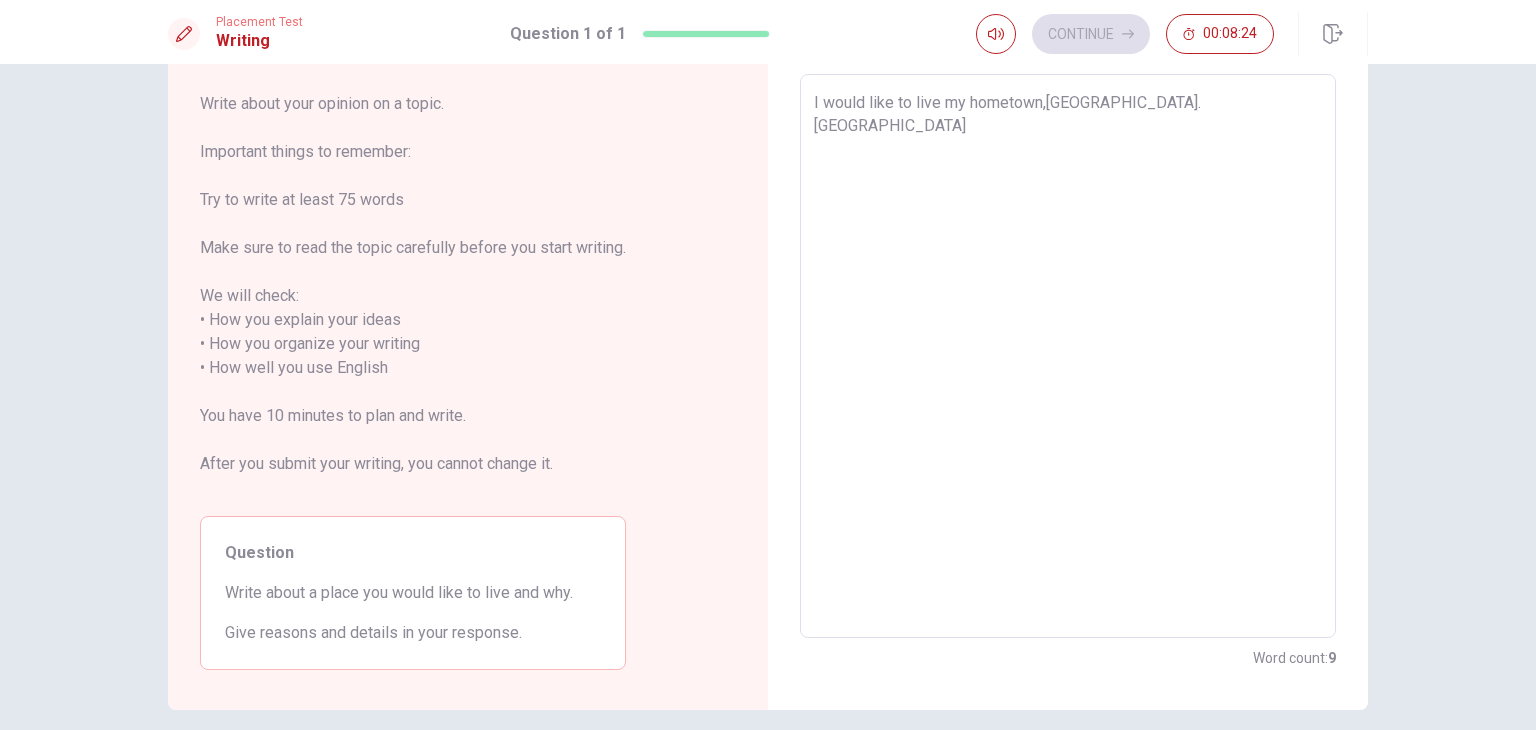 type on "I would like to live my hometown,[GEOGRAPHIC_DATA]. [GEOGRAPHIC_DATA]" 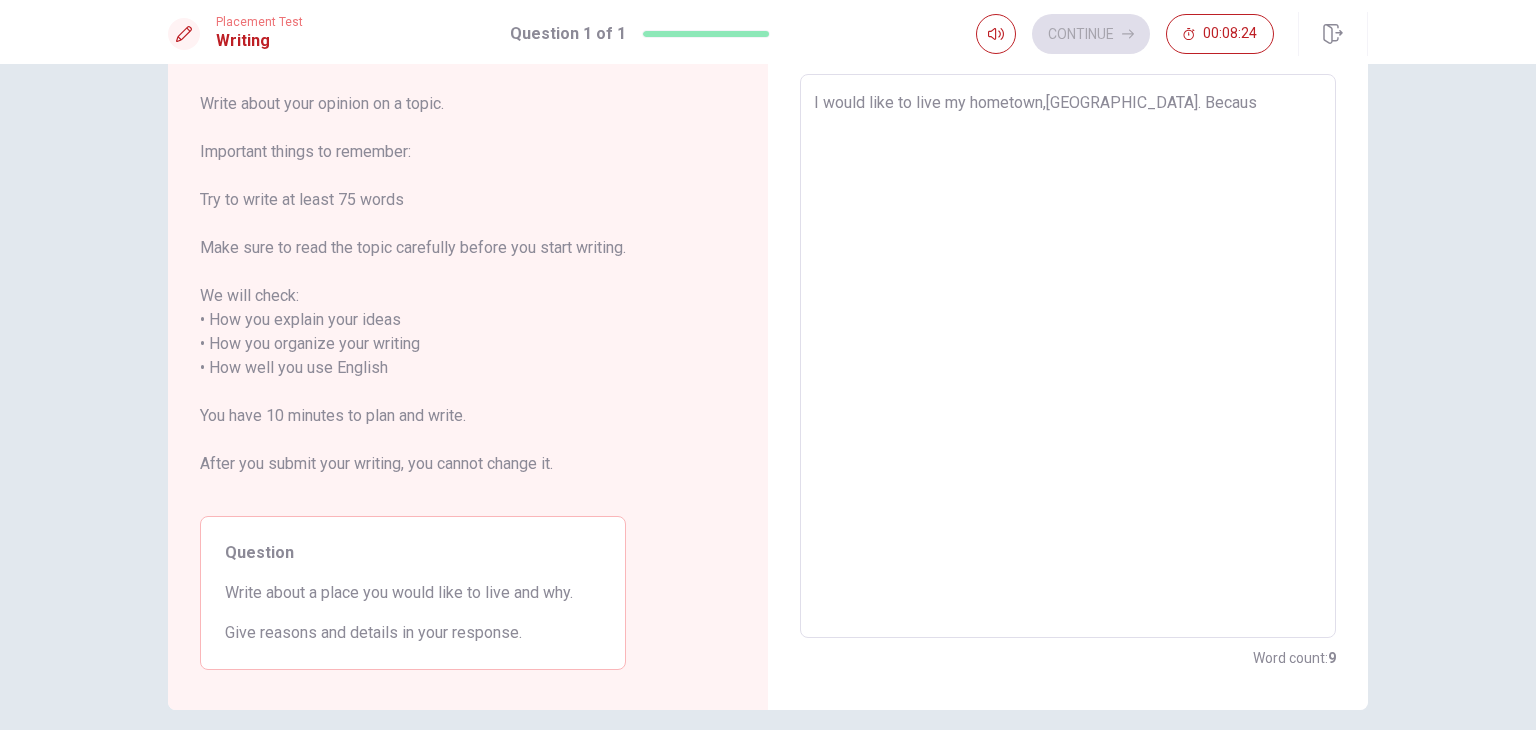 type on "I would like to live my hometown,[GEOGRAPHIC_DATA]. Because" 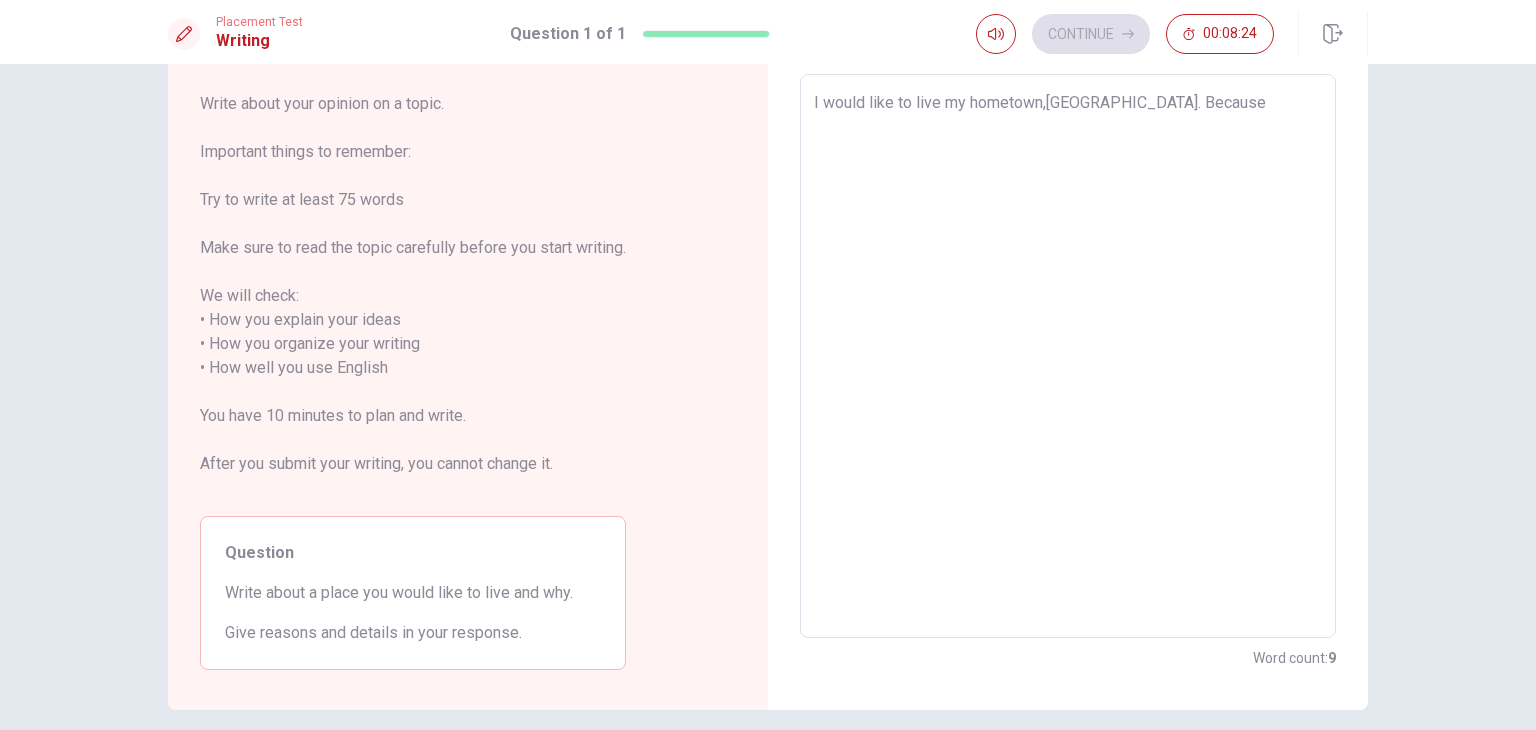 type on "x" 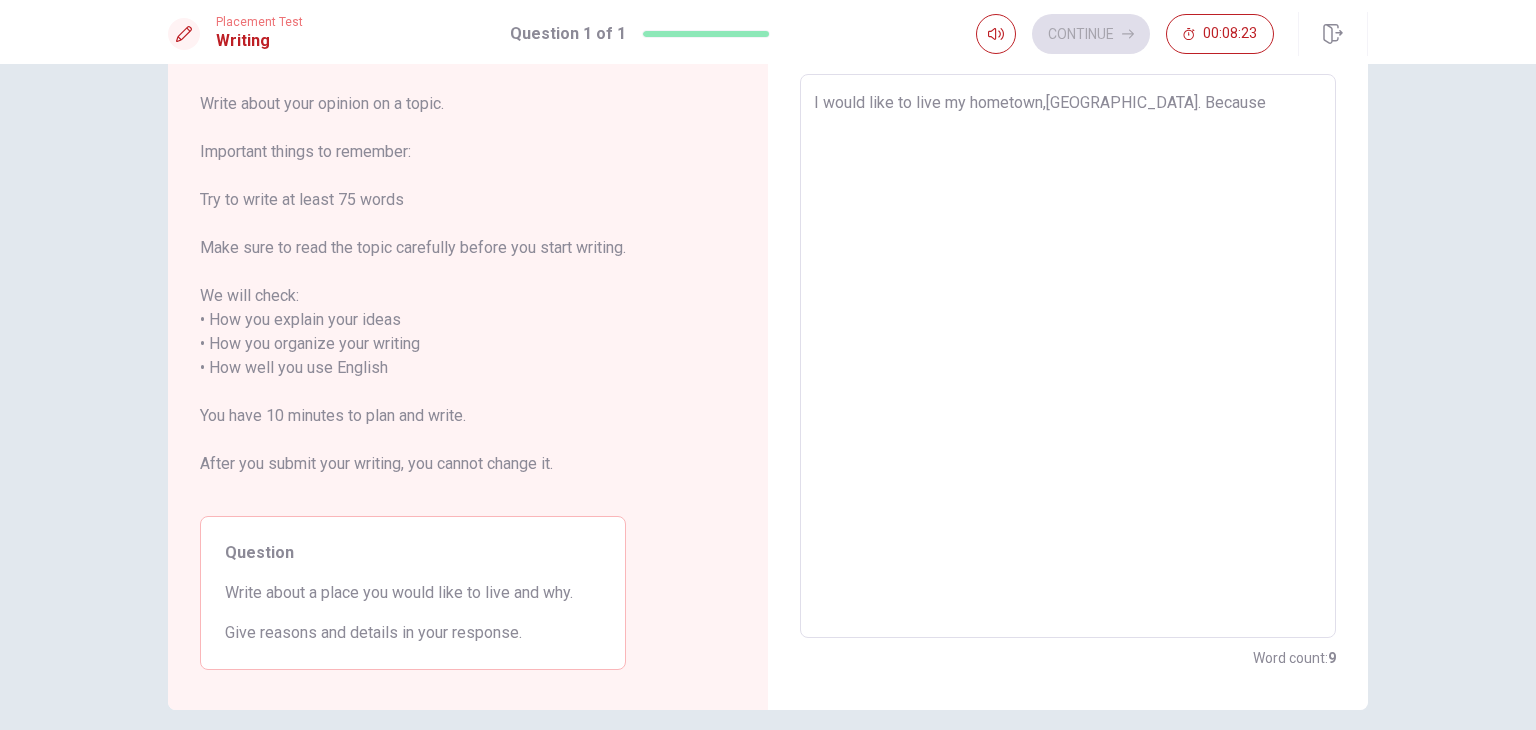 type on "I would like to live my hometown,[GEOGRAPHIC_DATA]. Because" 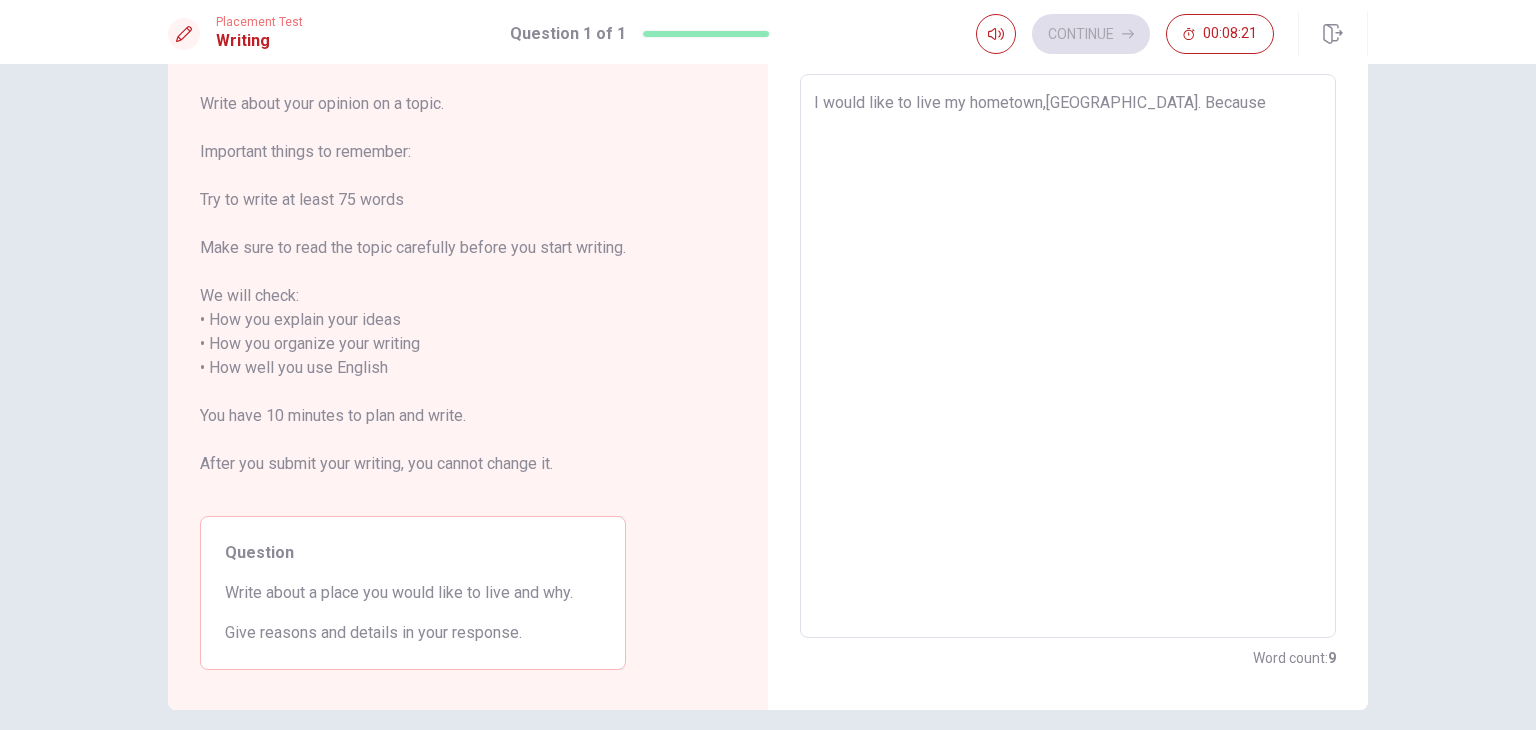 type on "x" 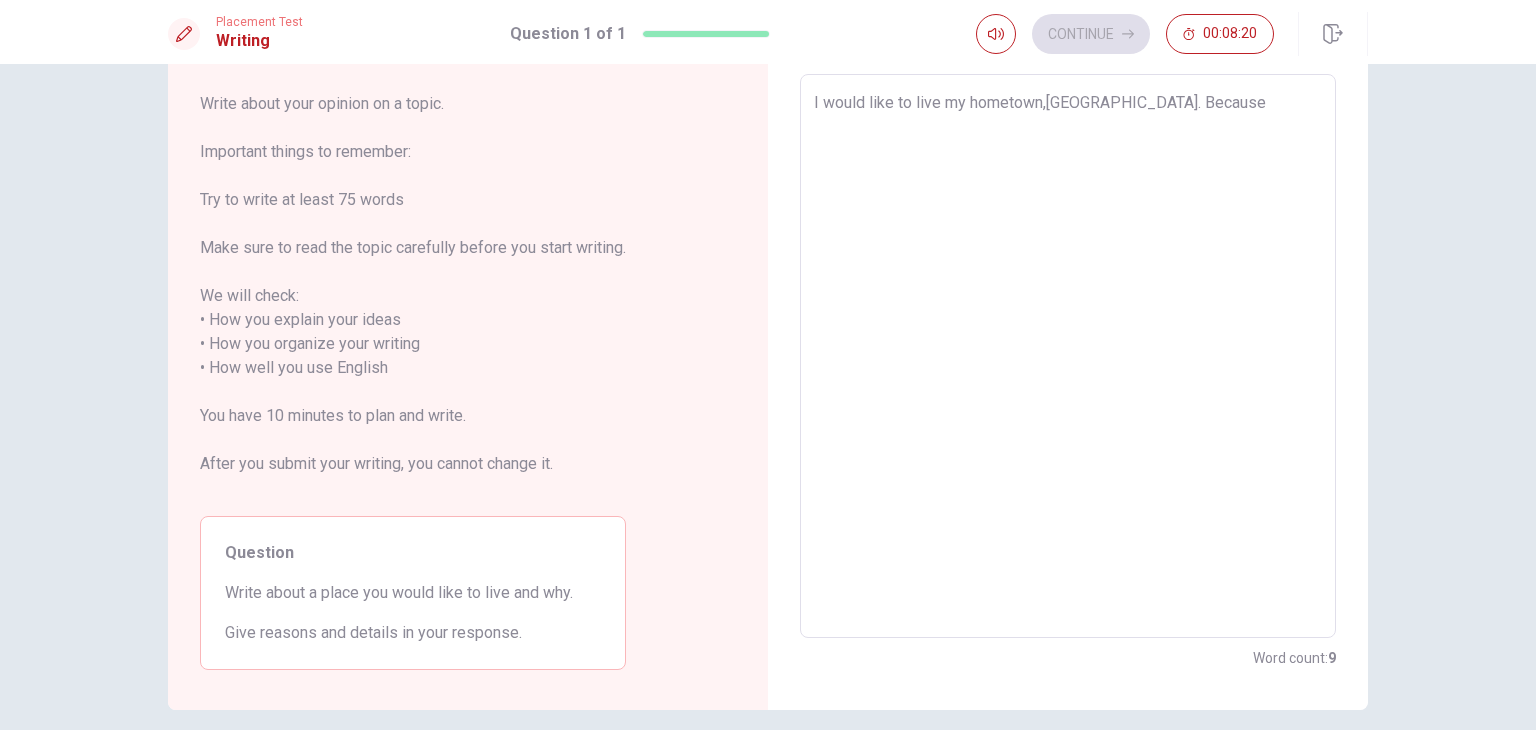 type on "I would like to live my hometown,[GEOGRAPHIC_DATA]. Because i" 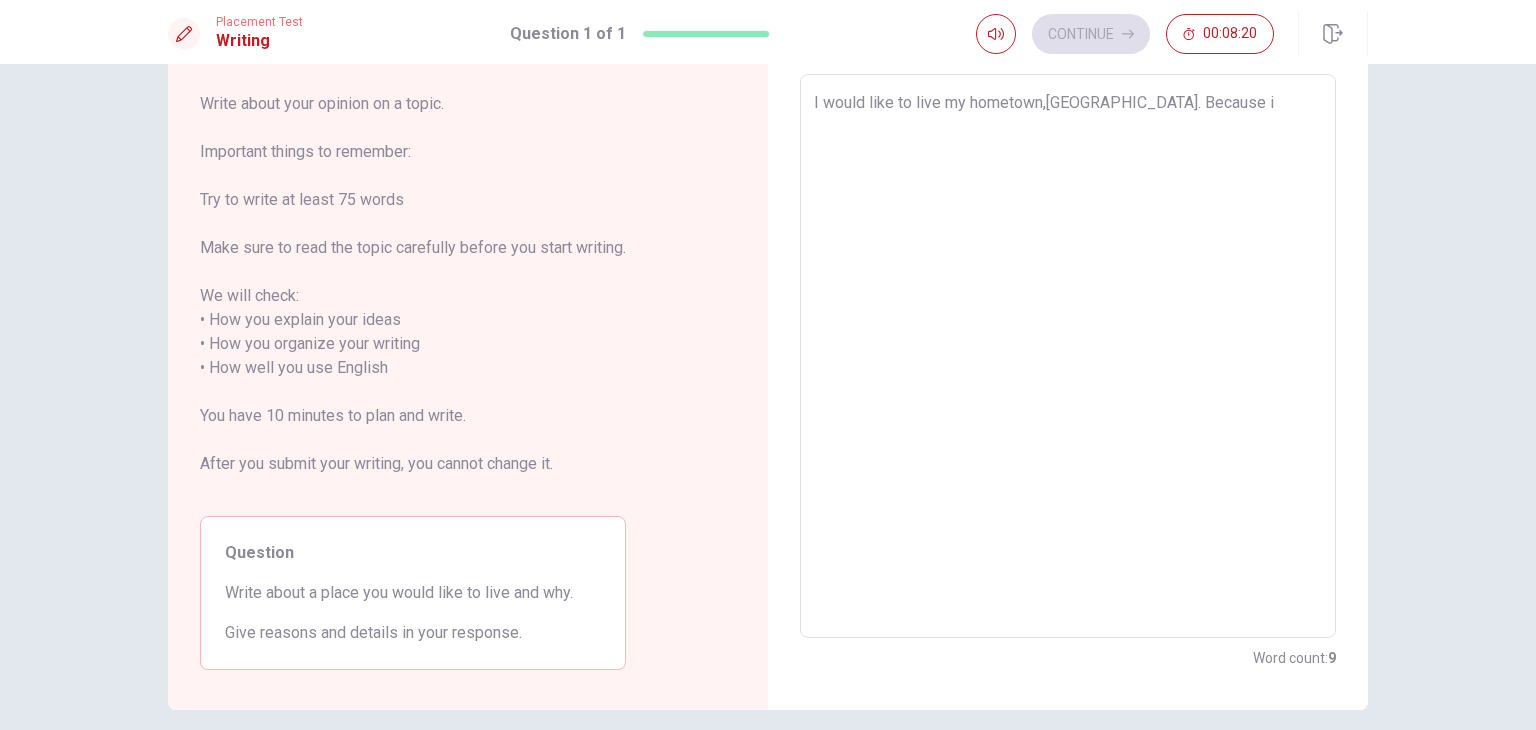 type on "x" 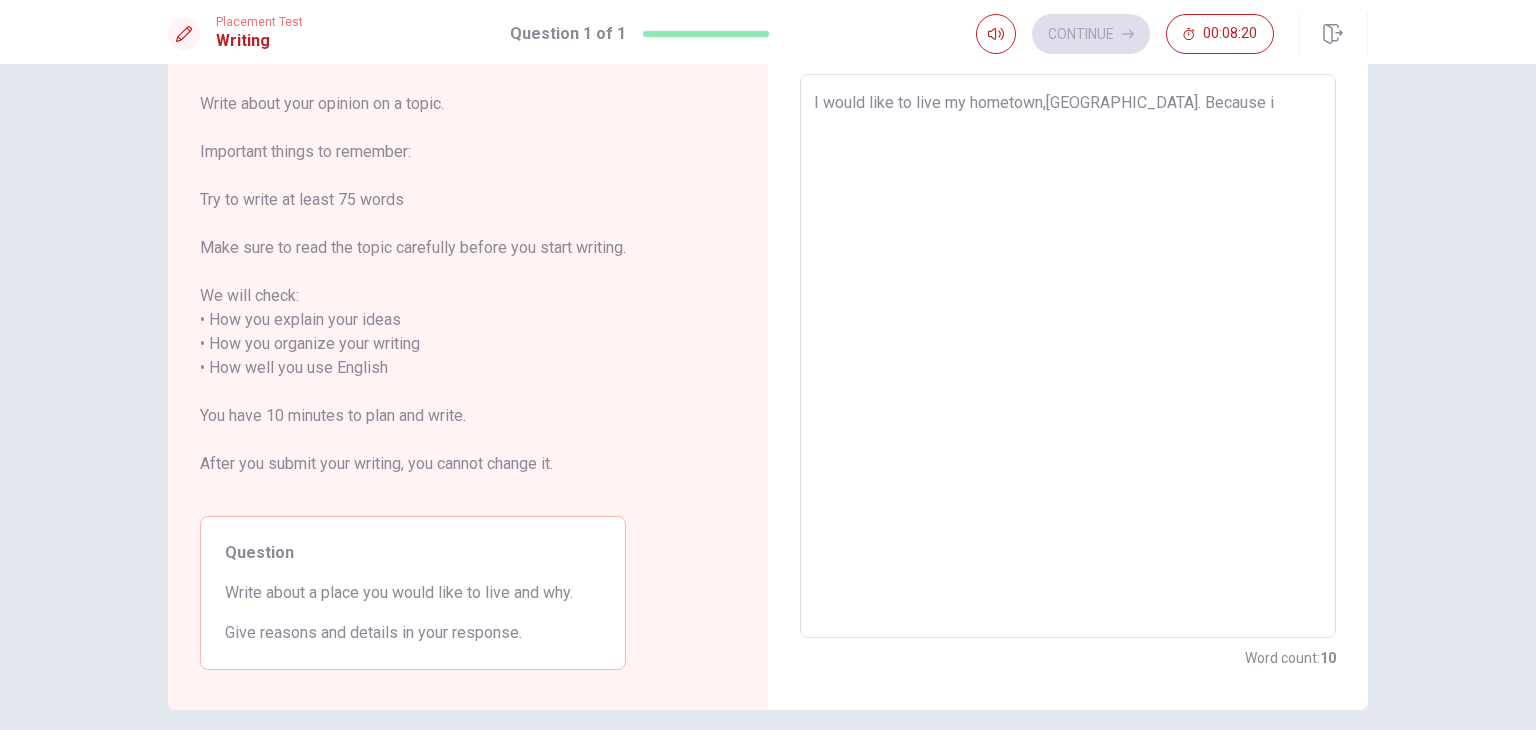 type on "I would like to live my hometown,[GEOGRAPHIC_DATA]. Because it" 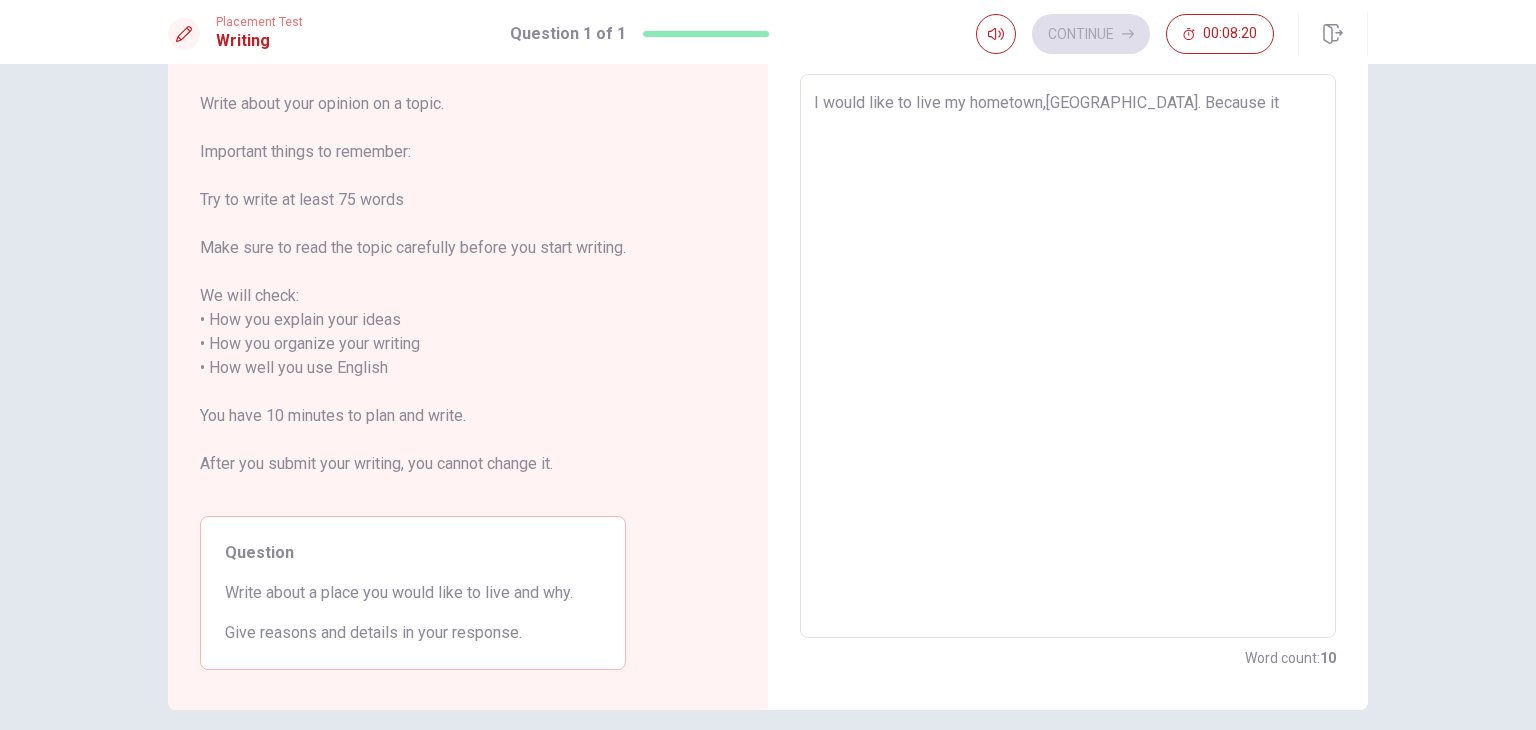 type on "x" 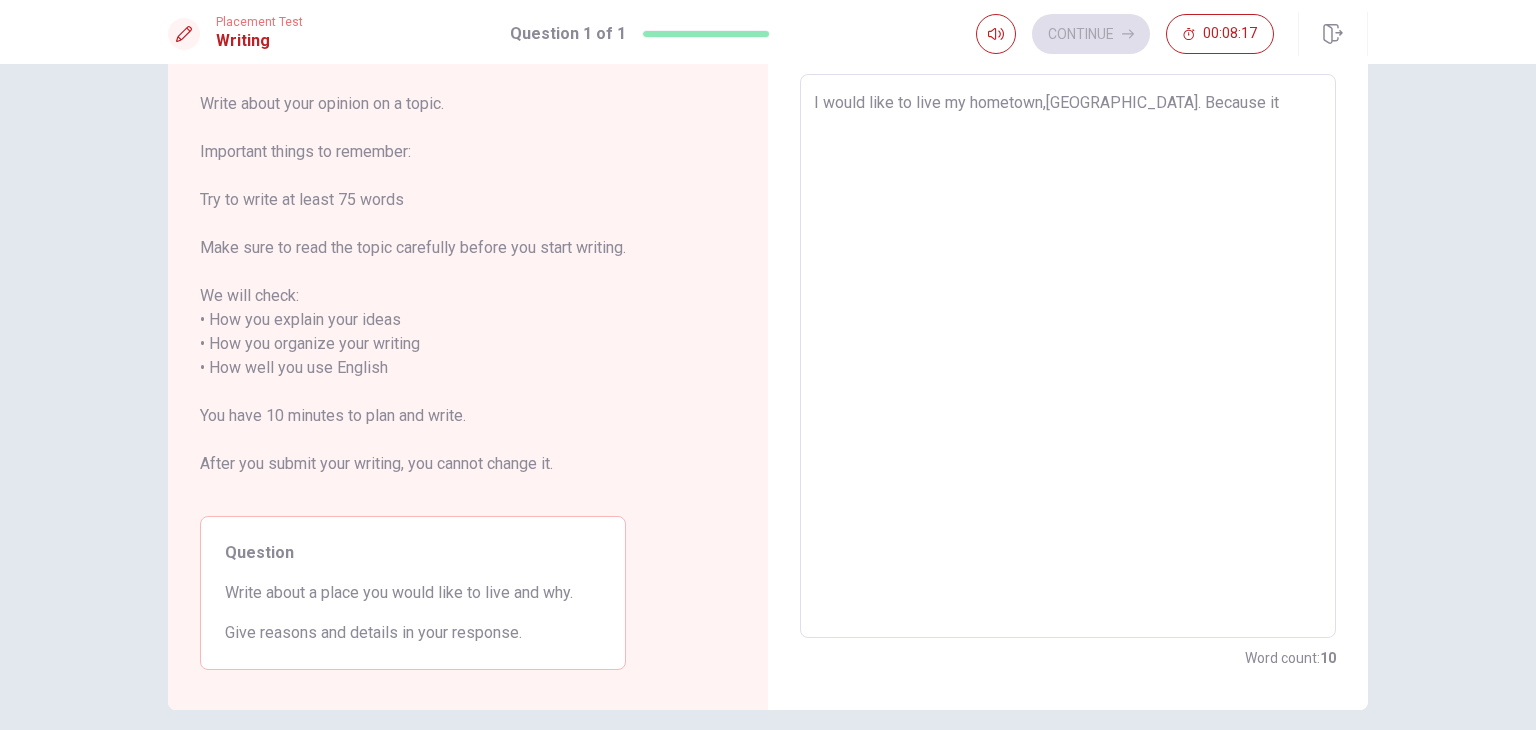 type on "x" 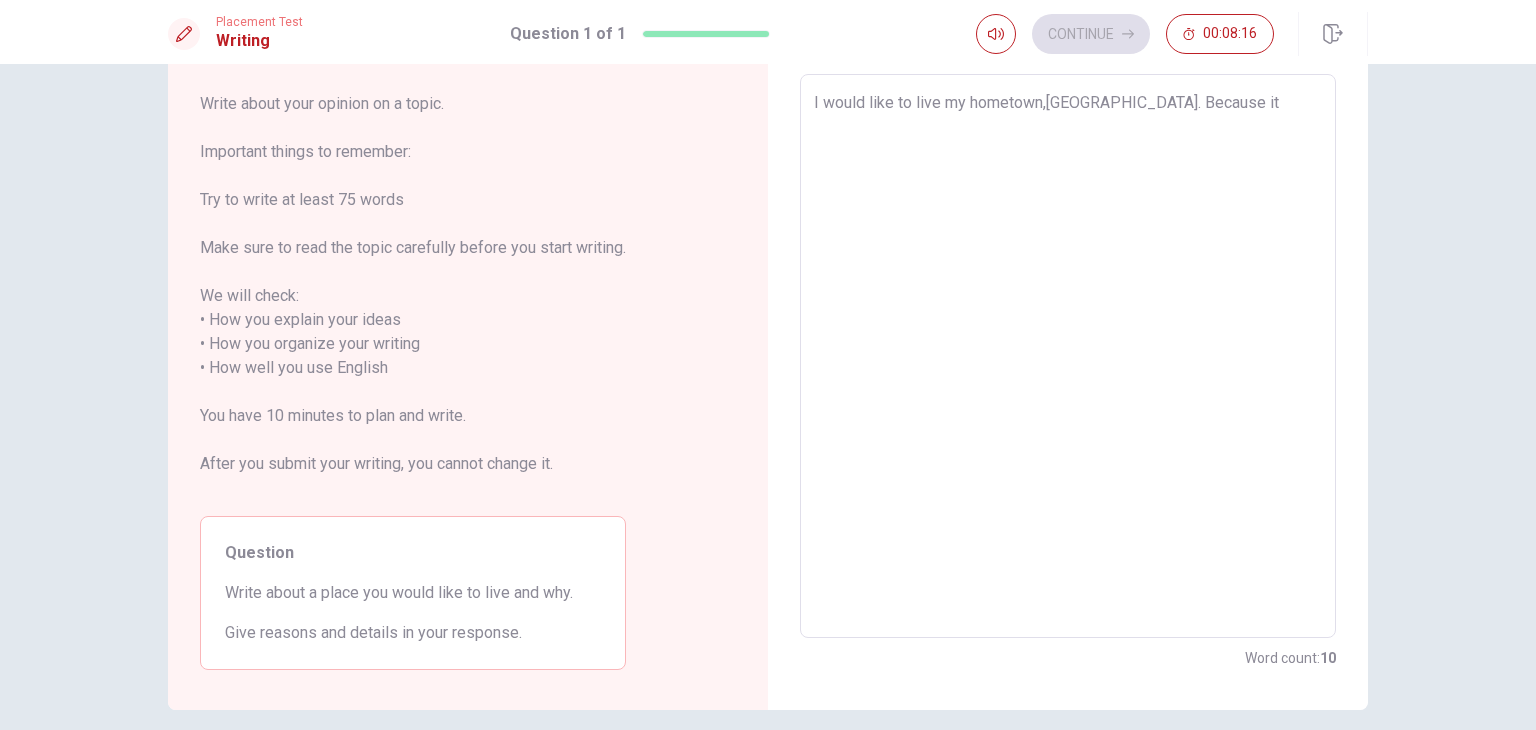 type on "I would like to live my hometown,[GEOGRAPHIC_DATA]. Because it'" 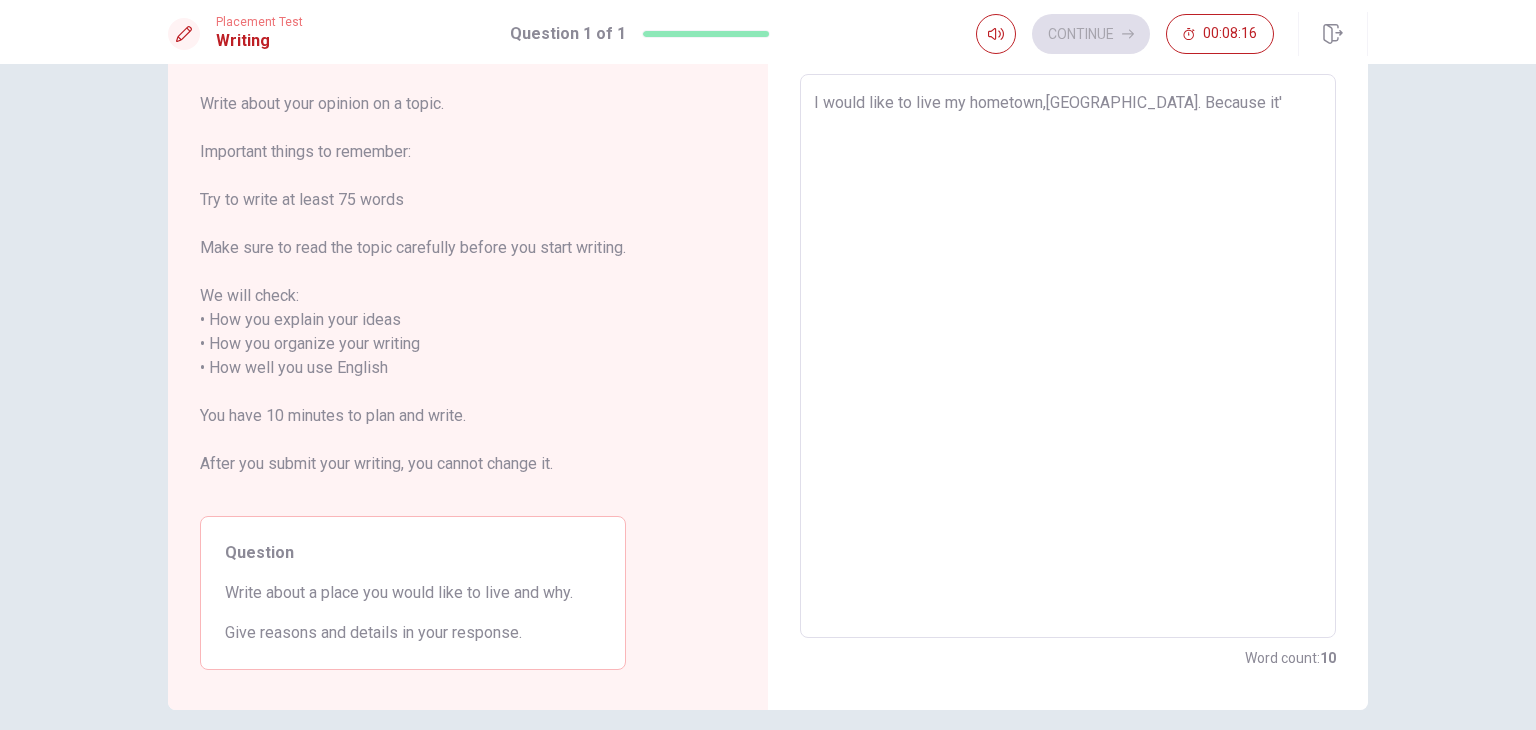 type on "x" 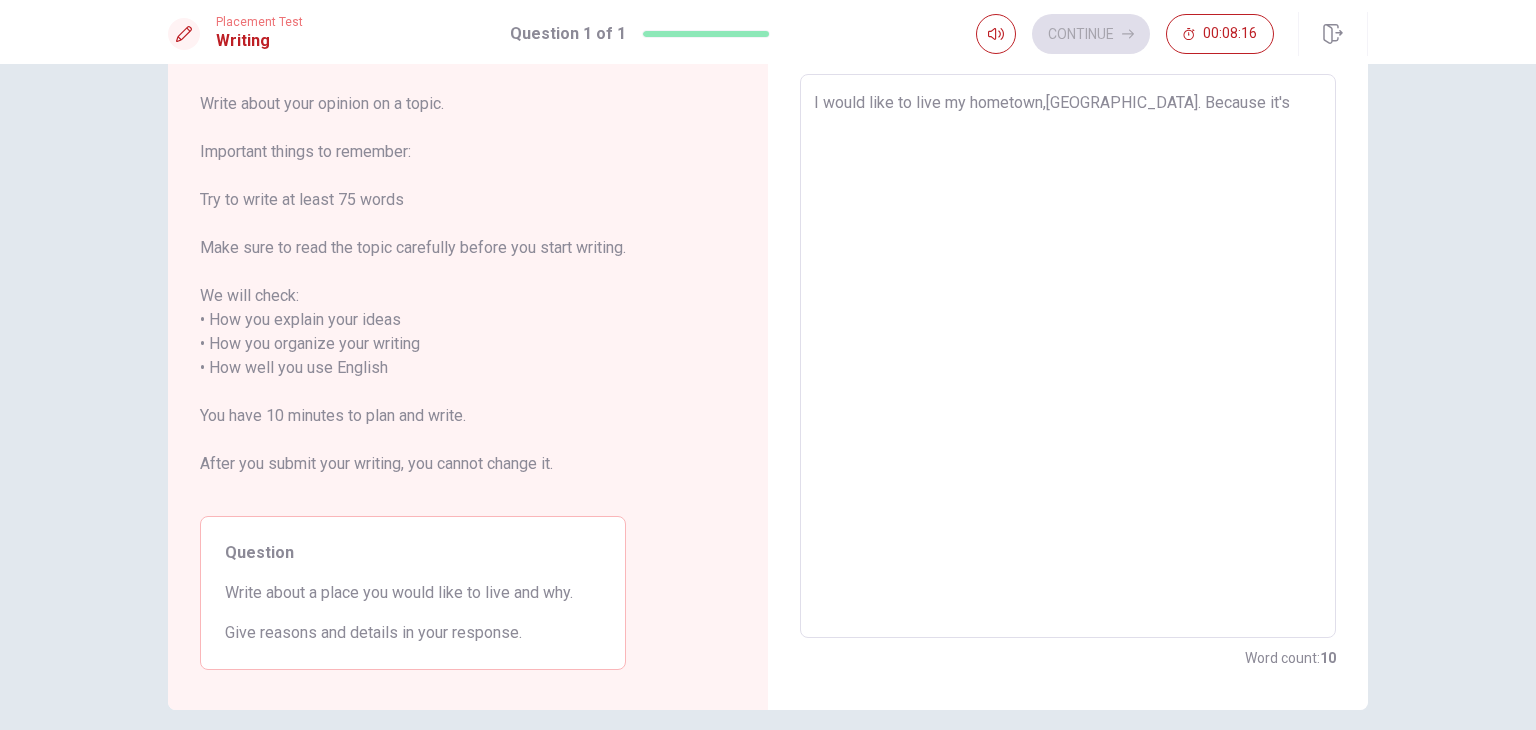 type on "x" 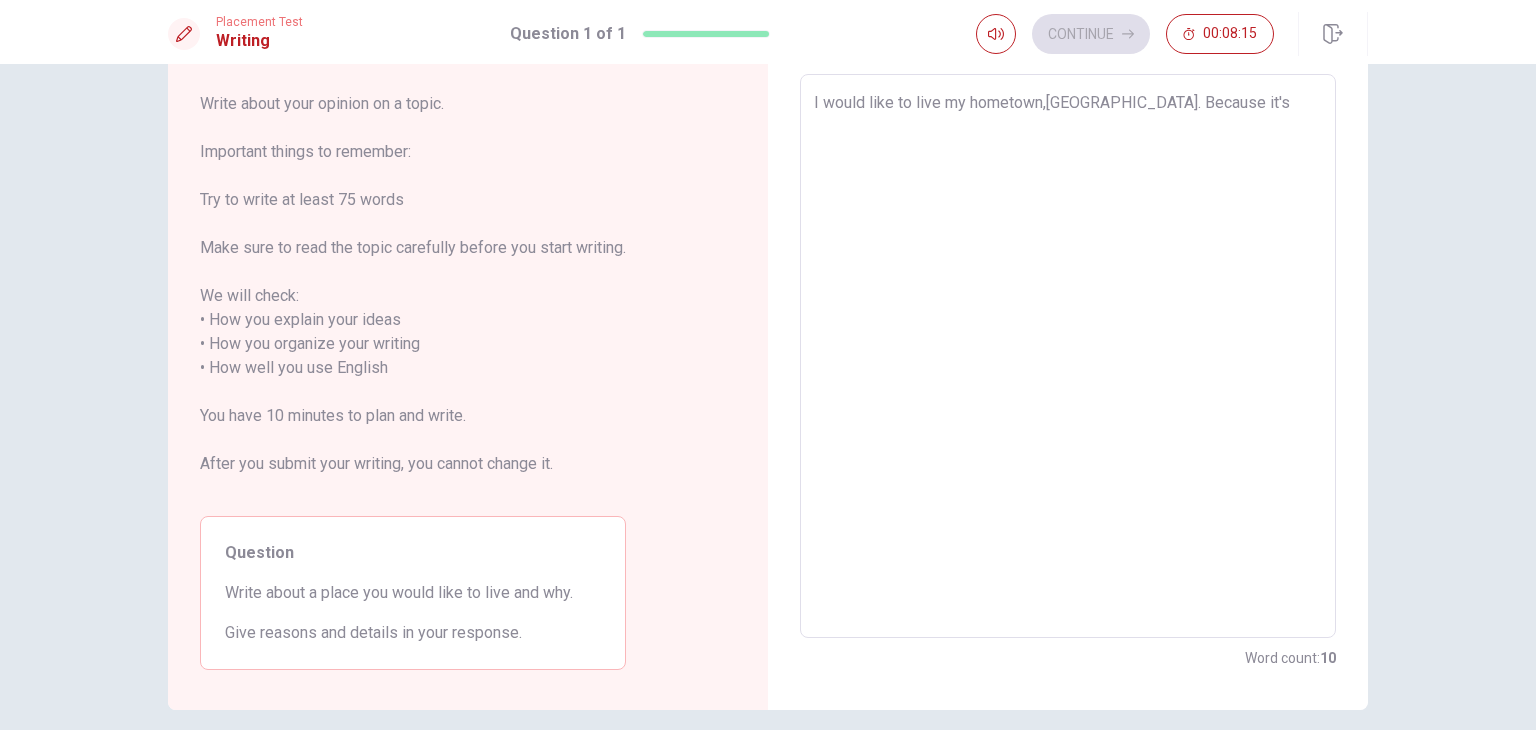 type on "I would like to live my hometown,[GEOGRAPHIC_DATA]. Because it's" 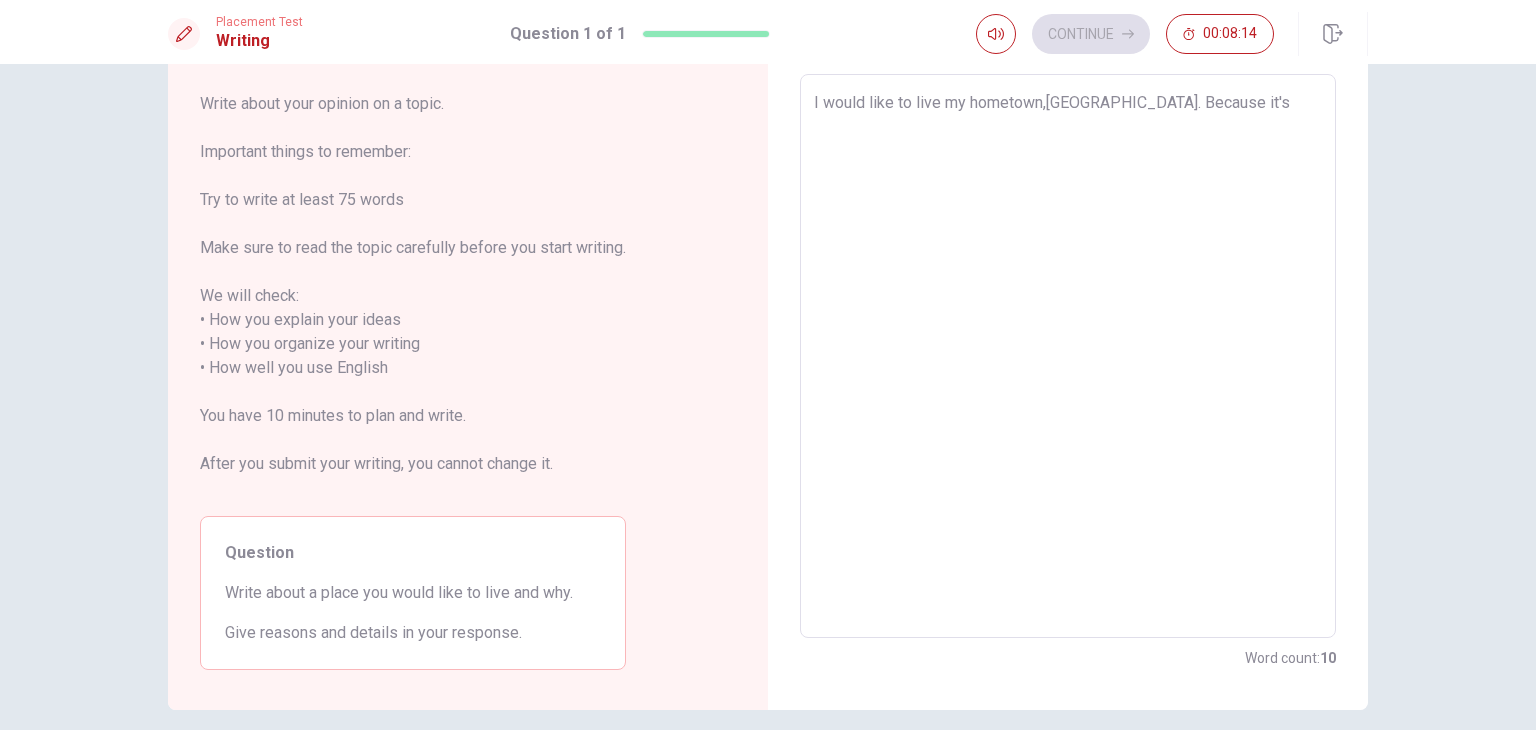 type on "x" 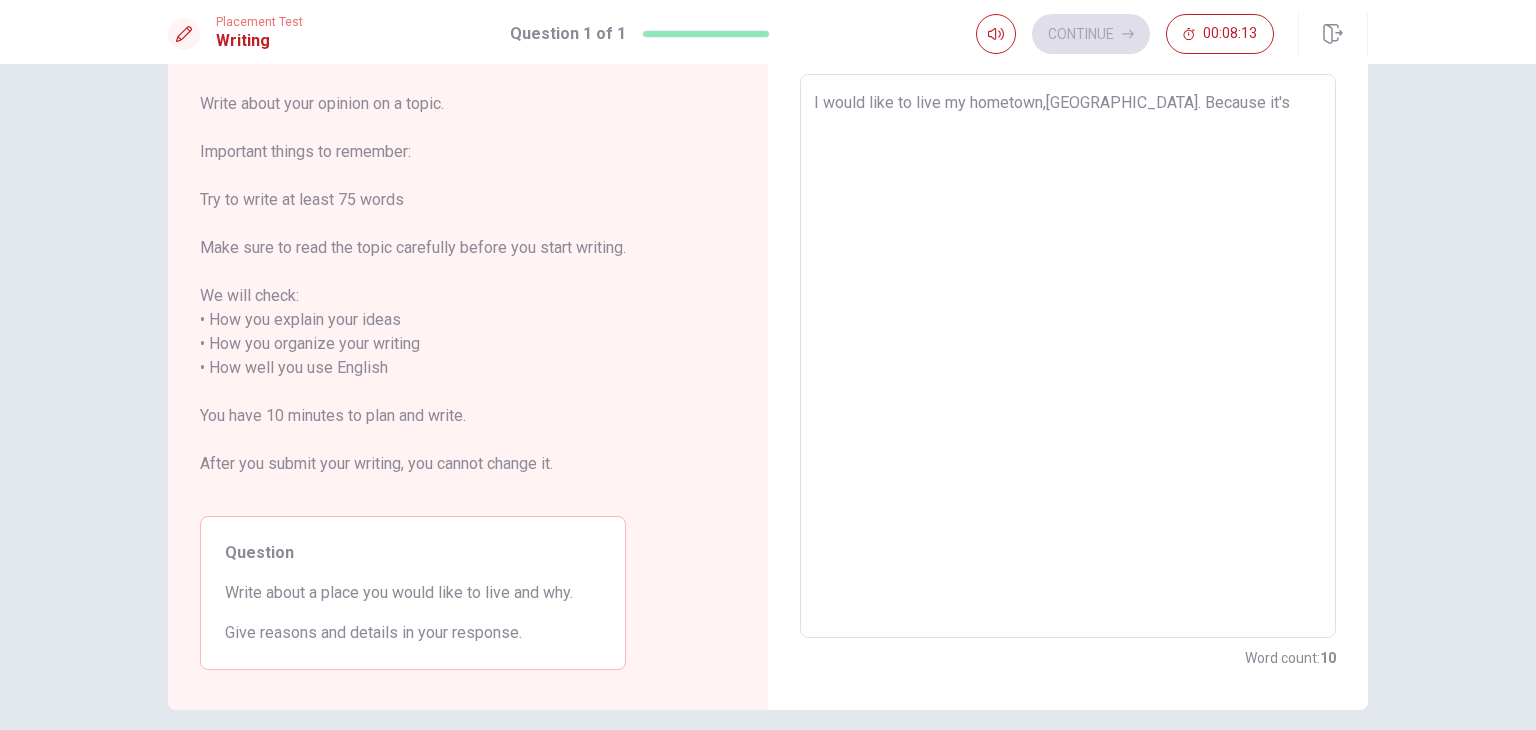 type on "I would like to live my hometown,[GEOGRAPHIC_DATA]. Because it's a" 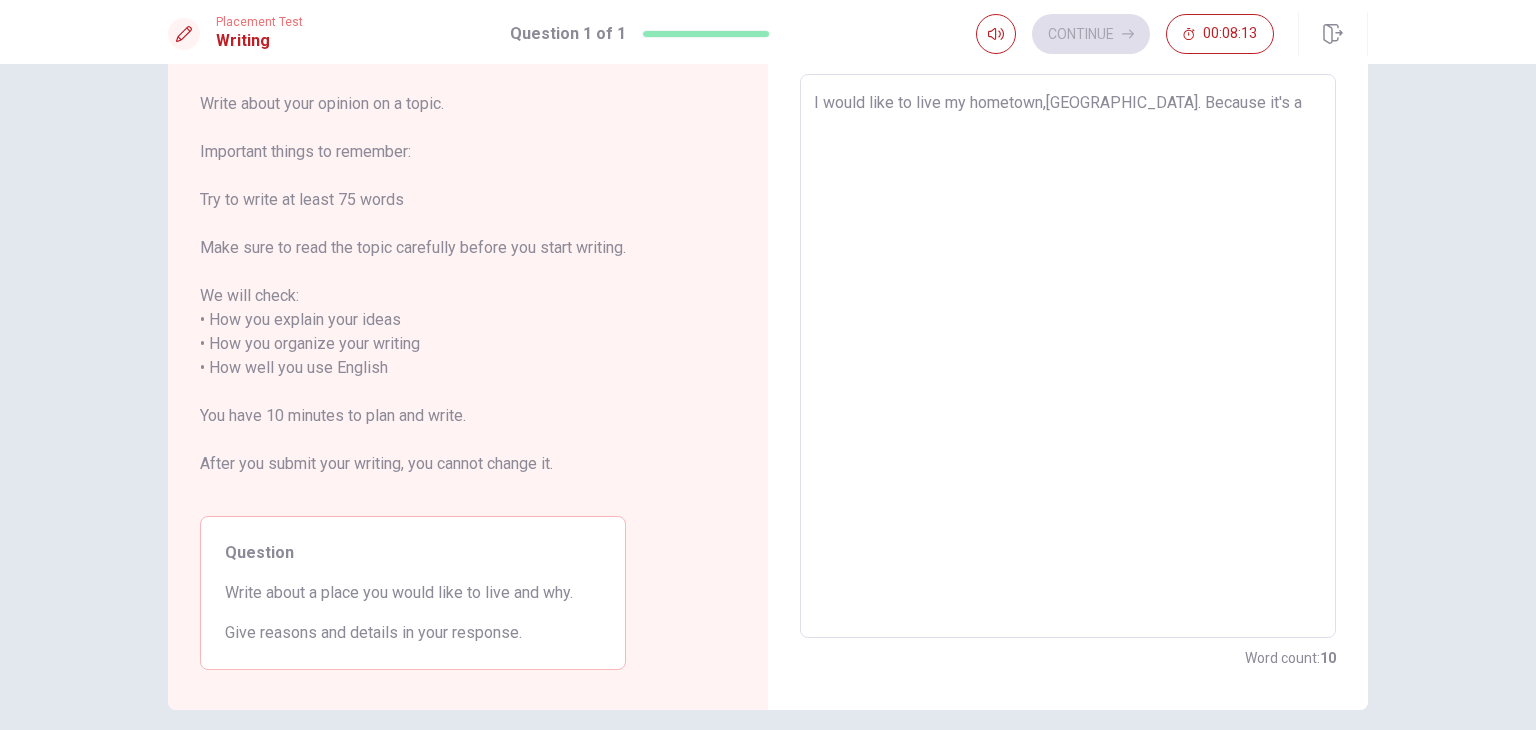 type on "x" 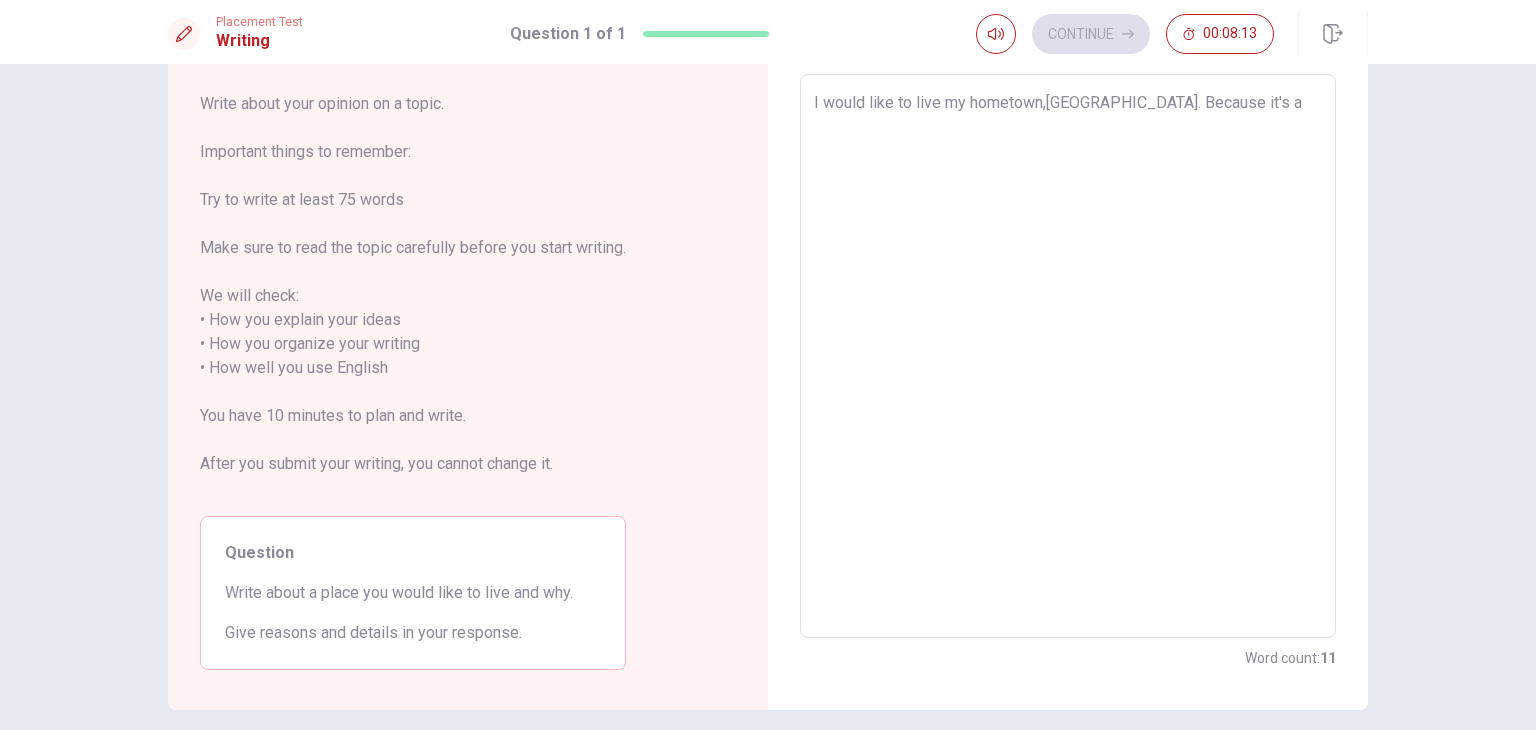 type on "I would like to live my hometown,[GEOGRAPHIC_DATA]. Because it's a" 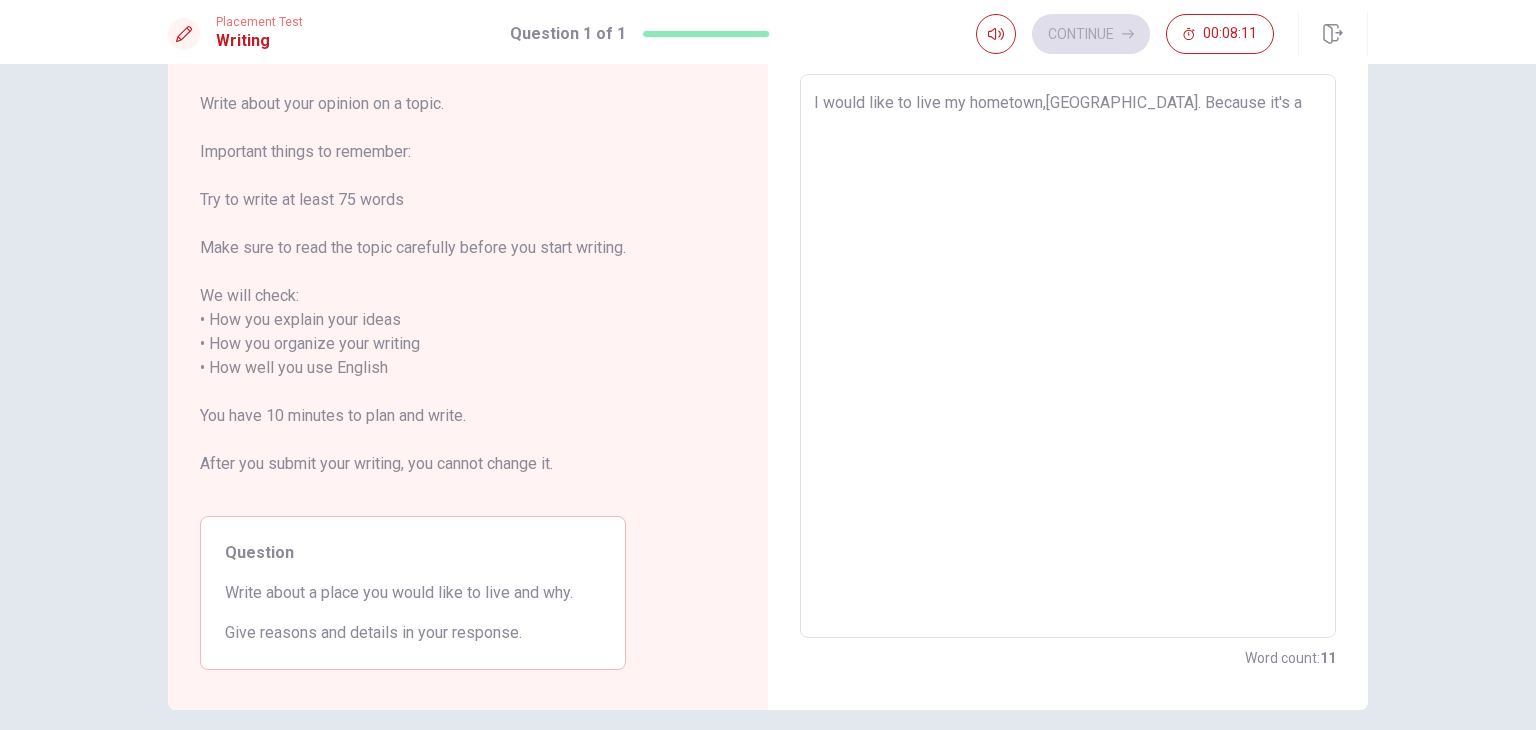 type on "x" 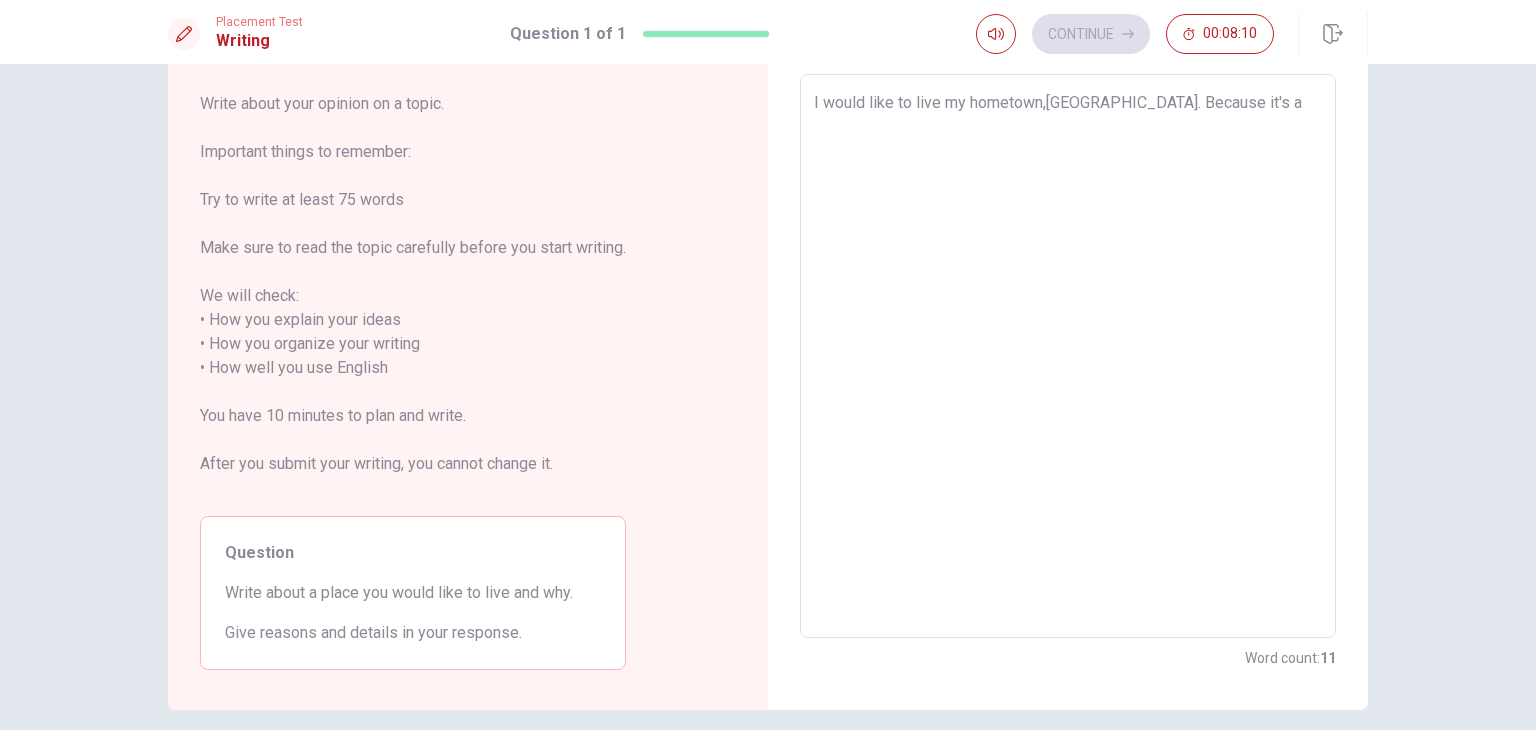 type on "I would like to live my hometown,[GEOGRAPHIC_DATA]. Because it's a b" 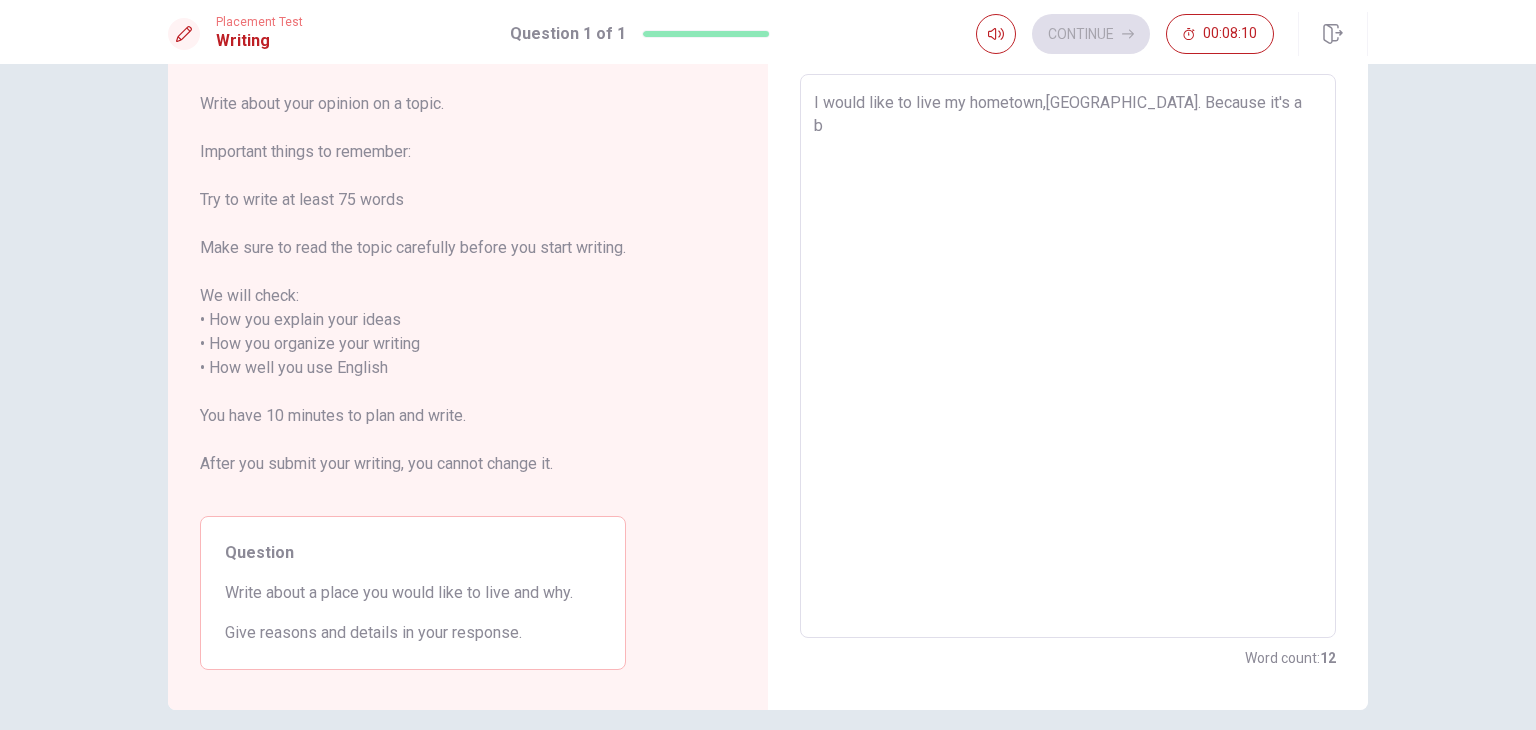 type on "x" 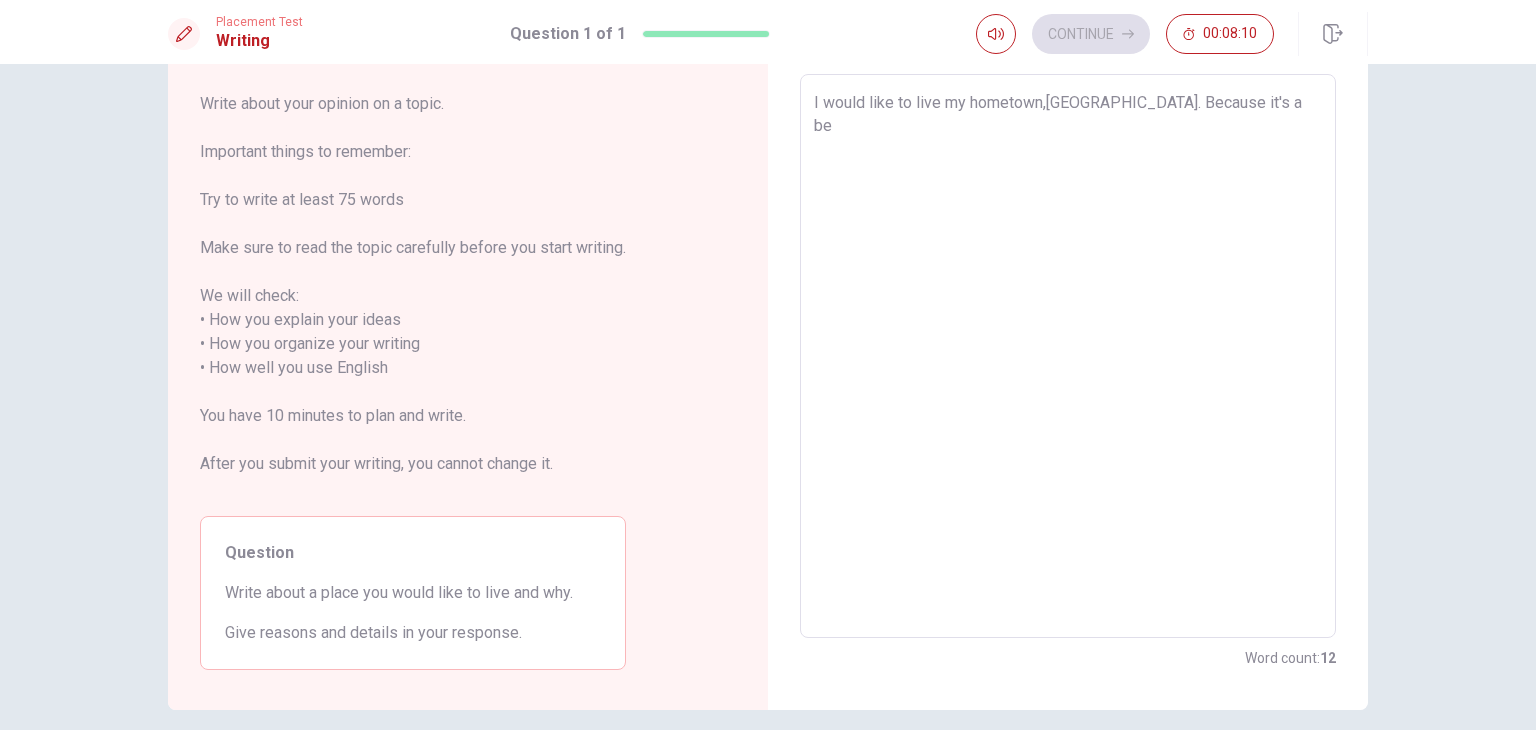 type on "x" 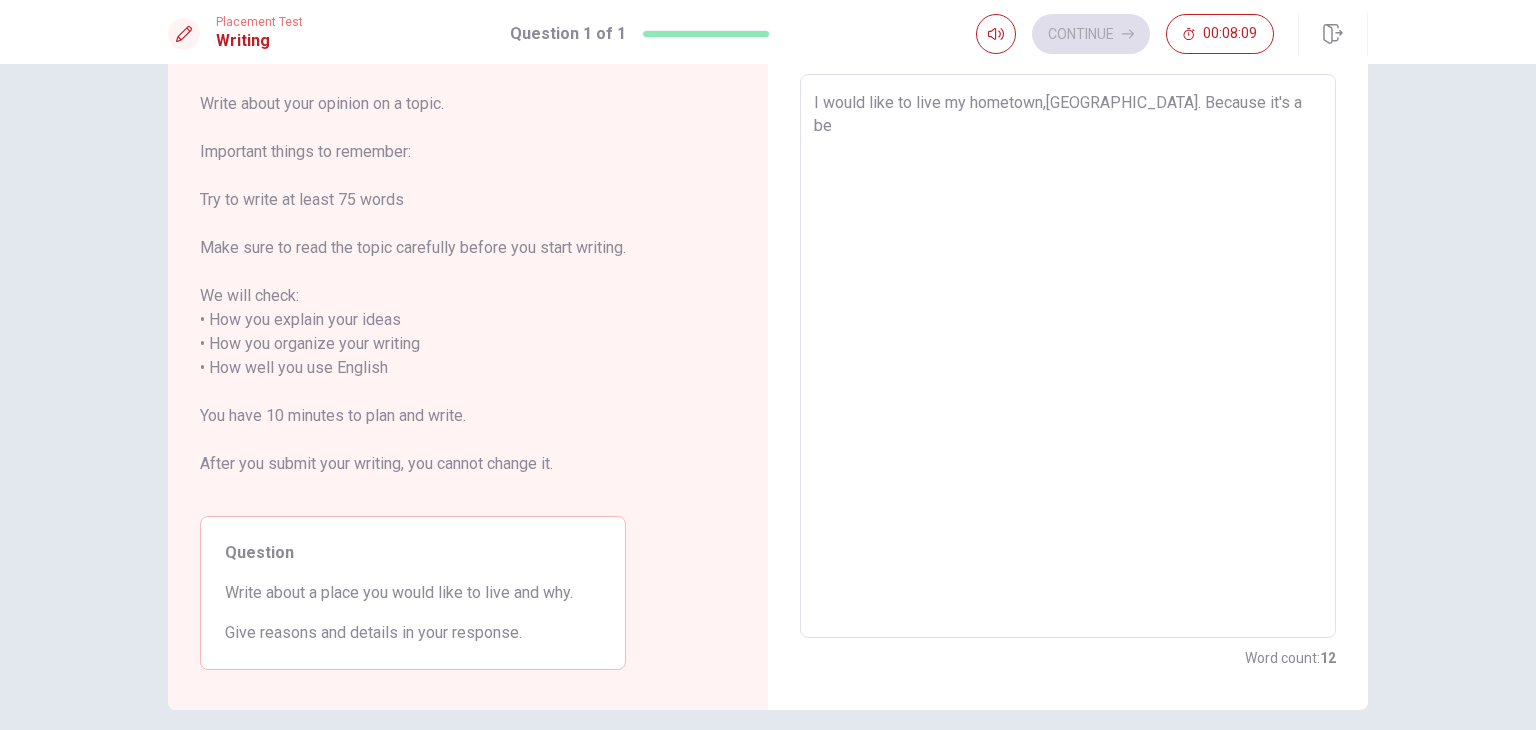 type on "I would like to live my hometown,[GEOGRAPHIC_DATA]. Because it's a bea" 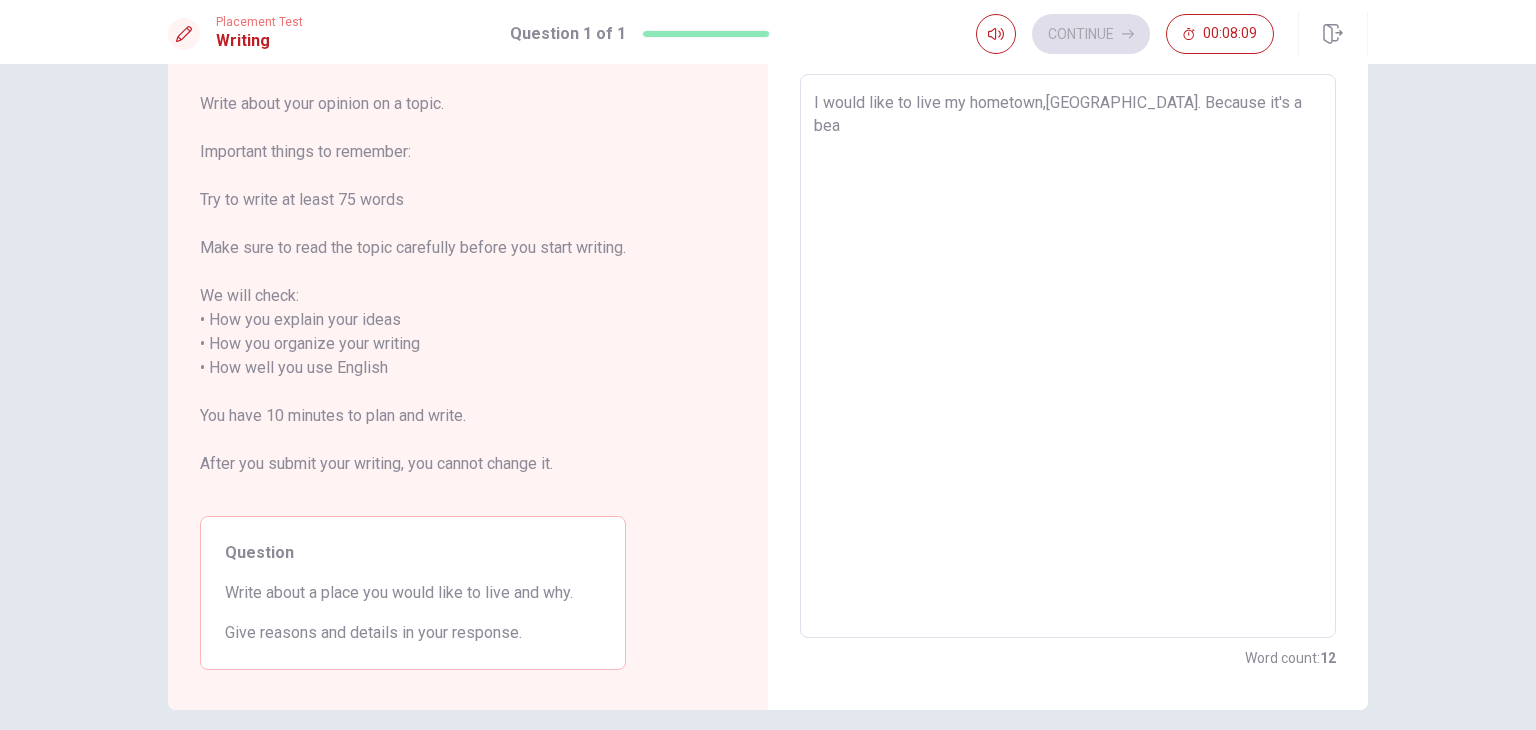 type on "x" 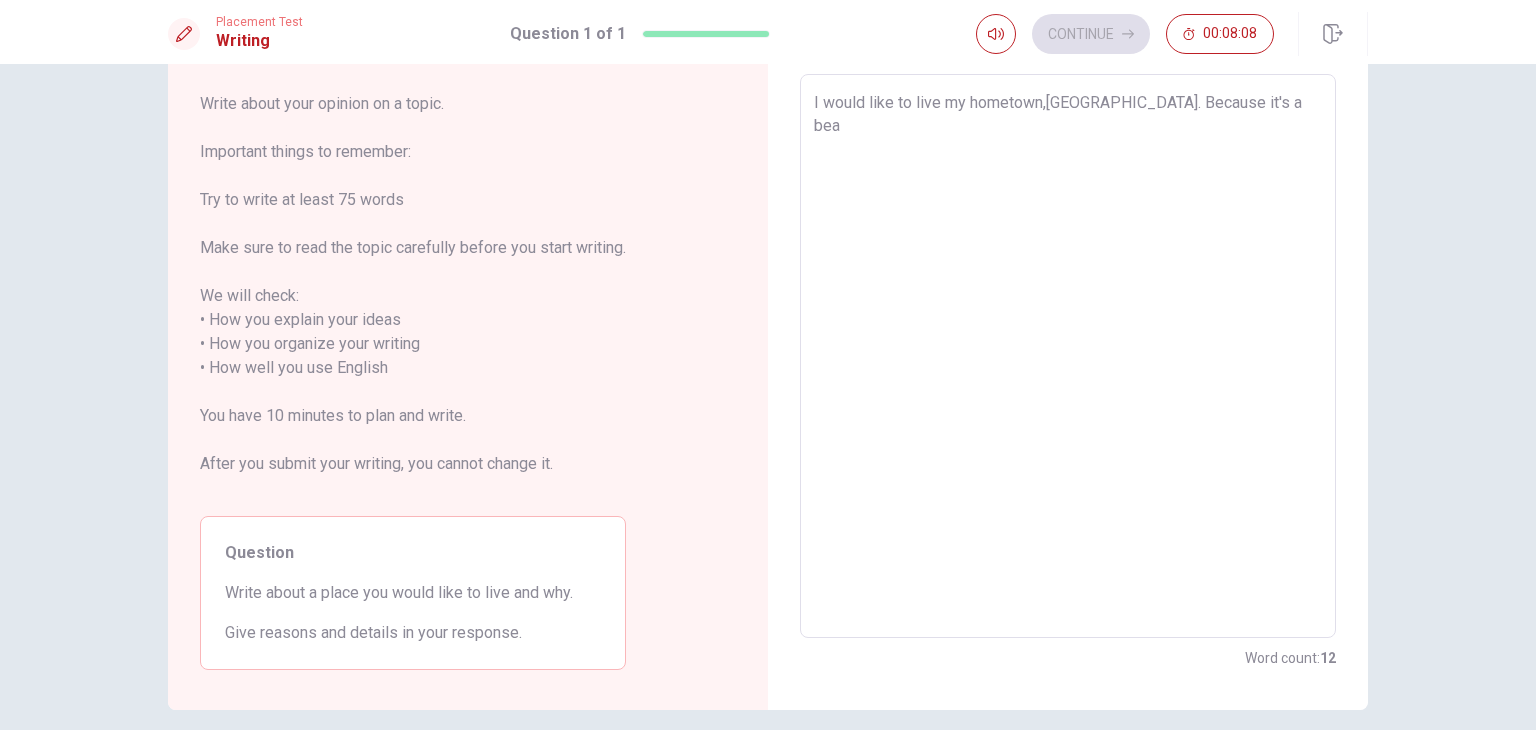 type on "I would like to live my hometown,[GEOGRAPHIC_DATA]. Because it's a beau" 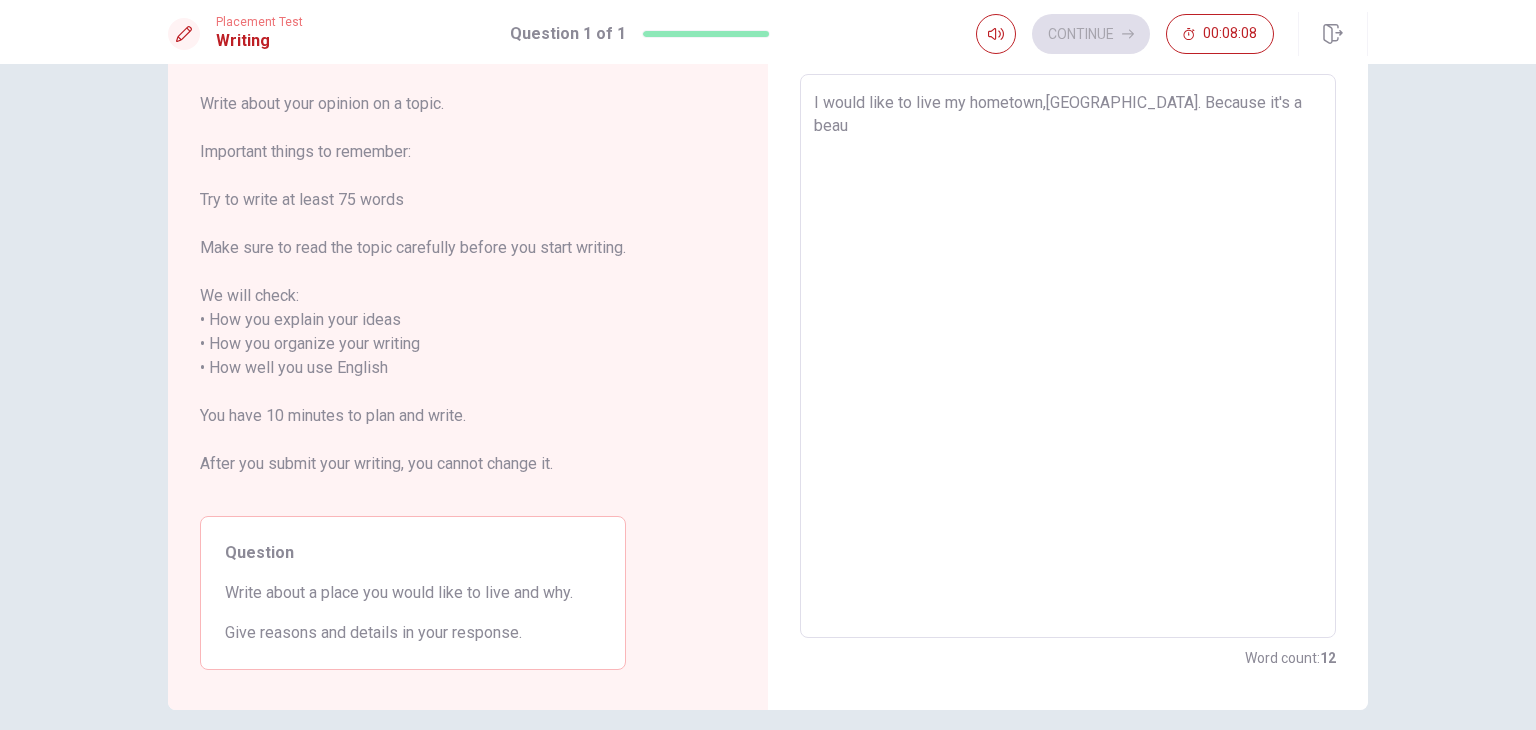 type on "x" 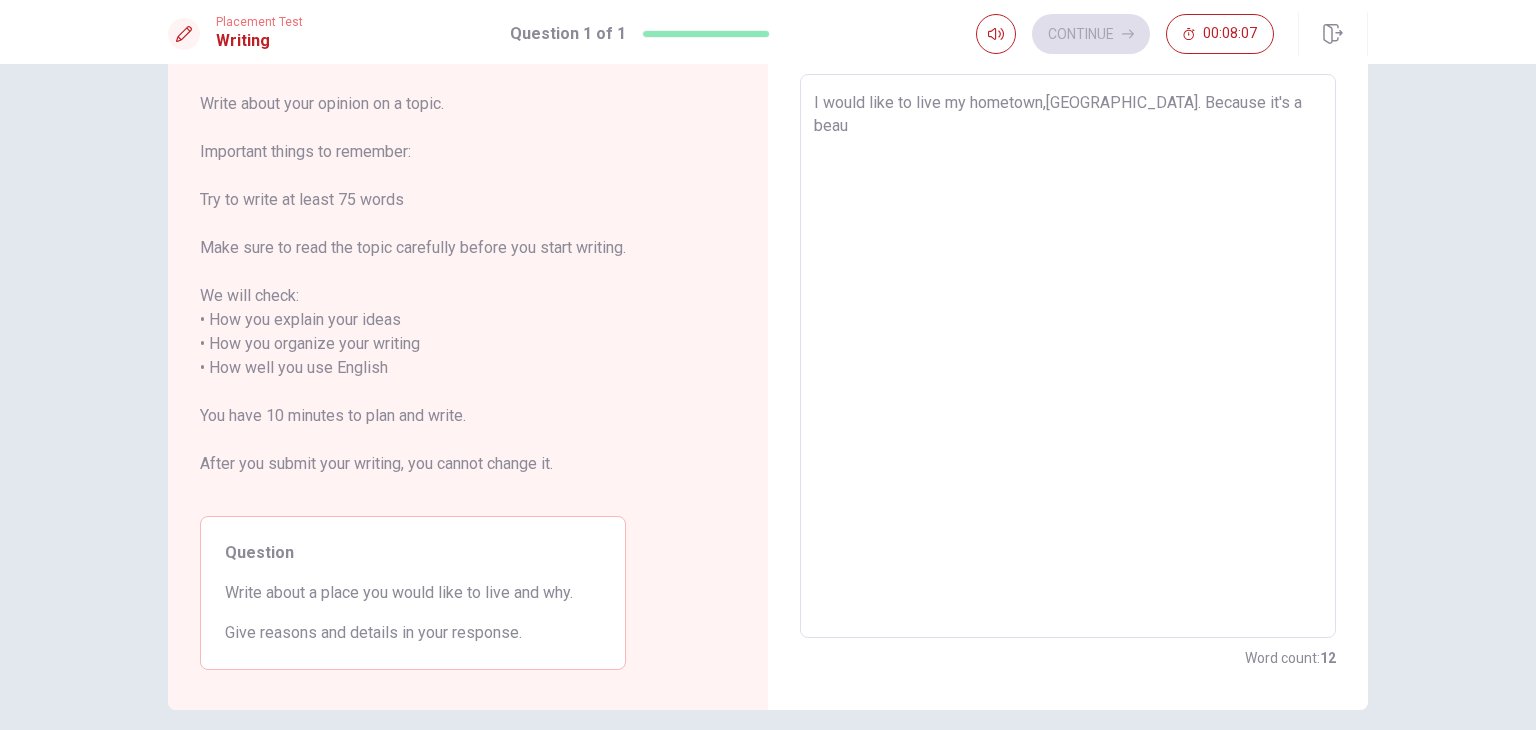 type on "I would like to live my hometown,[GEOGRAPHIC_DATA]. Because it's a beaut" 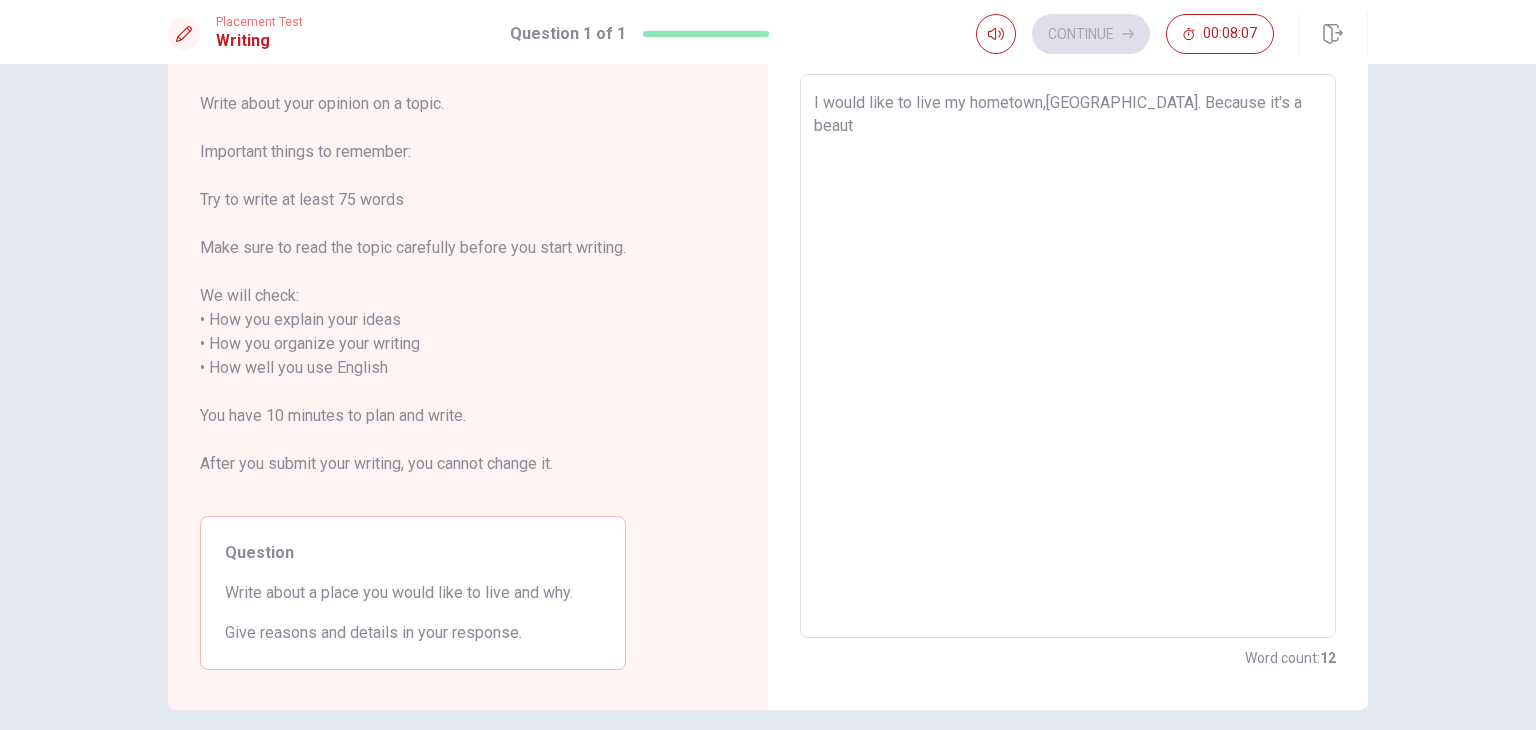 type on "x" 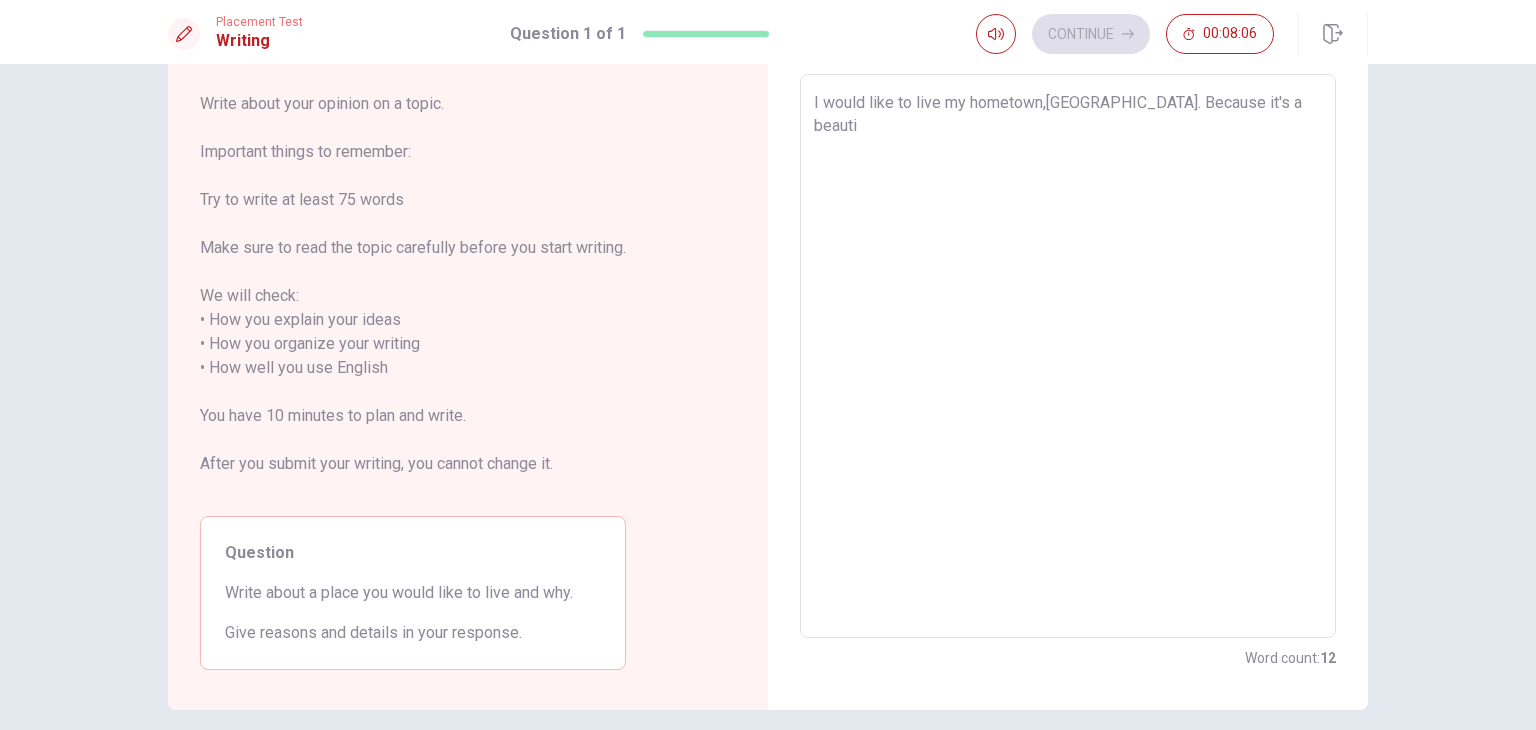 type on "x" 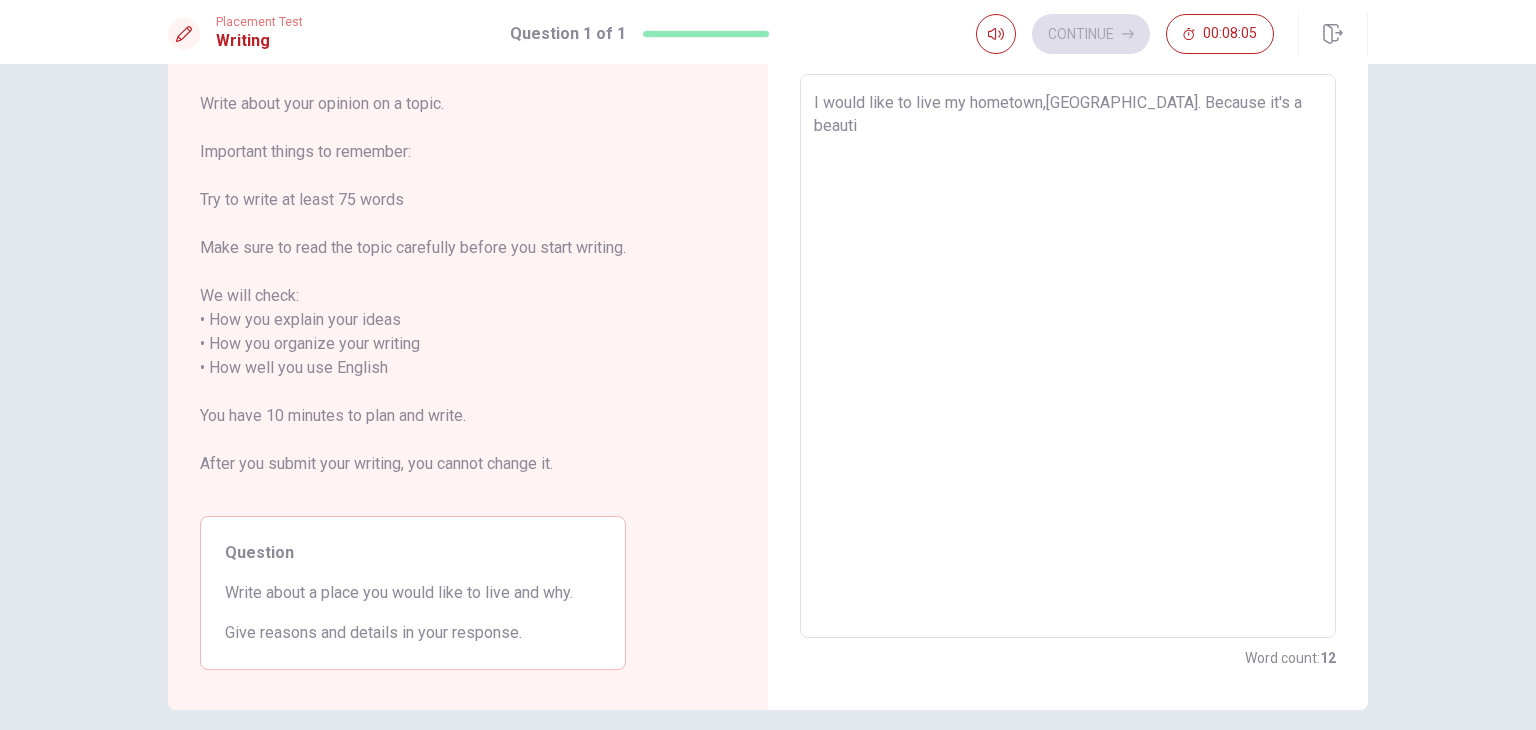 type on "I would like to live my hometown,[GEOGRAPHIC_DATA]. Because it's a beautif" 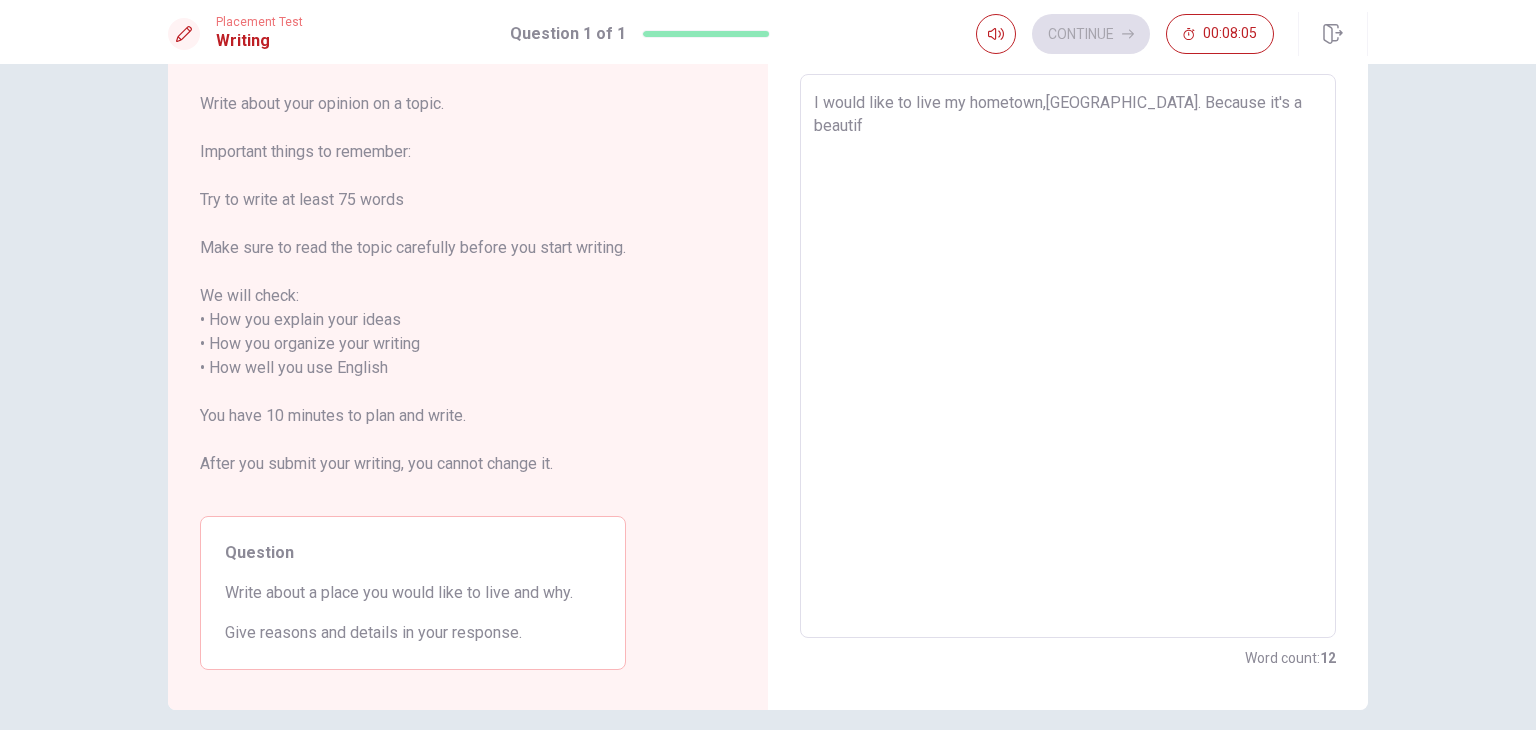 type on "x" 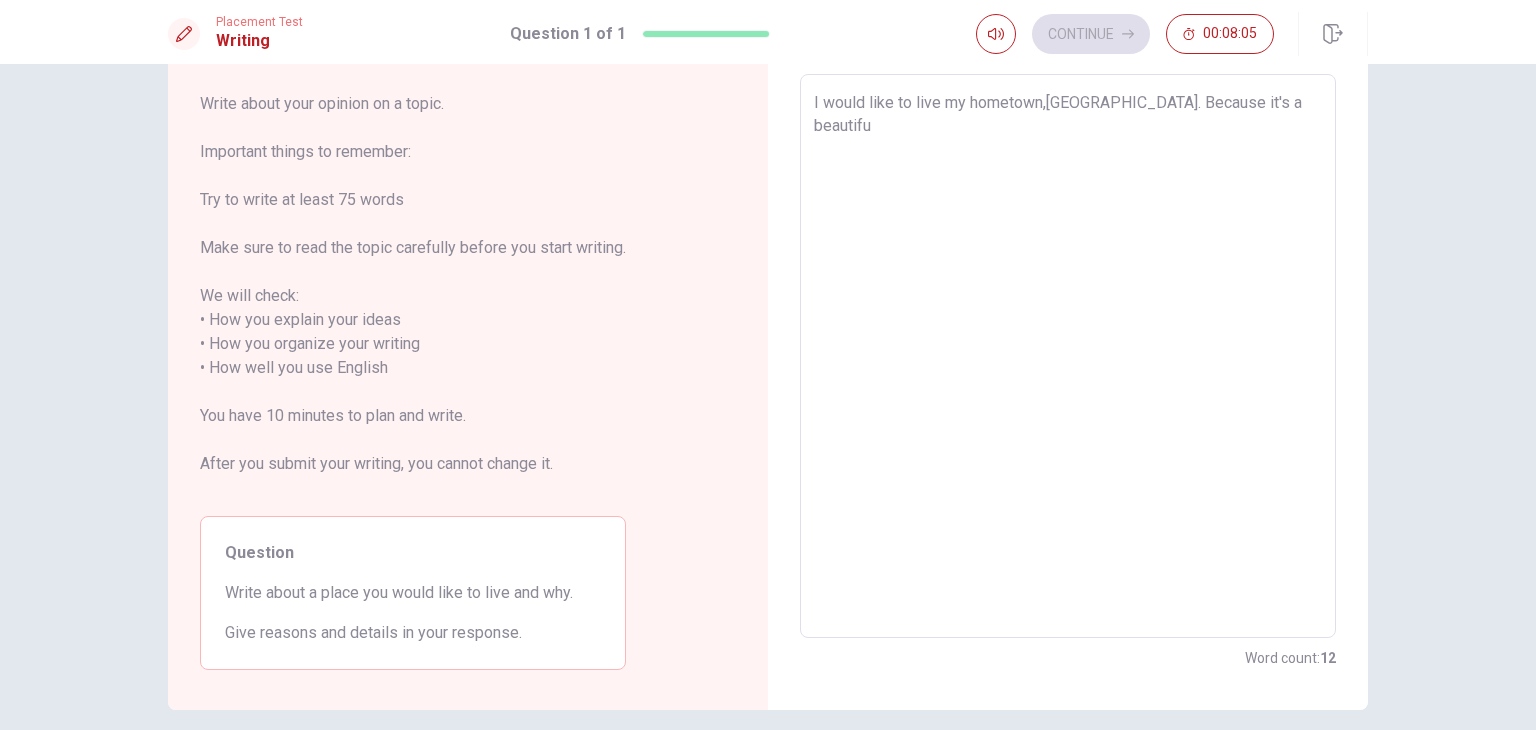 type on "x" 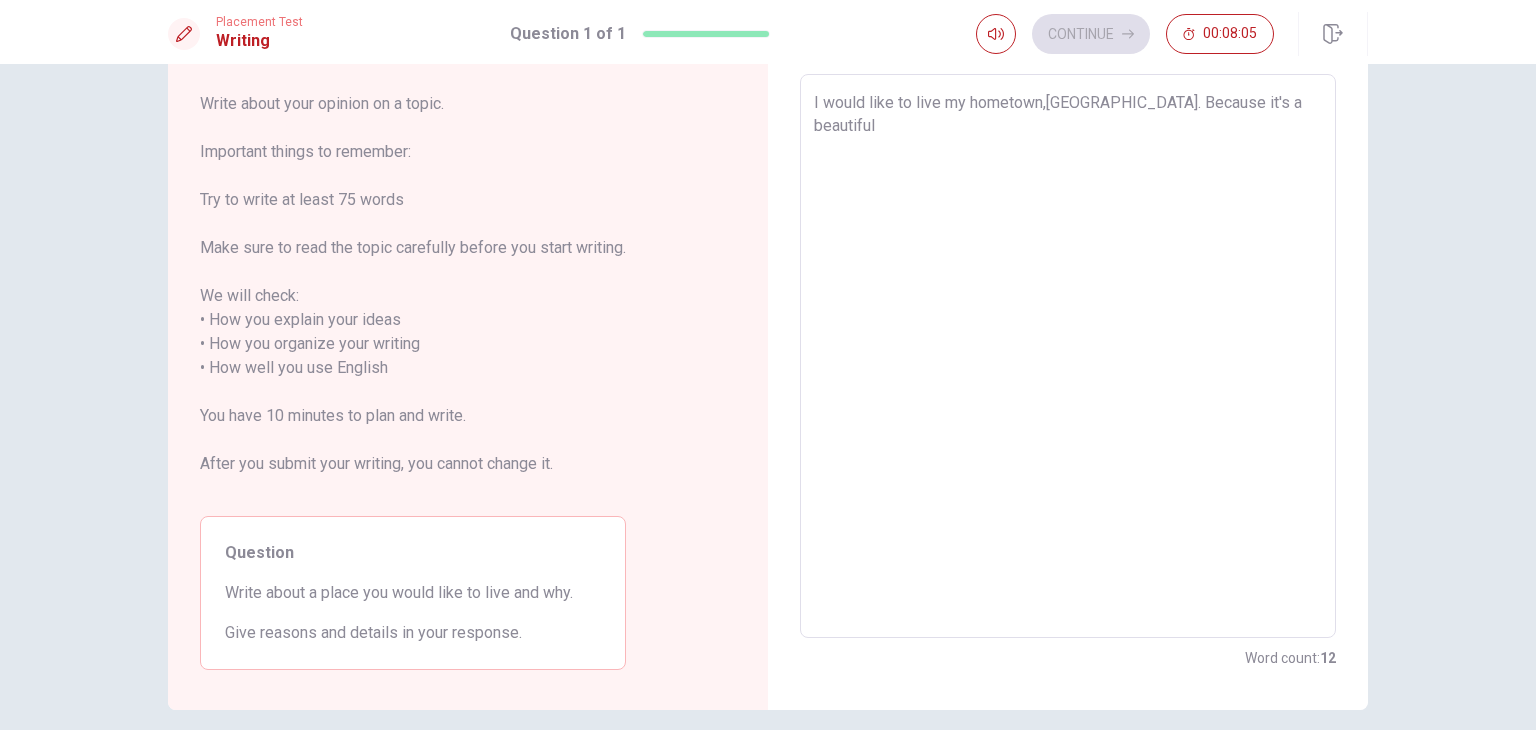 type on "x" 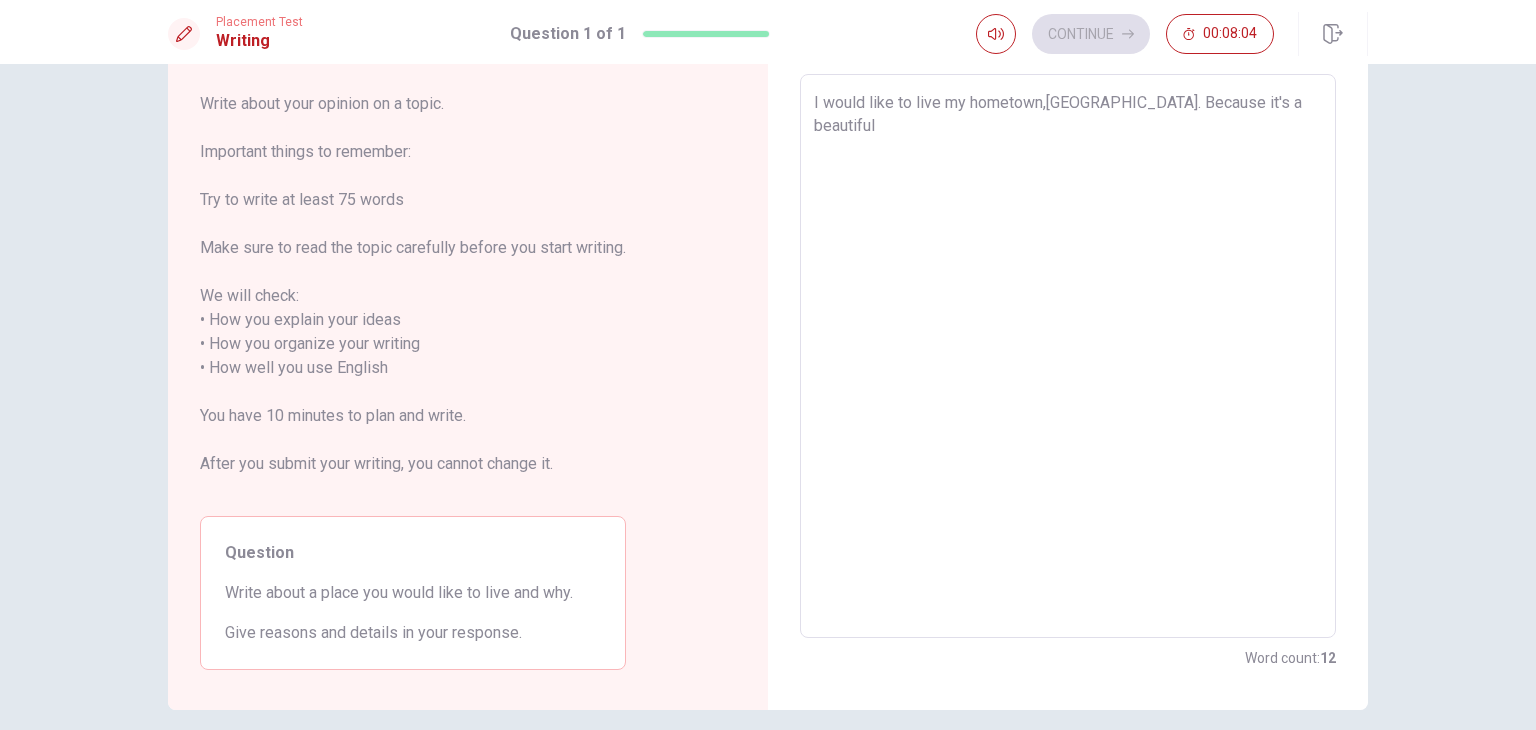 type on "I would like to live my hometown,[GEOGRAPHIC_DATA]. Because it's a beautiful" 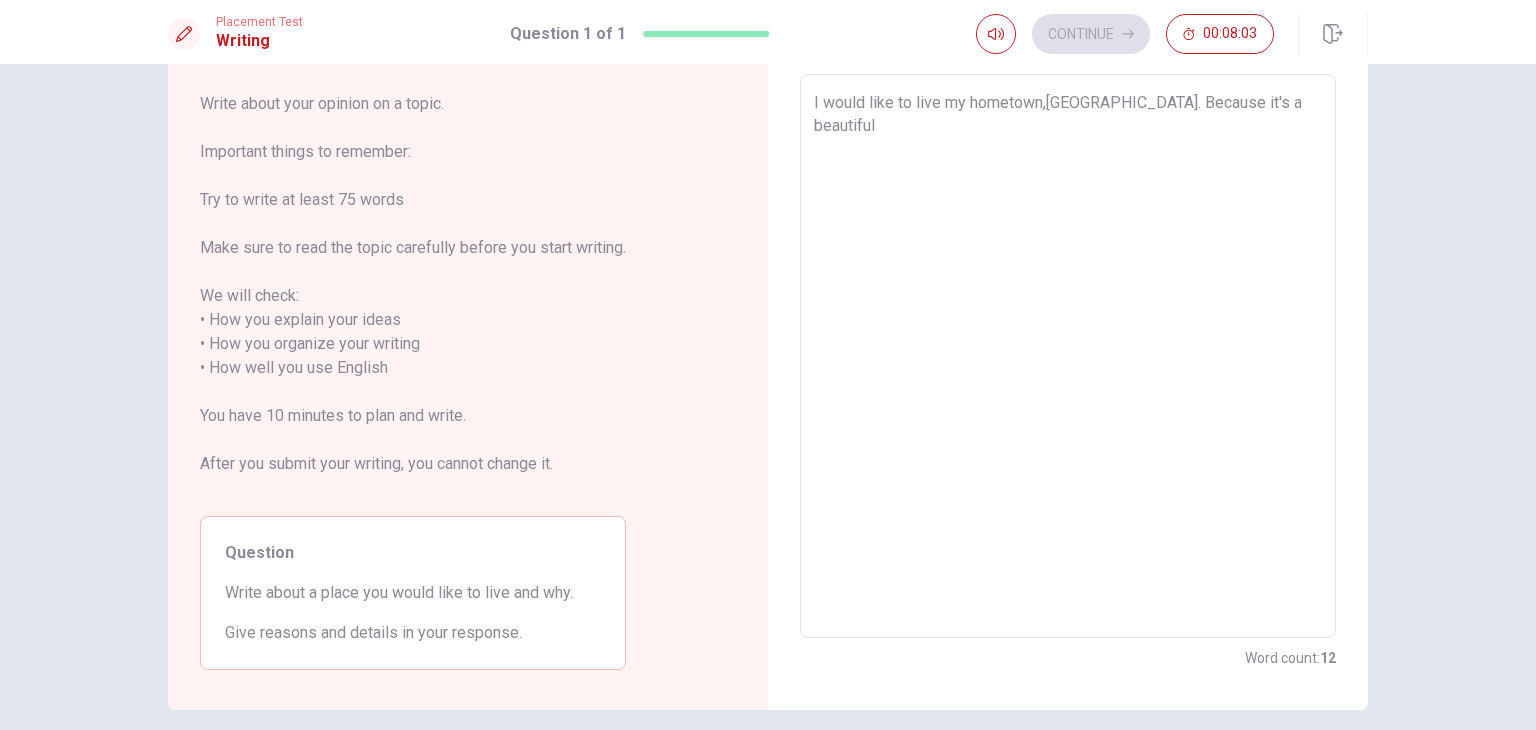 type on "x" 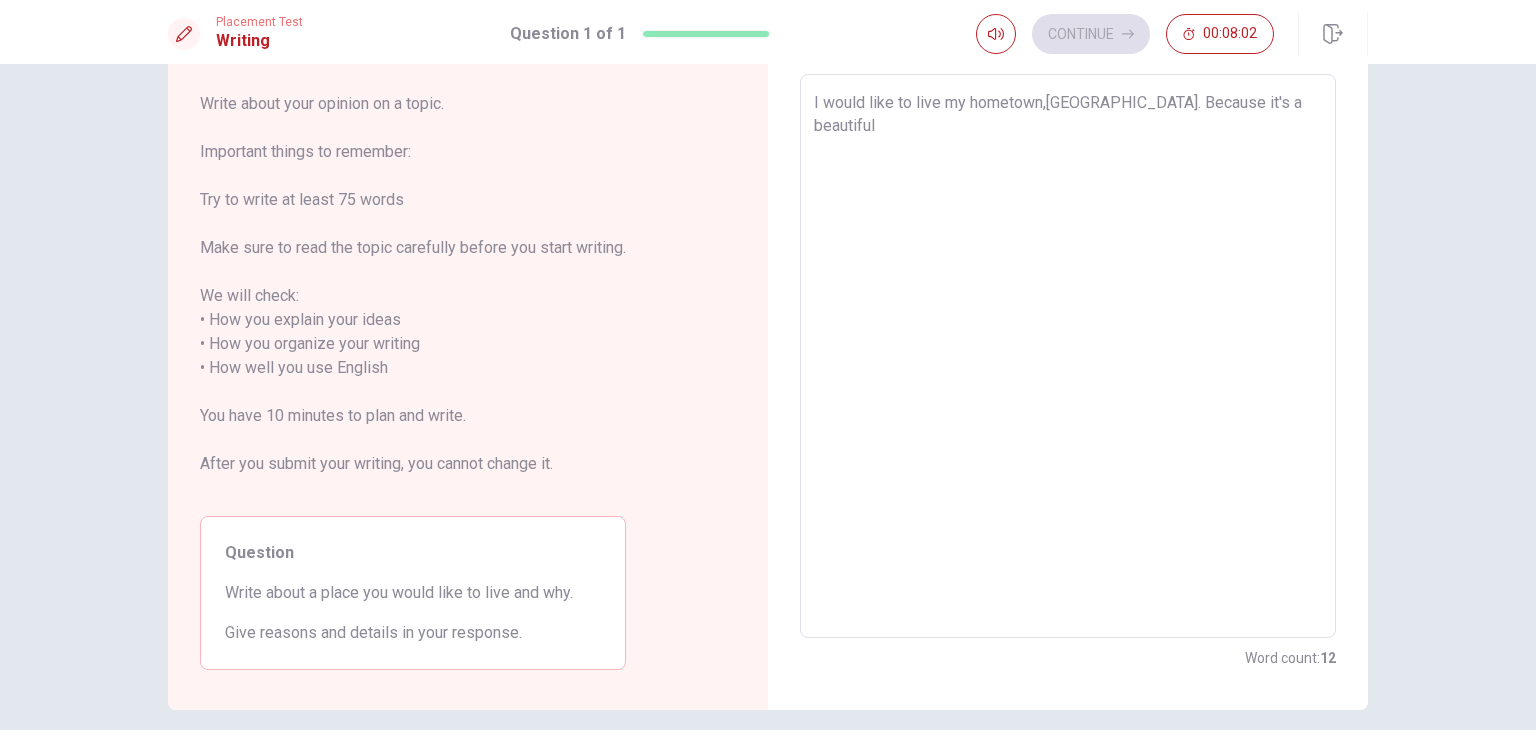 type on "I would like to live my hometown,[GEOGRAPHIC_DATA]. Because it's a beautiful a" 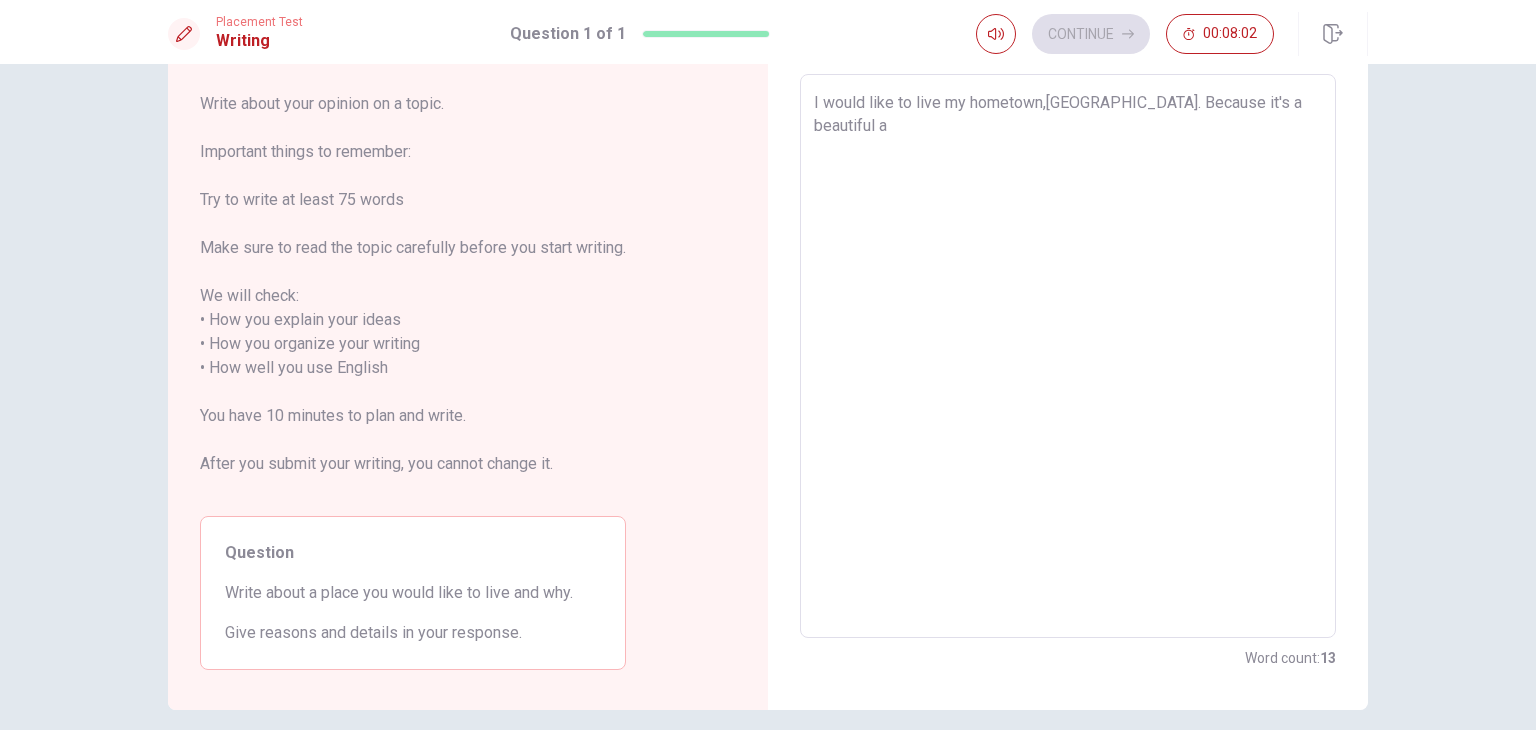 type on "x" 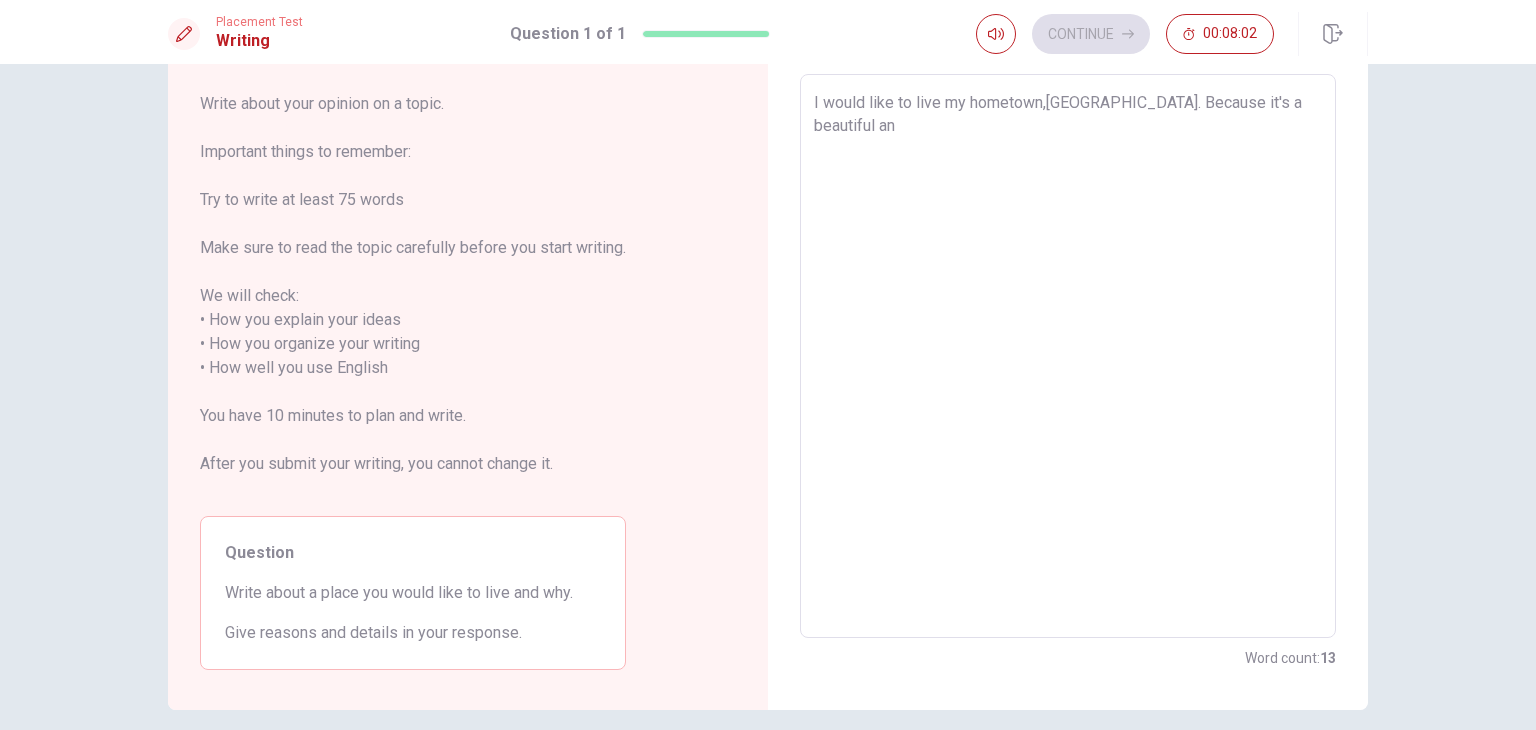 type on "x" 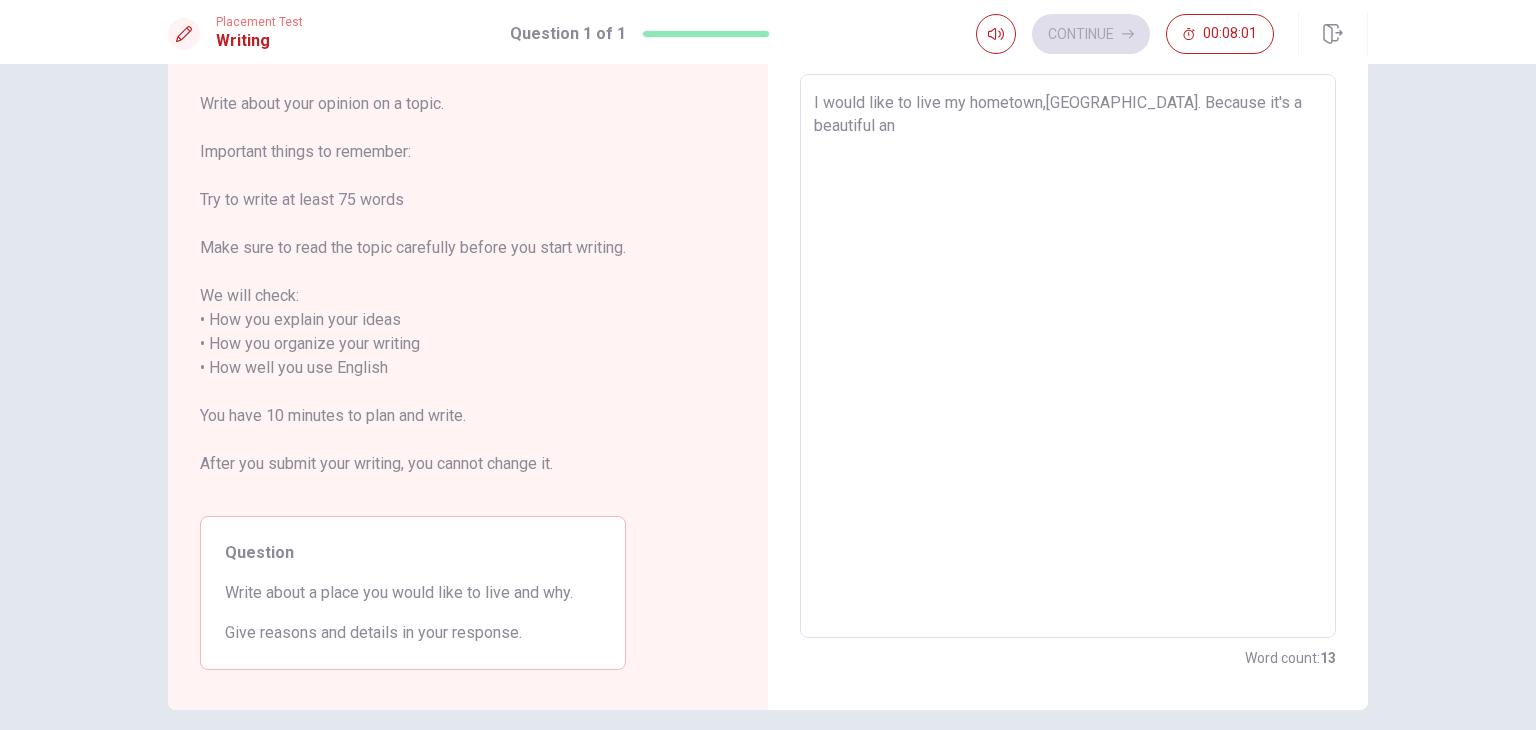 type on "I would like to live my hometown,[GEOGRAPHIC_DATA]. Because it's a beautiful and" 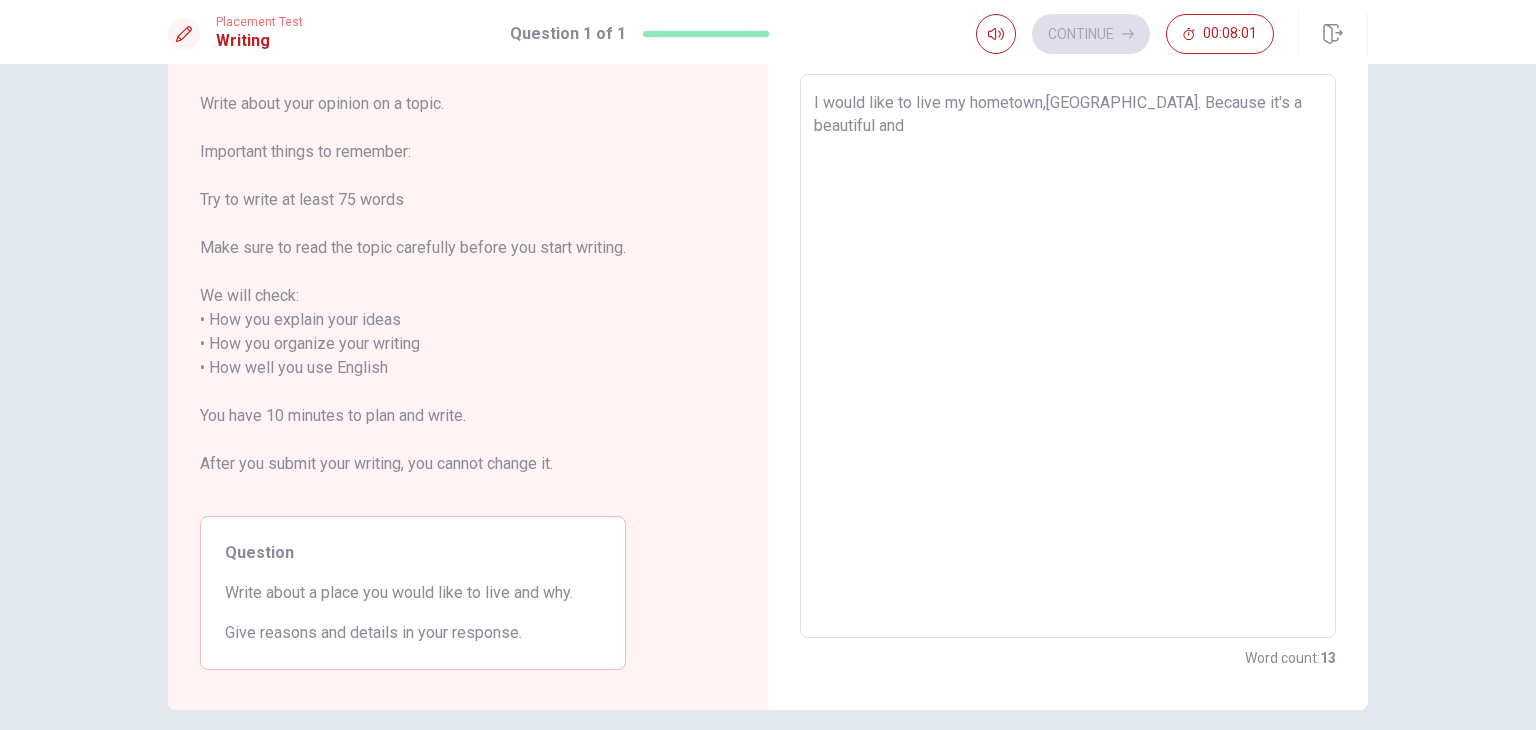 type on "x" 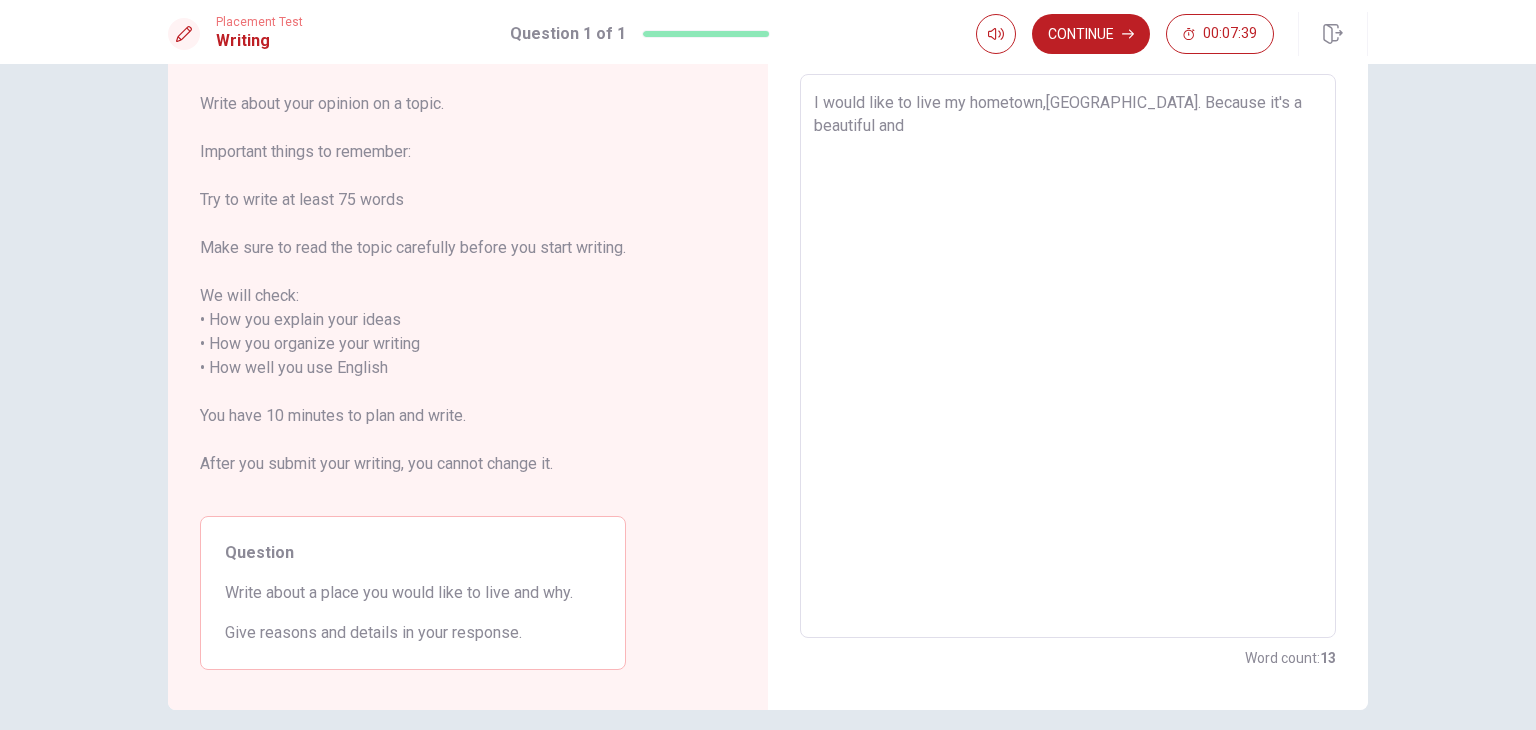 type on "x" 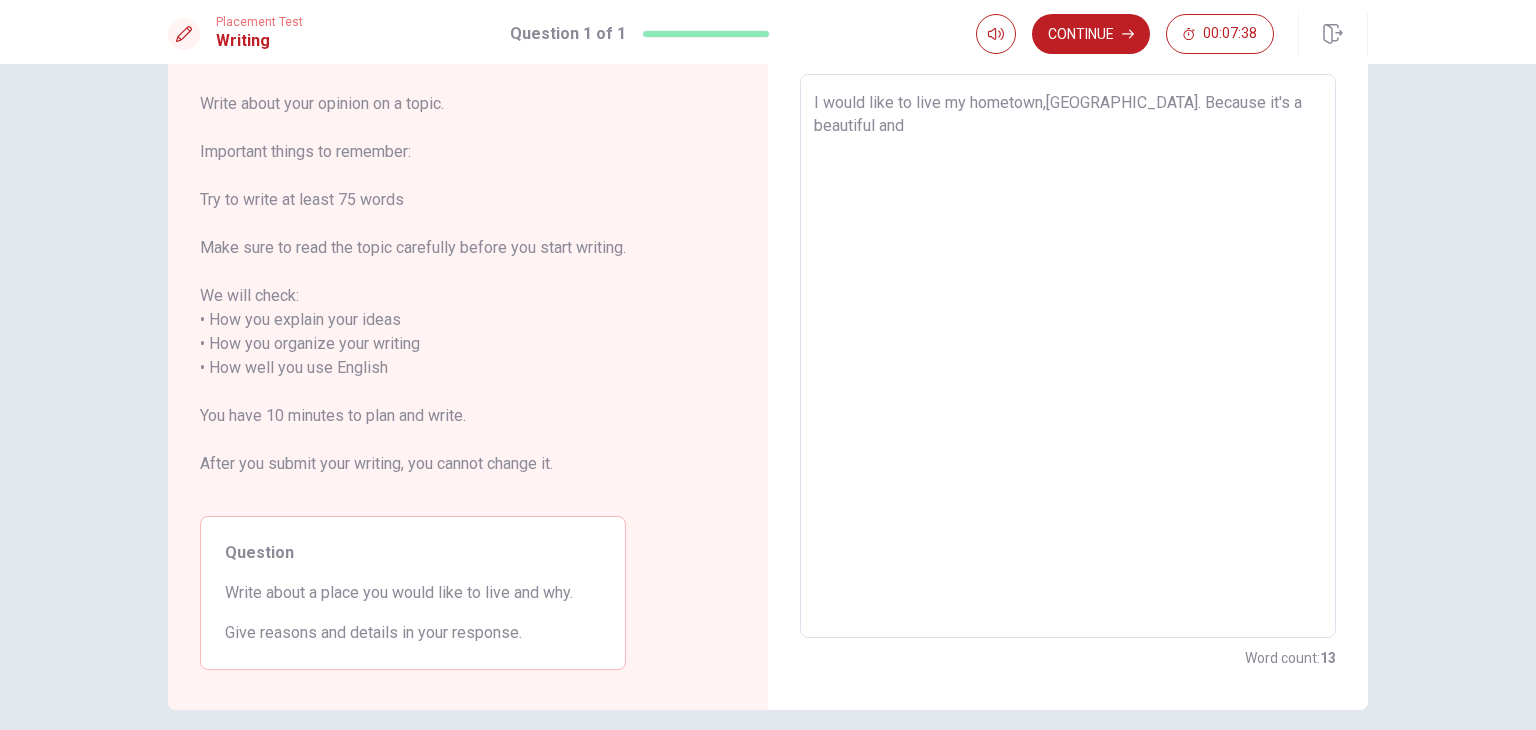 type on "I would like to live my hometown,[GEOGRAPHIC_DATA]. Because it's a beautiful and" 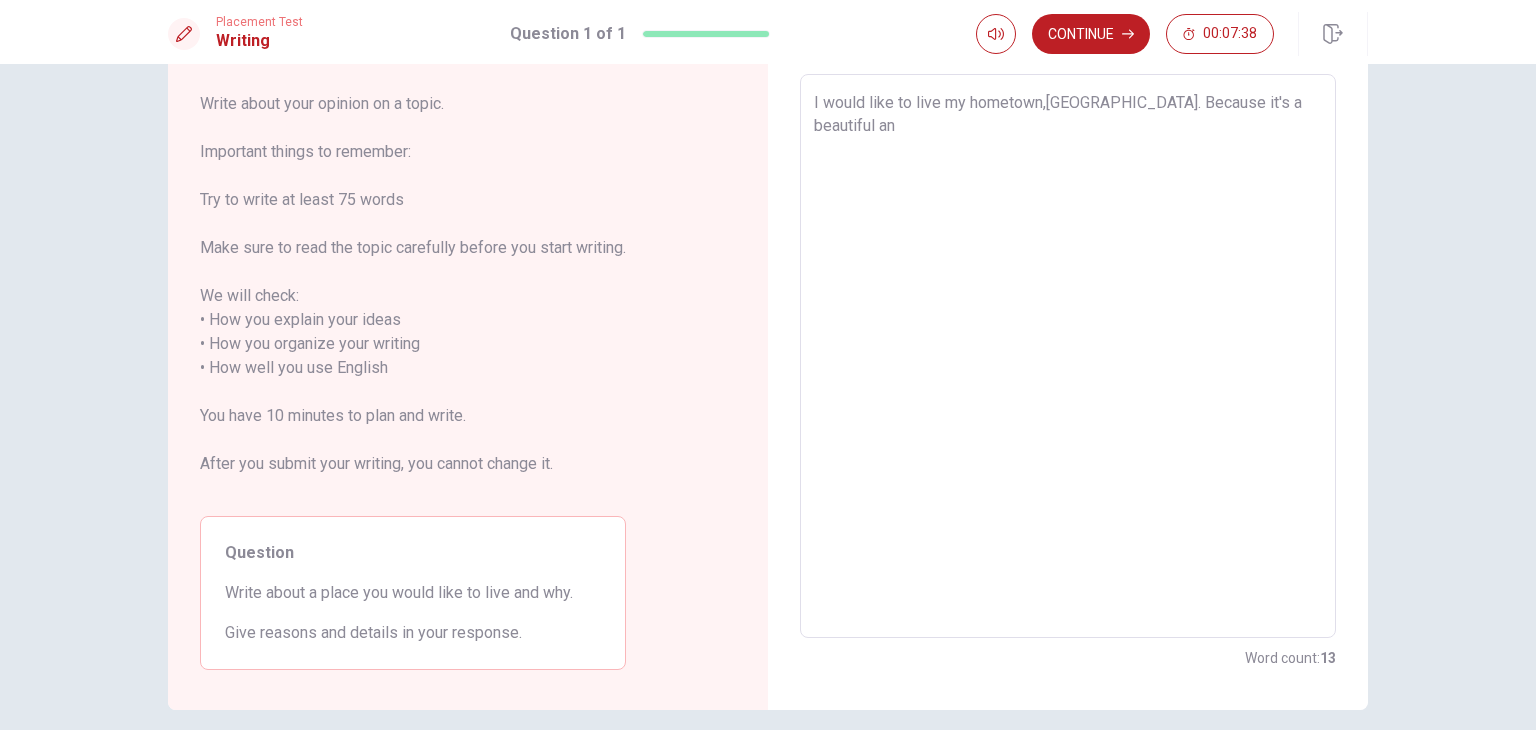 type on "x" 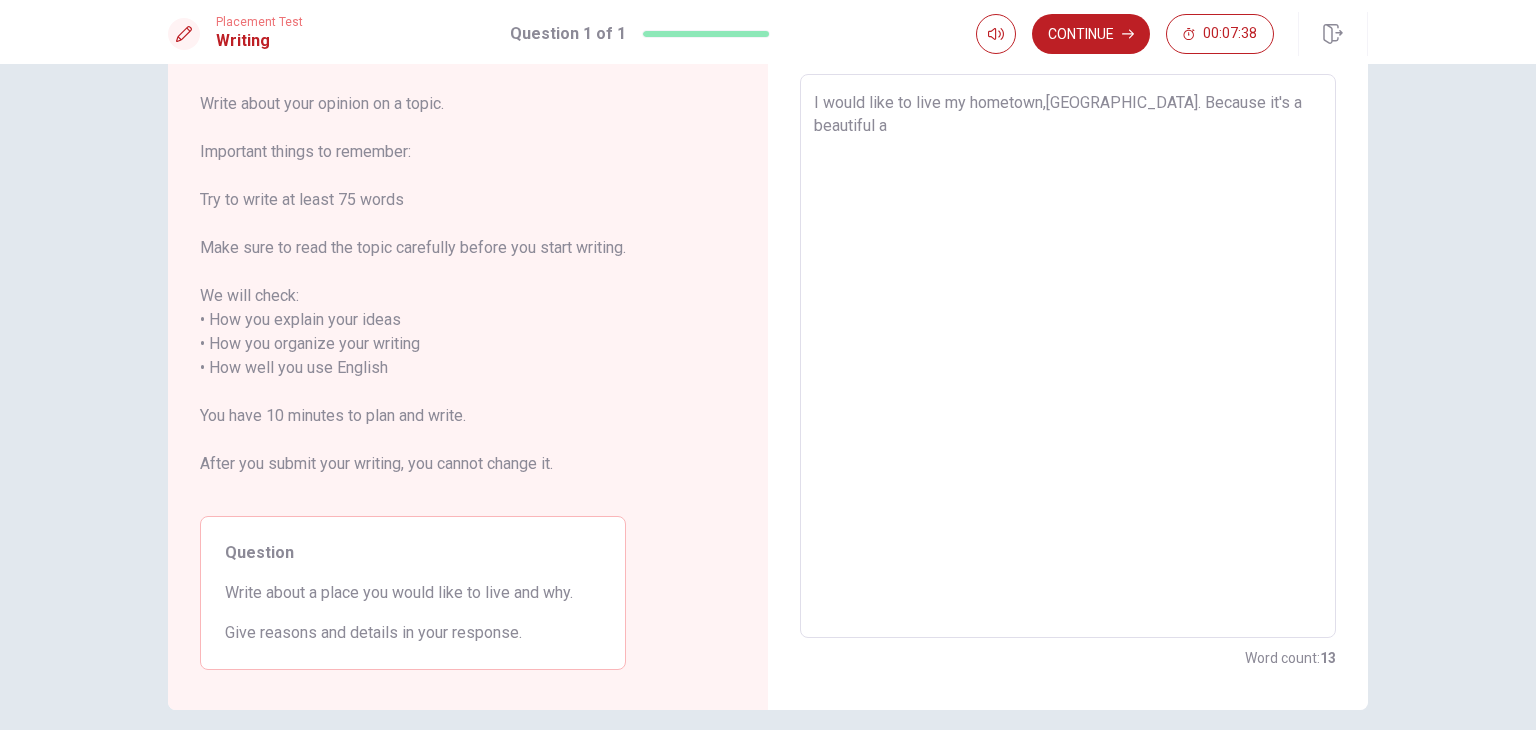 type on "x" 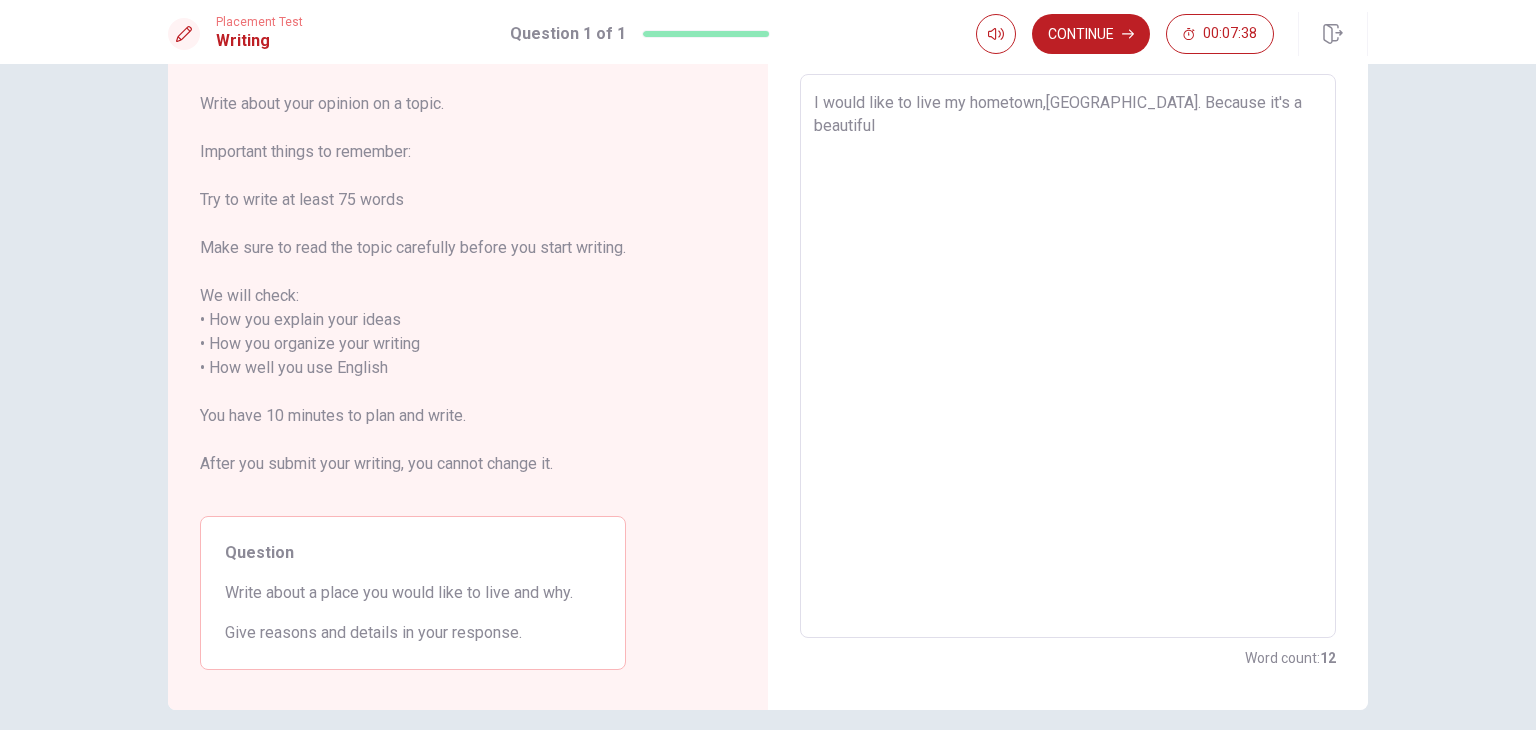 type on "x" 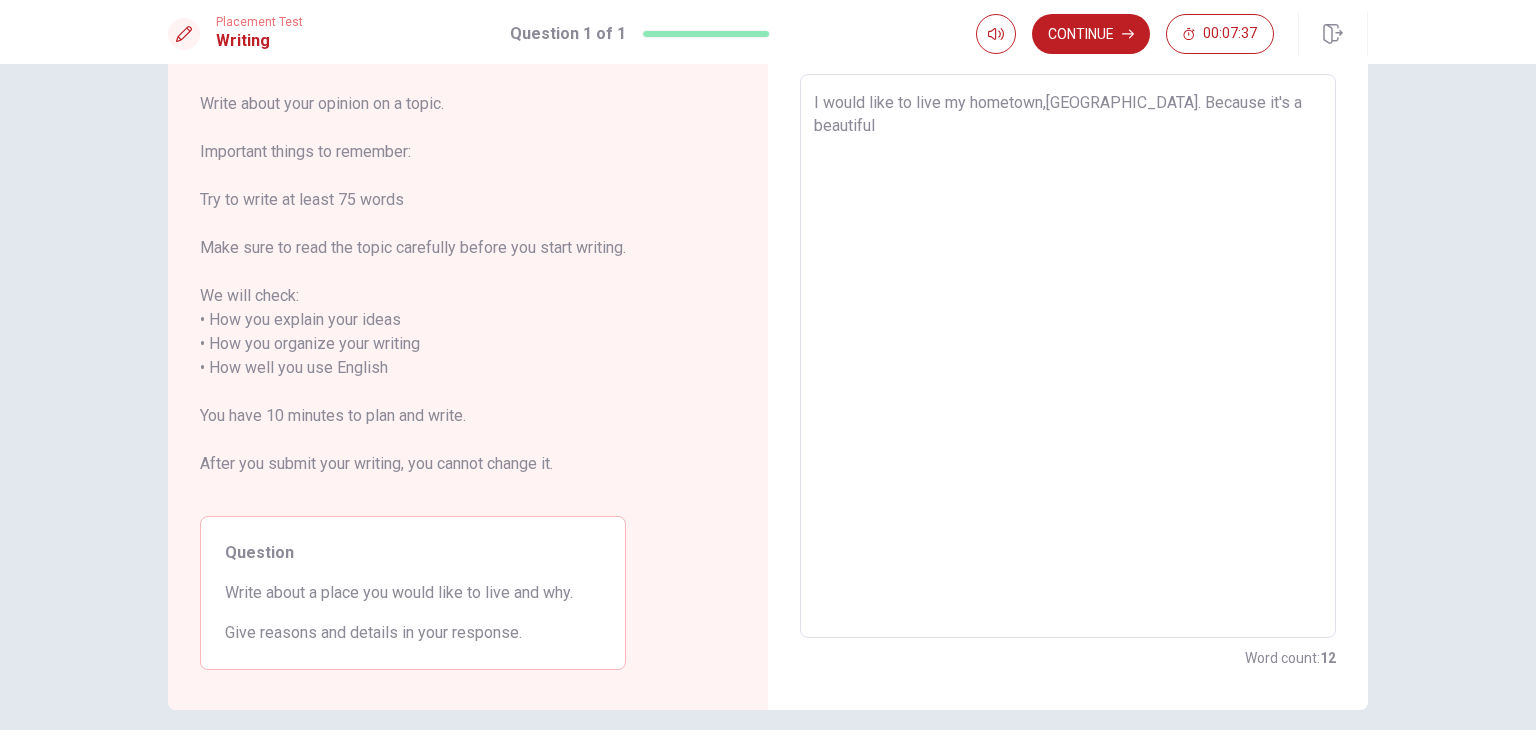 type on "I would like to live my hometown,[GEOGRAPHIC_DATA]. Because it's a beautiful" 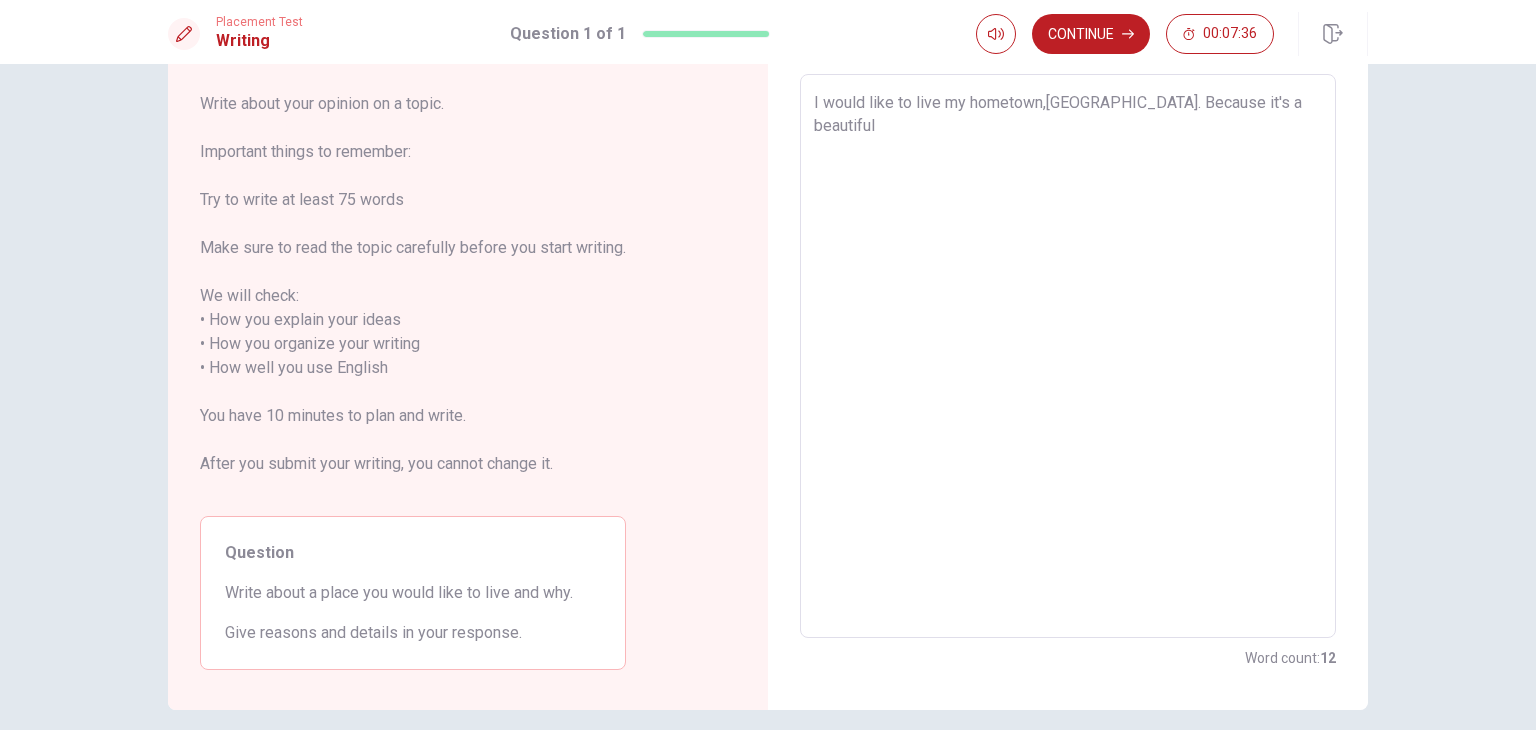 type on "I would like to live my hometown,[GEOGRAPHIC_DATA]. Because it's a beautifu" 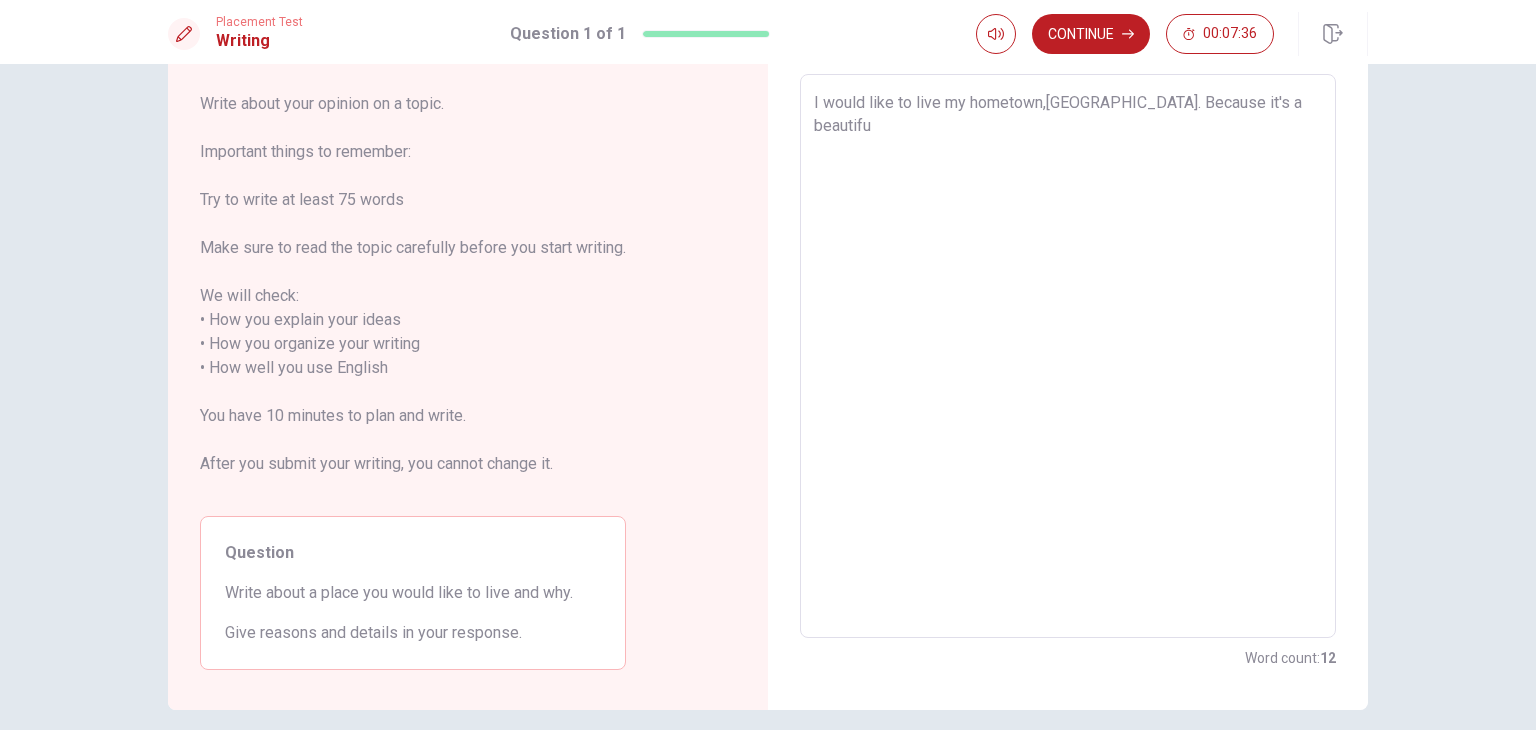 type on "x" 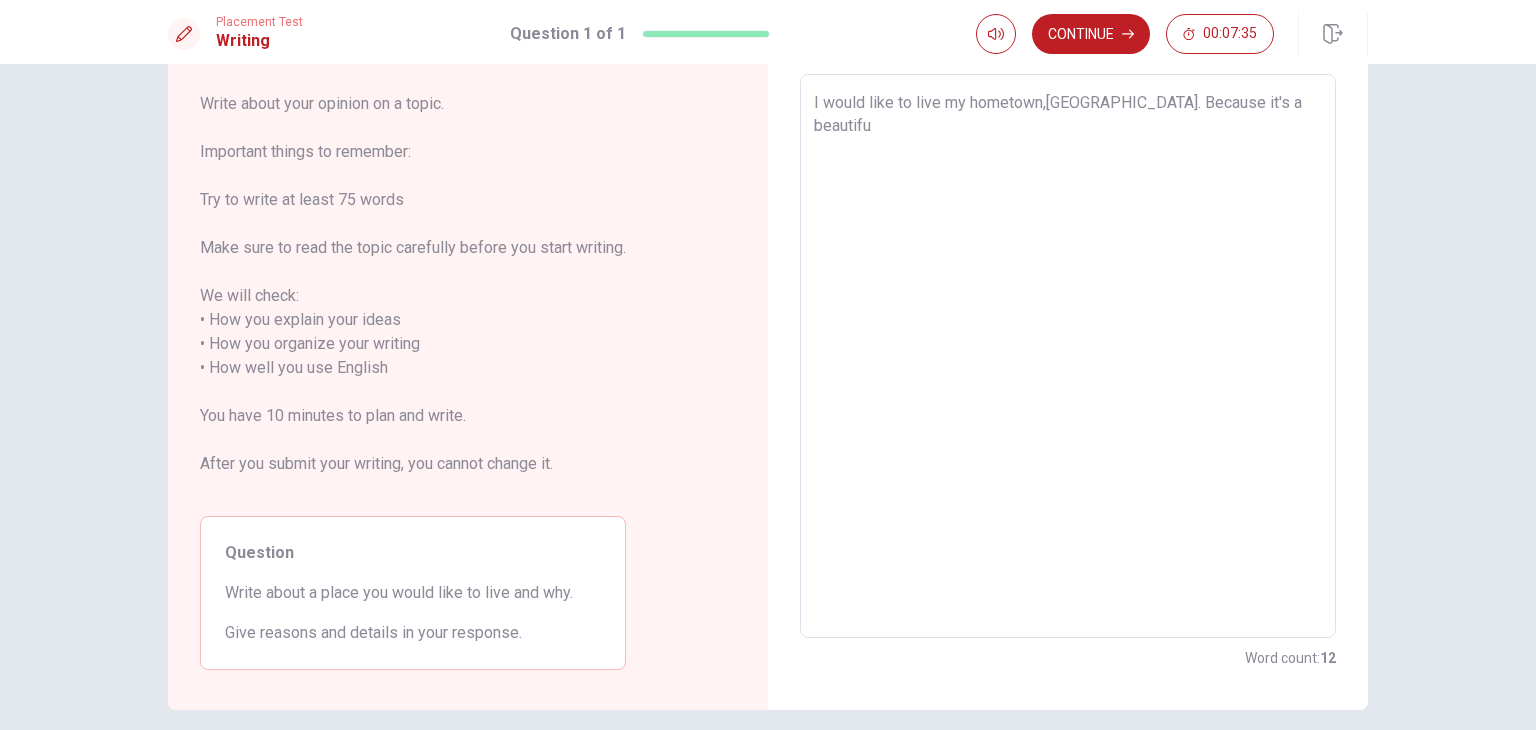 type on "I would like to live my hometown,[GEOGRAPHIC_DATA]. Because it's a beautiful" 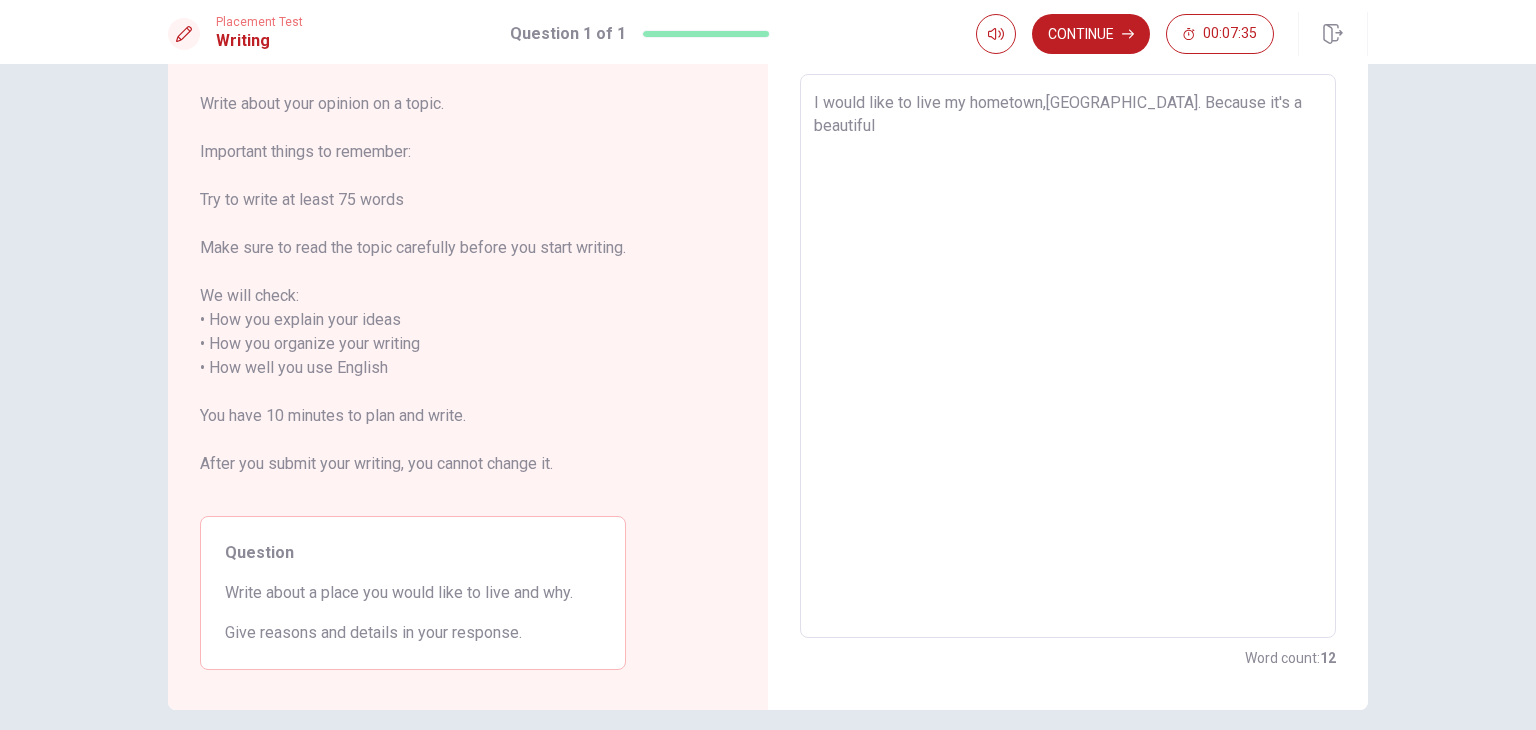 type on "x" 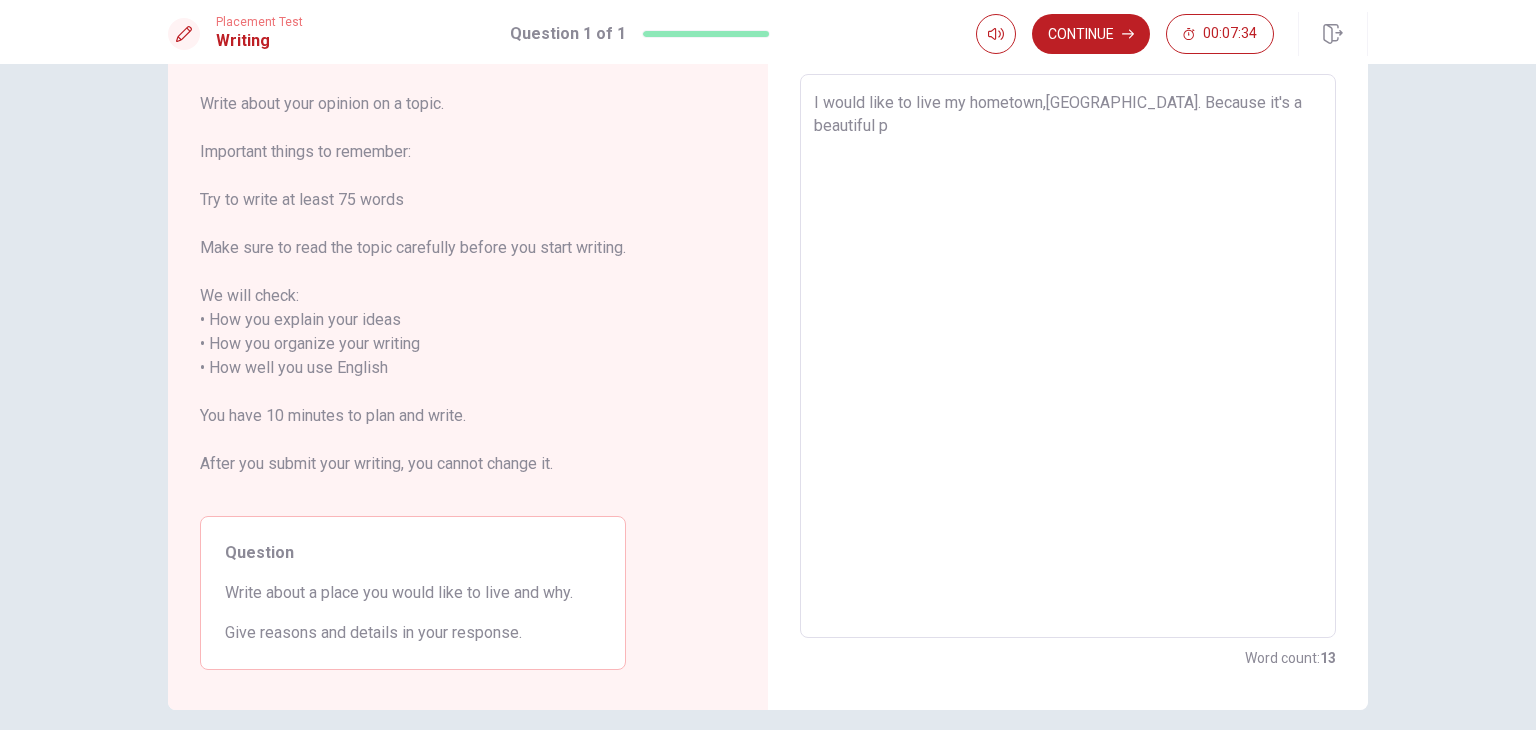 type on "x" 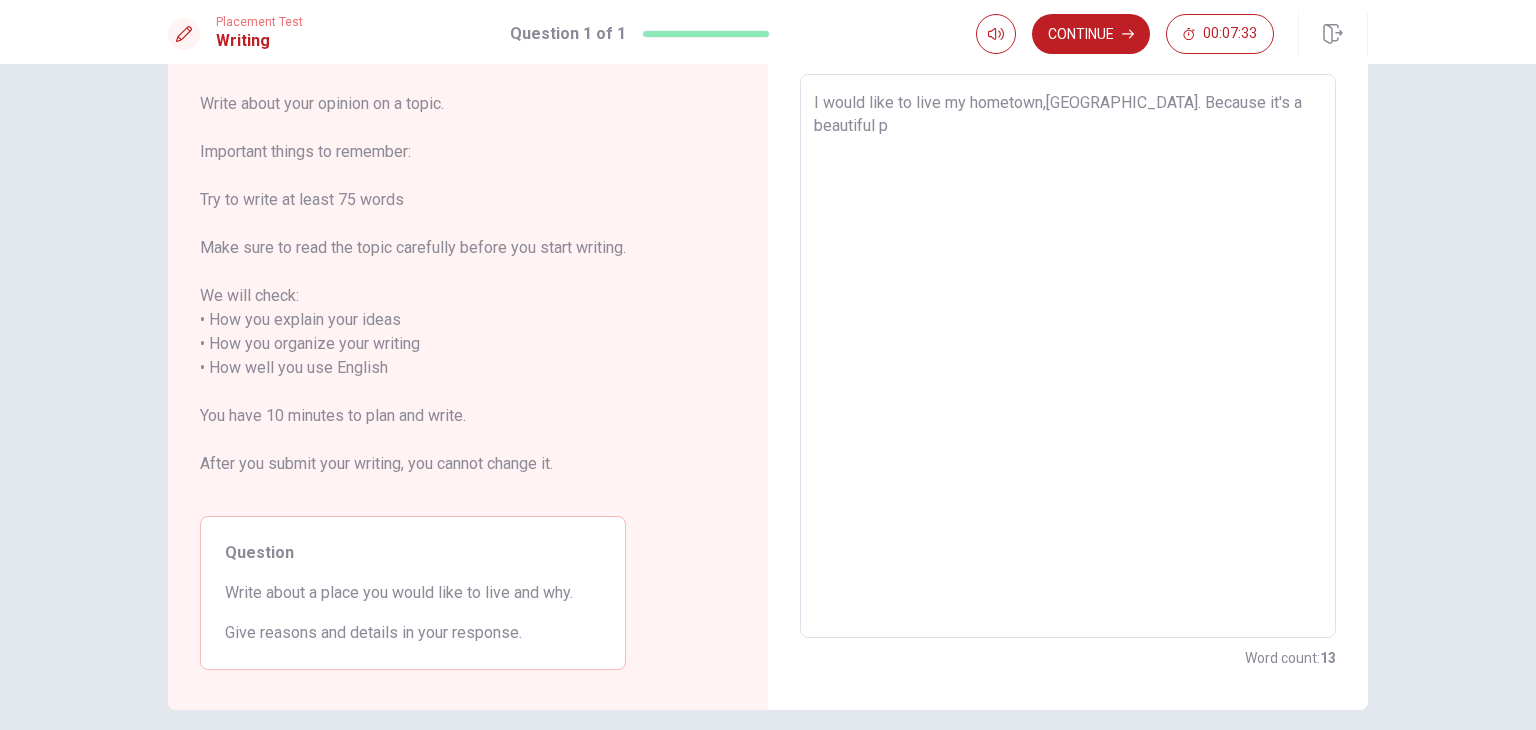 type on "I would like to live my hometown,[GEOGRAPHIC_DATA]. Because it's a beautiful pl" 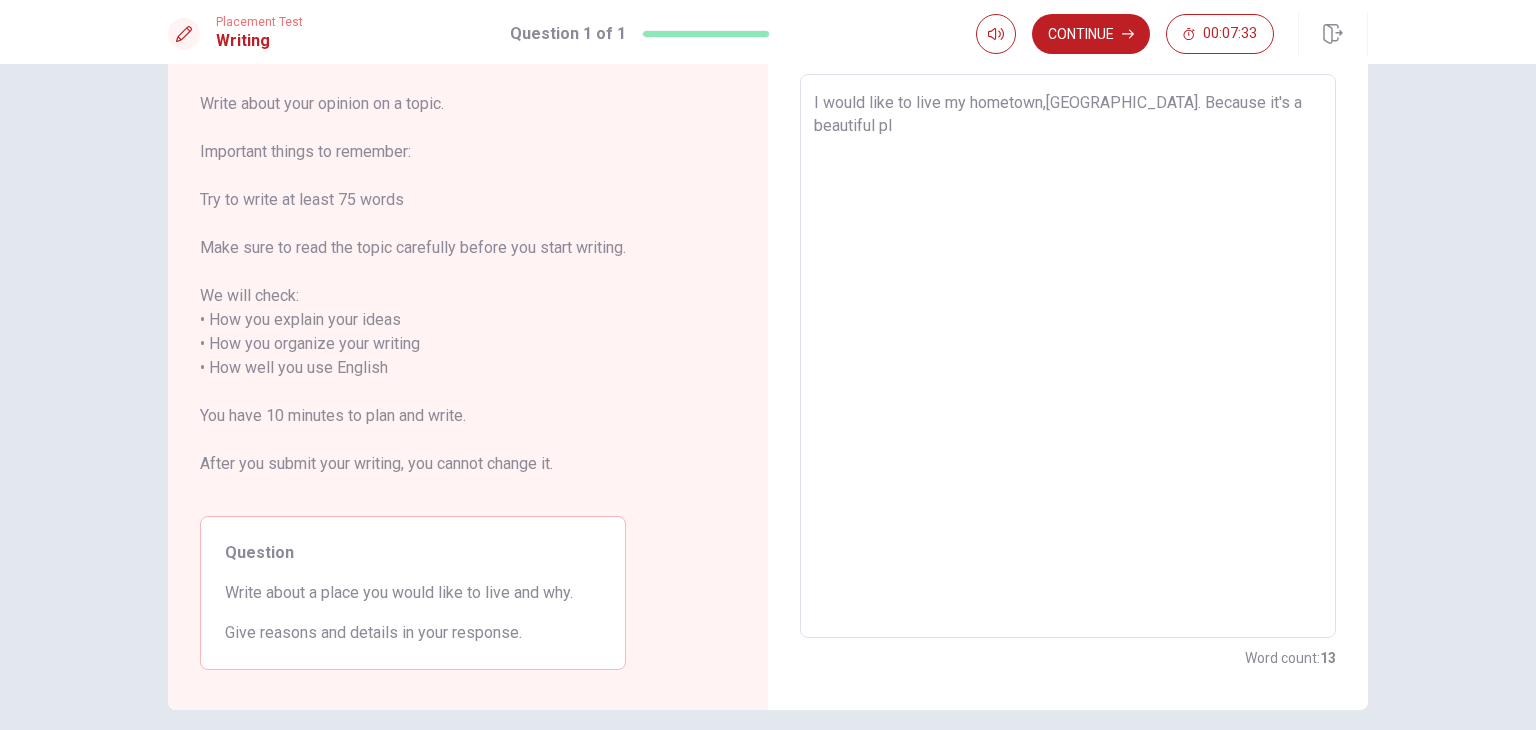 type on "x" 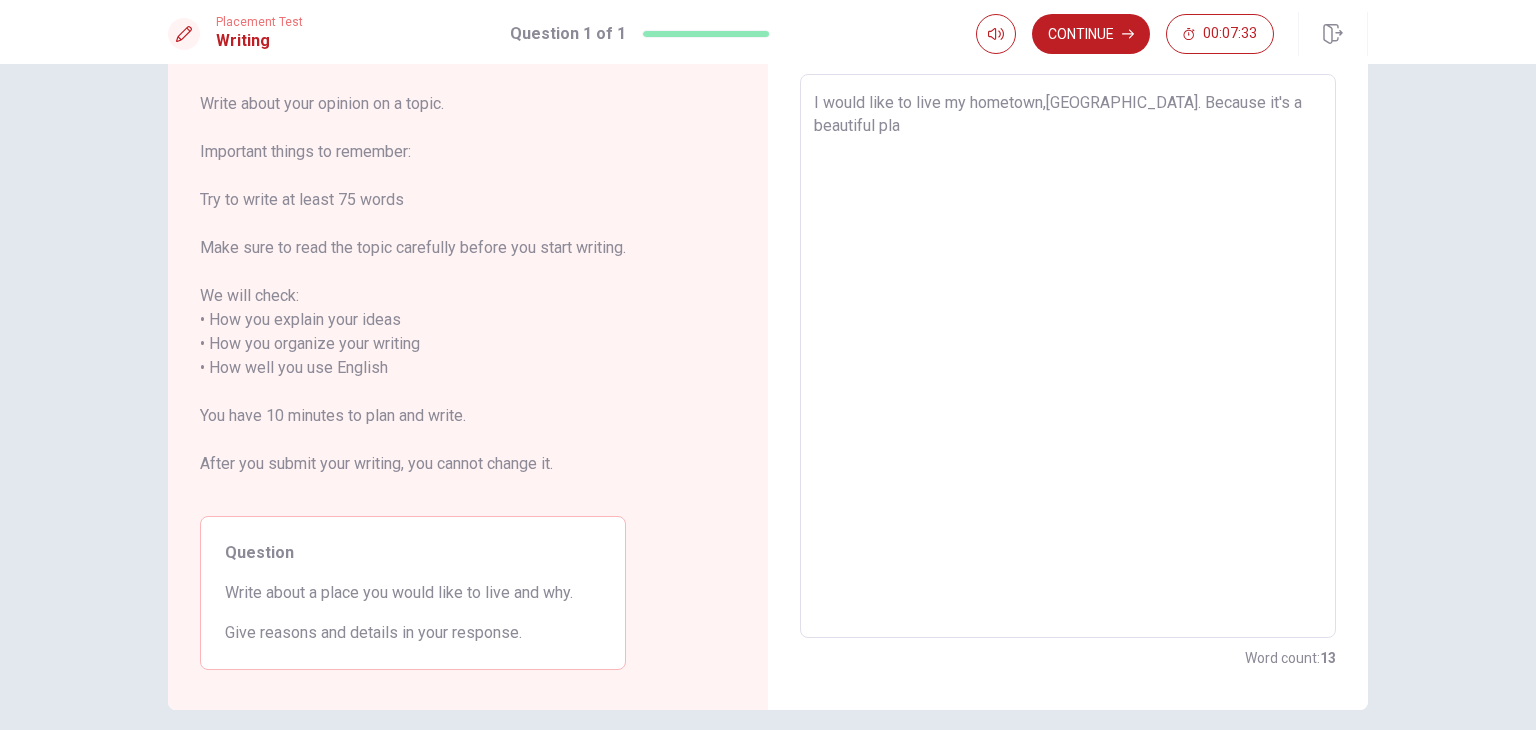 type on "x" 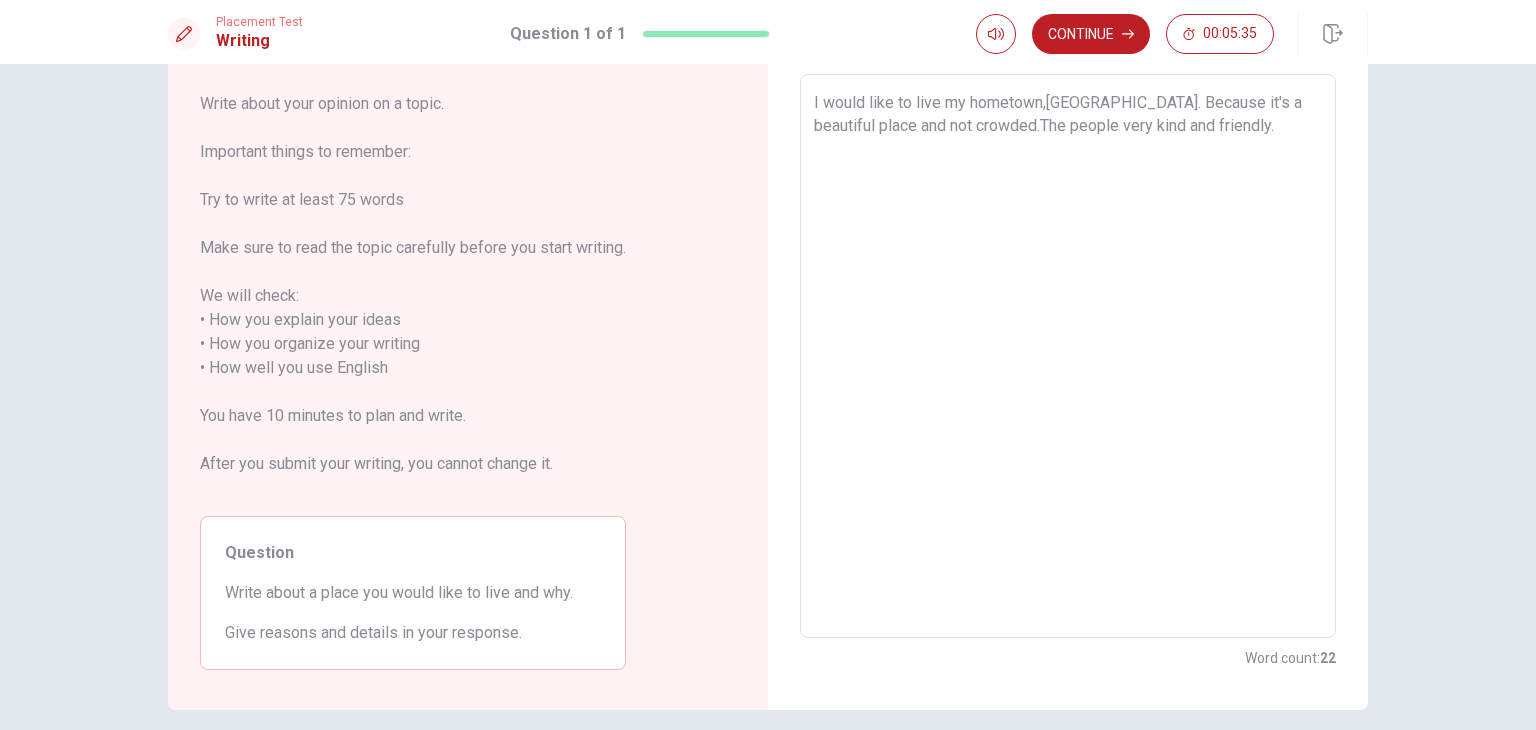 click on "I would like to live my hometown,[GEOGRAPHIC_DATA]. Because it's a beautiful place and not crowded.The people very kind and friendly." at bounding box center [1068, 356] 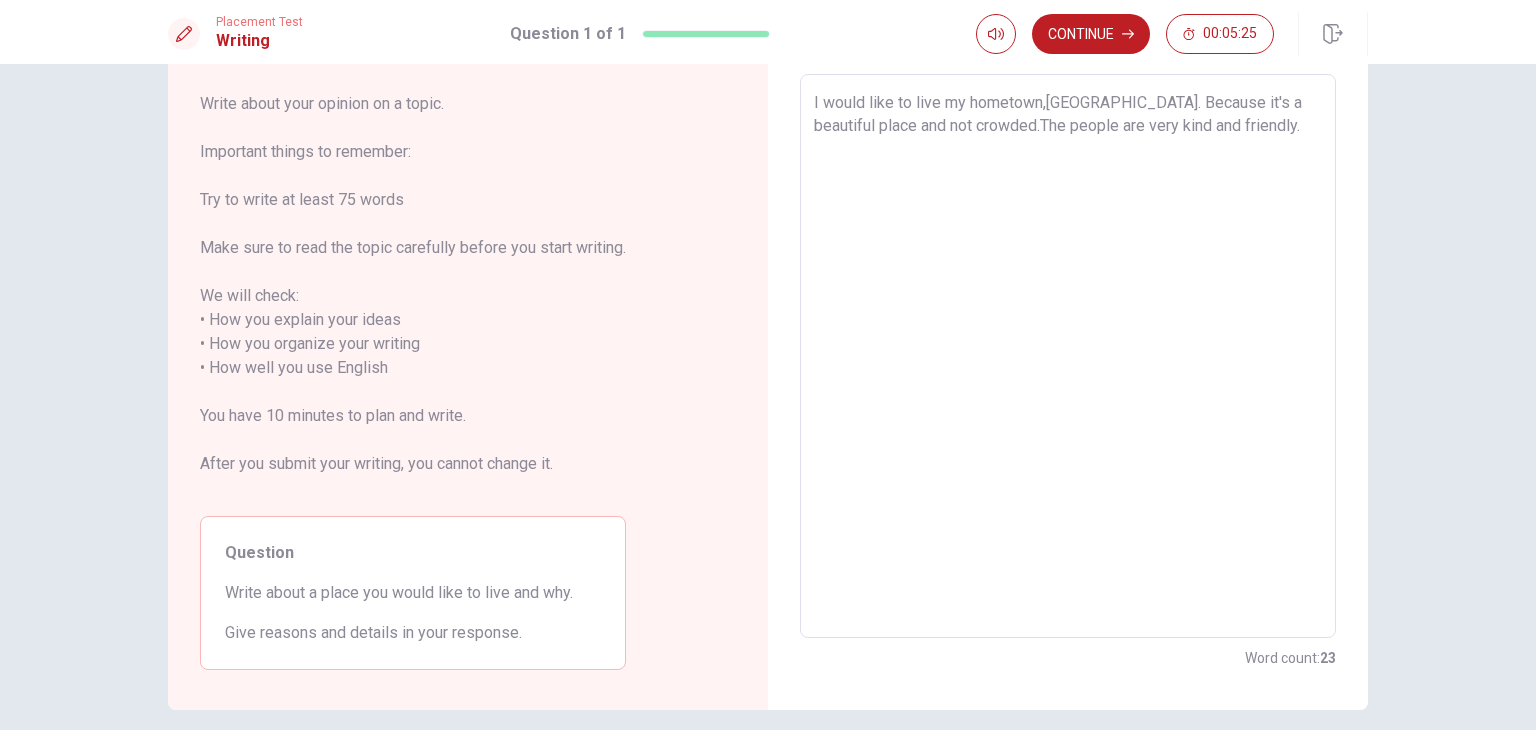 click on "I would like to live my hometown,[GEOGRAPHIC_DATA]. Because it's a beautiful place and not crowded.The people are very kind and friendly." at bounding box center [1068, 356] 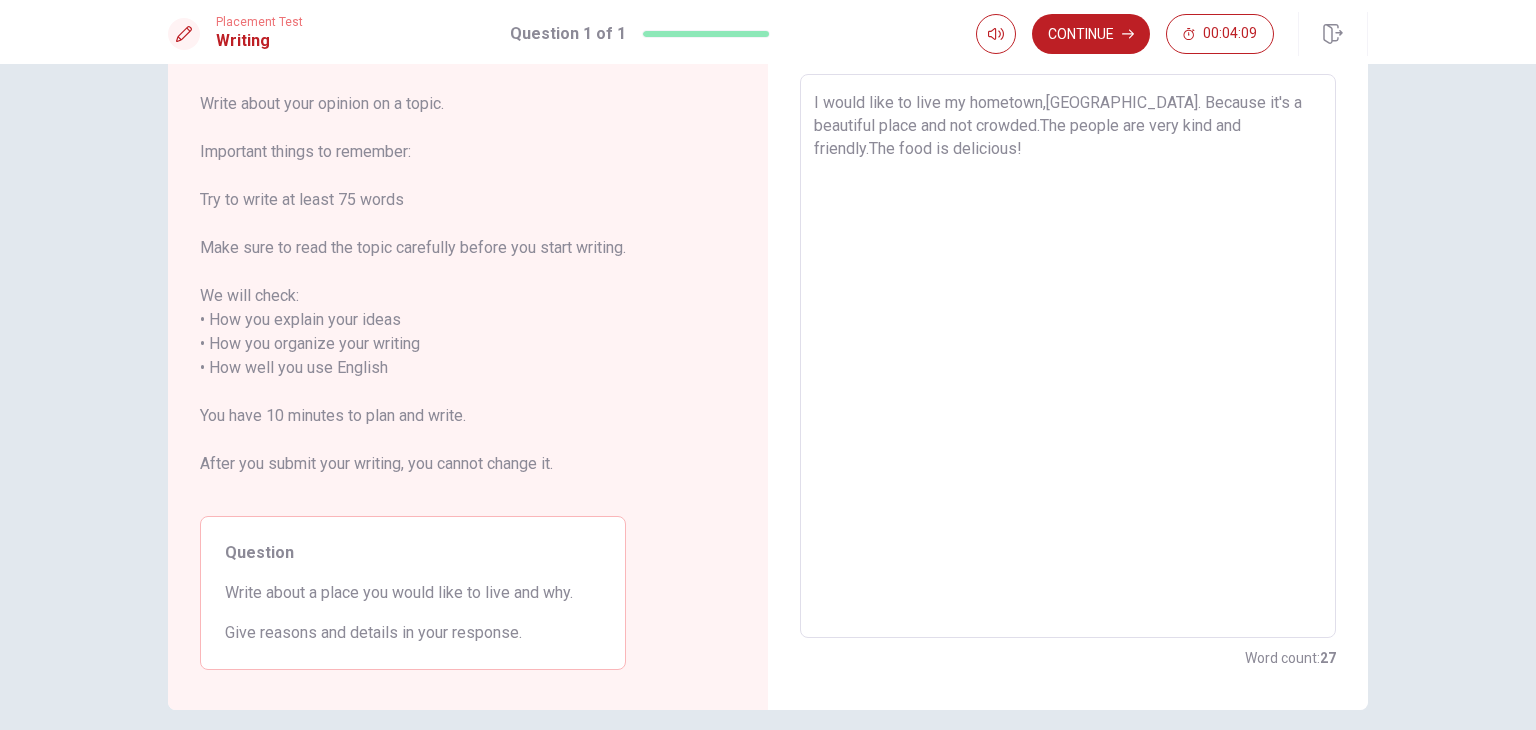click on "Continue" at bounding box center [1091, 34] 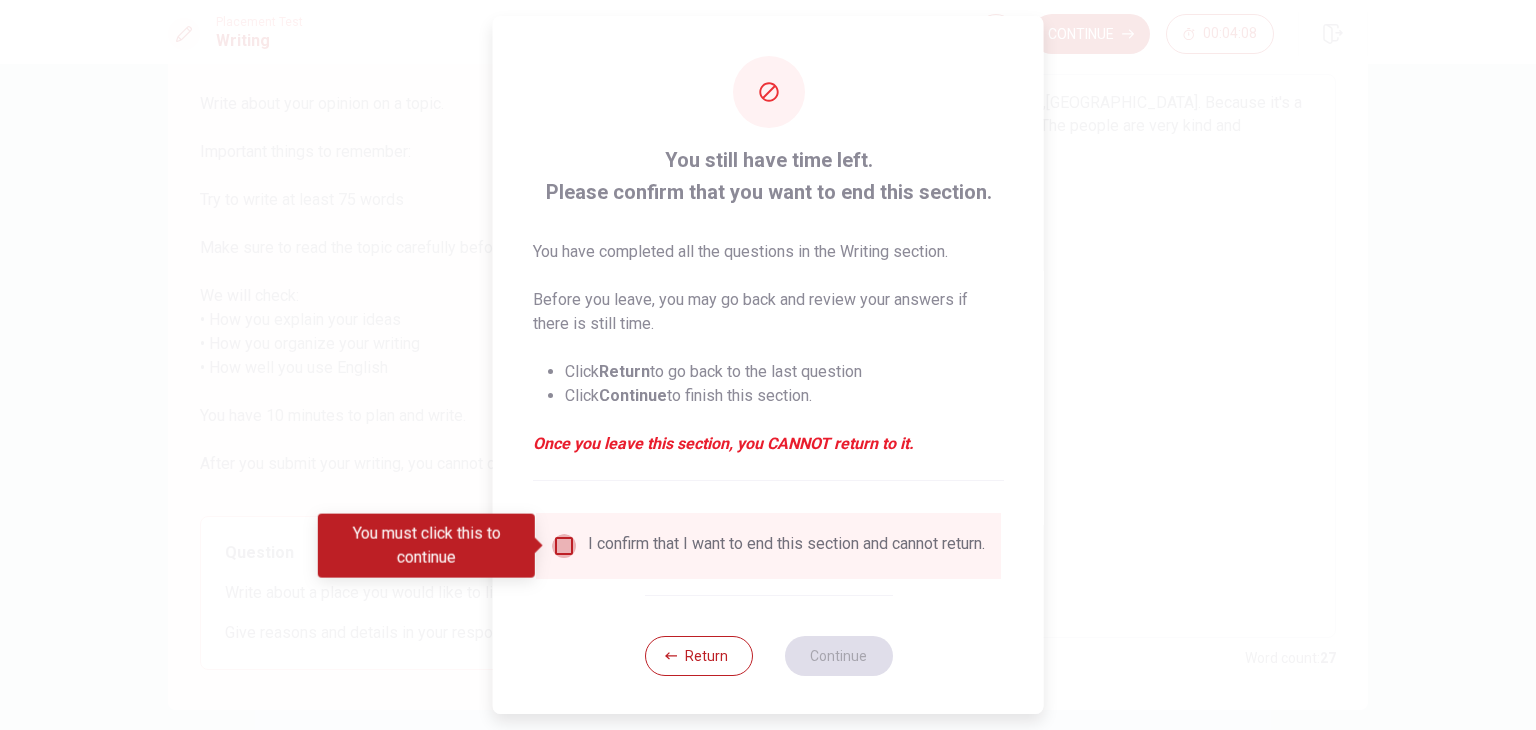 click at bounding box center [564, 546] 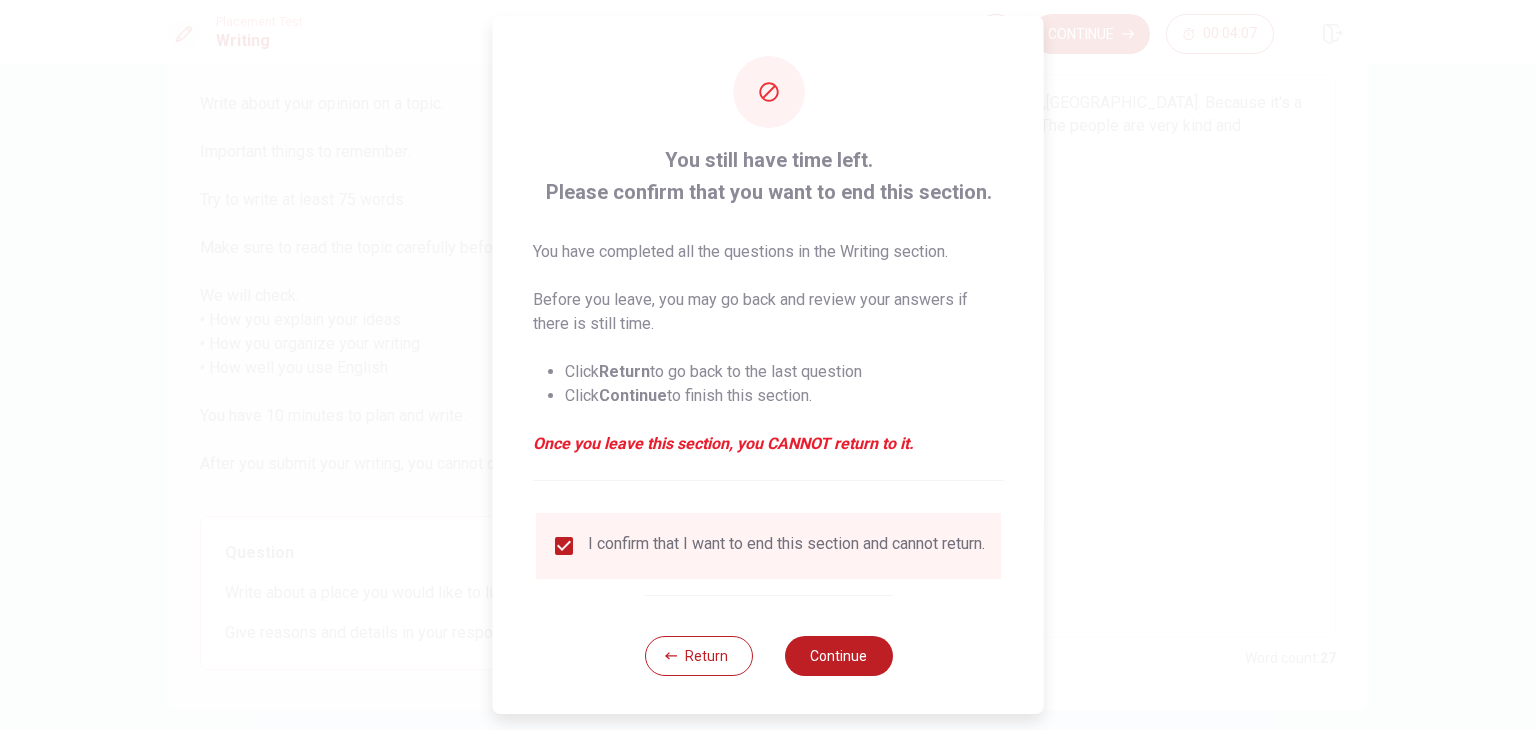 click on "Continue" at bounding box center [838, 656] 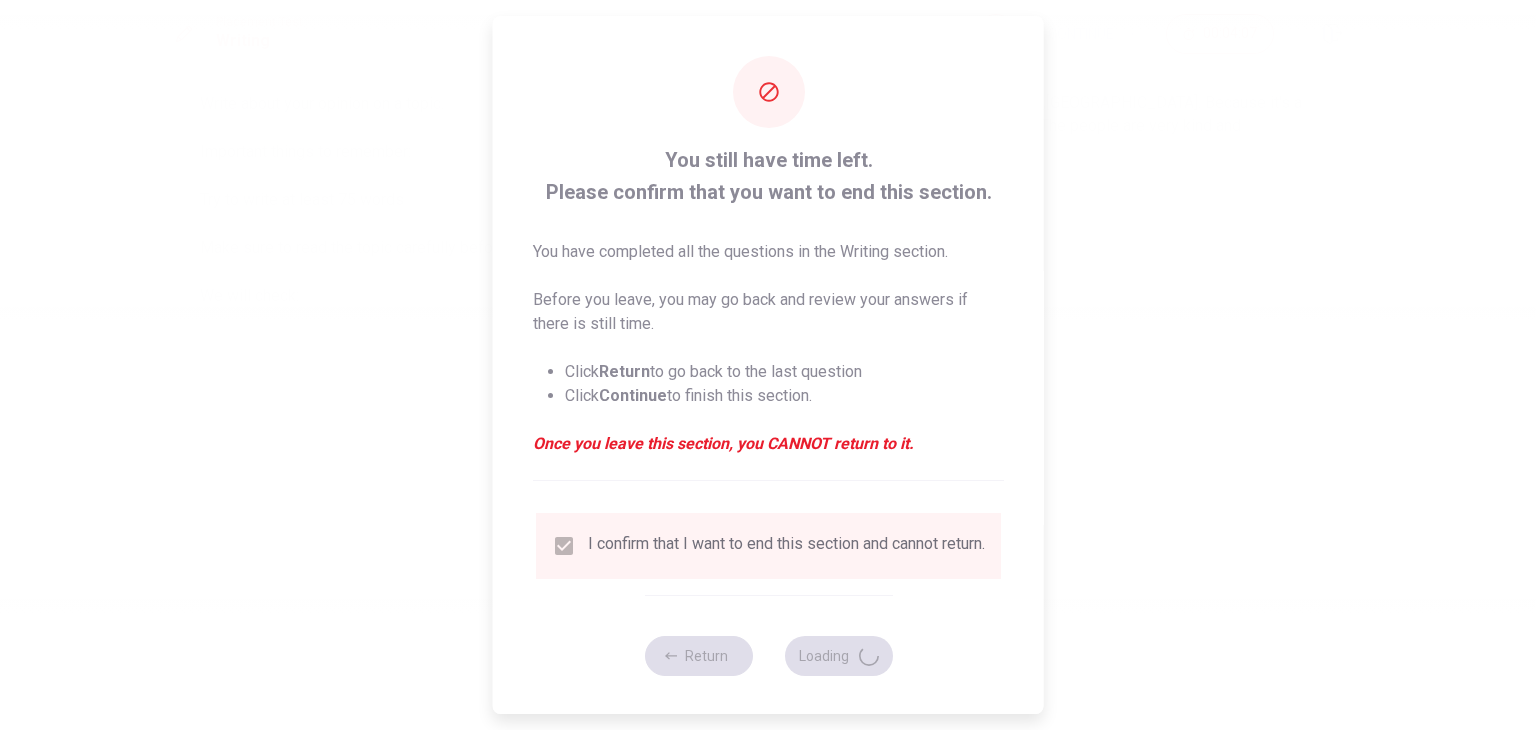 scroll, scrollTop: 0, scrollLeft: 0, axis: both 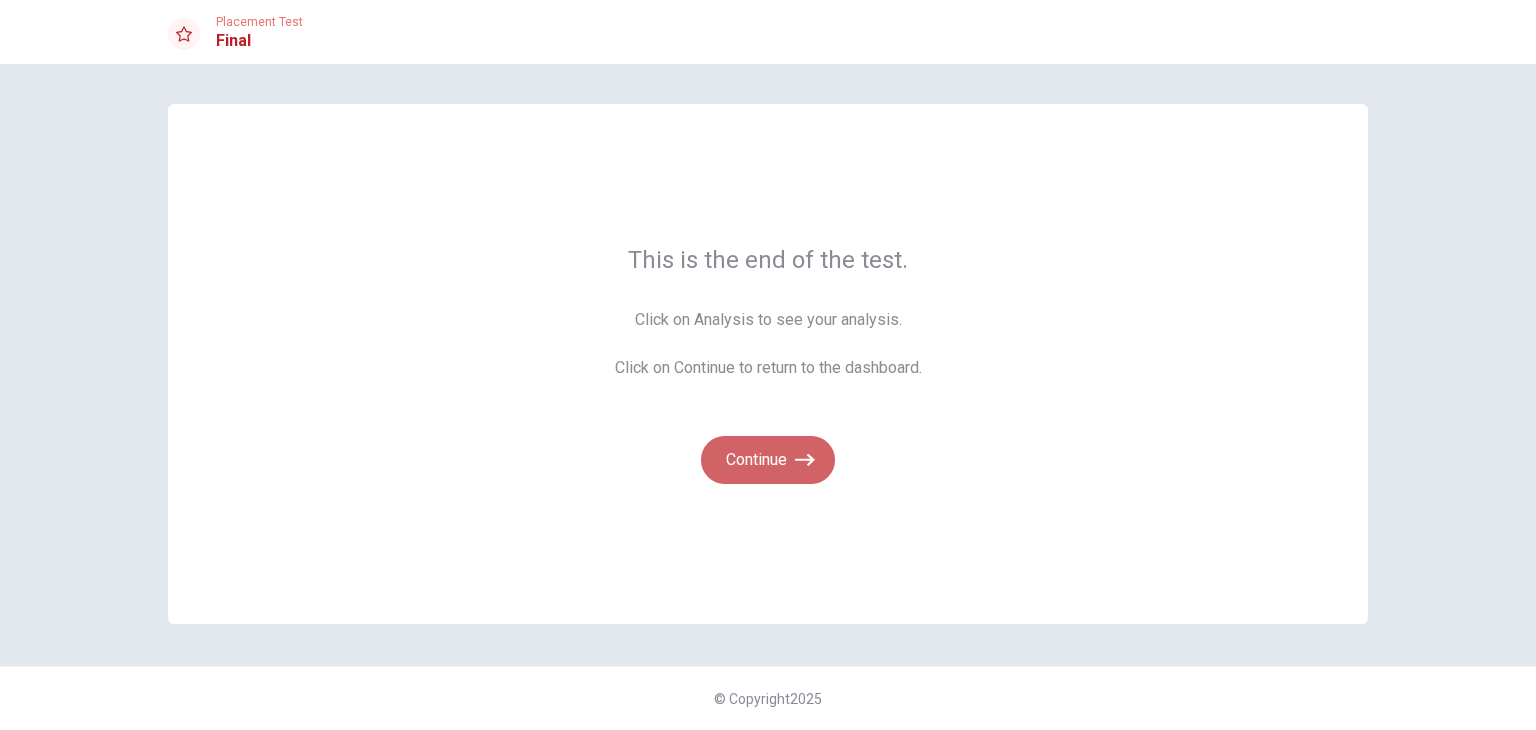 click on "Continue" at bounding box center [768, 460] 